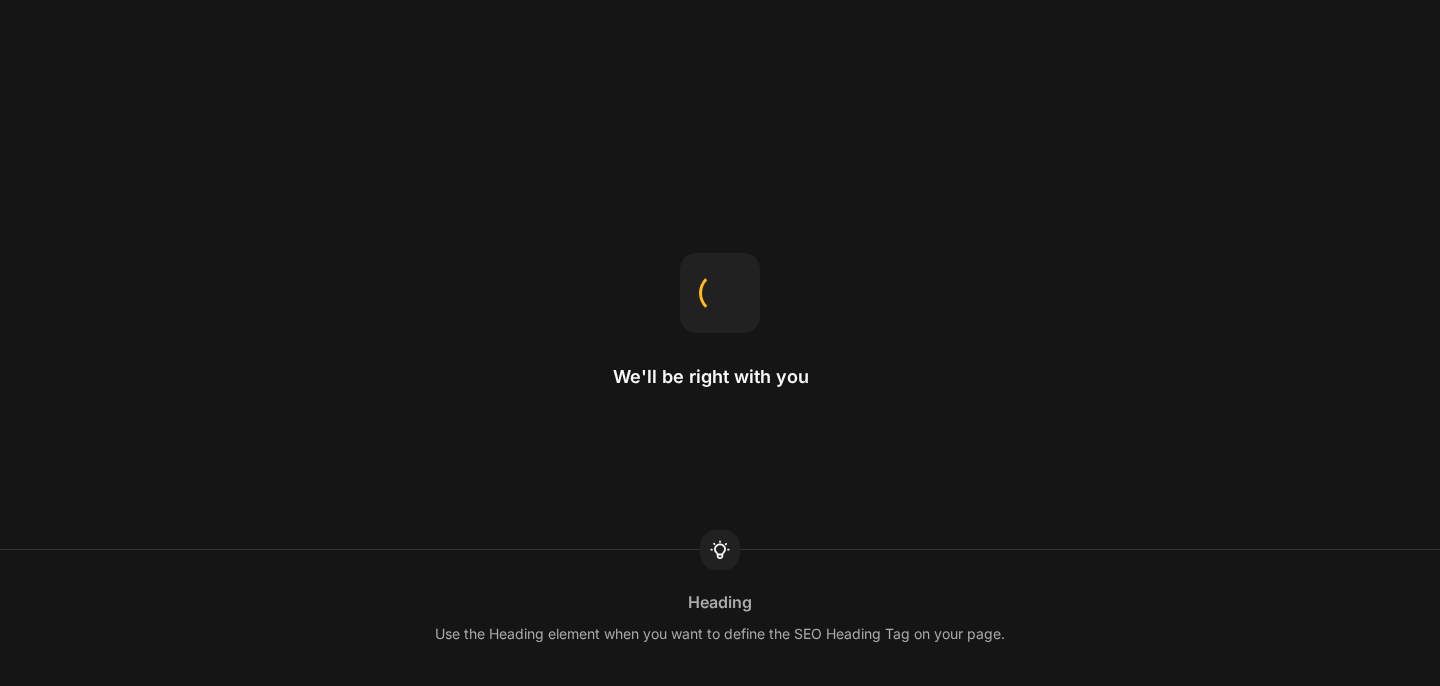 scroll, scrollTop: 0, scrollLeft: 0, axis: both 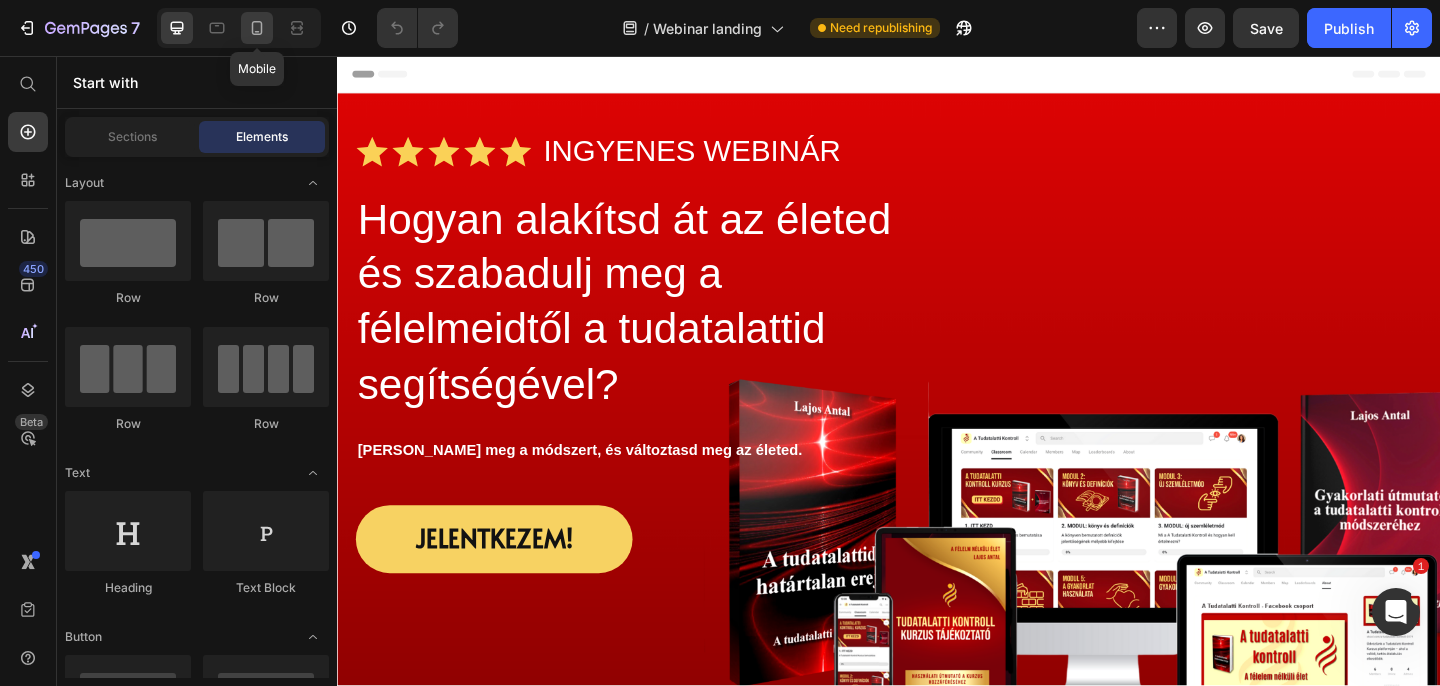 click 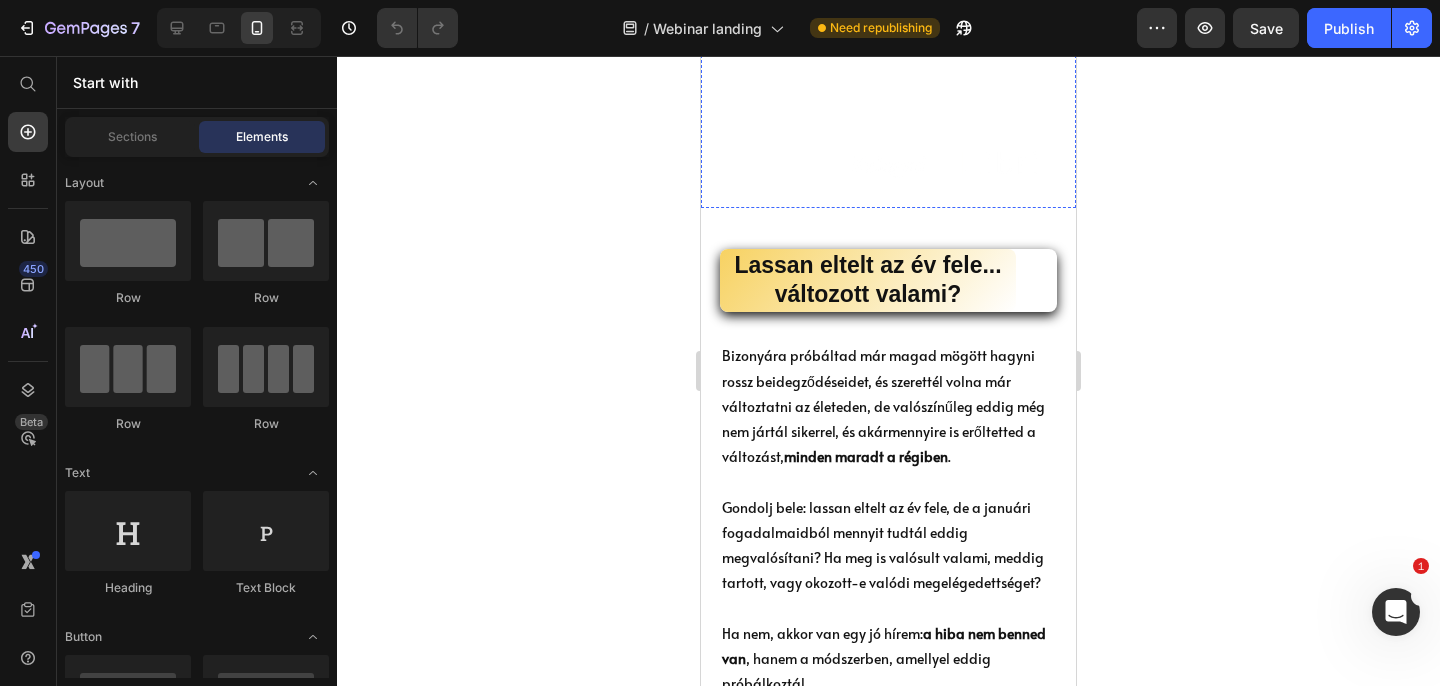 scroll, scrollTop: 799, scrollLeft: 0, axis: vertical 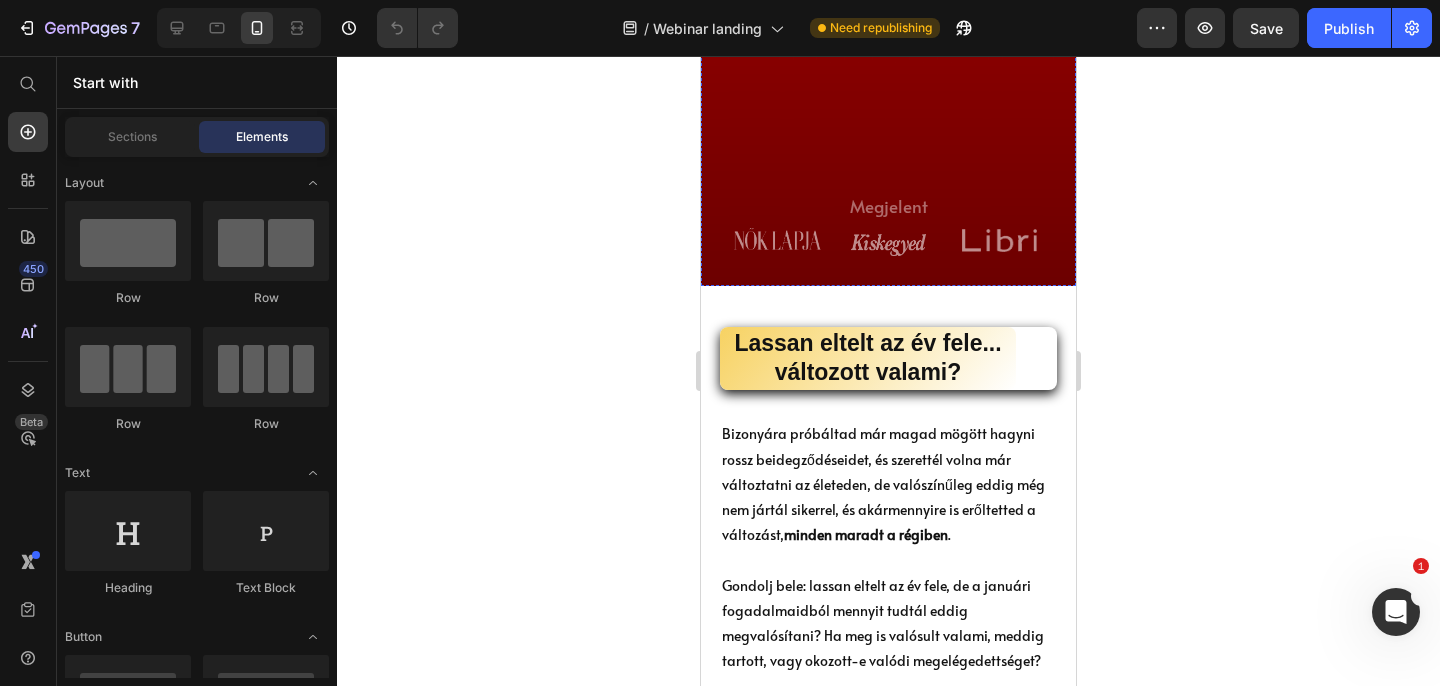 click on "Lassan eltelt az év fele... változott valami?" at bounding box center (868, 359) 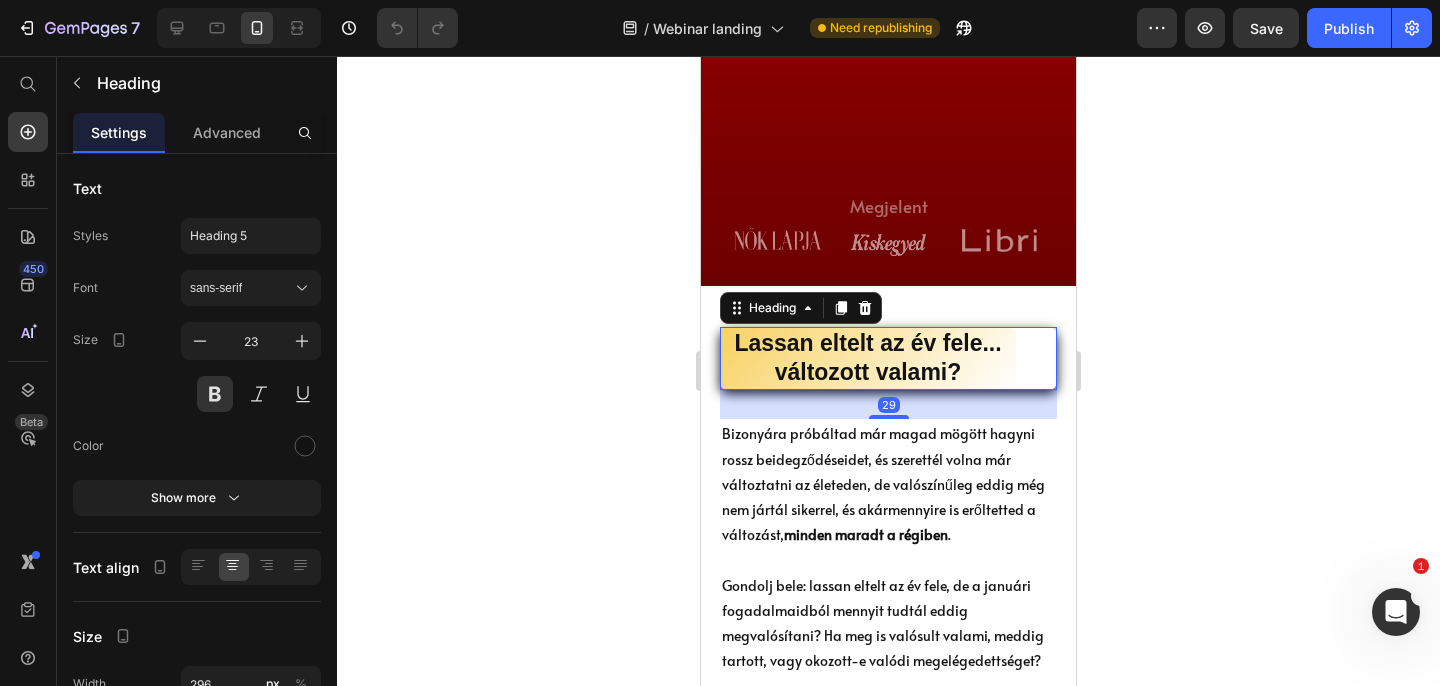 click on "Lassan eltelt az év fele... változott valami?" at bounding box center [868, 359] 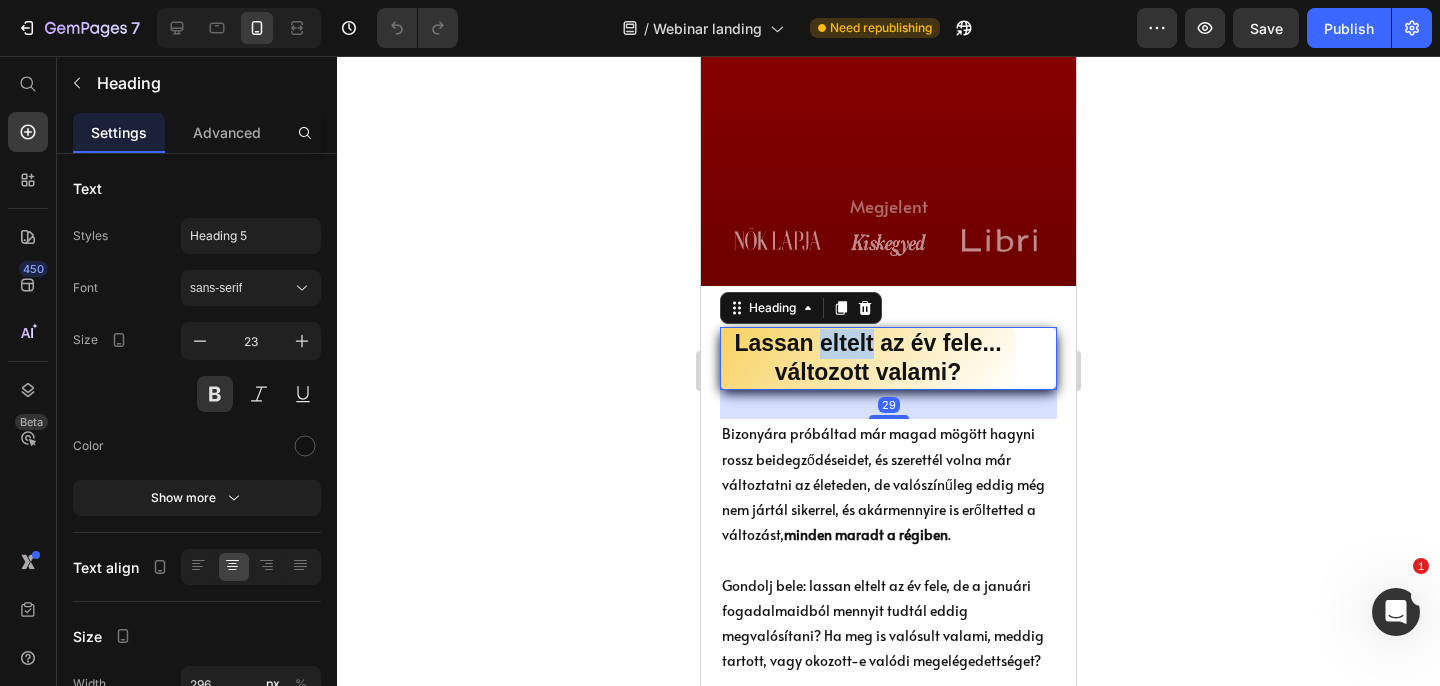 click on "Lassan eltelt az év fele... változott valami?" at bounding box center [868, 359] 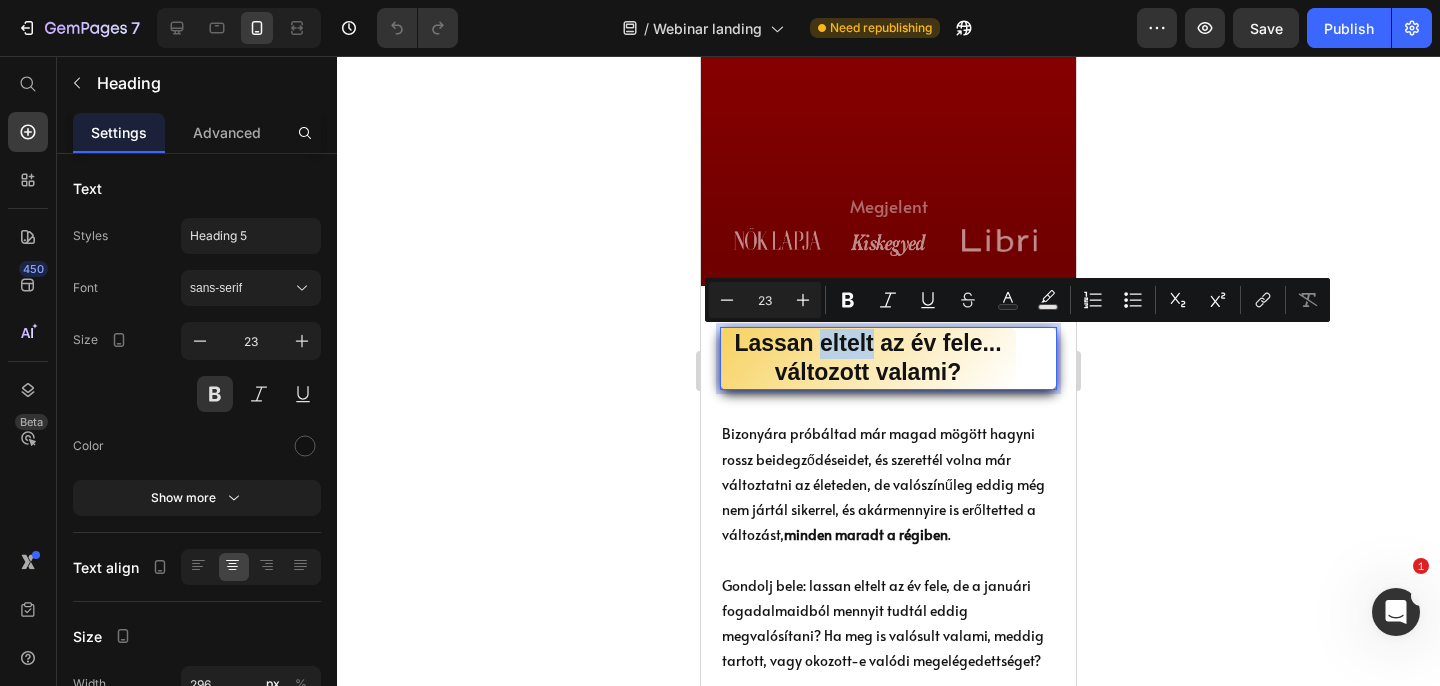 click on "Lassan eltelt az év fele... változott valami?" at bounding box center [868, 359] 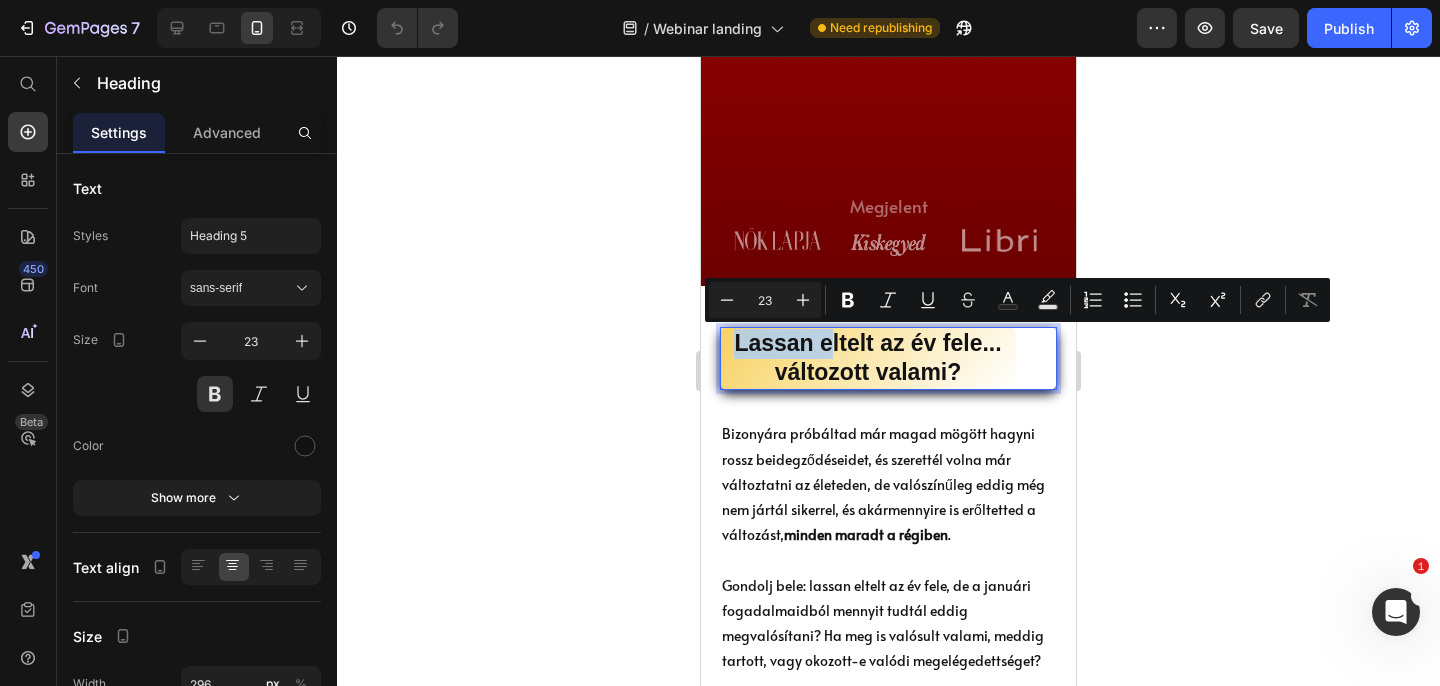 drag, startPoint x: 831, startPoint y: 346, endPoint x: 727, endPoint y: 346, distance: 104 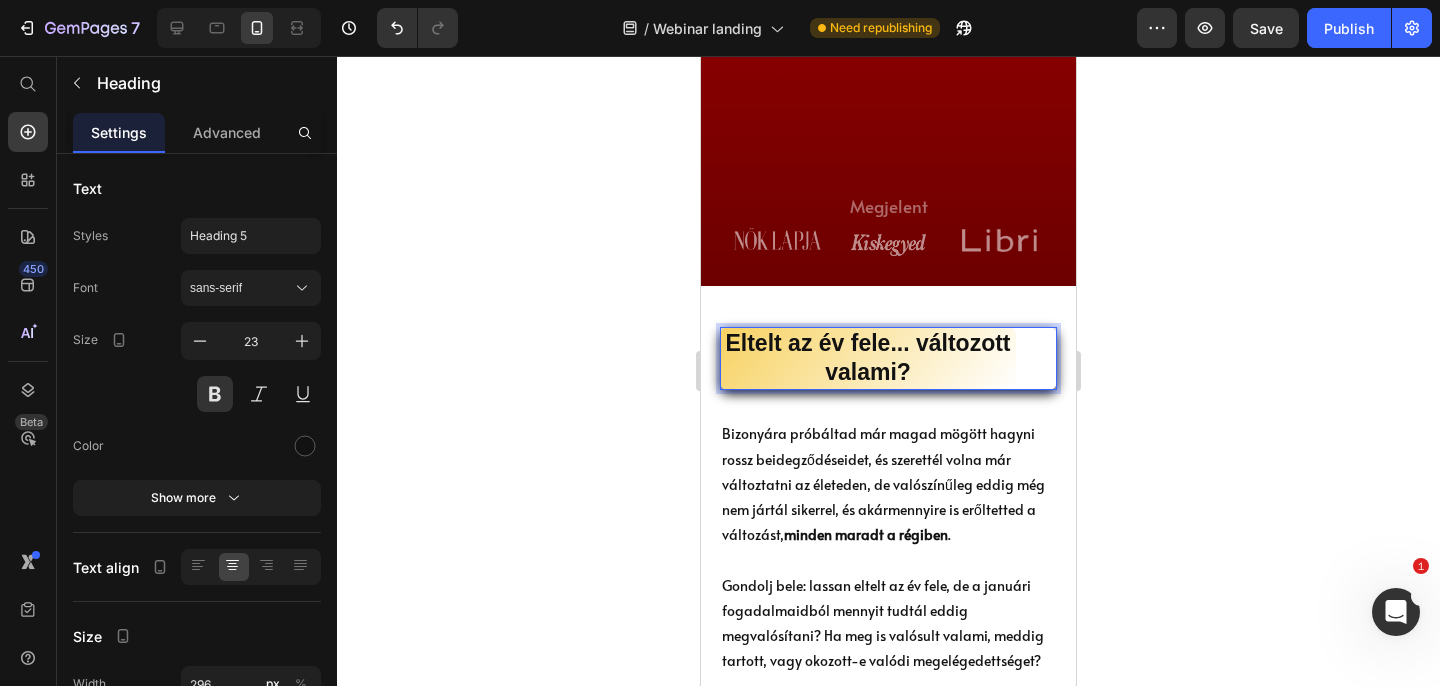 click 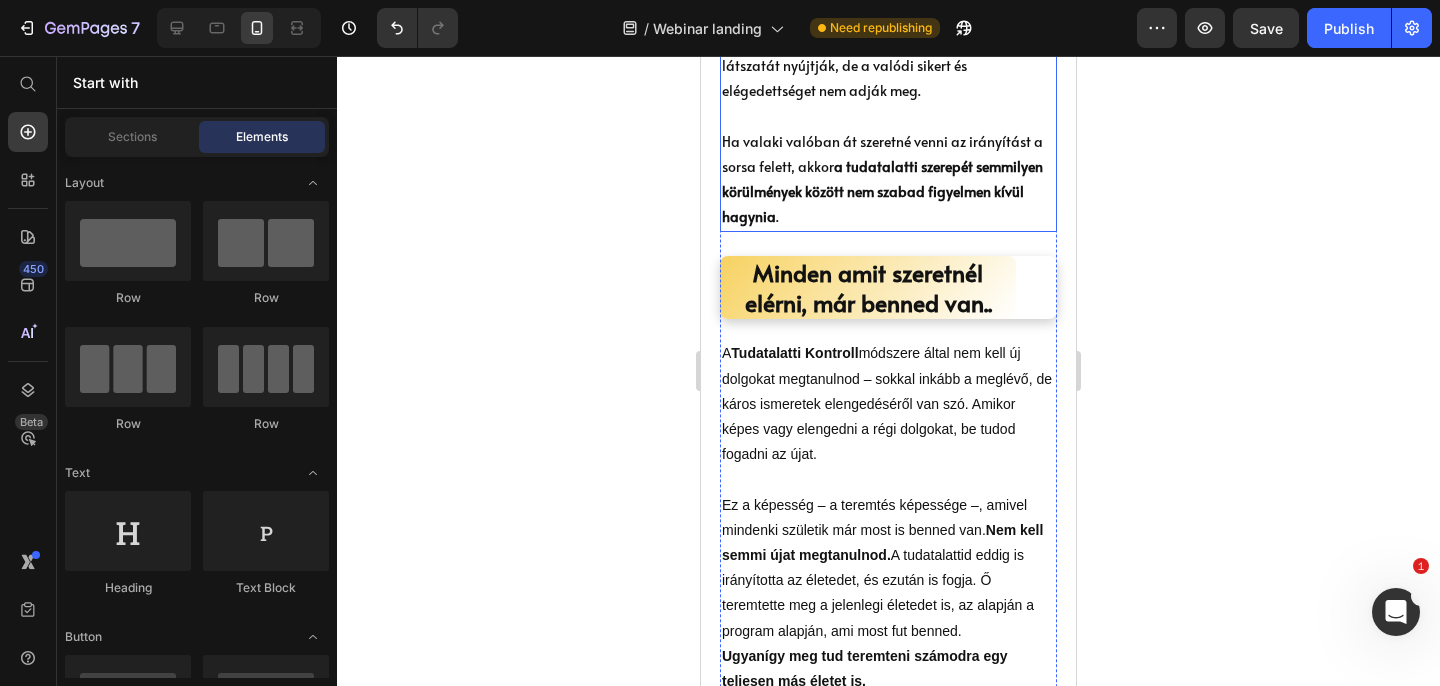 scroll, scrollTop: 1225, scrollLeft: 0, axis: vertical 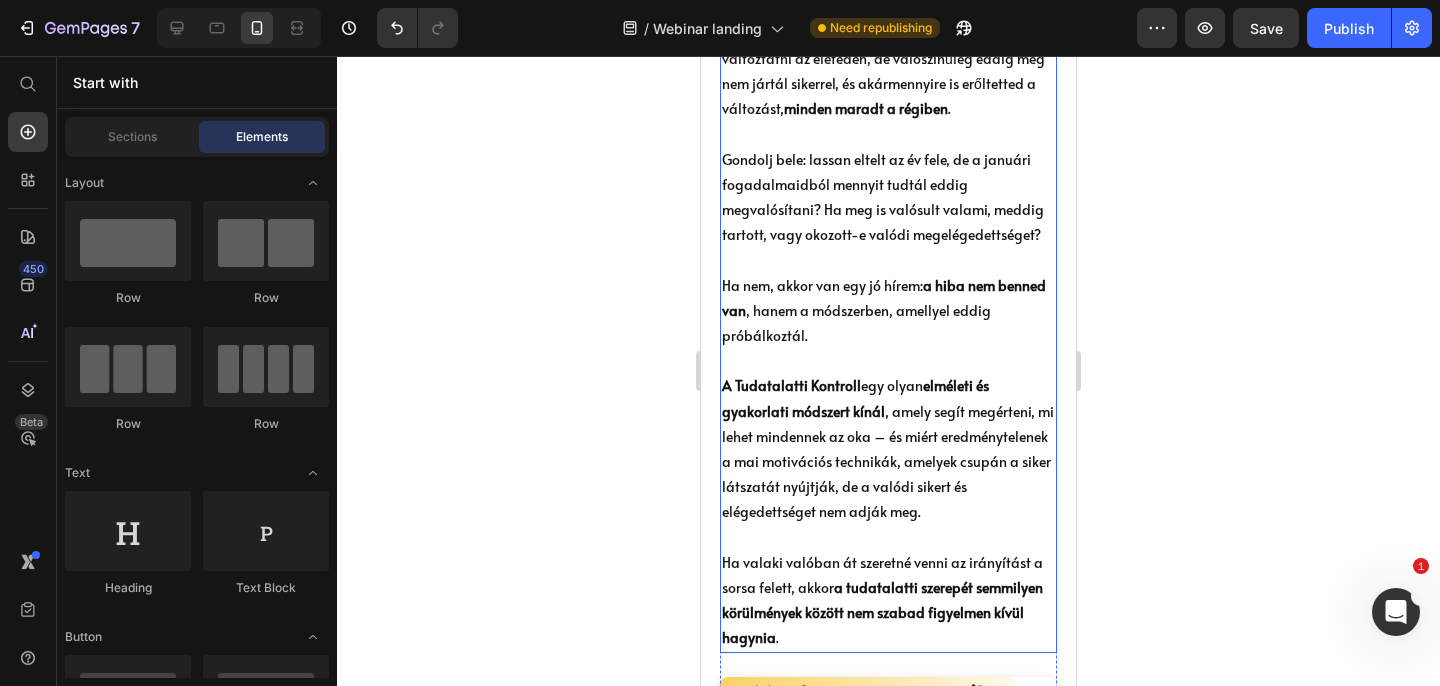 click on "A Tudatalatti Kontroll  egy olyan  elméleti és gyakorlati módszert kínál , amely segít megérteni, mi lehet mindennek az oka – és miért eredménytelenek a mai motivációs technikák, amelyek csupán a siker látszatát nyújtják, de a valódi sikert és elégedettséget nem adják meg. Ha valaki valóban át szeretné venni az irányítást a sorsa felett, akkor  a tudatalatti szerepét semmilyen körülmények között nem szabad figyelmen kívül hagynia ." at bounding box center (888, 511) 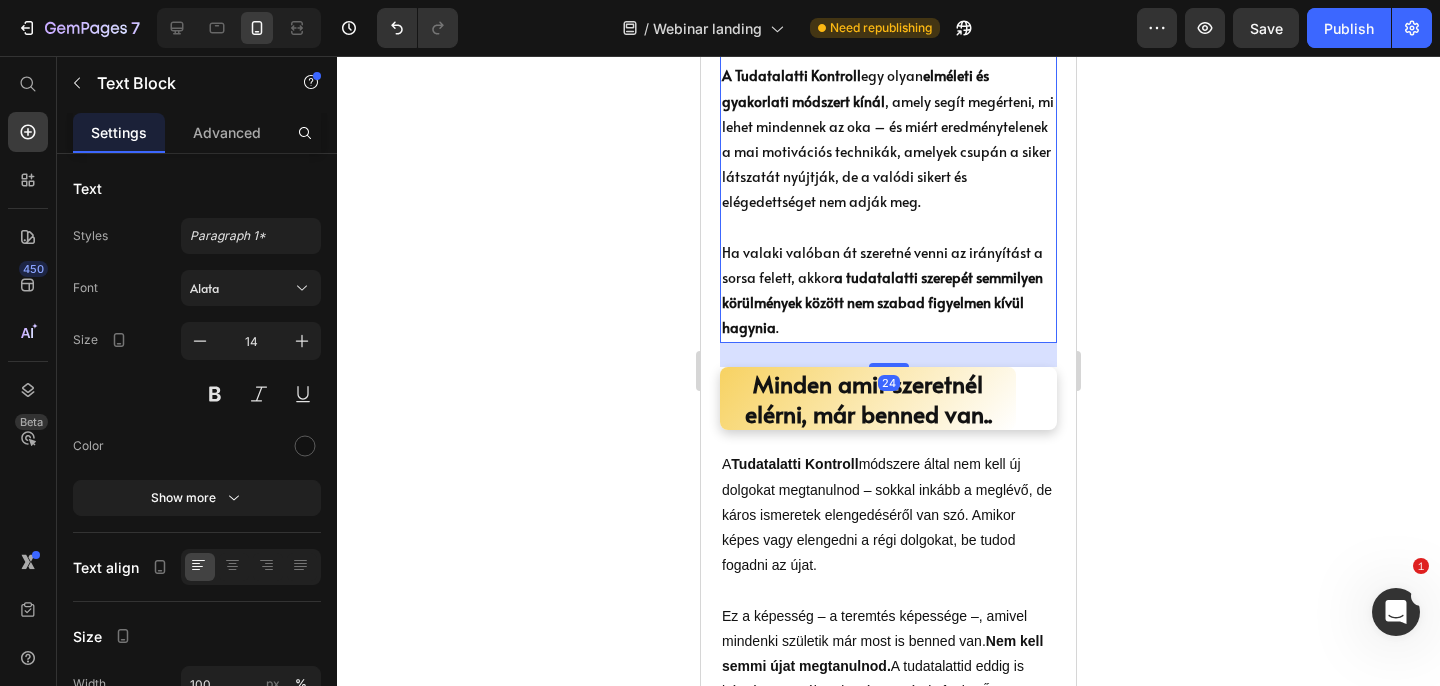 scroll, scrollTop: 1559, scrollLeft: 0, axis: vertical 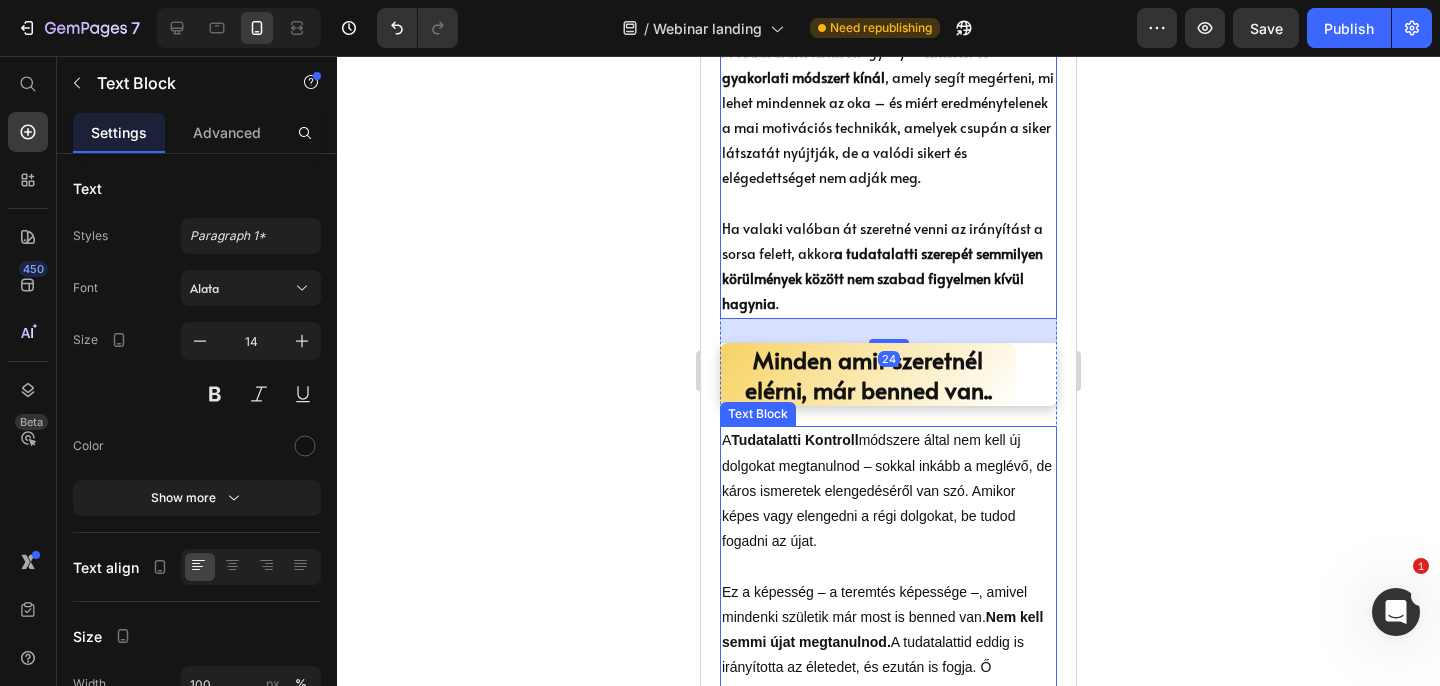click on "A  Tudatalatti Kontroll  módszere által nem kell új dolgokat megtanulnod – sokkal inkább a meglévő, de káros ismeretek elengedéséről van szó. Amikor képes vagy elengedni a régi dolgokat, be tudod fogadni az újat." at bounding box center (888, 491) 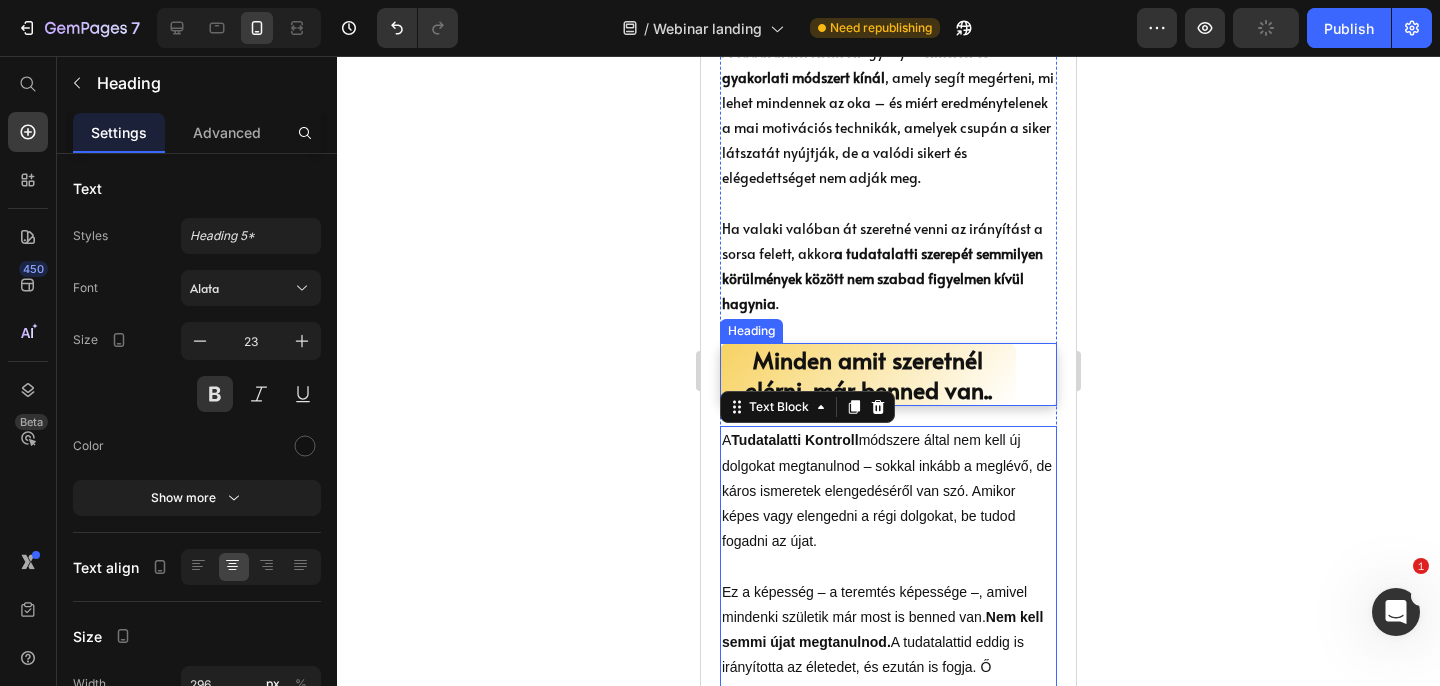 click on "Minden amit szeretnél elérni, már benned van.." at bounding box center (868, 375) 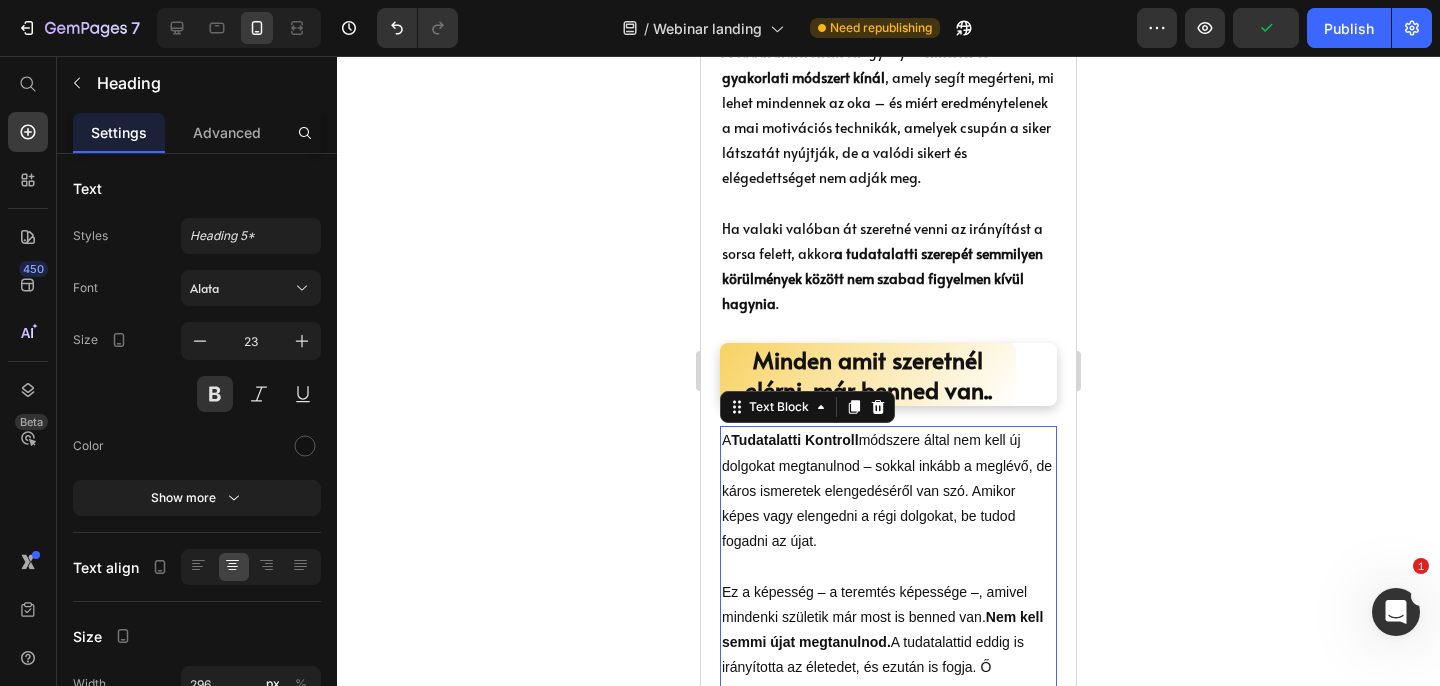 click on "A  Tudatalatti Kontroll  módszere által nem kell új dolgokat megtanulnod – sokkal inkább a meglévő, de káros ismeretek elengedéséről van szó. Amikor képes vagy elengedni a régi dolgokat, be tudod fogadni az újat." at bounding box center (888, 491) 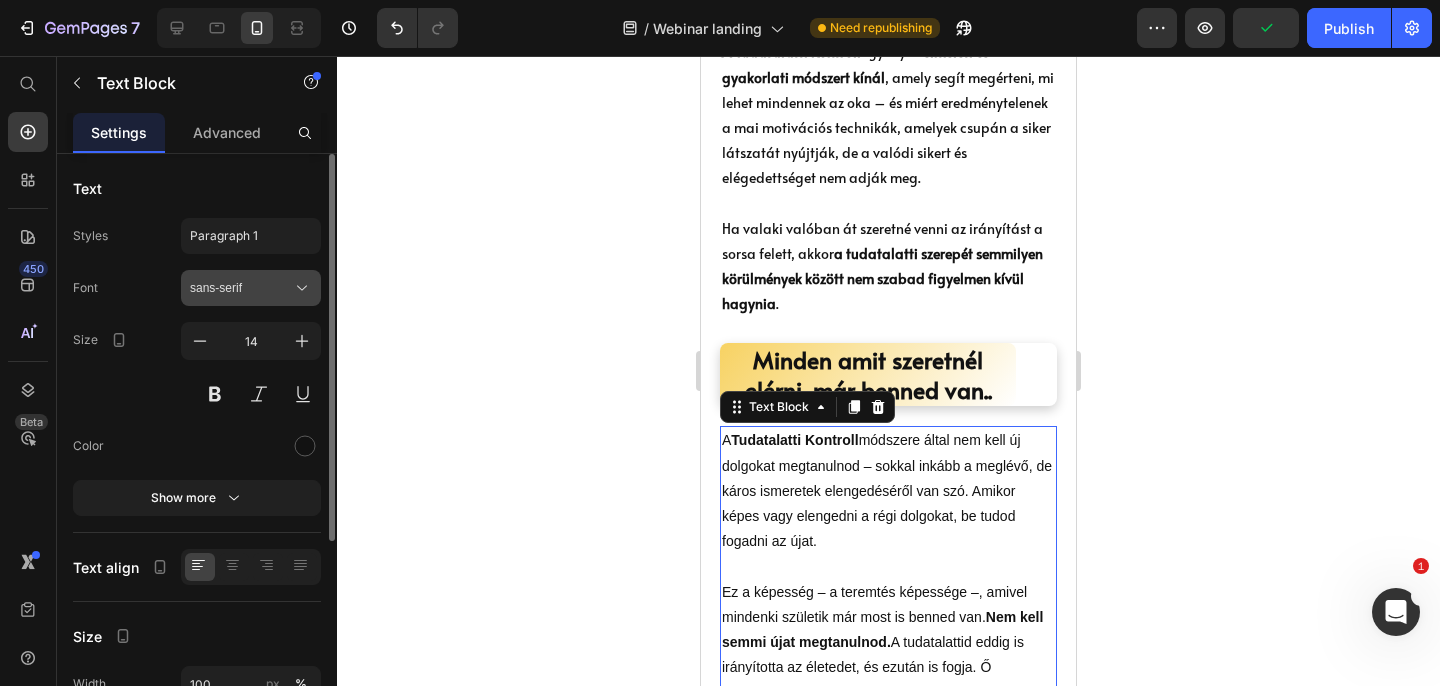 click on "sans-serif" at bounding box center (241, 288) 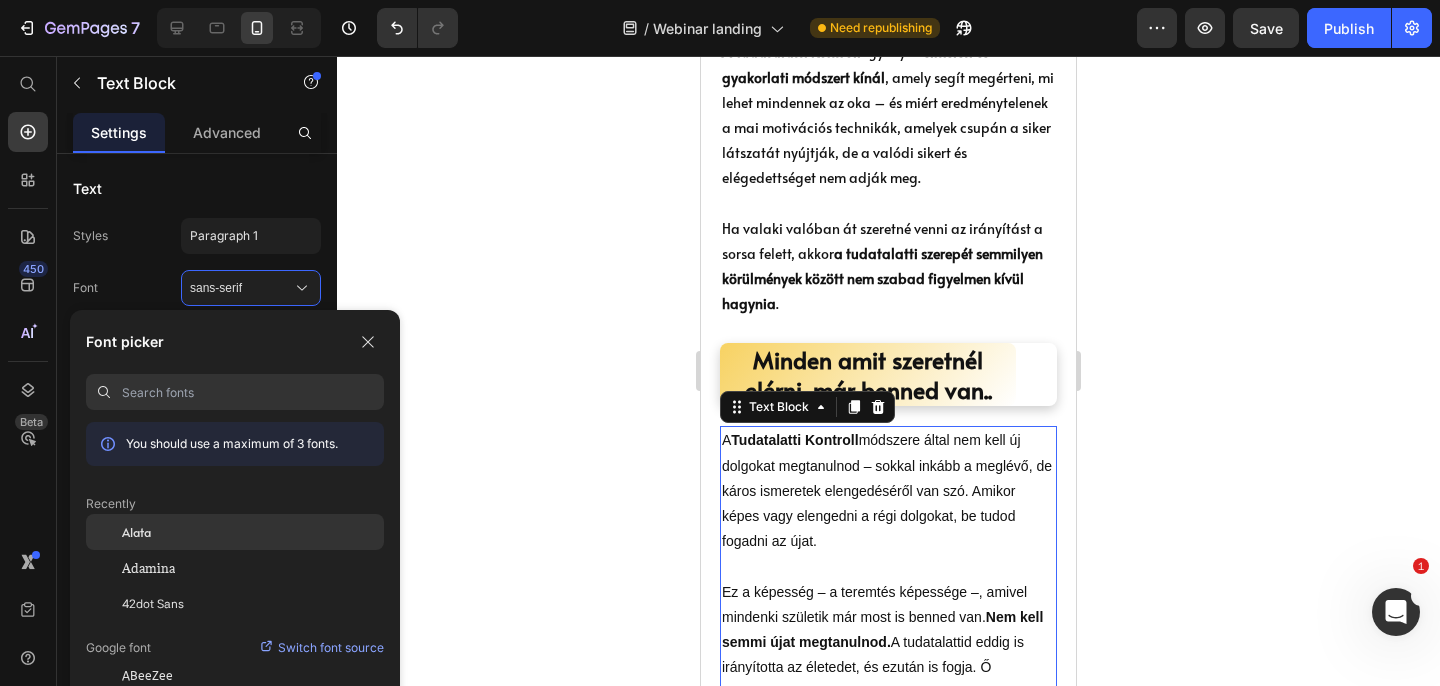 click on "Alata" 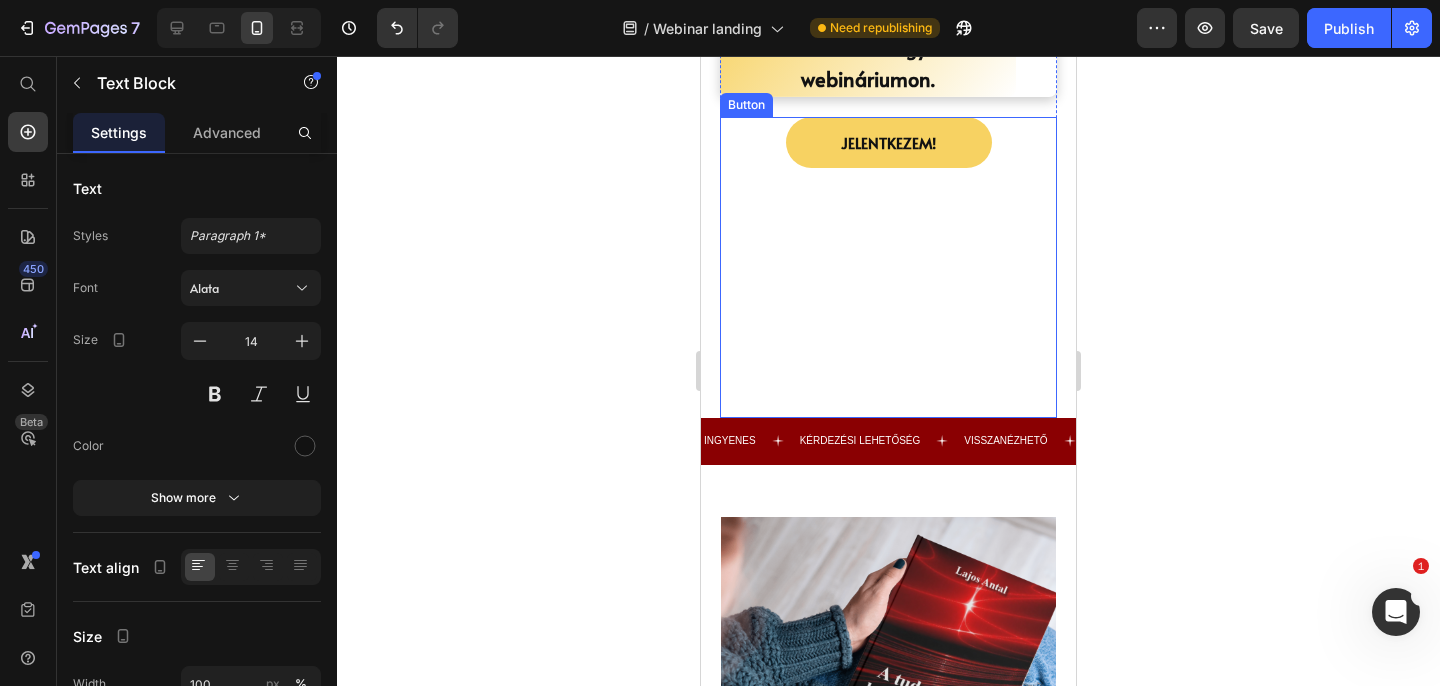 scroll, scrollTop: 2323, scrollLeft: 0, axis: vertical 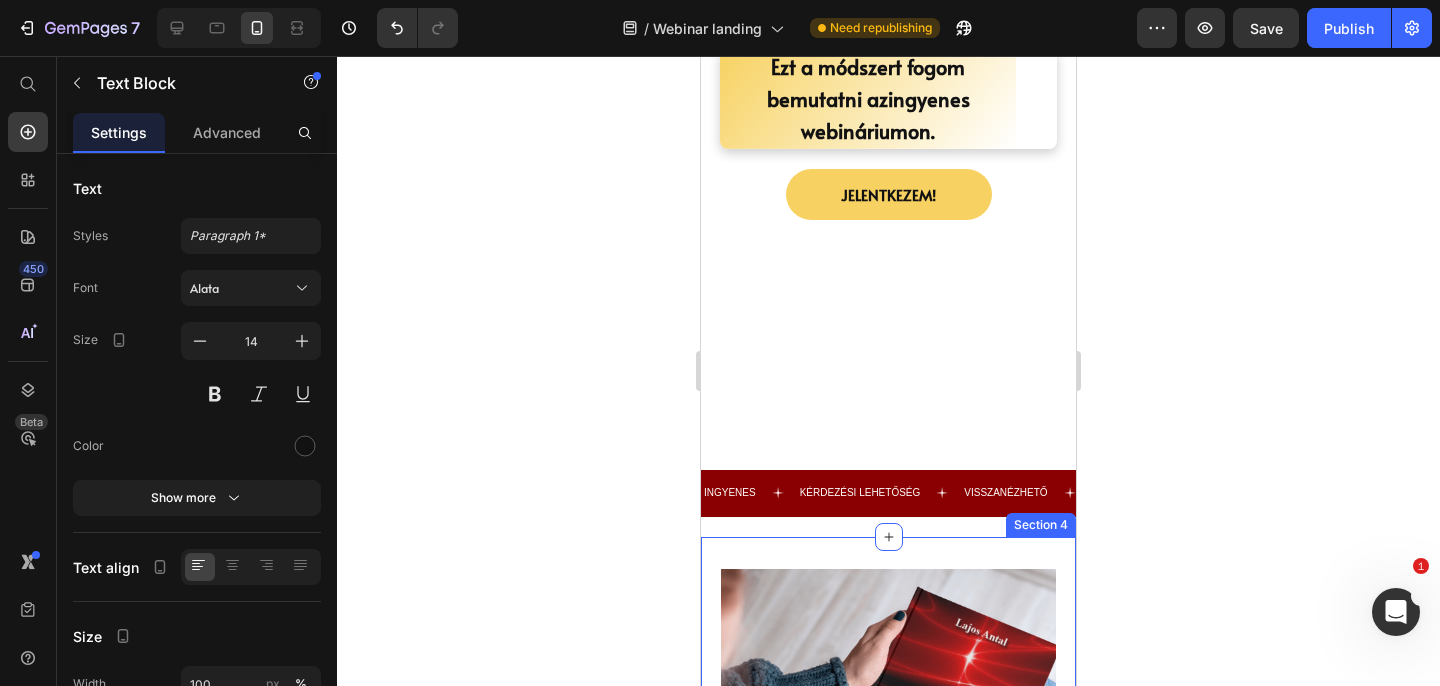 click on "Jelentkezem! Button" at bounding box center (888, 319) 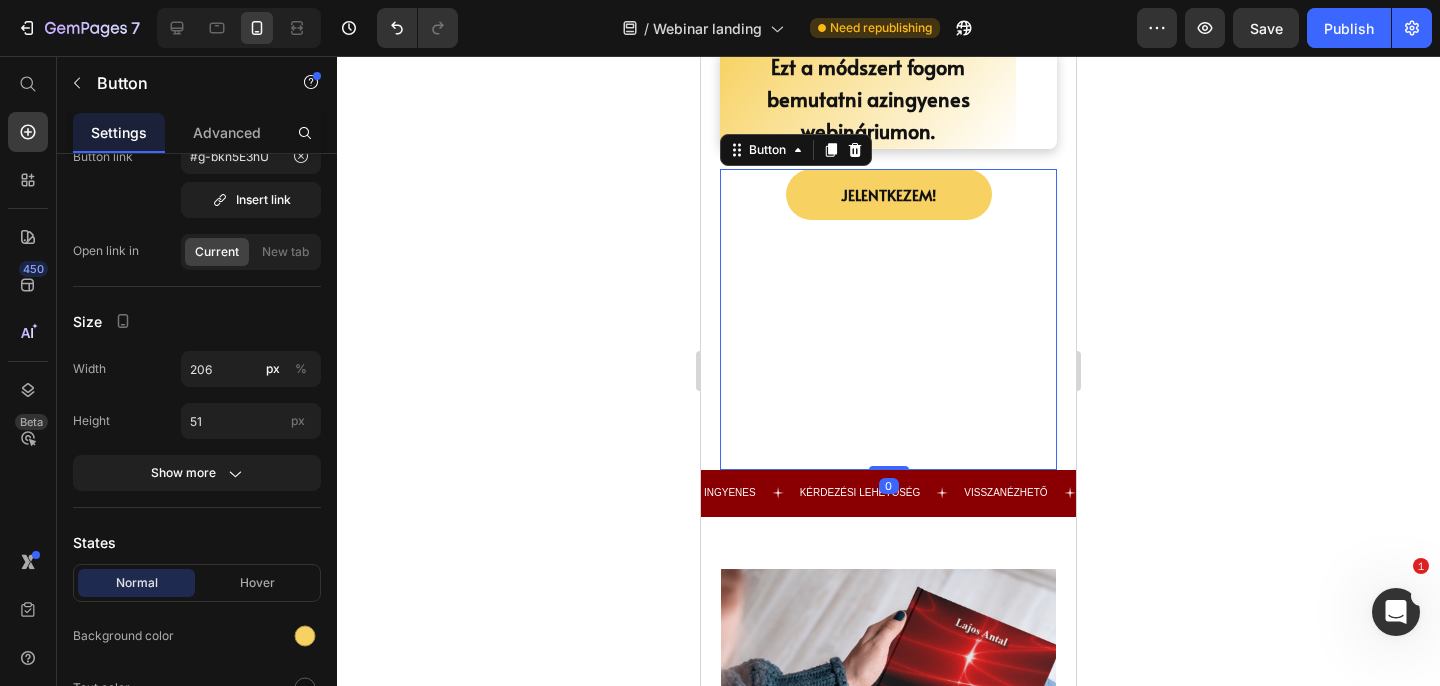 scroll, scrollTop: 804, scrollLeft: 0, axis: vertical 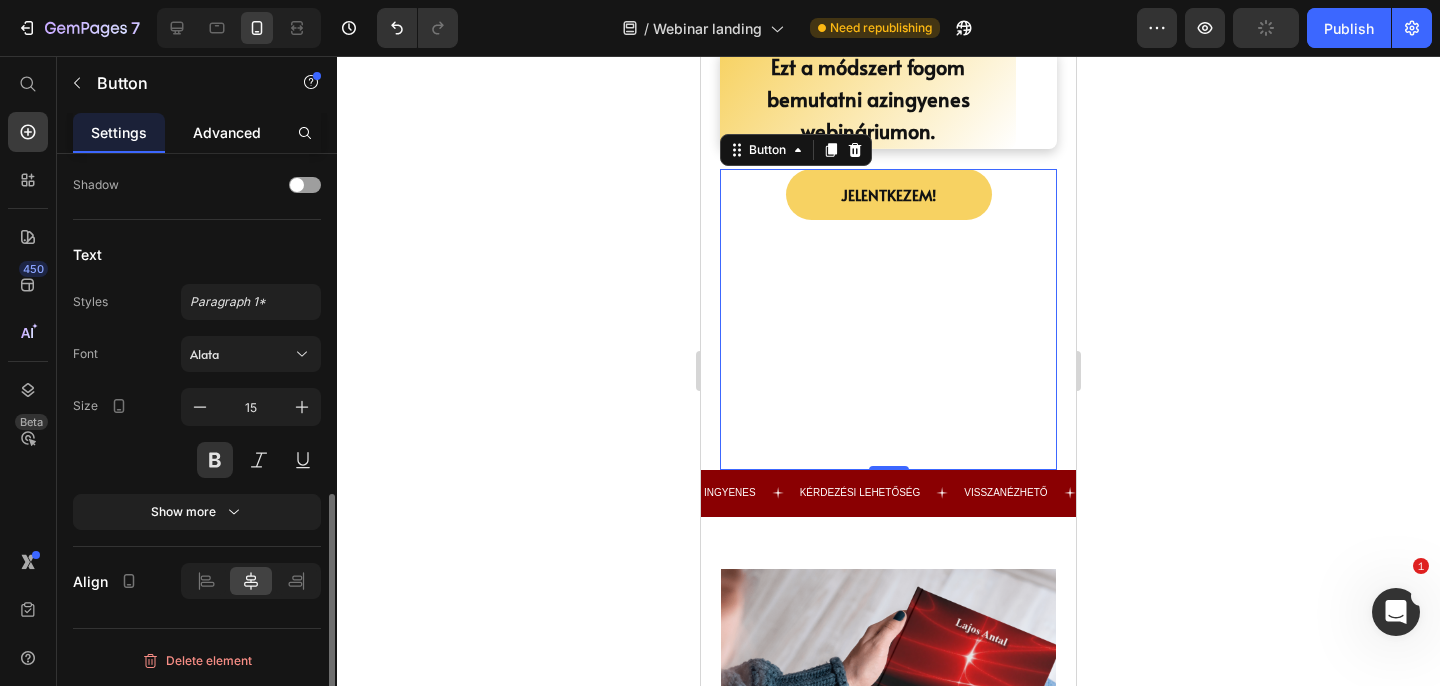 click on "Advanced" at bounding box center (227, 132) 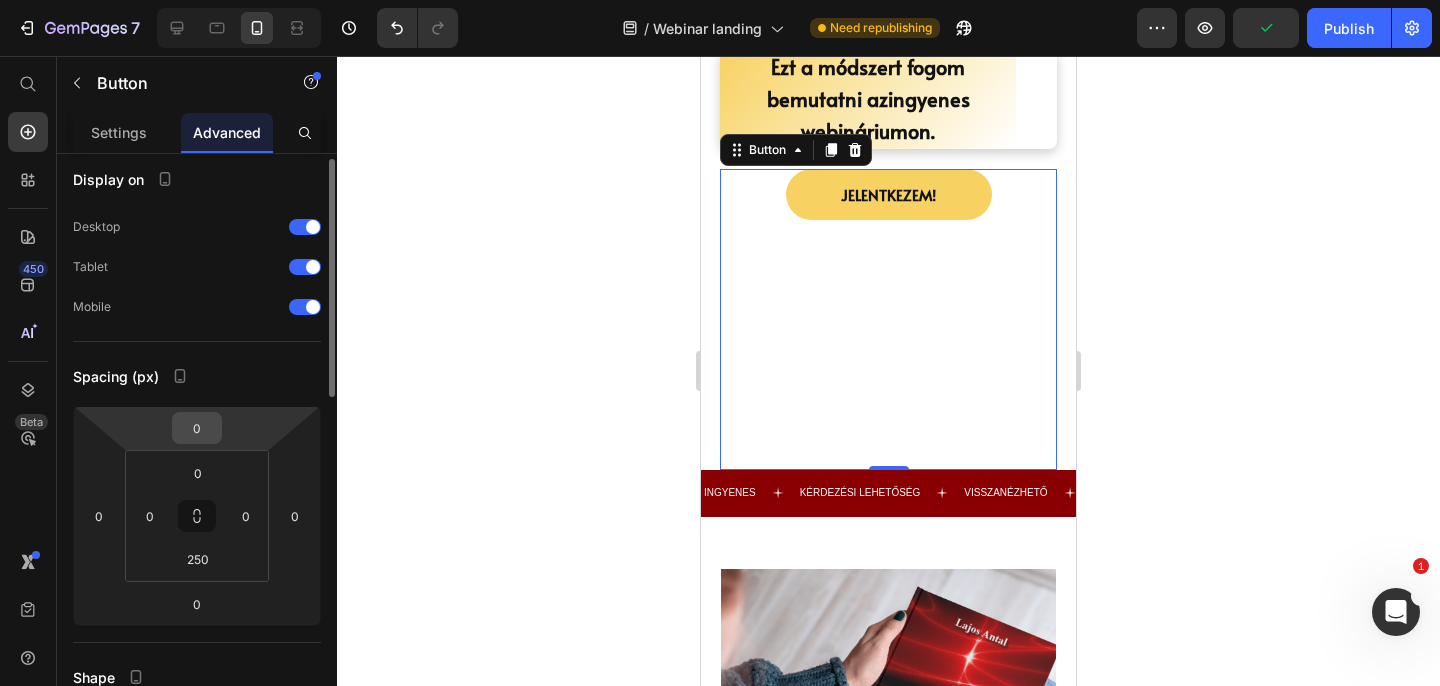 scroll, scrollTop: 10, scrollLeft: 0, axis: vertical 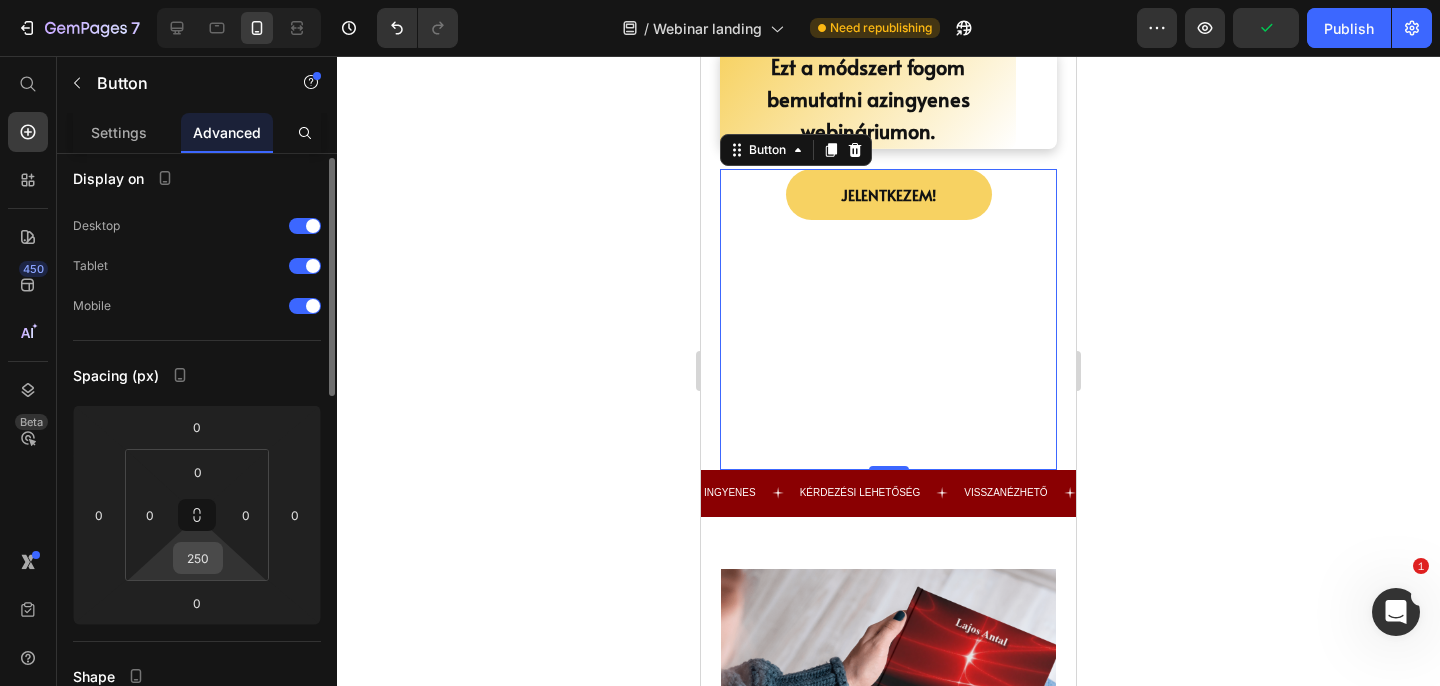 click on "250" at bounding box center [198, 558] 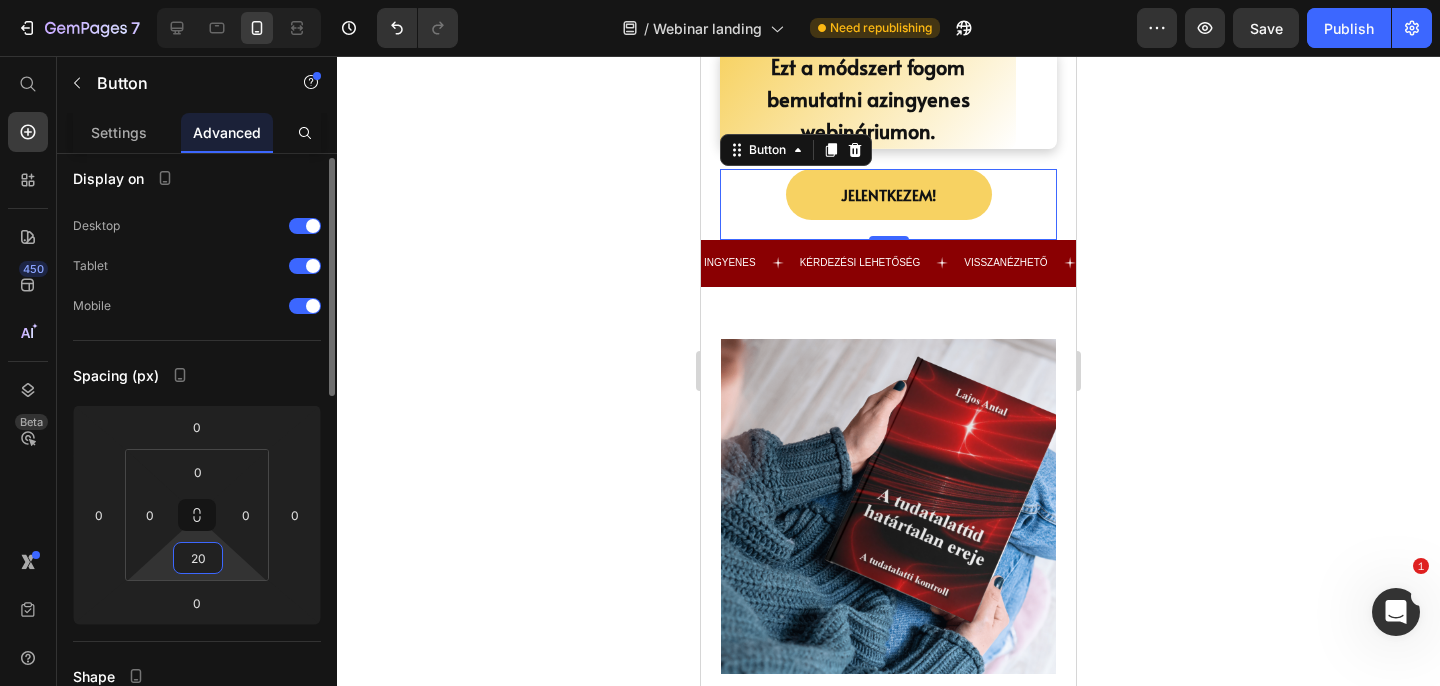 type on "2" 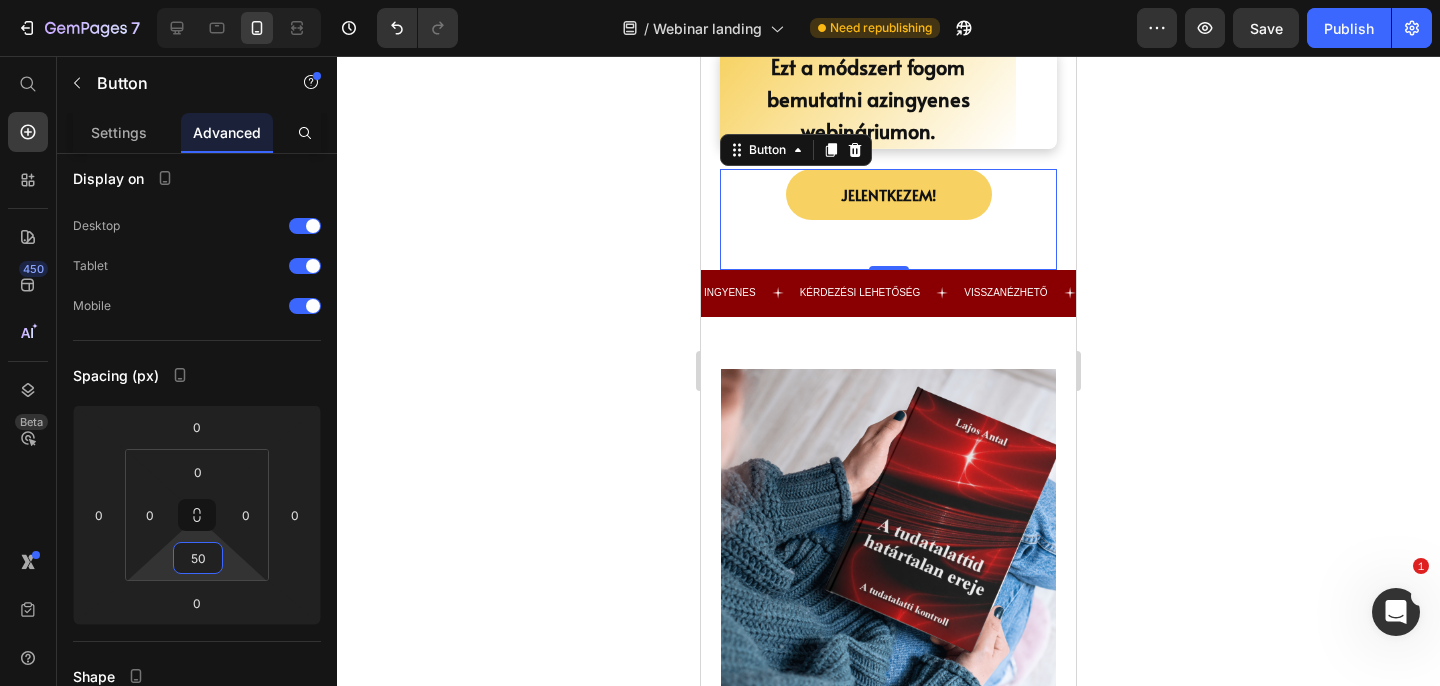 type on "50" 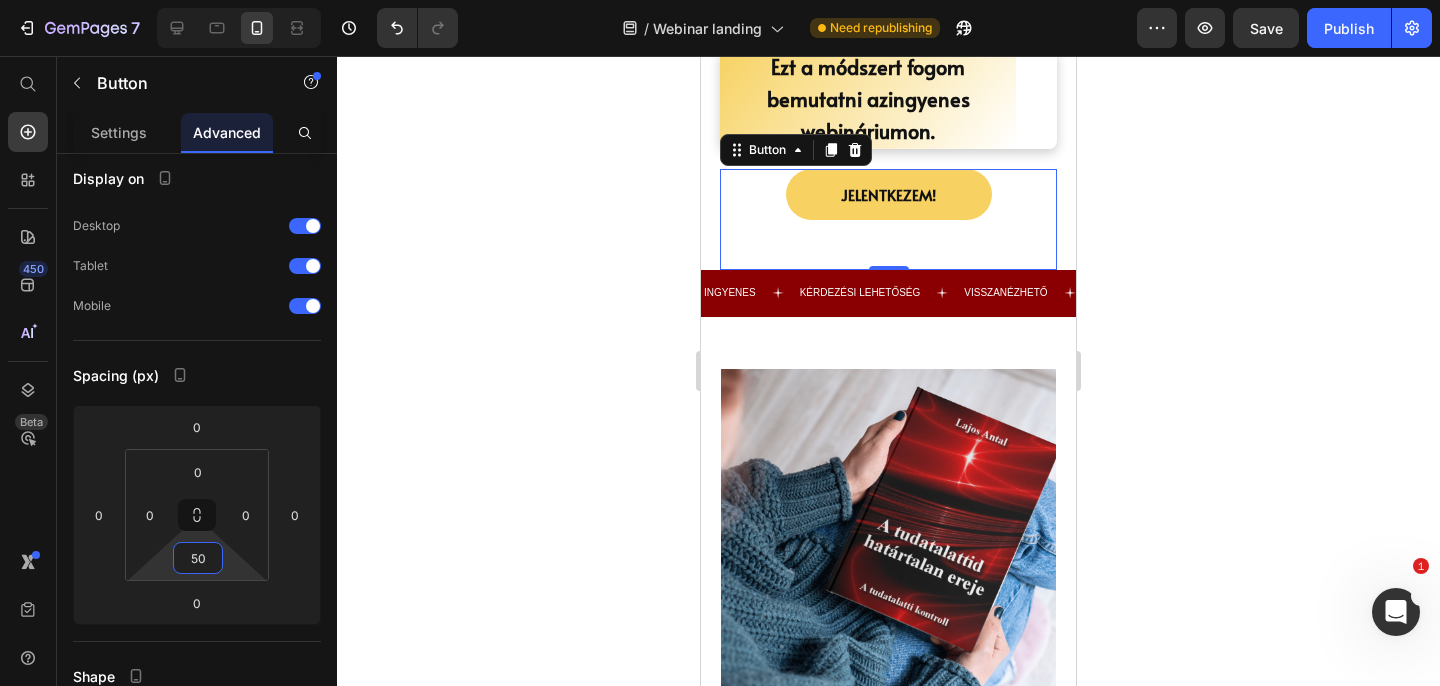 click 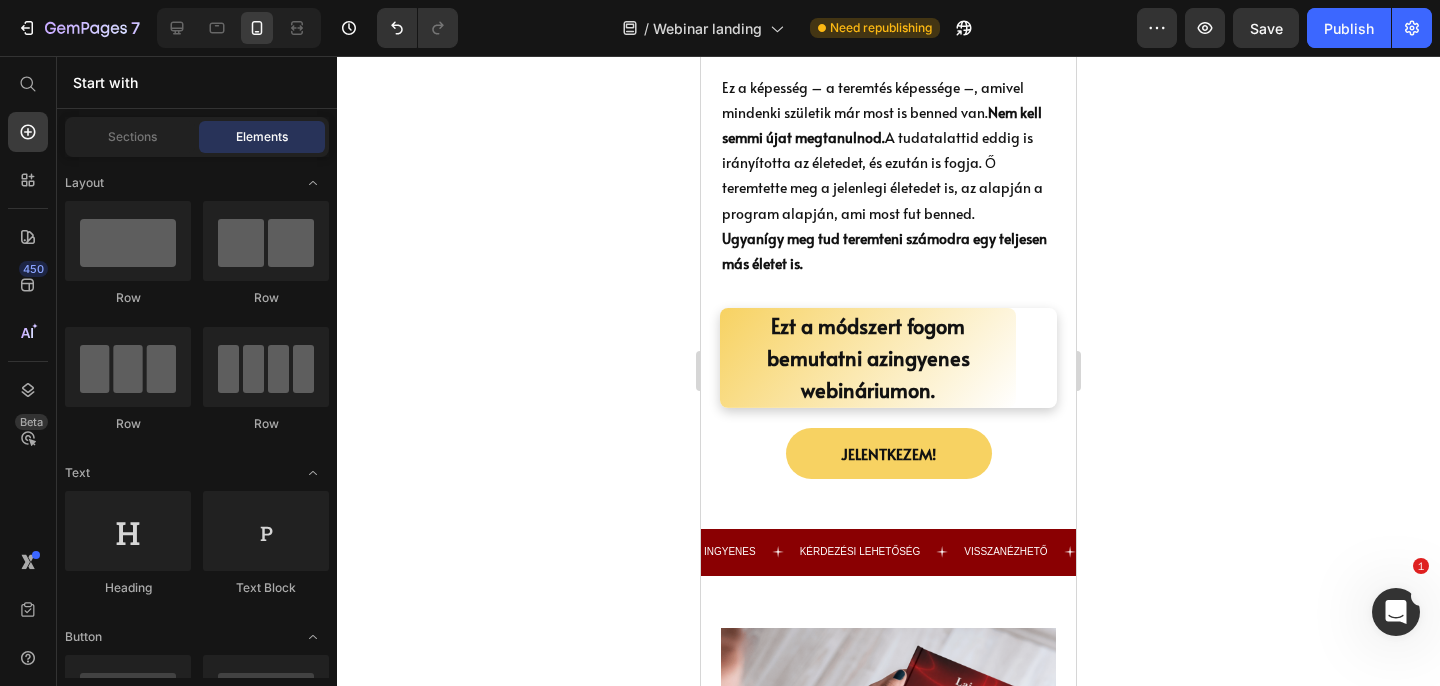 scroll, scrollTop: 2134, scrollLeft: 0, axis: vertical 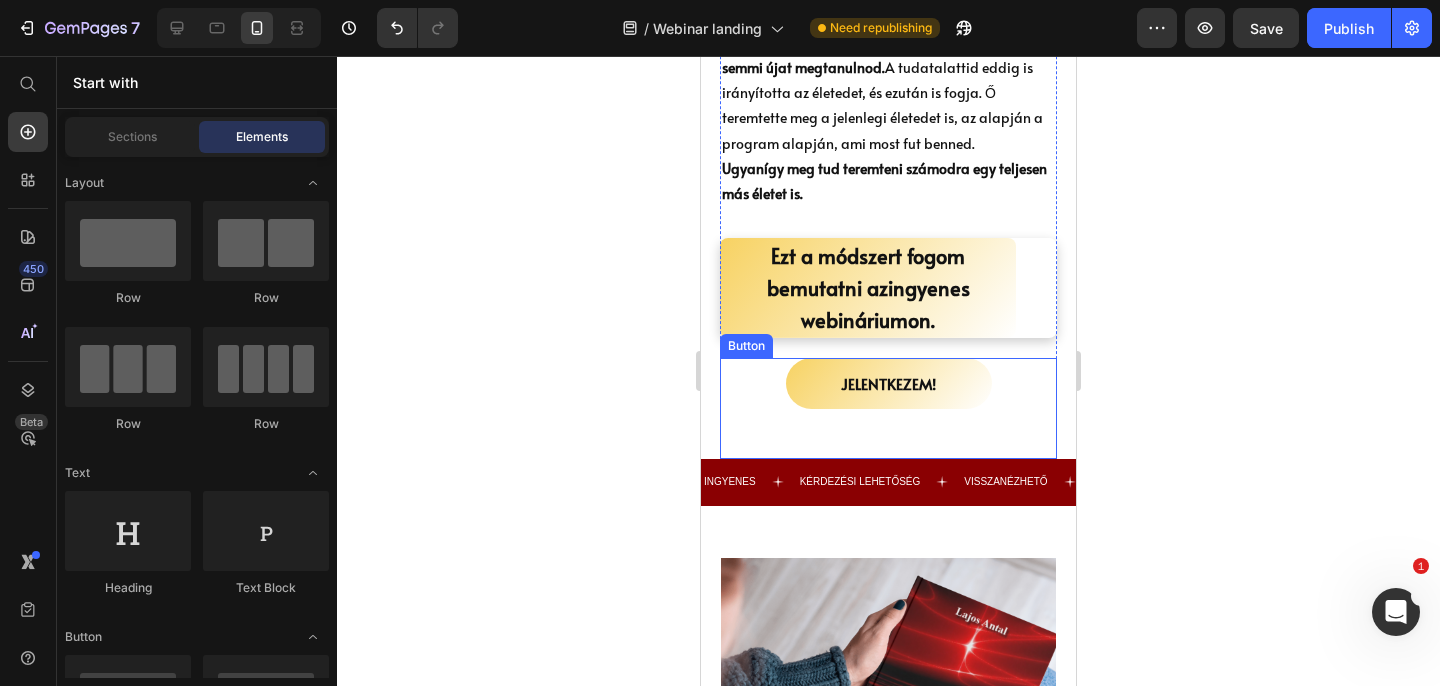 click on "Jelentkezem!" at bounding box center [889, 383] 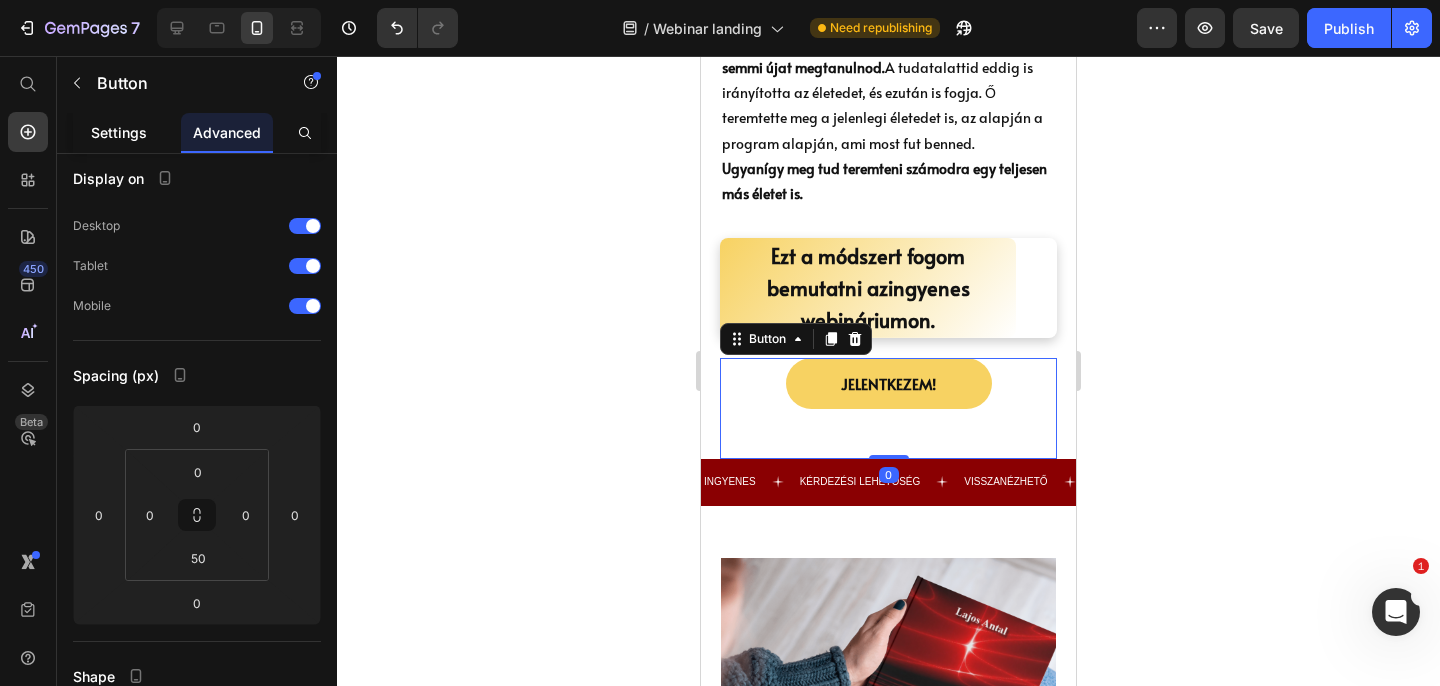 click on "Settings" 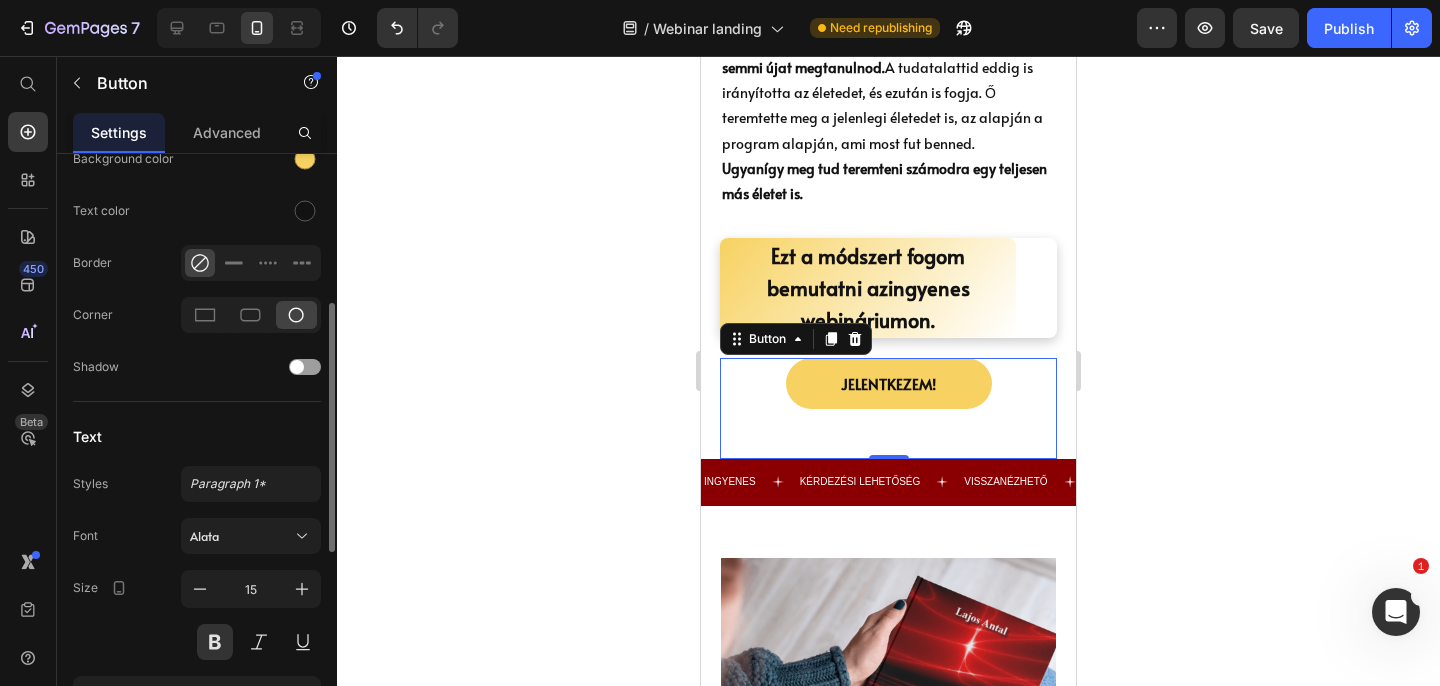scroll, scrollTop: 515, scrollLeft: 0, axis: vertical 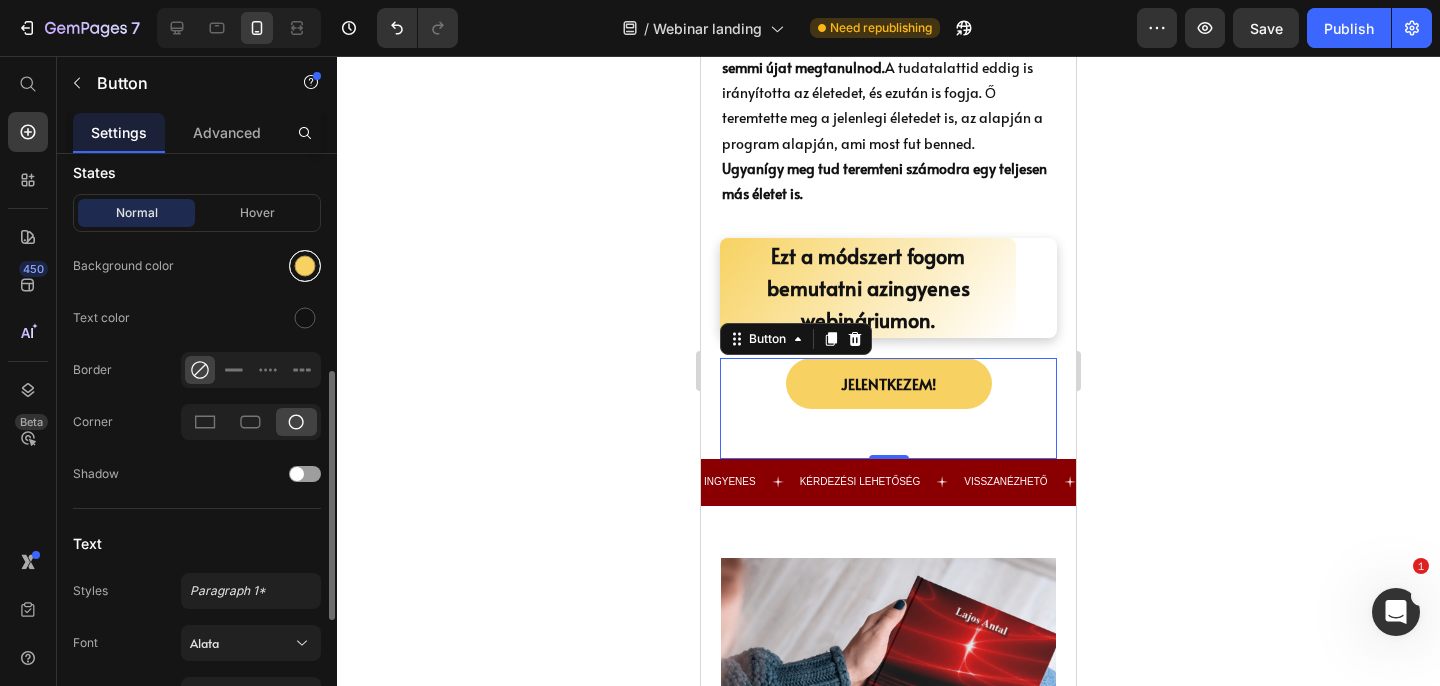 click at bounding box center (305, 266) 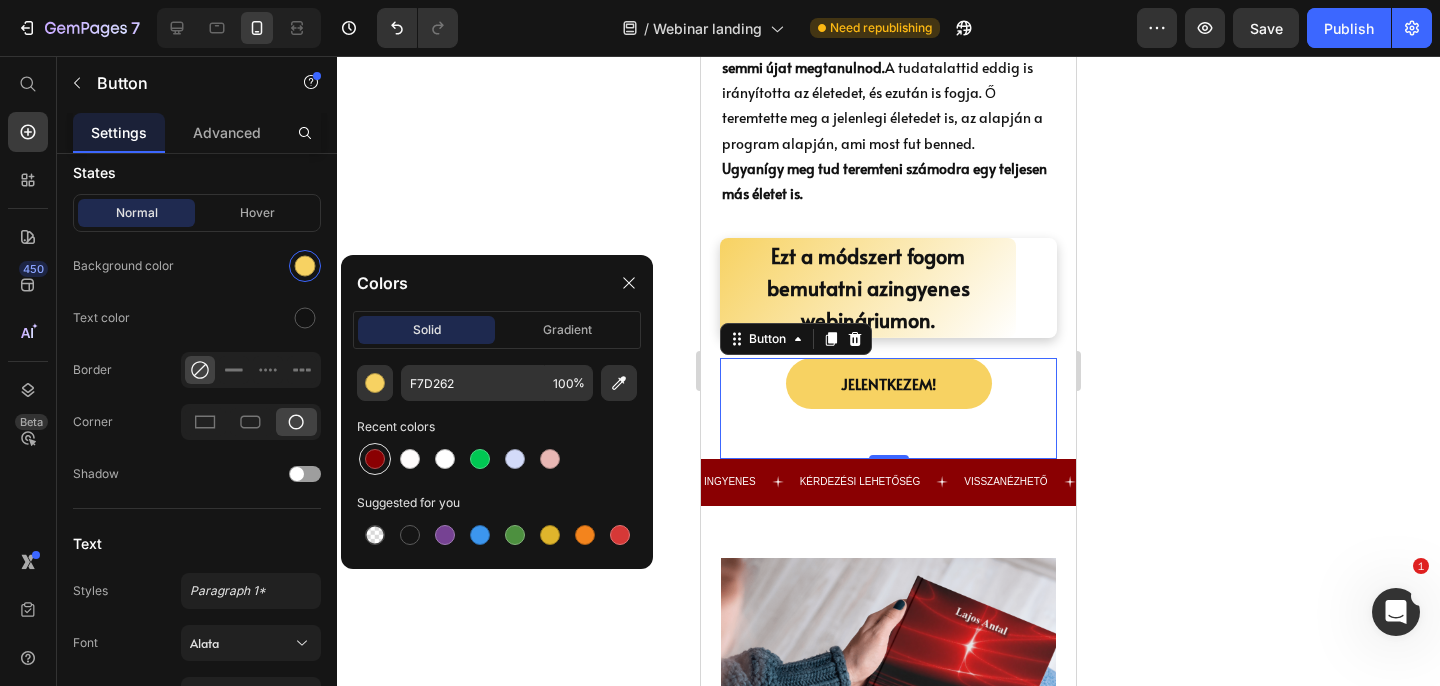 click at bounding box center (375, 459) 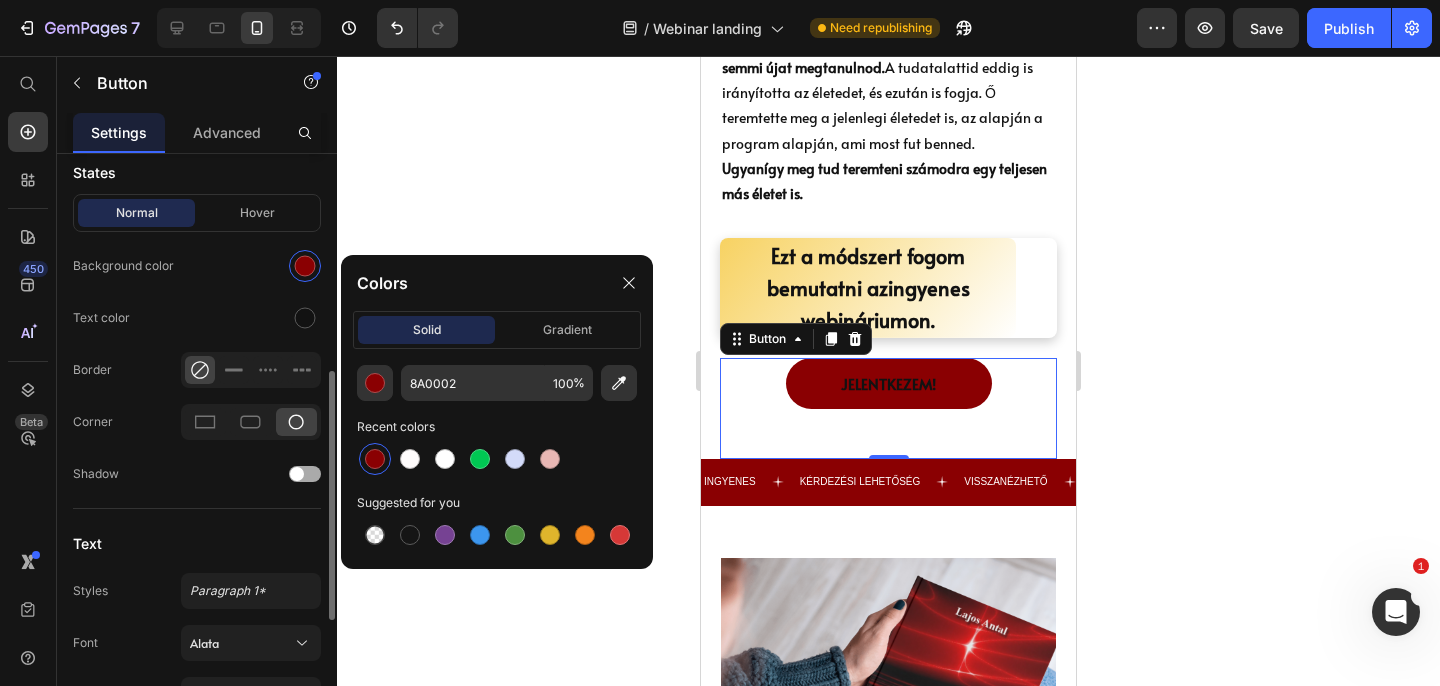 click on "Shadow" 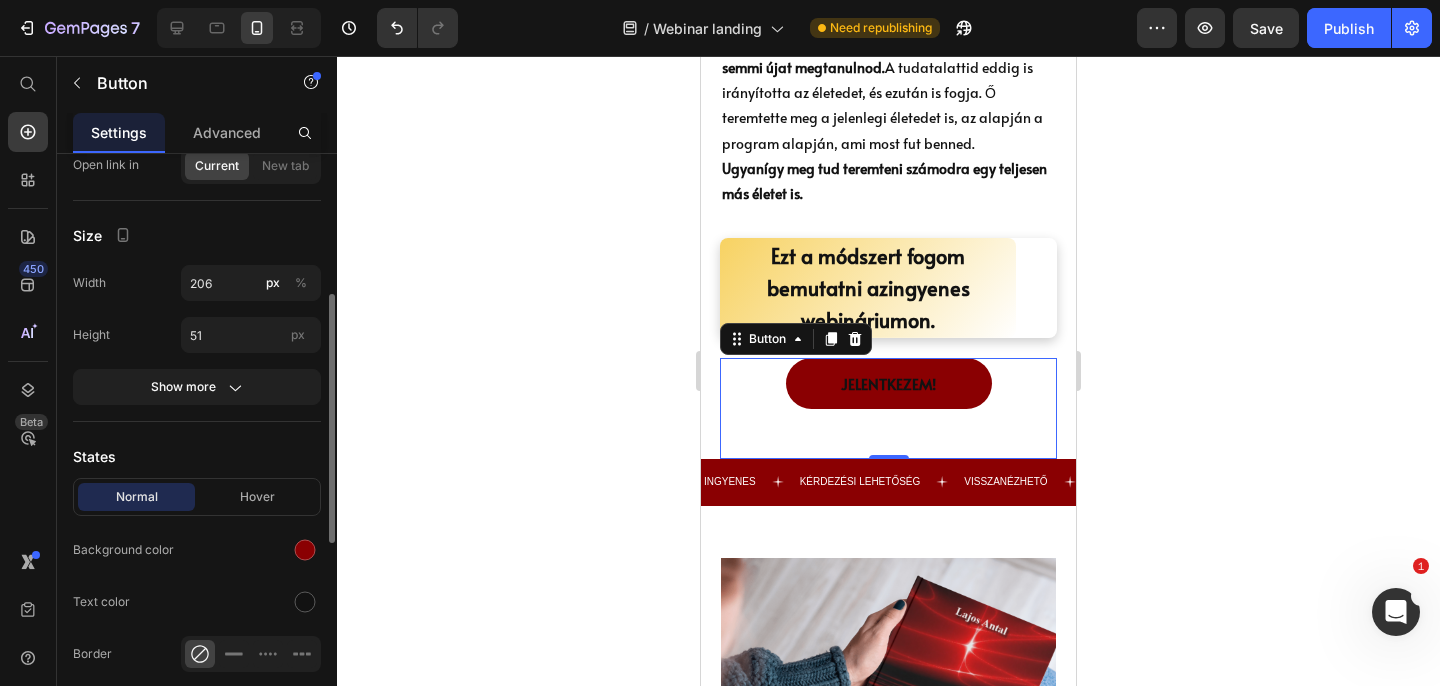 scroll, scrollTop: 261, scrollLeft: 0, axis: vertical 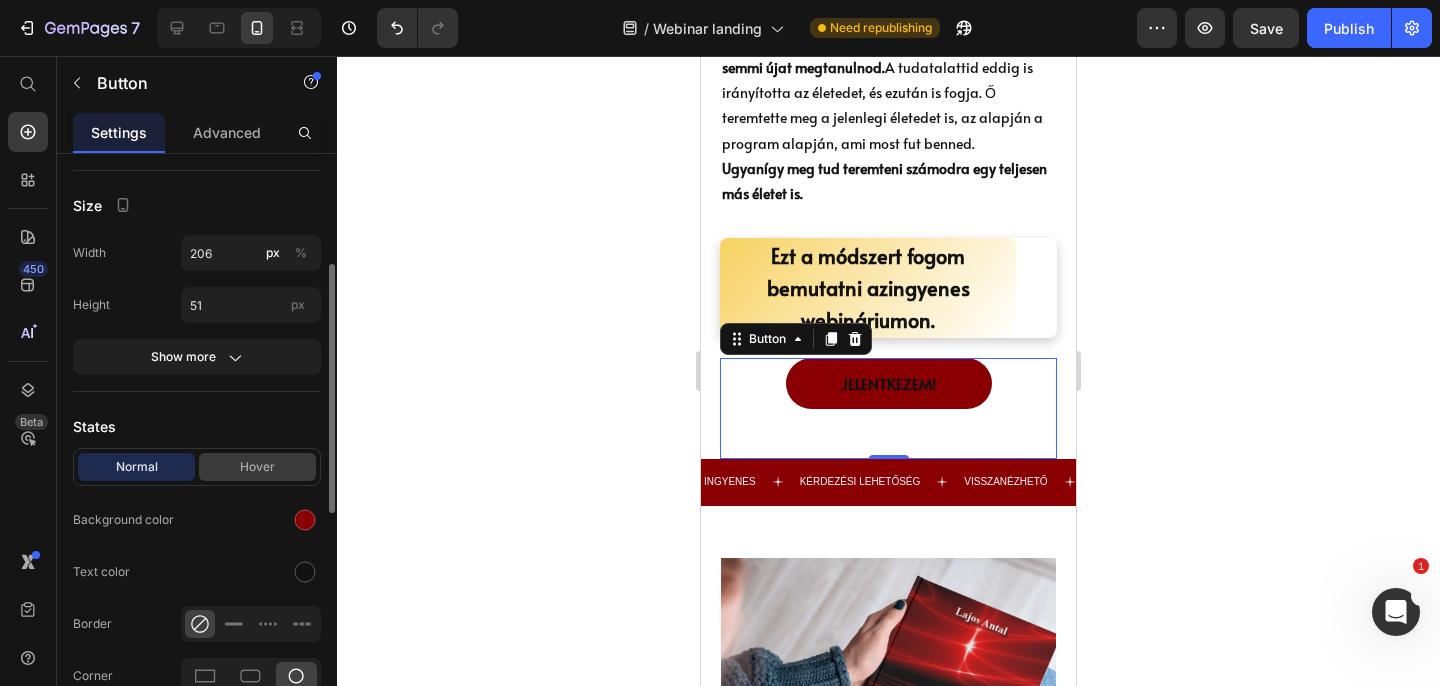 click on "Hover" at bounding box center (257, 467) 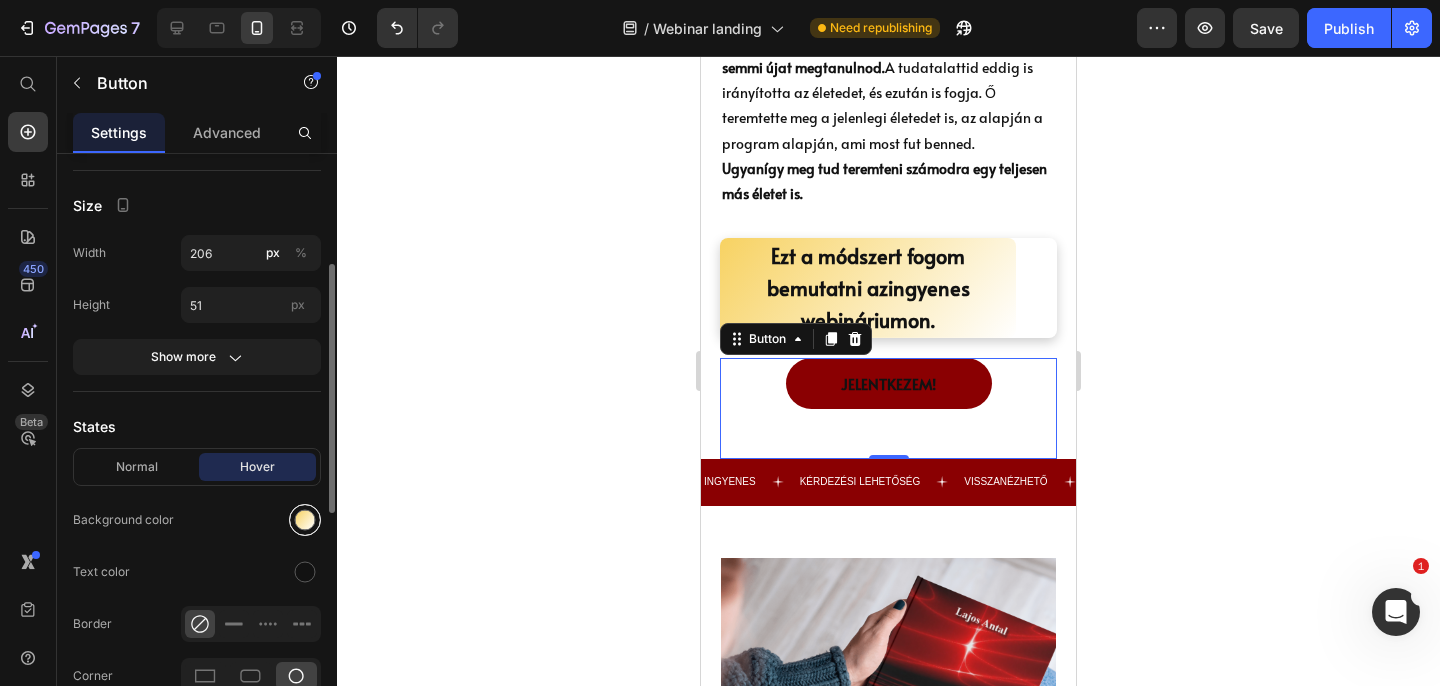 click at bounding box center (305, 520) 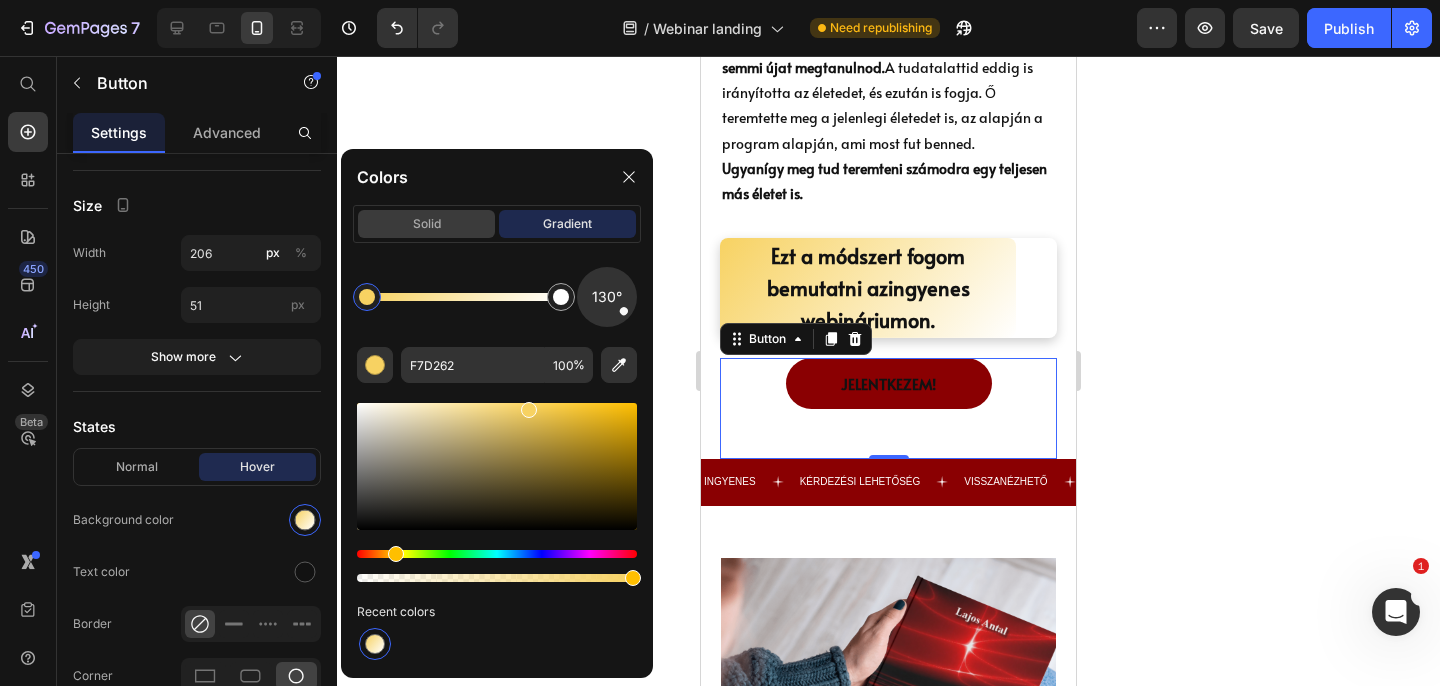 click on "solid" 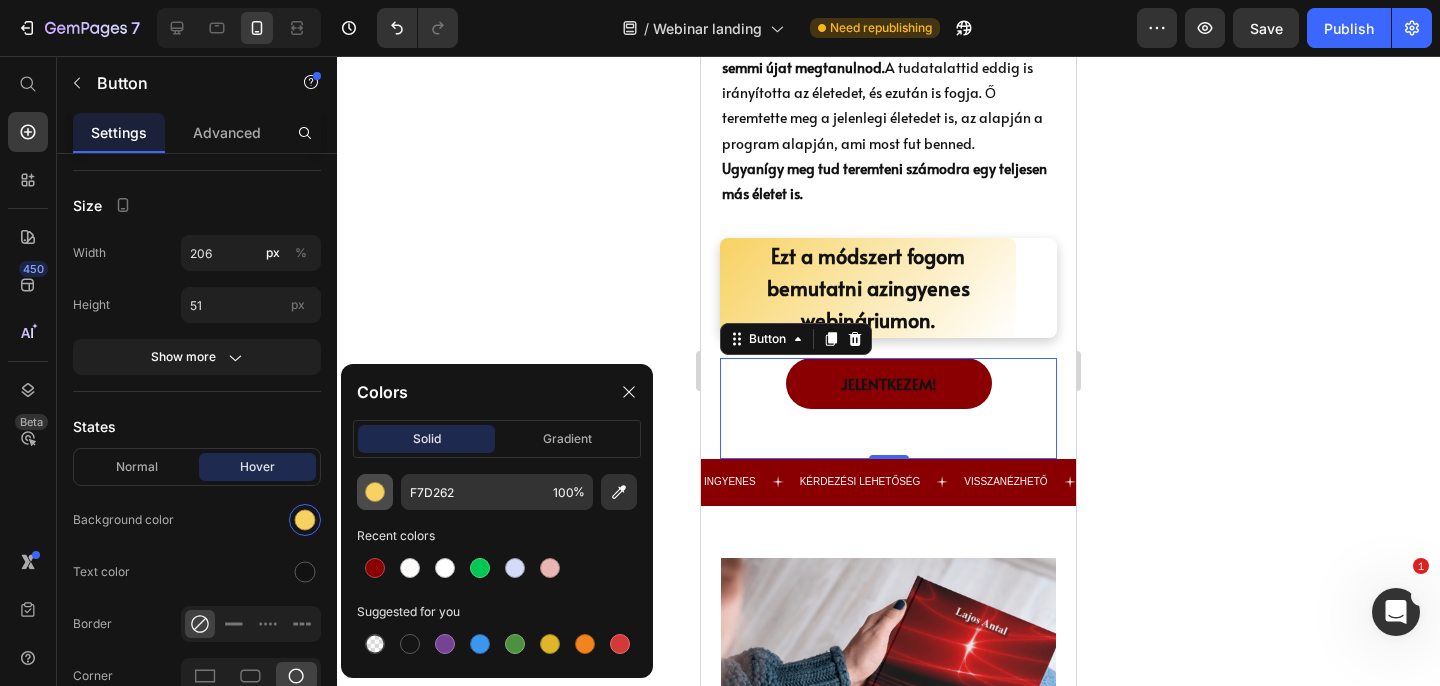 click at bounding box center [375, 492] 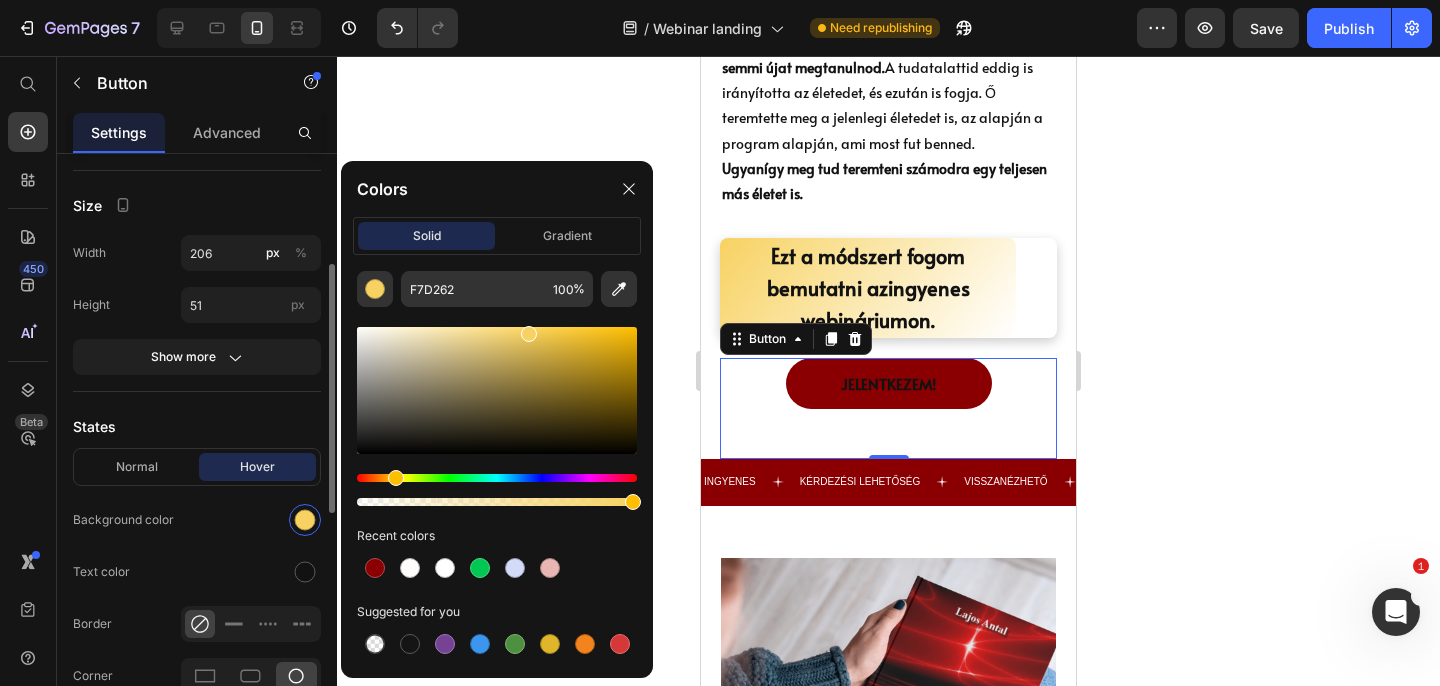 click at bounding box center [251, 520] 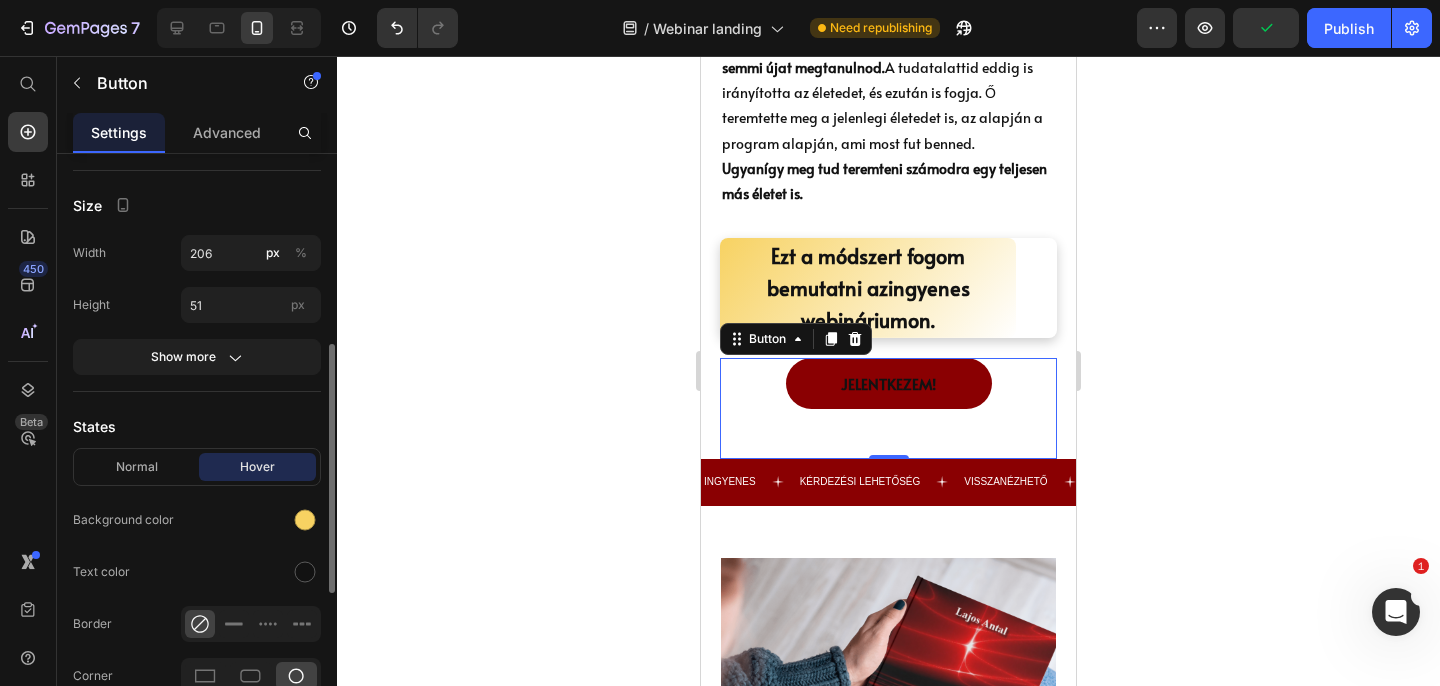 scroll, scrollTop: 361, scrollLeft: 0, axis: vertical 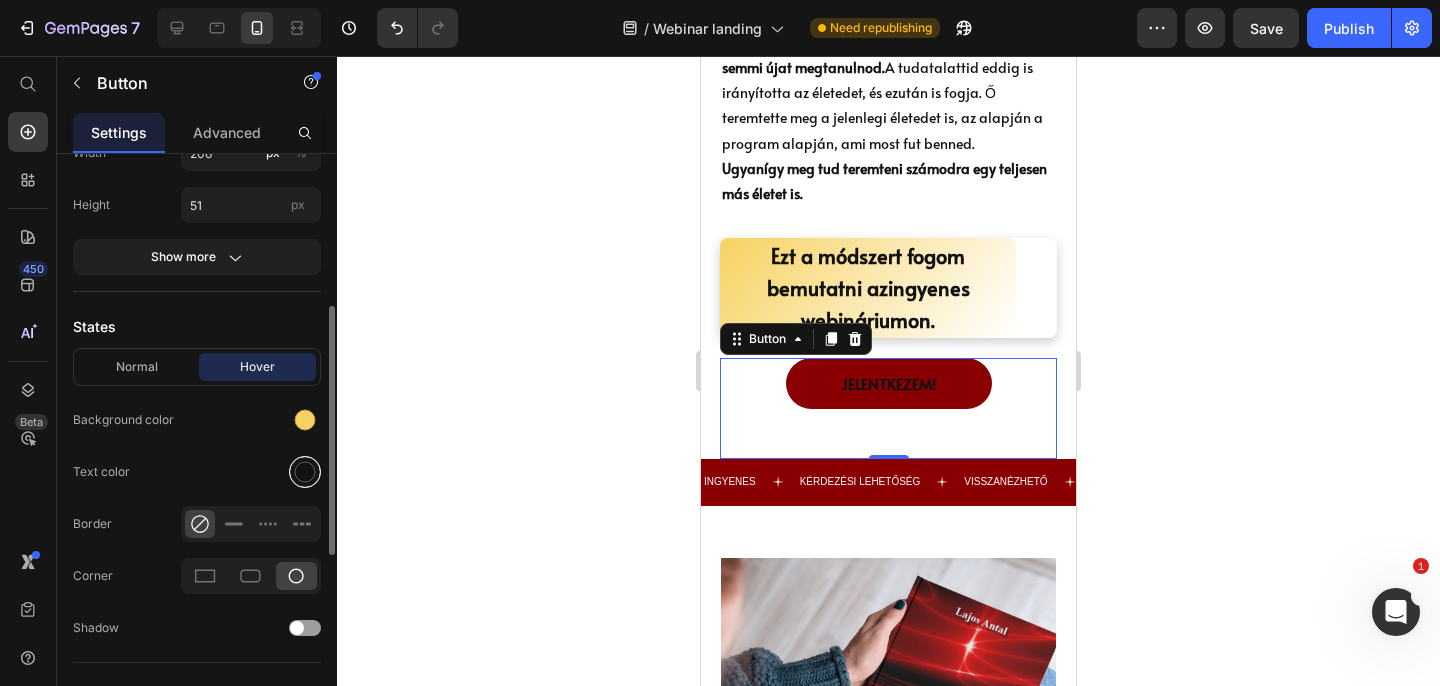 click at bounding box center (305, 472) 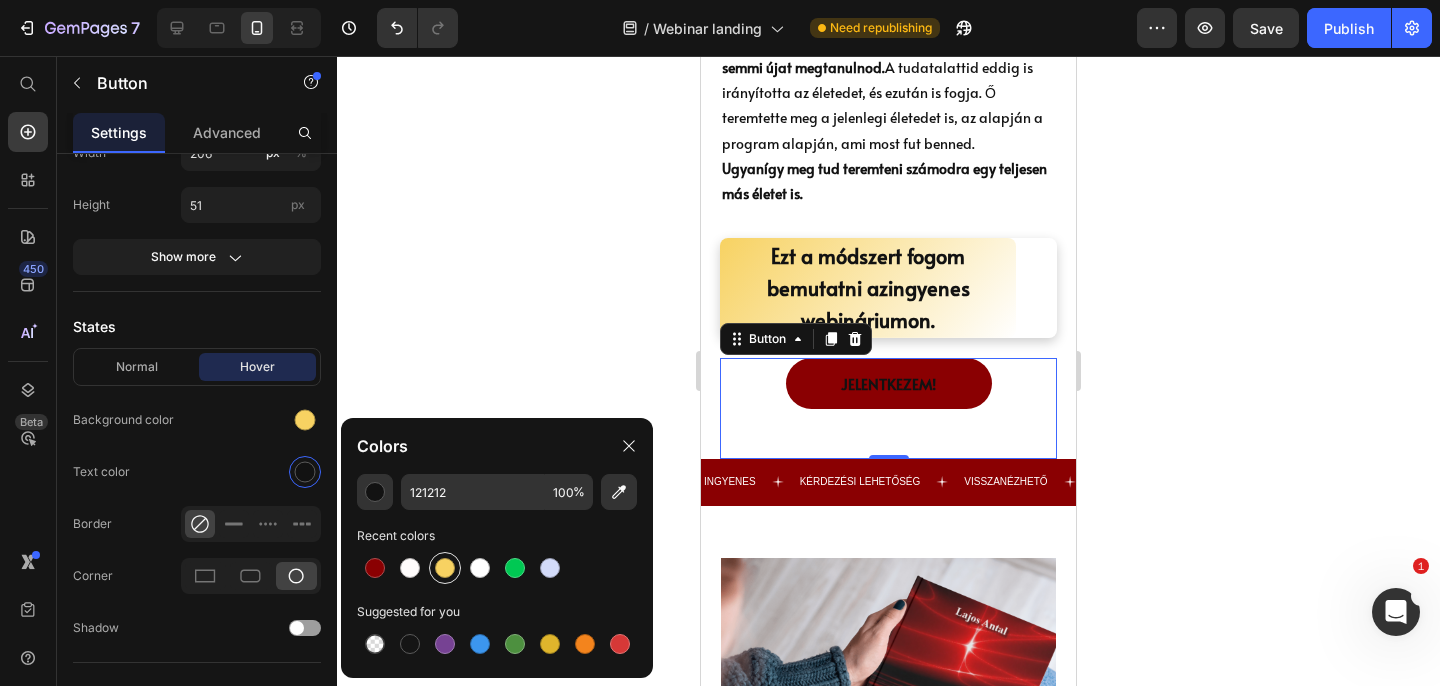 click at bounding box center [445, 568] 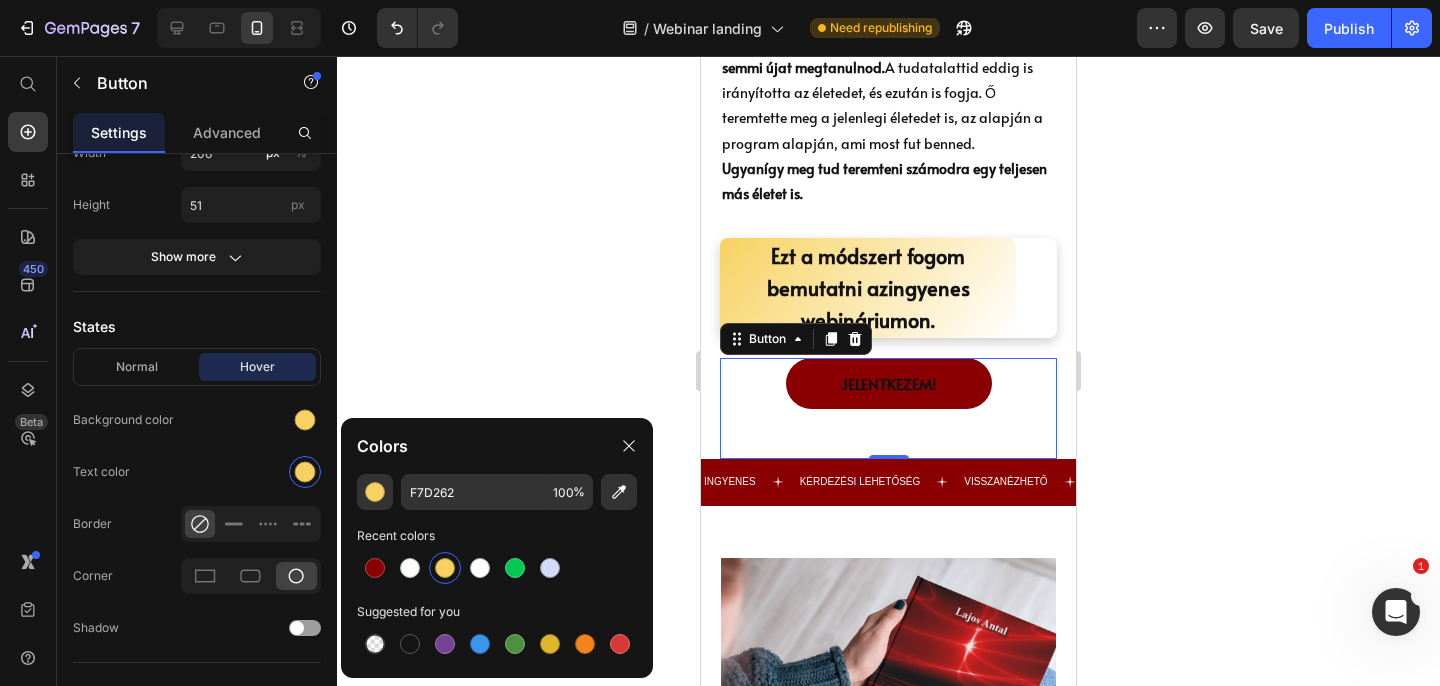 click 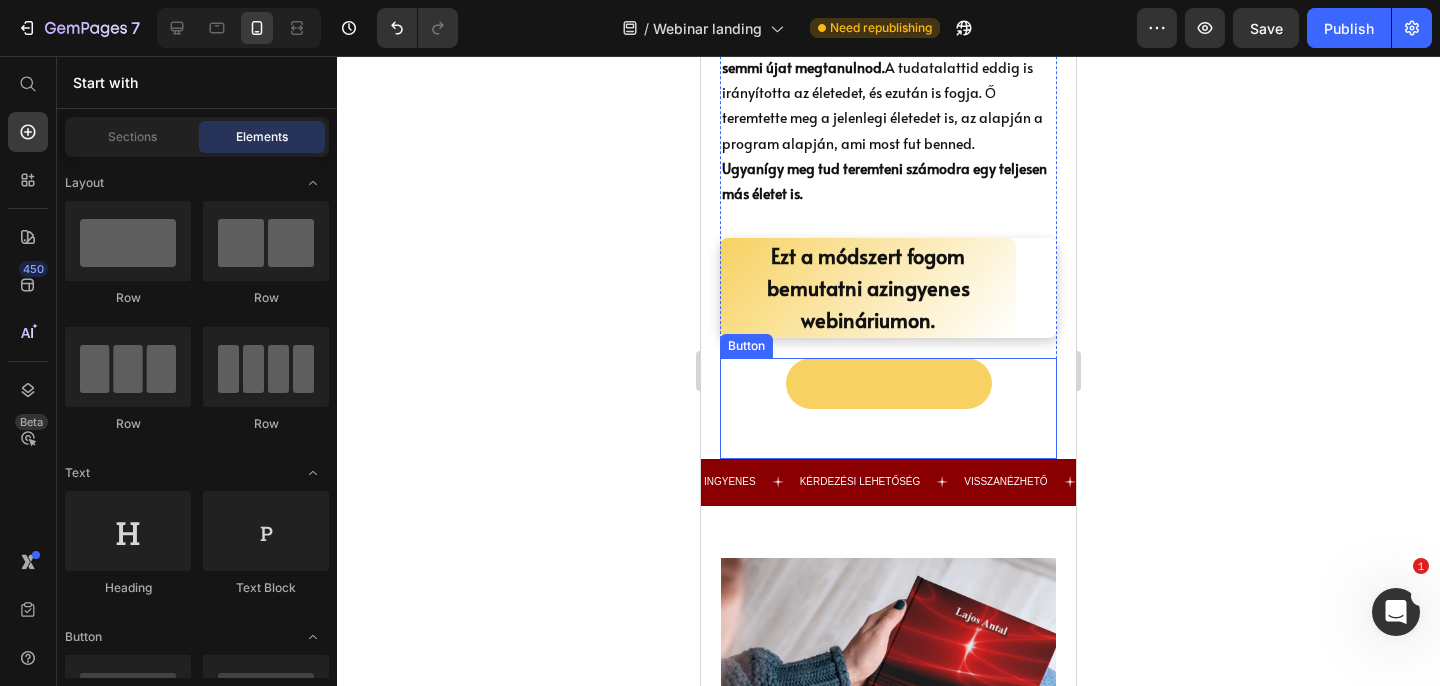 click on "Jelentkezem!" at bounding box center [889, 383] 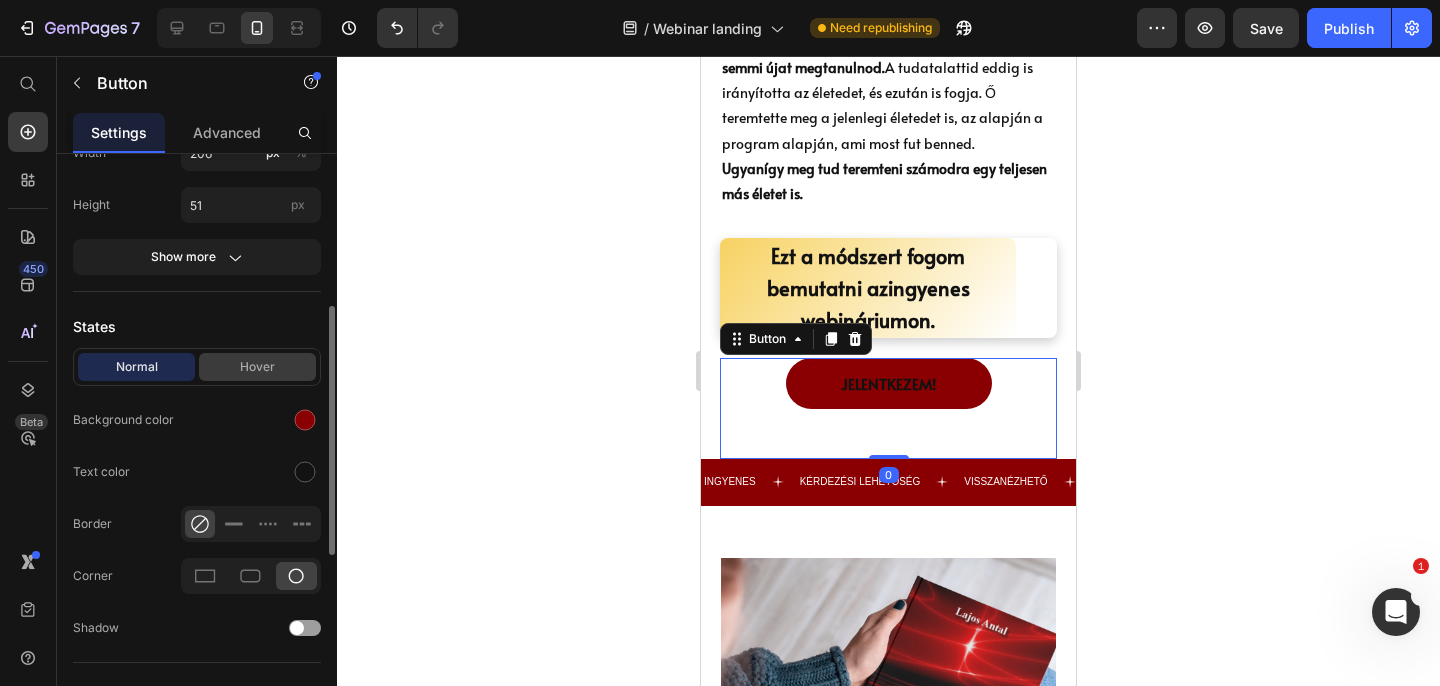 click on "Hover" at bounding box center [257, 367] 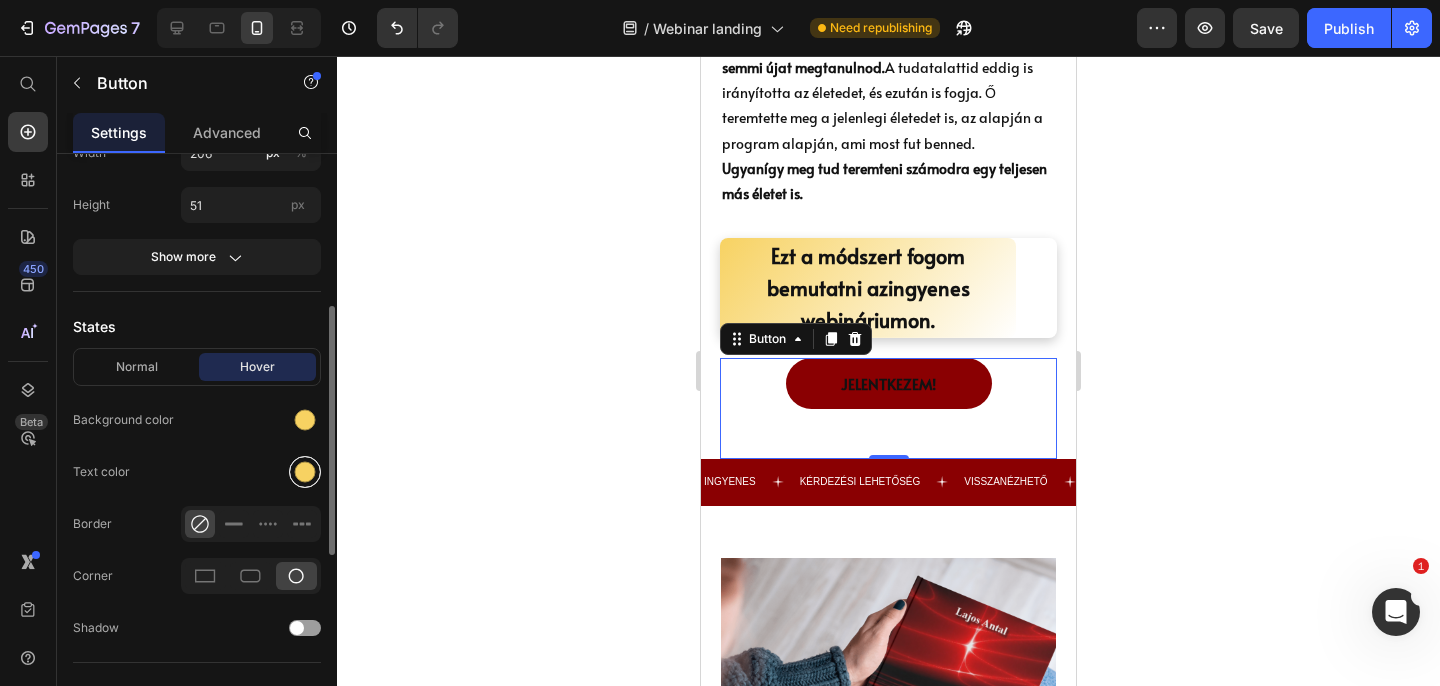 click at bounding box center (305, 472) 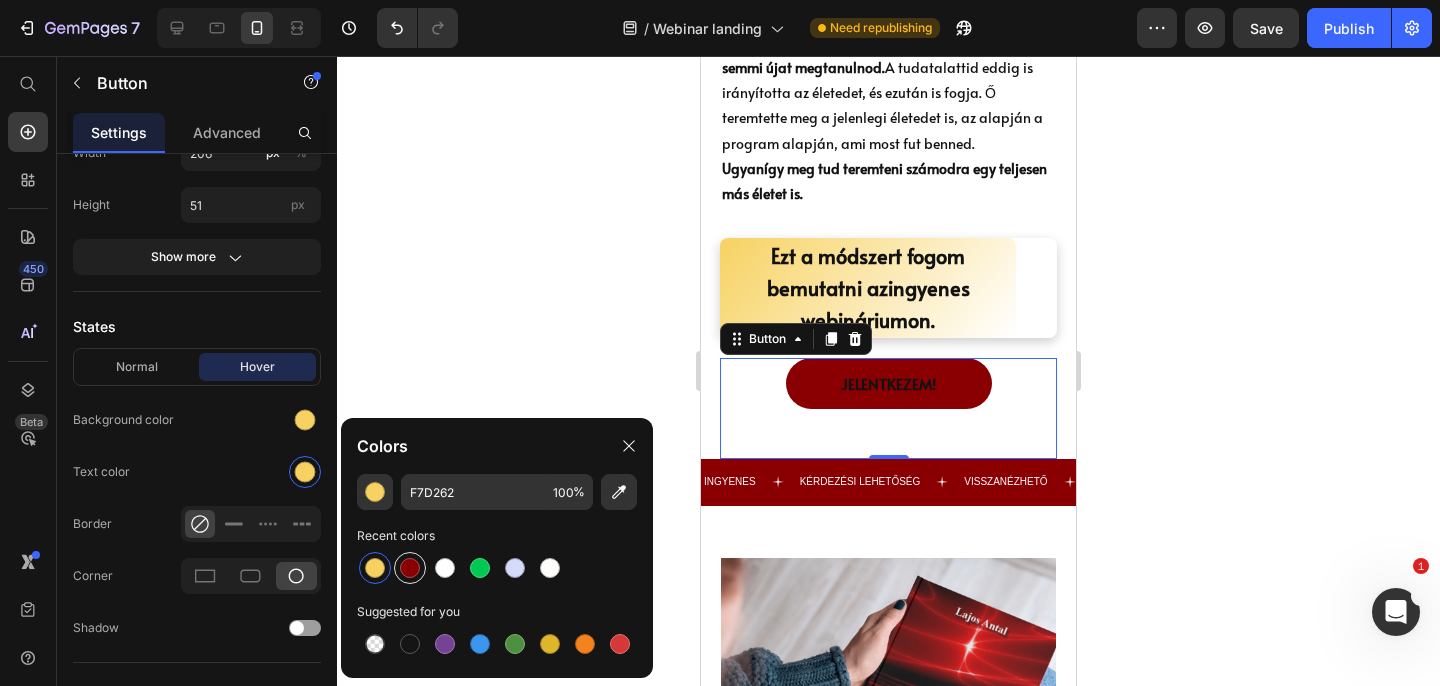 click at bounding box center (410, 568) 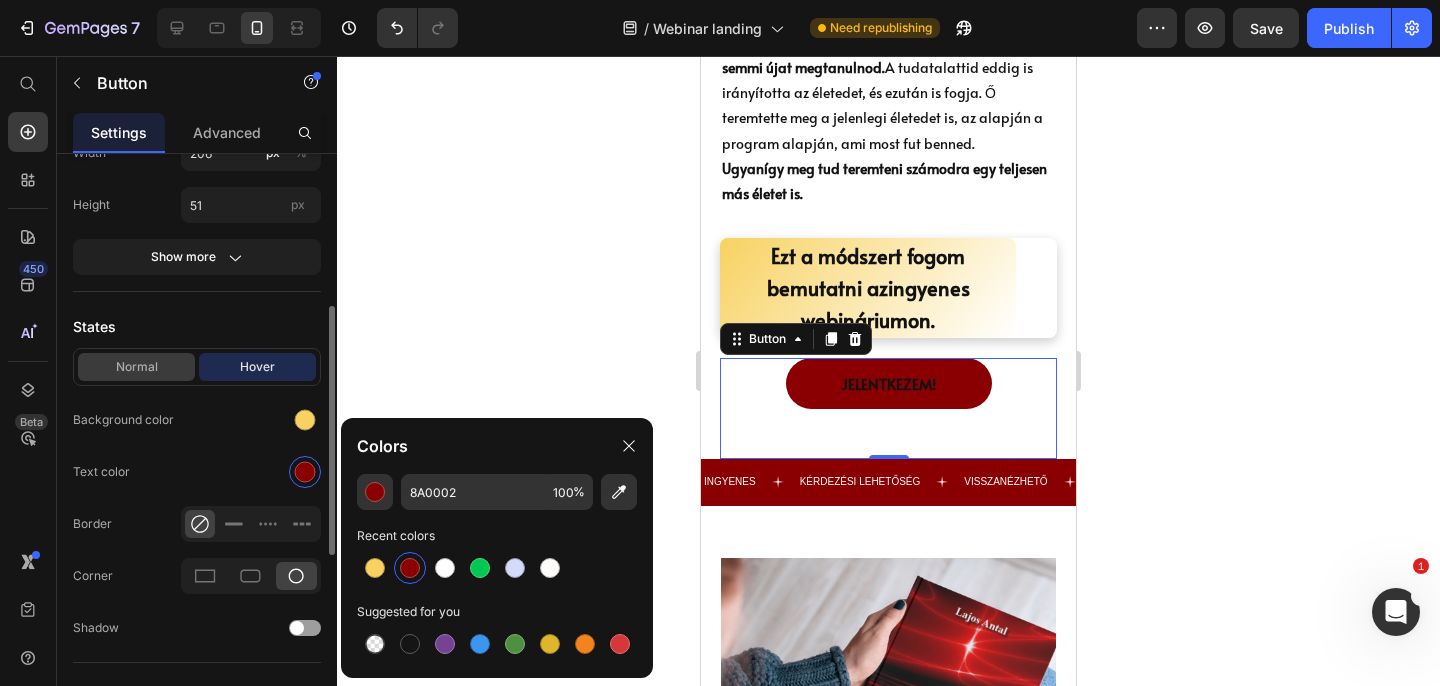 click on "Normal" at bounding box center [136, 367] 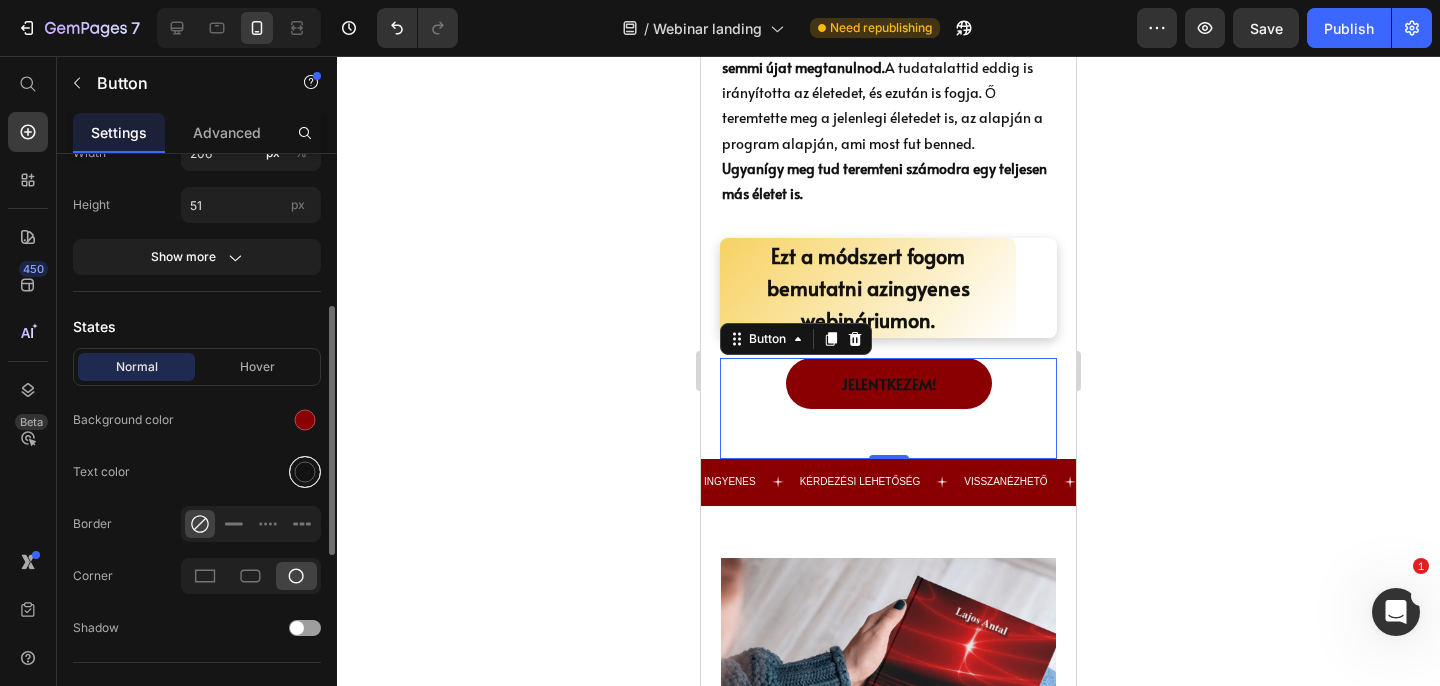 click at bounding box center (305, 472) 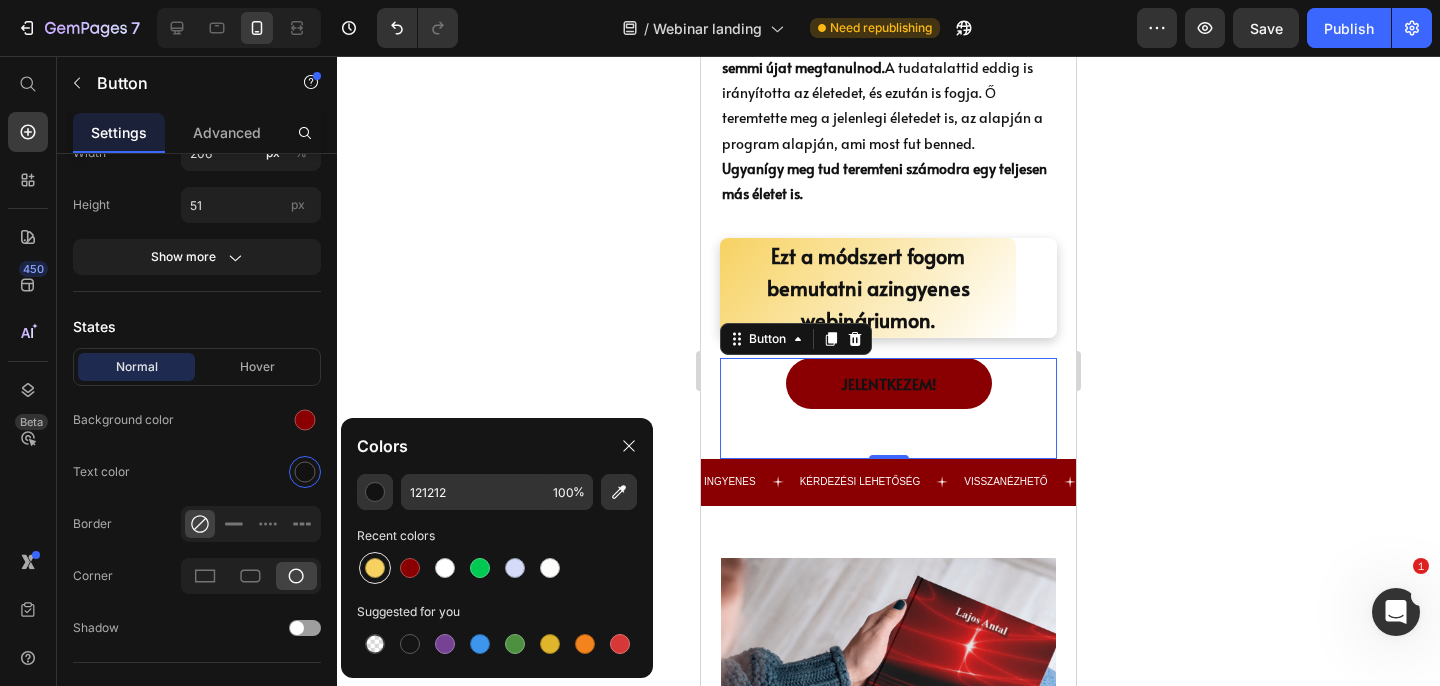click at bounding box center [375, 568] 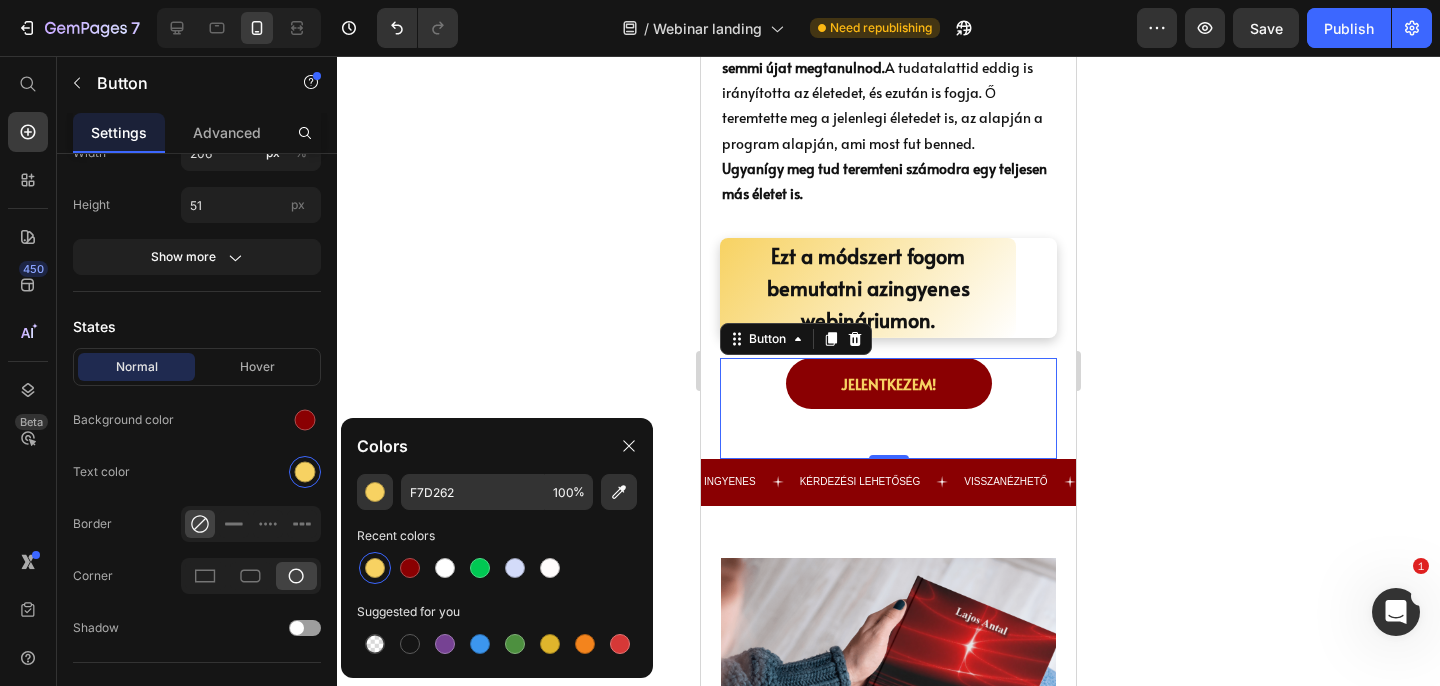 click 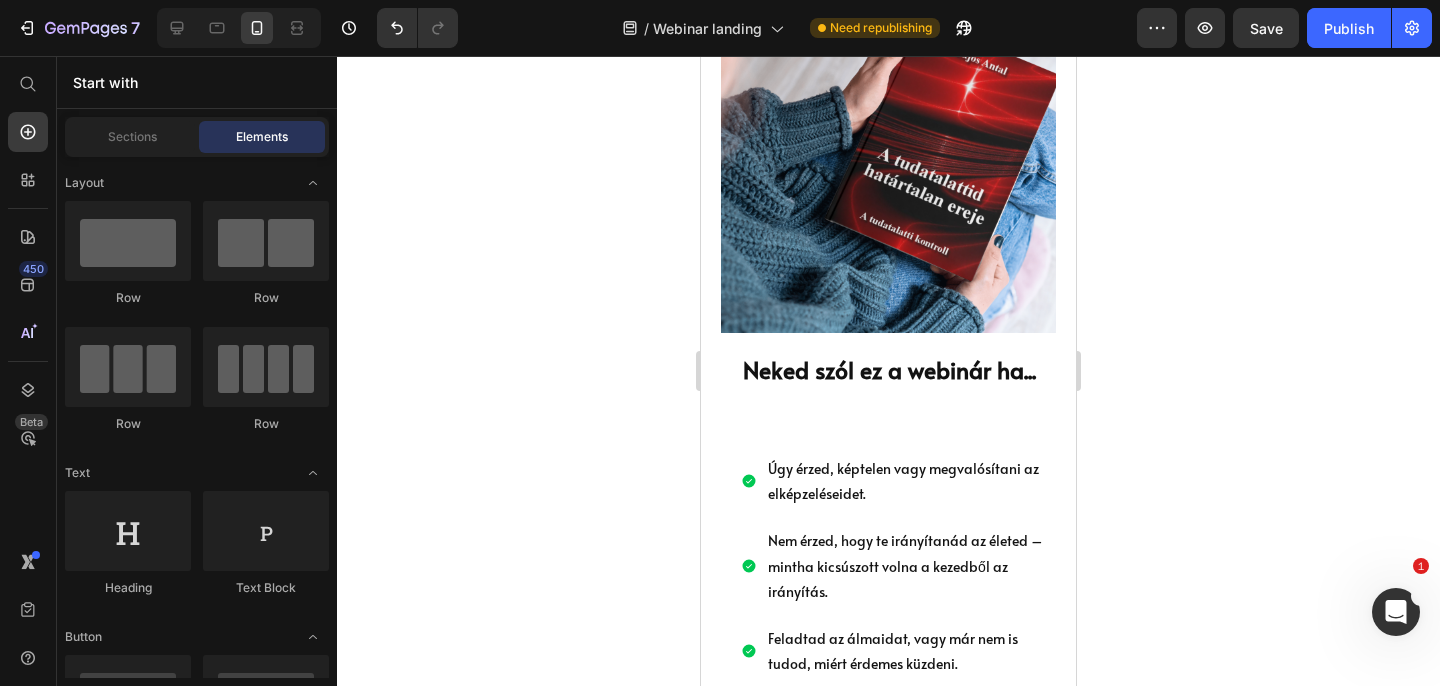 scroll, scrollTop: 2804, scrollLeft: 0, axis: vertical 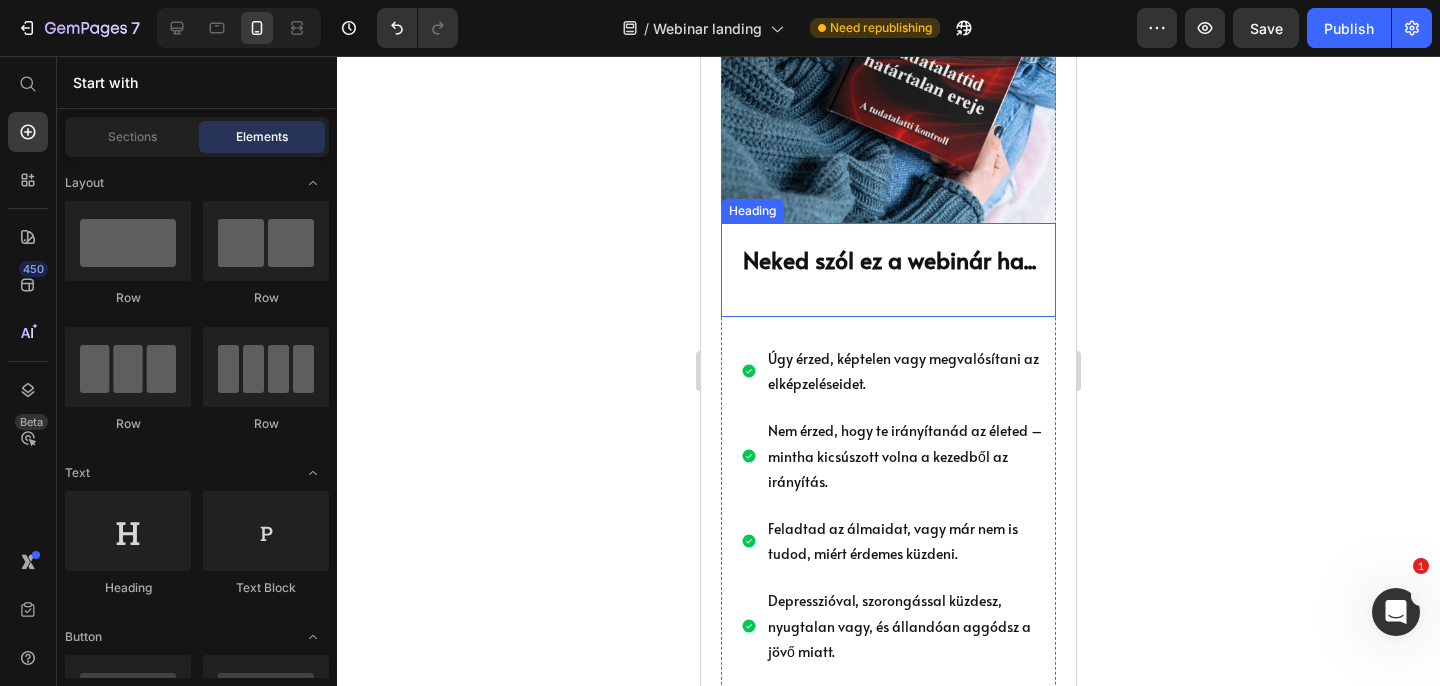 click on "Neked szól ez a webinár ha... Heading" at bounding box center [888, 270] 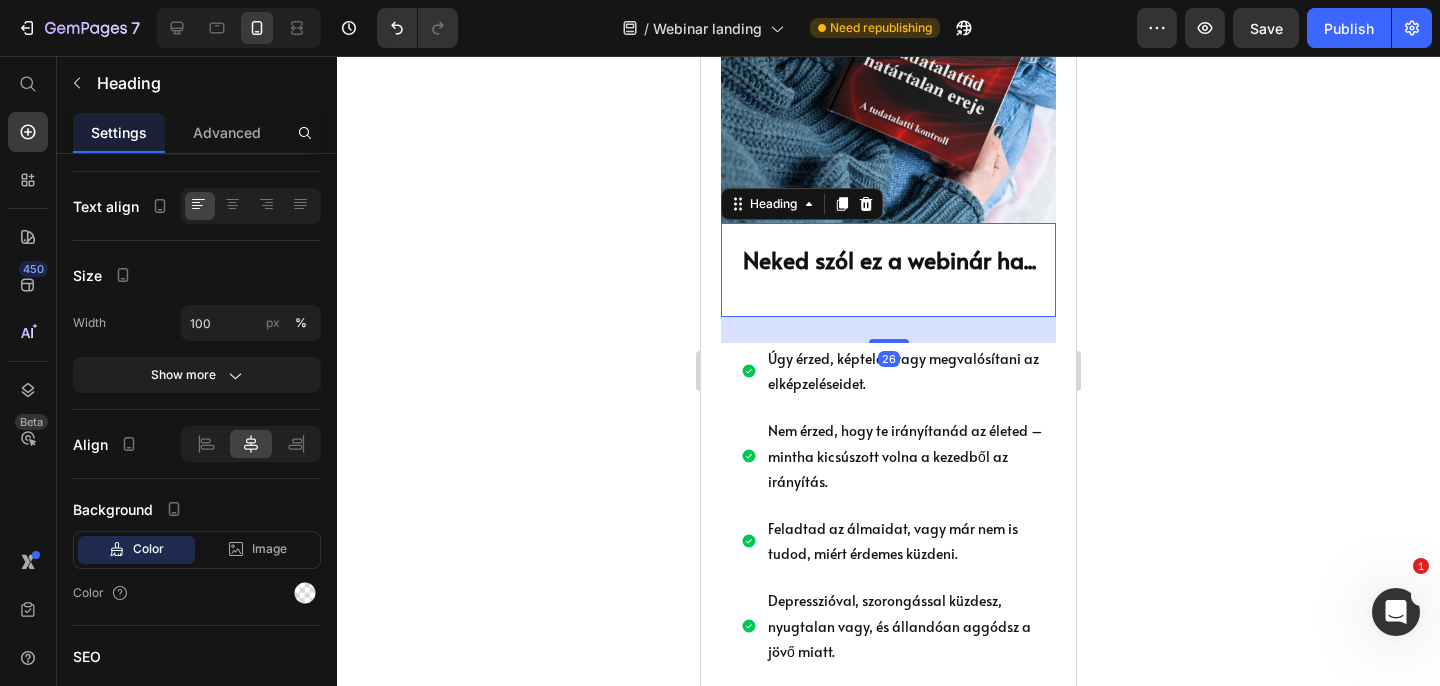scroll, scrollTop: 0, scrollLeft: 0, axis: both 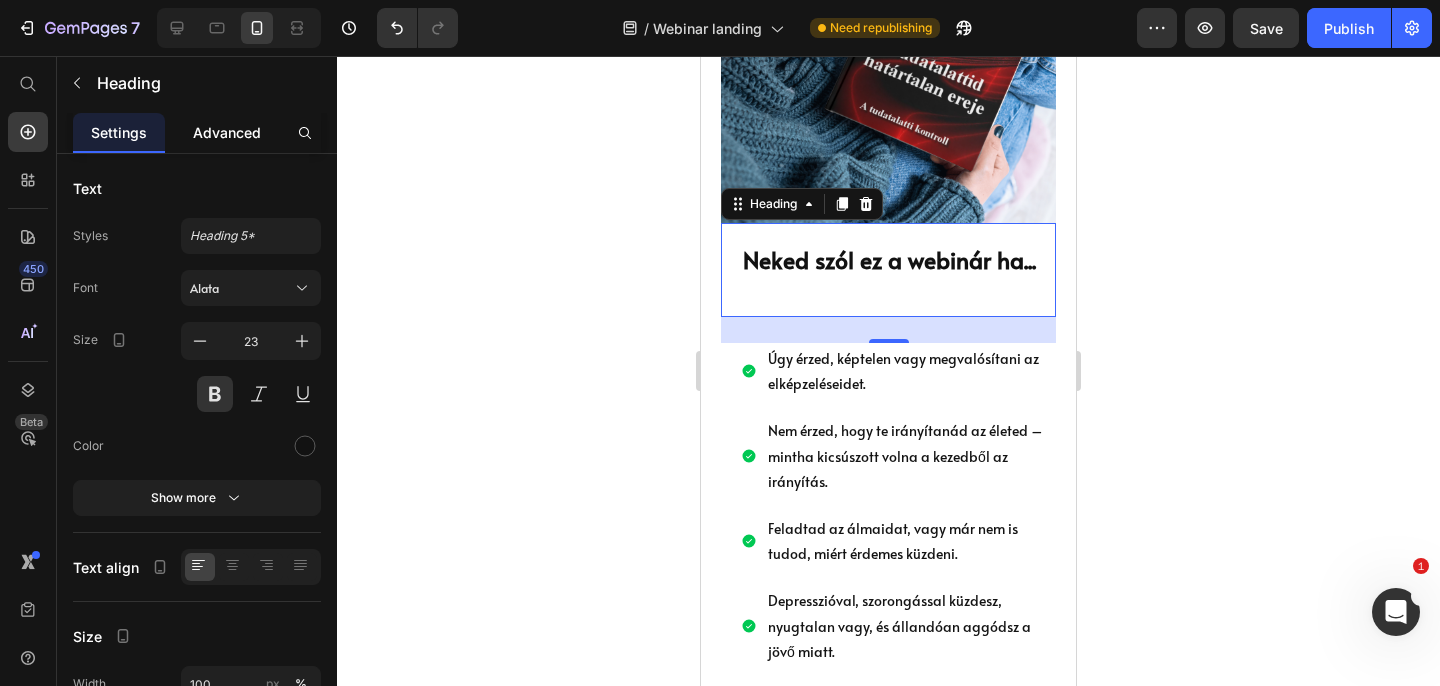 click on "Advanced" 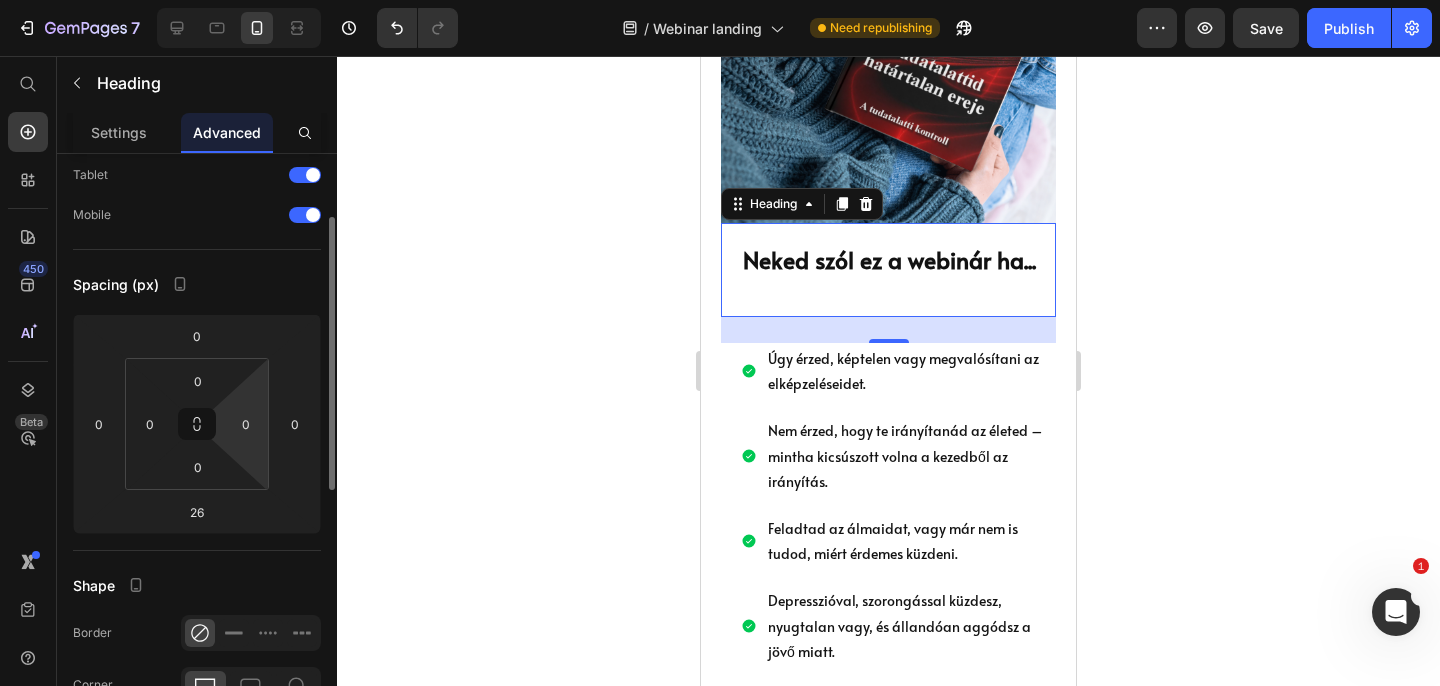 scroll, scrollTop: 115, scrollLeft: 0, axis: vertical 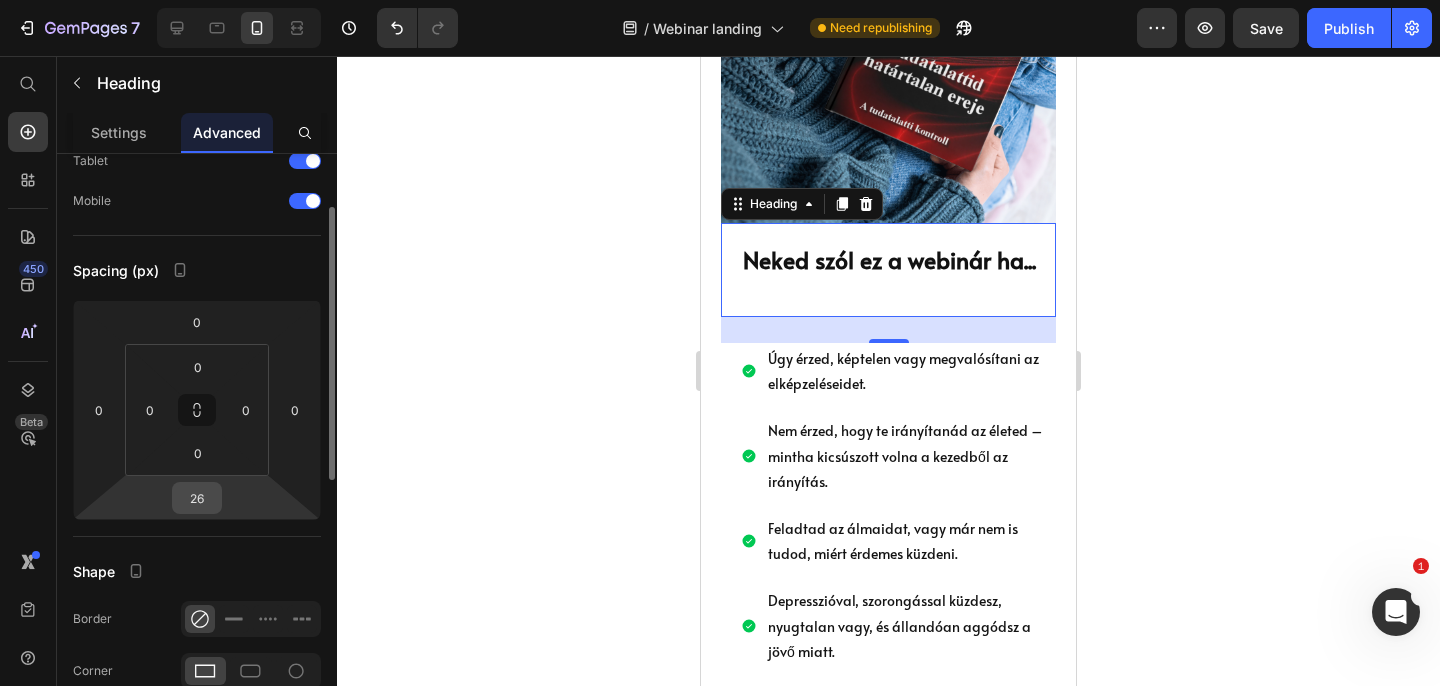 click on "26" at bounding box center [197, 498] 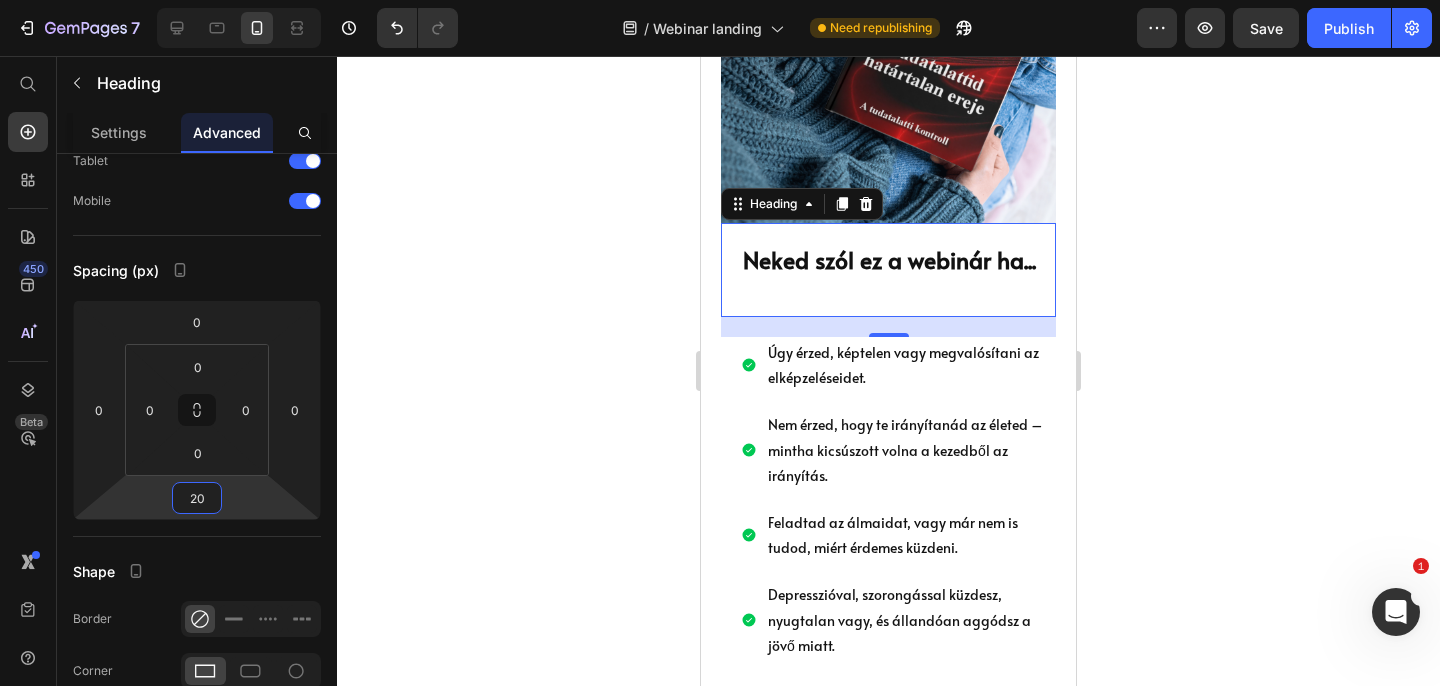 type on "20" 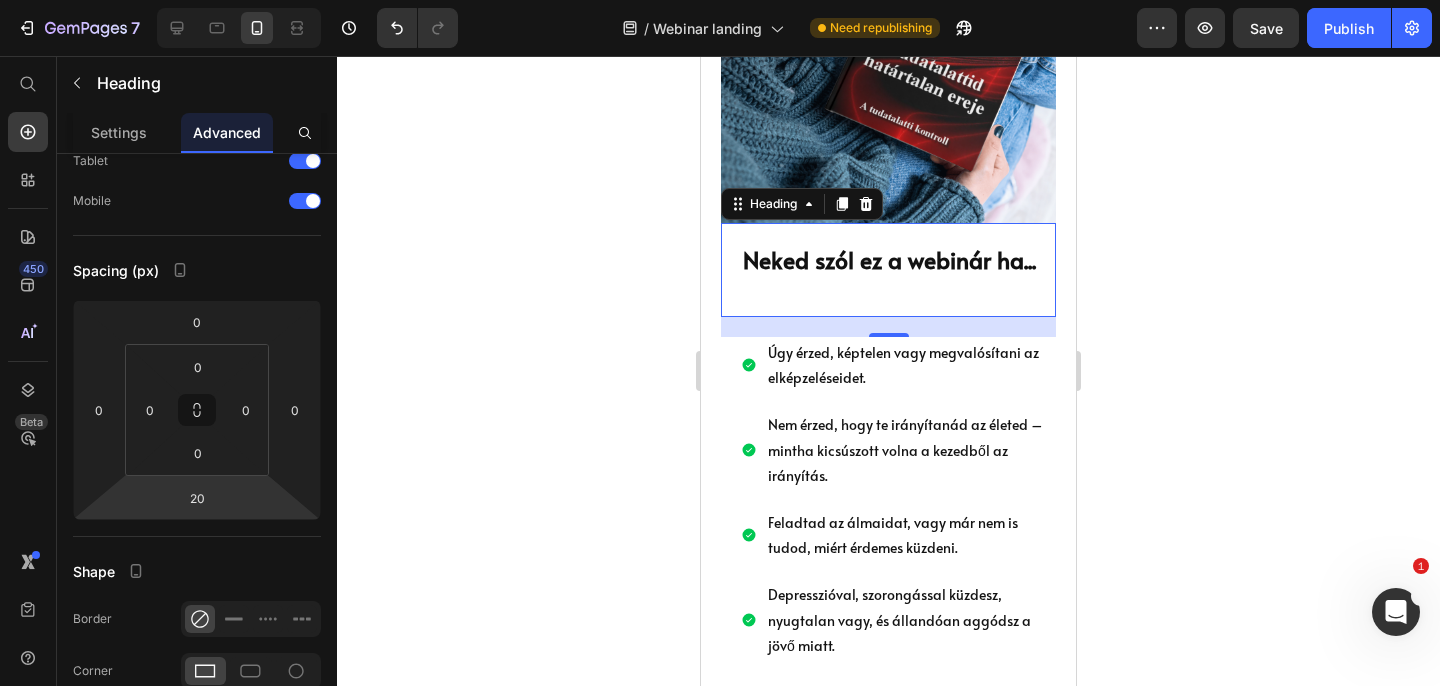 click on "20" at bounding box center (888, 327) 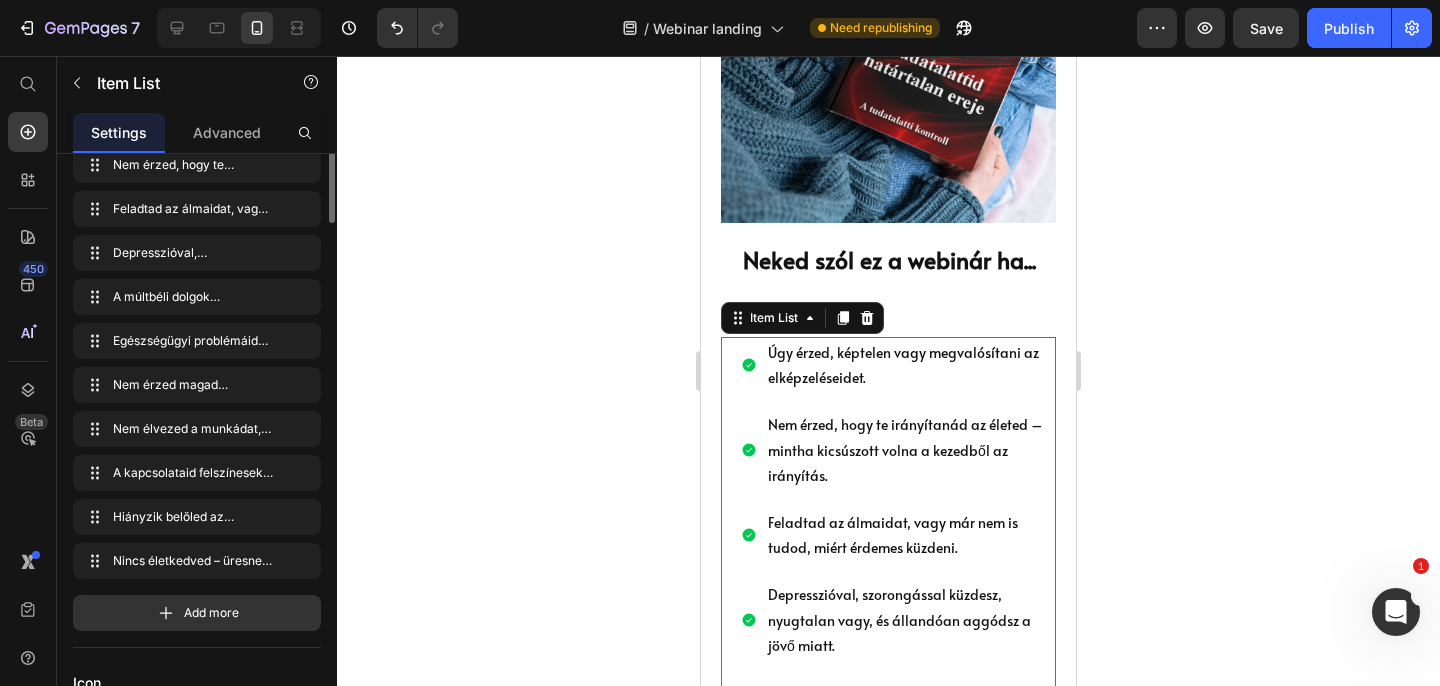 scroll, scrollTop: 0, scrollLeft: 0, axis: both 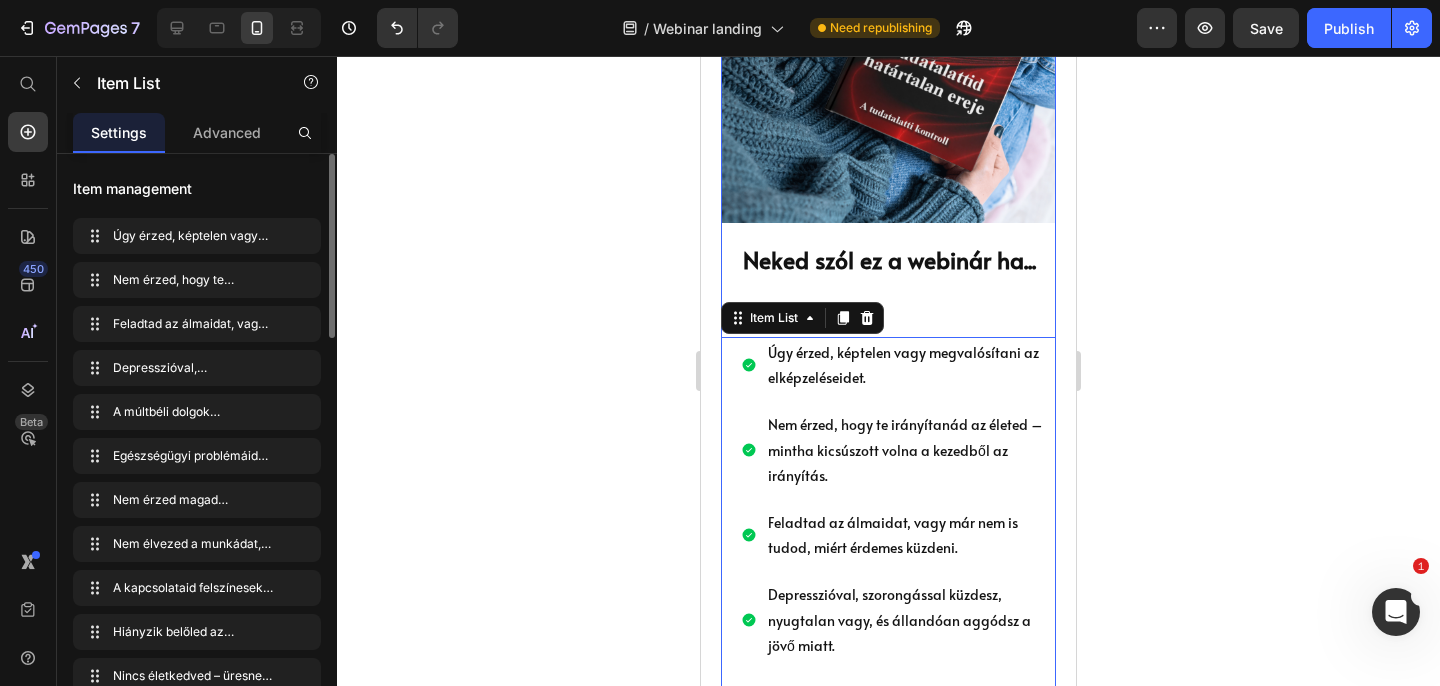 click on "Neked szól ez a webinár ha... Heading Úgy érzed, képtelen vagy megvalósítani az elképzeléseidet. Nem érzed, hogy te irányítanád az életed – mintha kicsúszott volna a kezedből az irányítás. Feladtad az álmaidat, vagy már nem is tudod, miért érdemes küzdeni. Depresszióval, szorongással küzdesz, nyugtalan vagy, és állandóan aggódsz a jövő miatt. A múltbéli dolgok aggasztanak, hibáztatod magad, és nem tudsz továbblépni. Egészségügyi problémáid vannak, a tested is jelez, hogy valami nincs rendben. Nem érzed magad sikeresnek, és félsz belevágni új tervekbe. Nem élvezed a munkádat, anyagi nehézségek nyomasztanak. A kapcsolataid felszínesek, rövidek vagy mérgezőek – nem találod a valódi kötődést. Hiányzik belőled az önszeretet, mintha nem tudnád értékelni saját magadat. Nincs életkedved – üresnek, kiégettnek, lehangoltnak érzed magad. Item List   0" at bounding box center [888, 695] 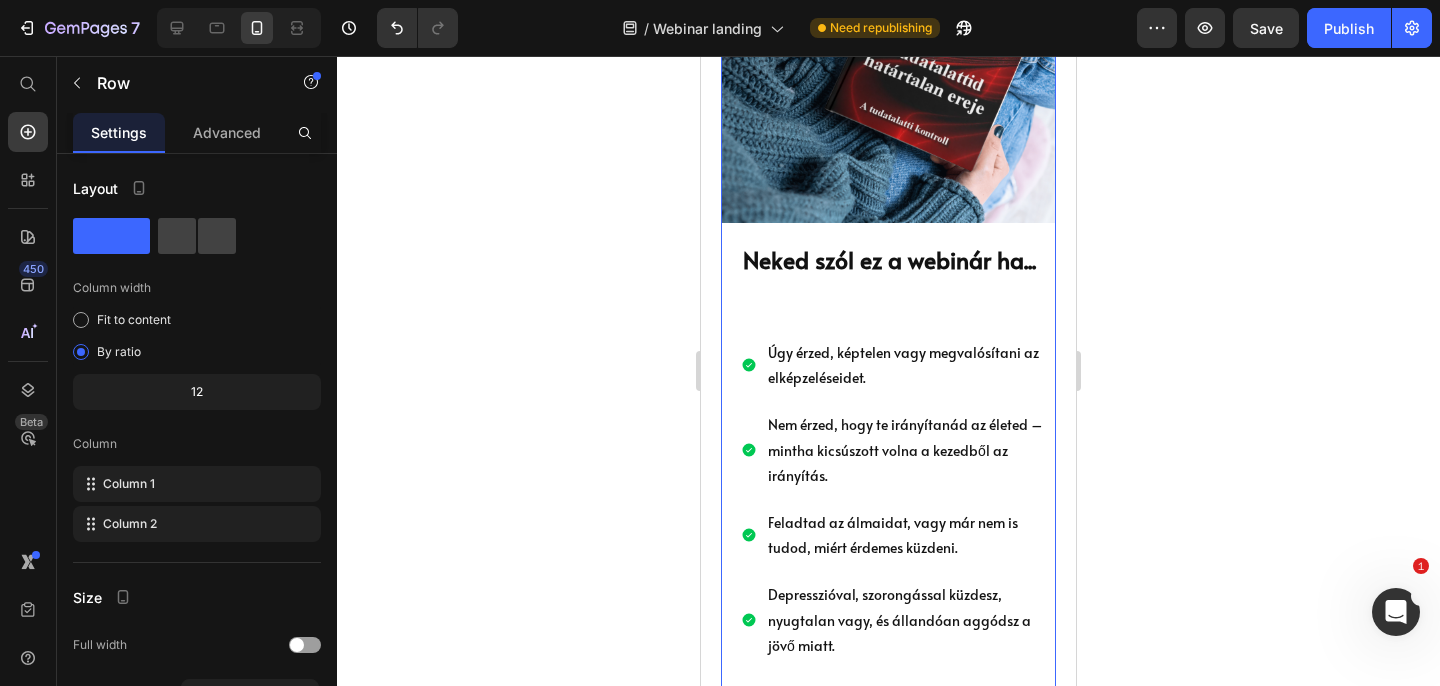 click on "Neked szól ez a webinár ha... Heading Úgy érzed, képtelen vagy megvalósítani az elképzeléseidet. Nem érzed, hogy te irányítanád az életed – mintha kicsúszott volna a kezedből az irányítás. Feladtad az álmaidat, vagy már nem is tudod, miért érdemes küzdeni. Depresszióval, szorongással küzdesz, nyugtalan vagy, és állandóan aggódsz a jövő miatt. A múltbéli dolgok aggasztanak, hibáztatod magad, és nem tudsz továbblépni. Egészségügyi problémáid vannak, a tested is jelez, hogy valami nincs rendben. Nem érzed magad sikeresnek, és félsz belevágni új tervekbe. Nem élvezed a munkádat, anyagi nehézségek nyomasztanak. A kapcsolataid felszínesek, rövidek vagy mérgezőek – nem találod a valódi kötődést. Hiányzik belőled az önszeretet, mintha nem tudnád értékelni saját magadat. Nincs életkedved – üresnek, kiégettnek, lehangoltnak érzed magad. Item List" at bounding box center (888, 695) 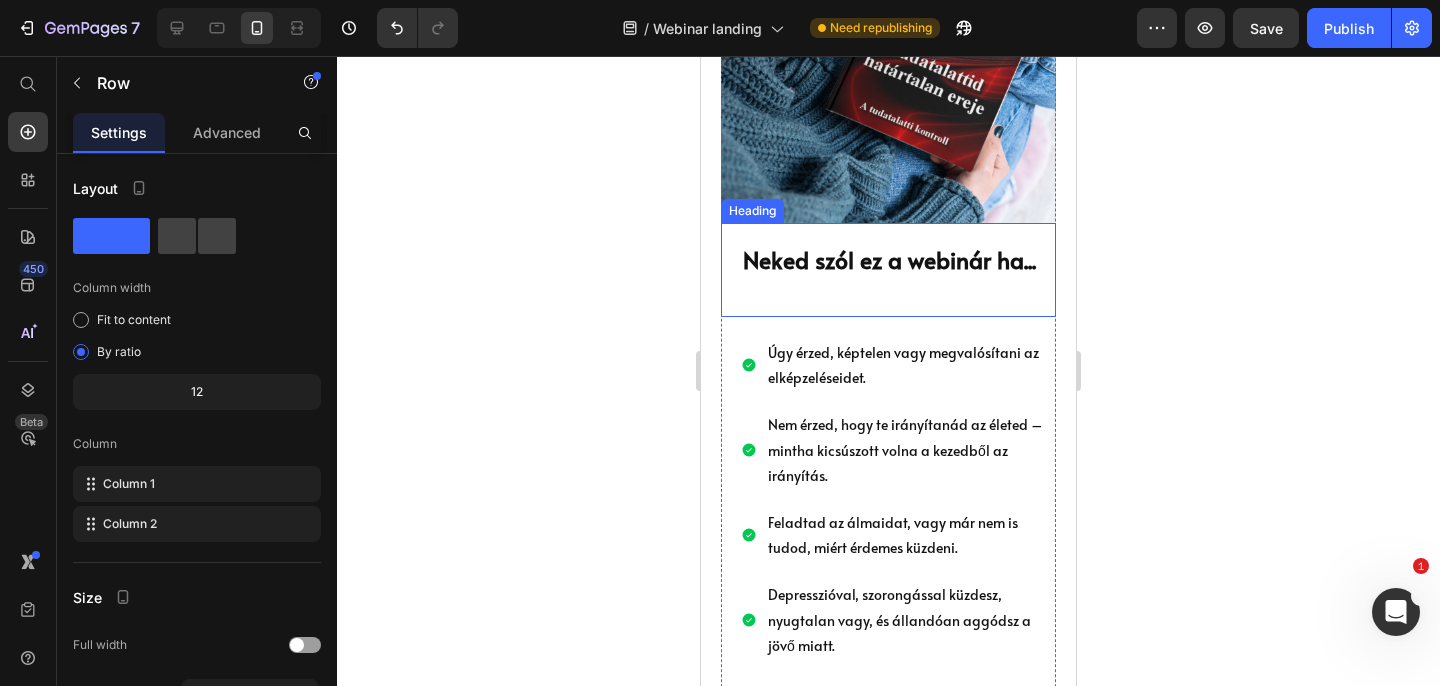 click on "Neked szól ez a webinár ha..." at bounding box center (898, 260) 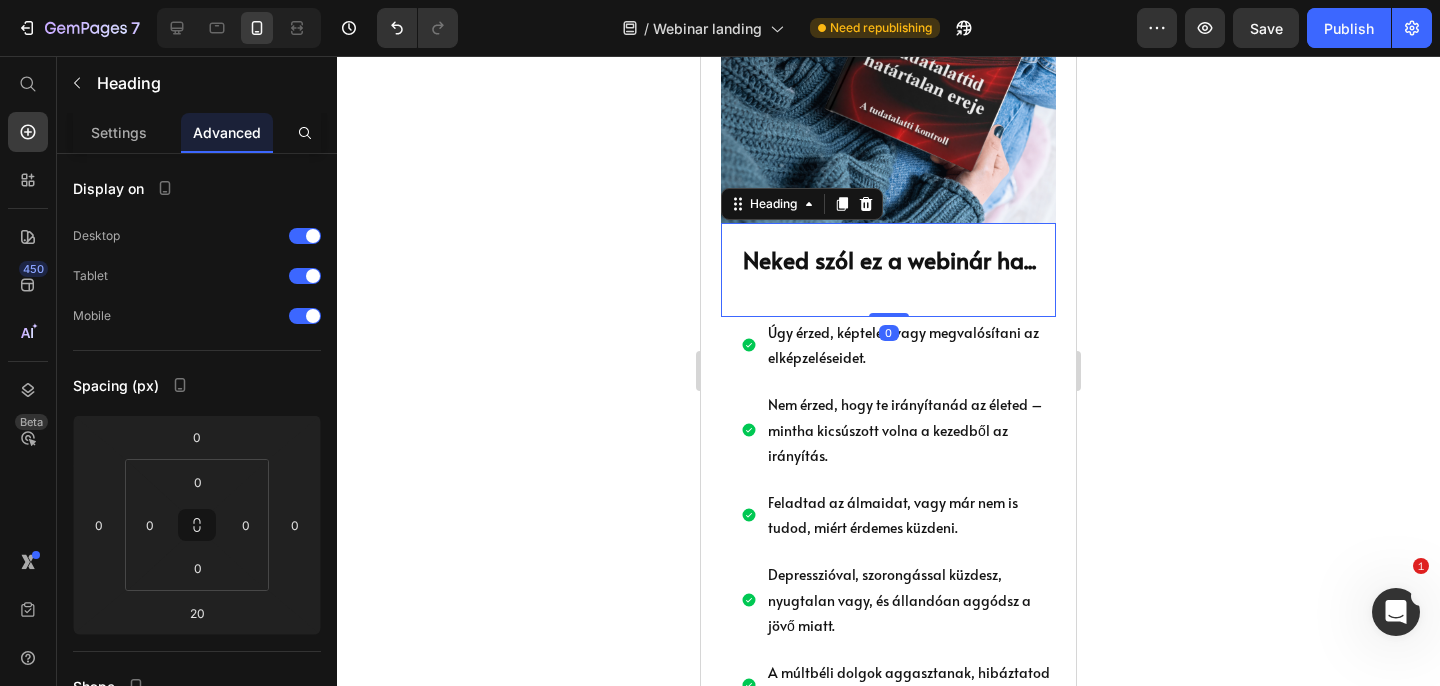 drag, startPoint x: 880, startPoint y: 333, endPoint x: 879, endPoint y: 298, distance: 35.014282 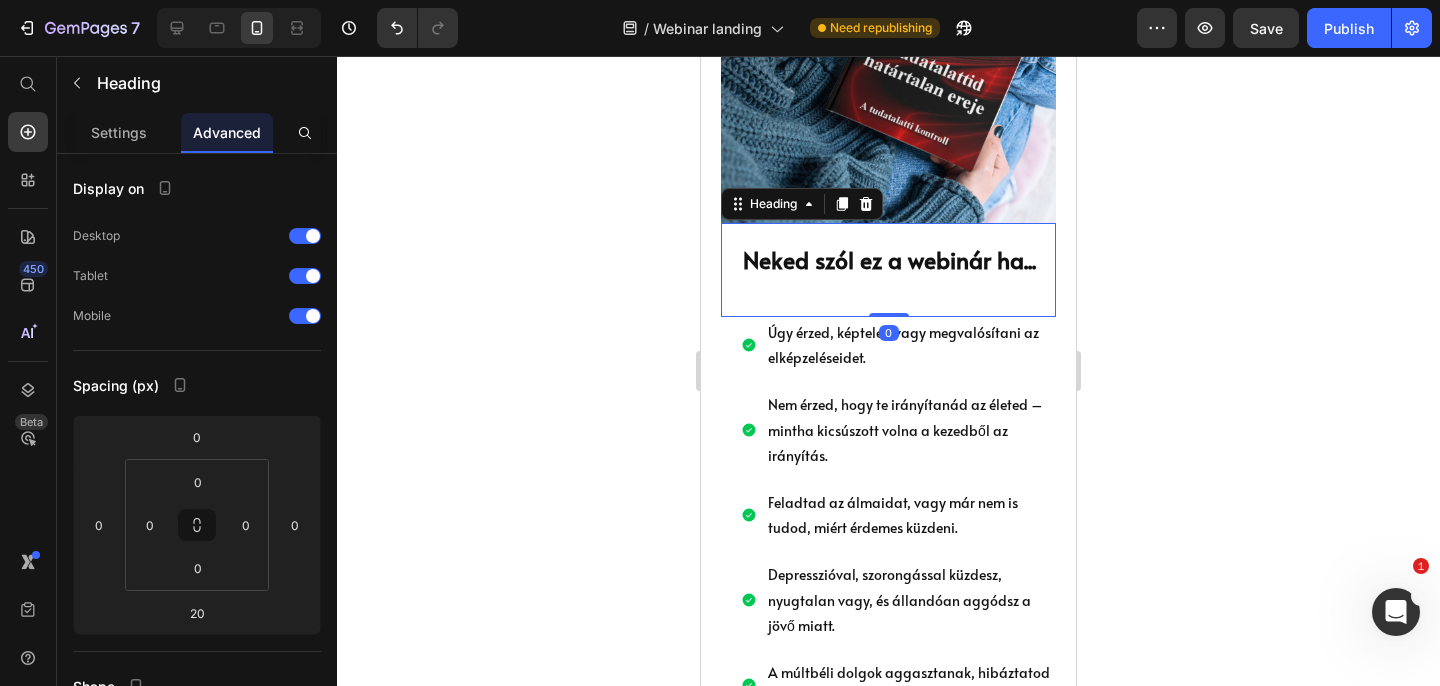 click on "Neked szól ez a webinár ha... Heading   0" at bounding box center [888, 270] 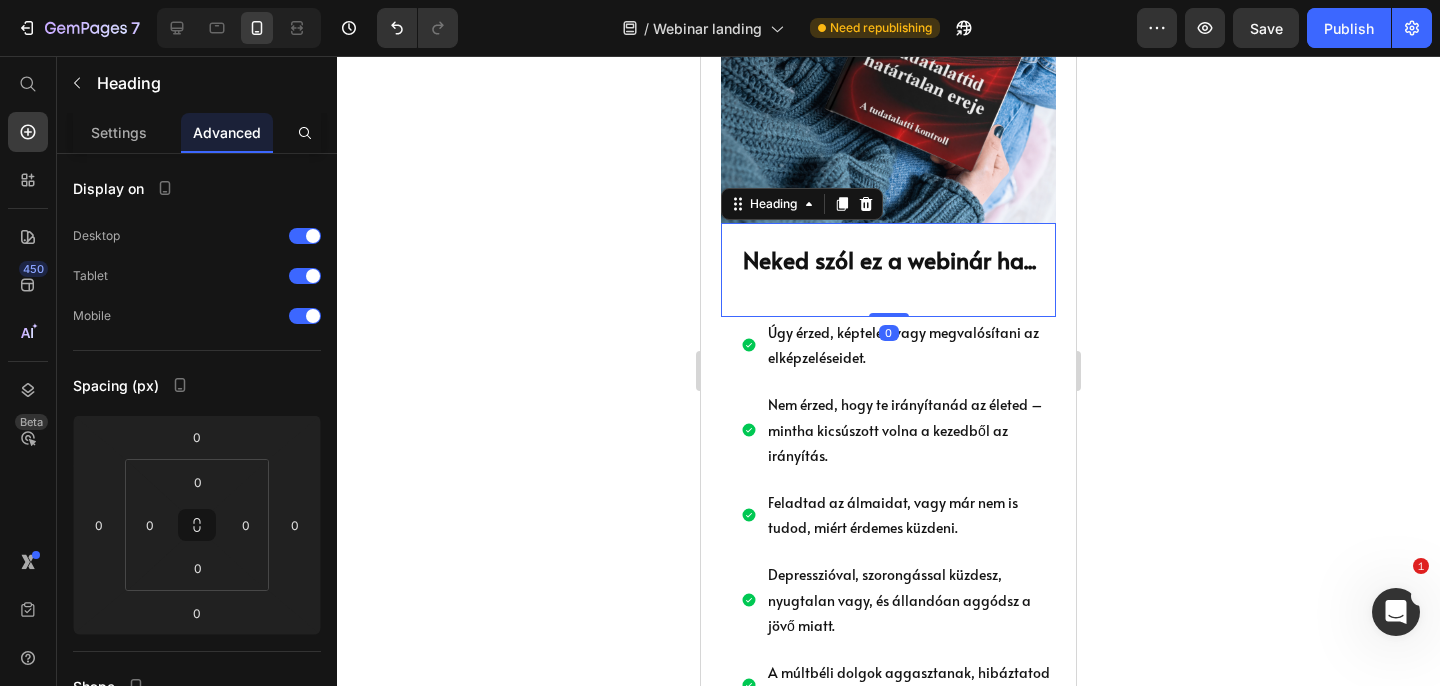 click 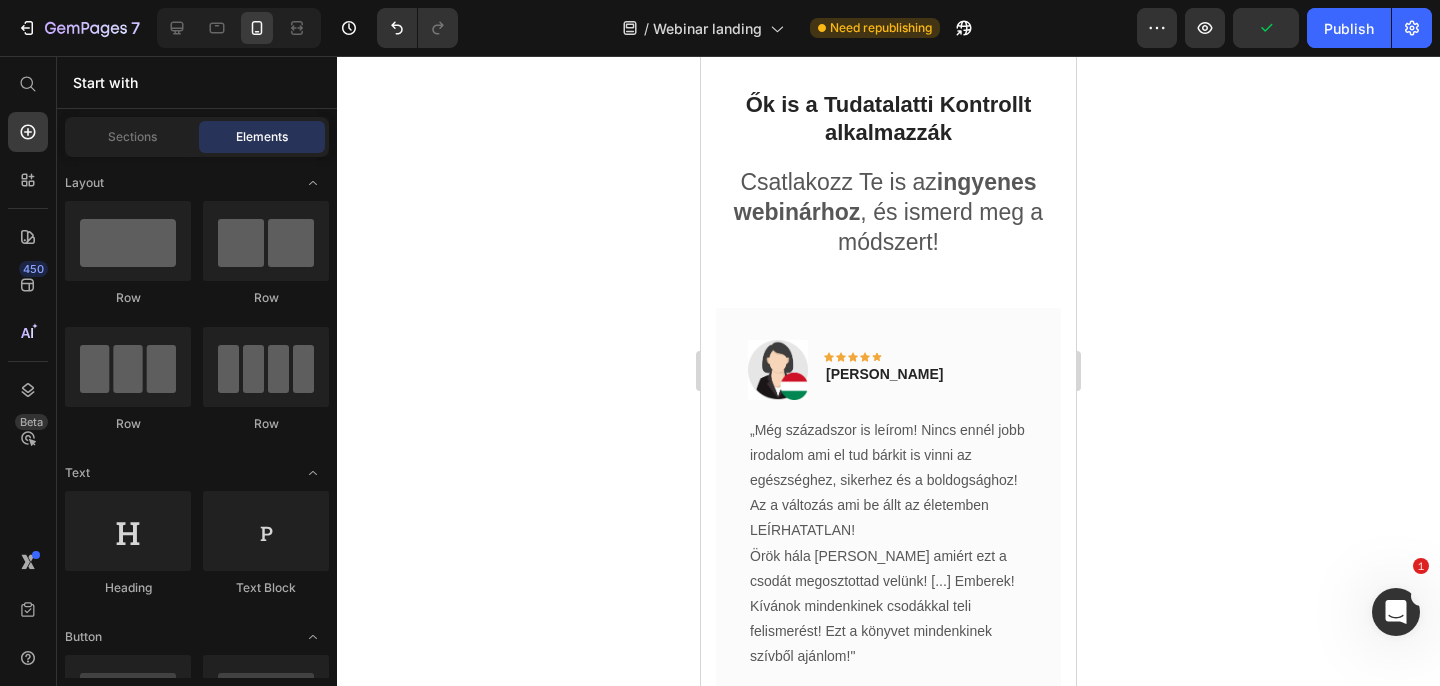 scroll, scrollTop: 3819, scrollLeft: 0, axis: vertical 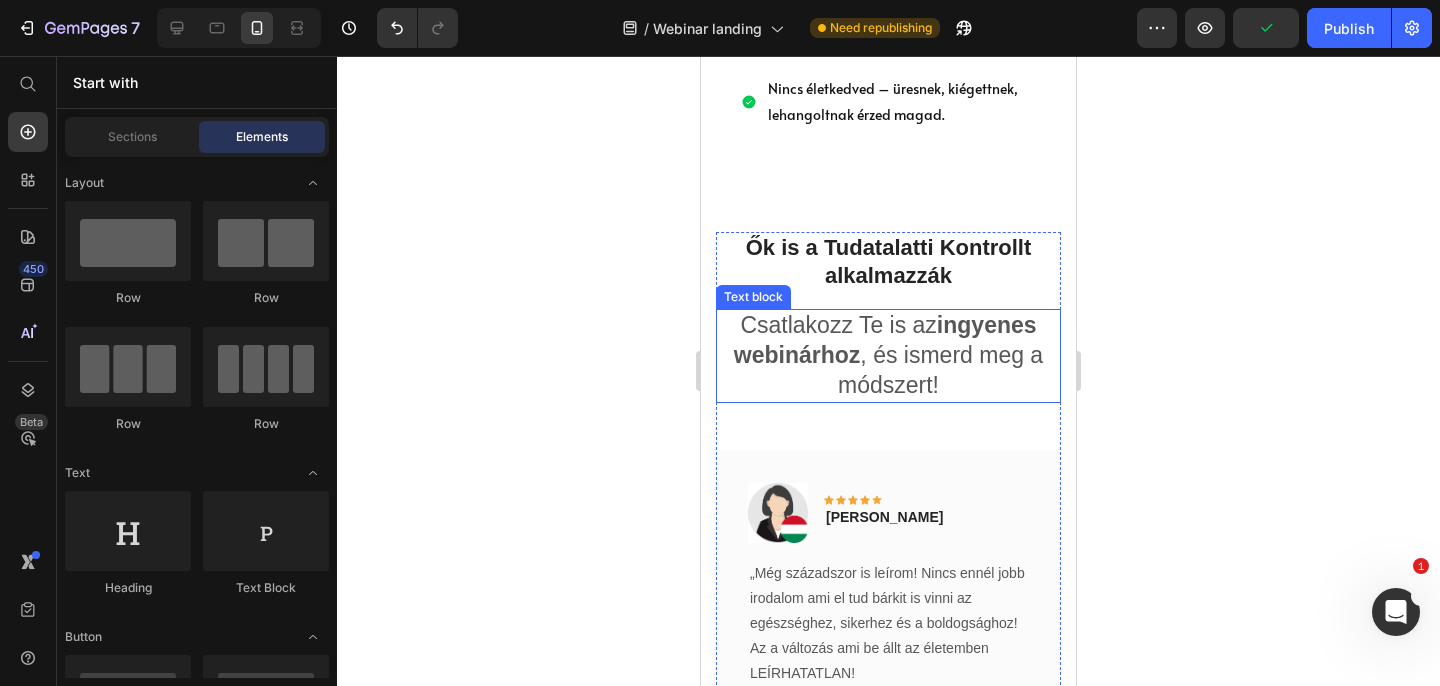 click on "Csatlakozz Te is az  ingyenes webinárhoz , és ismerd meg a módszert!" at bounding box center [888, 356] 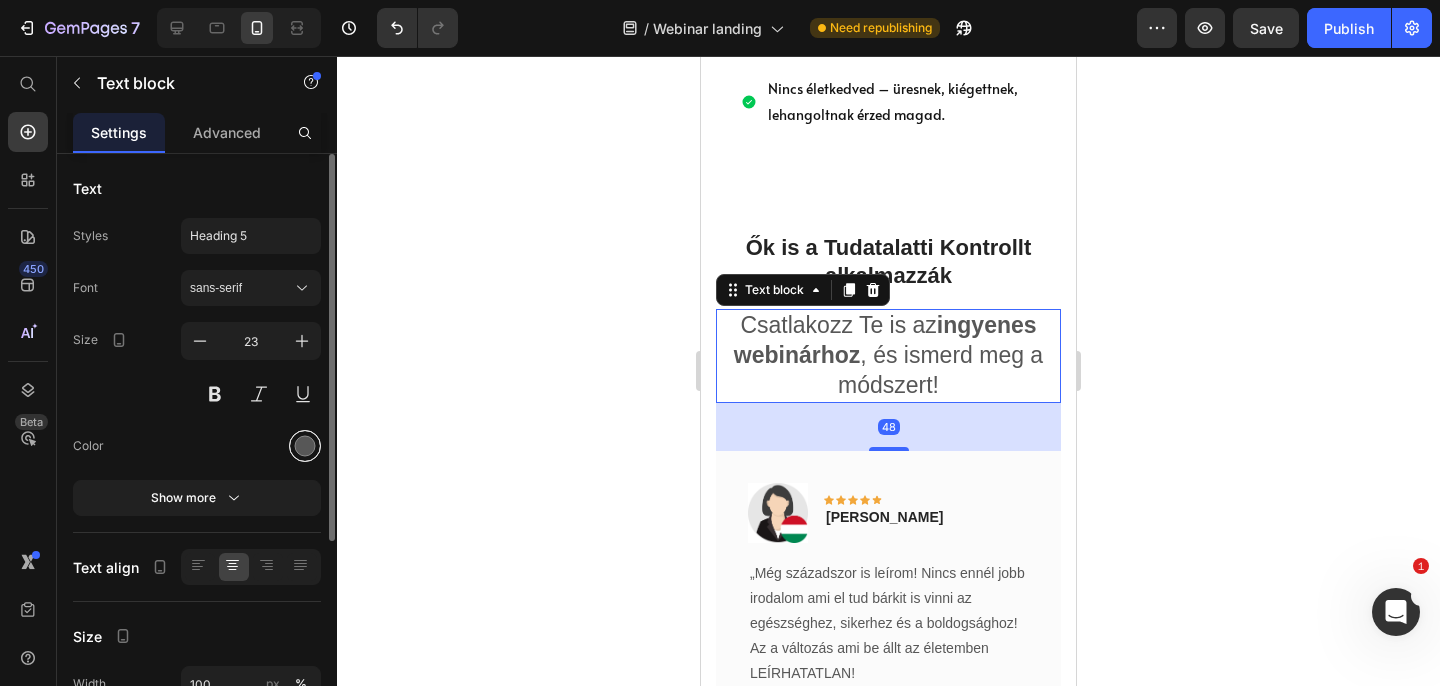 click at bounding box center [305, 446] 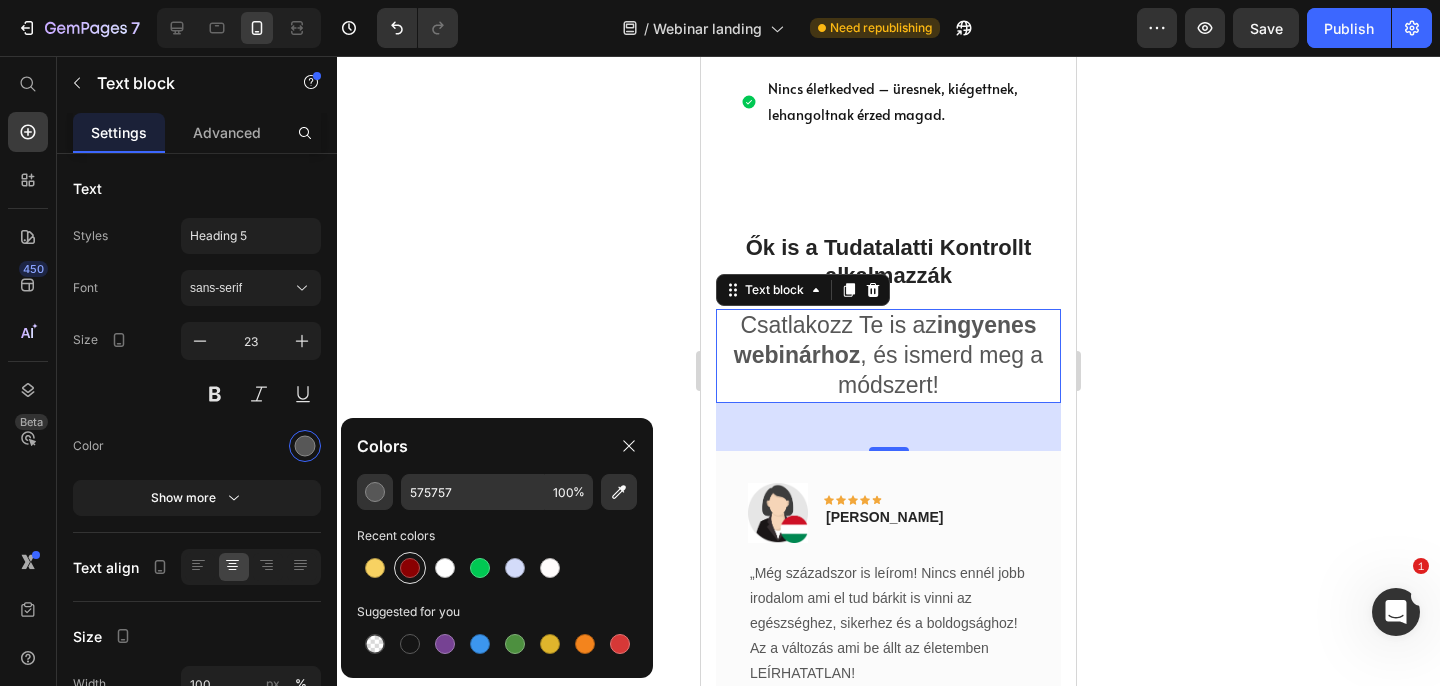 click at bounding box center (410, 568) 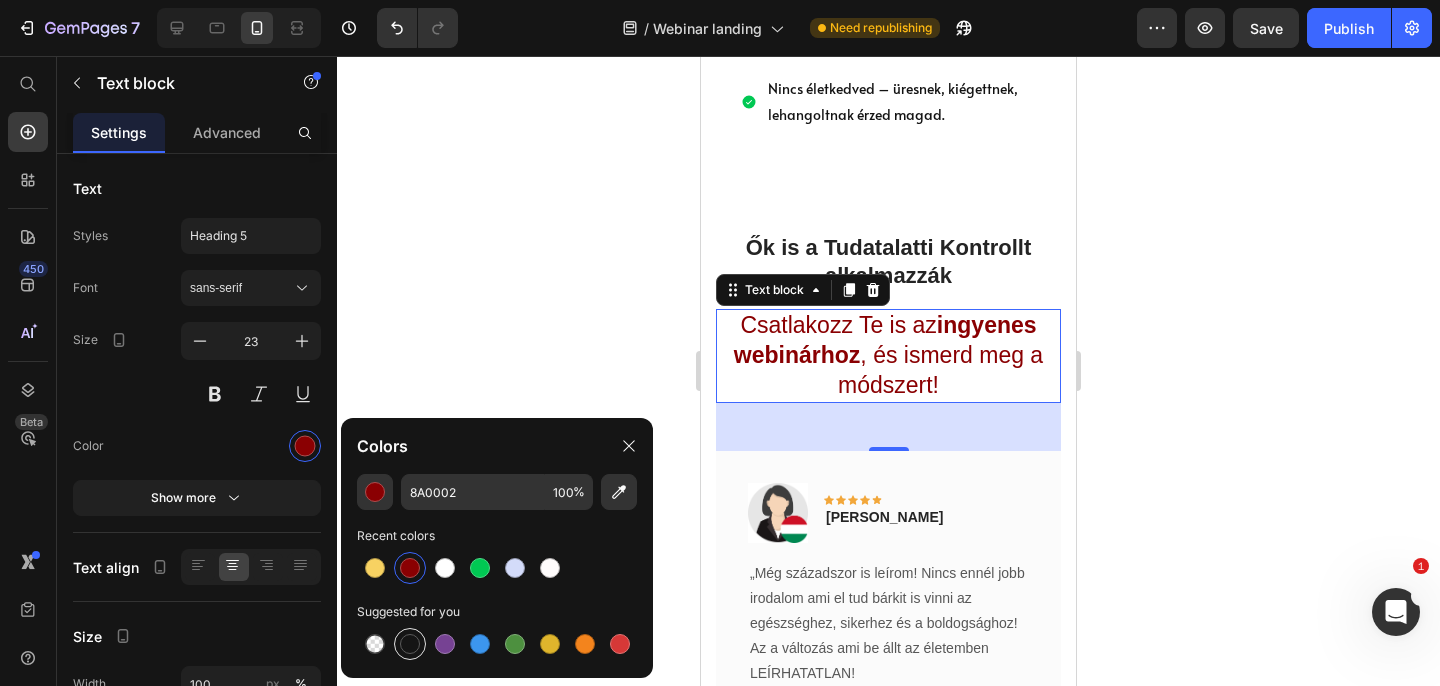 click at bounding box center [410, 644] 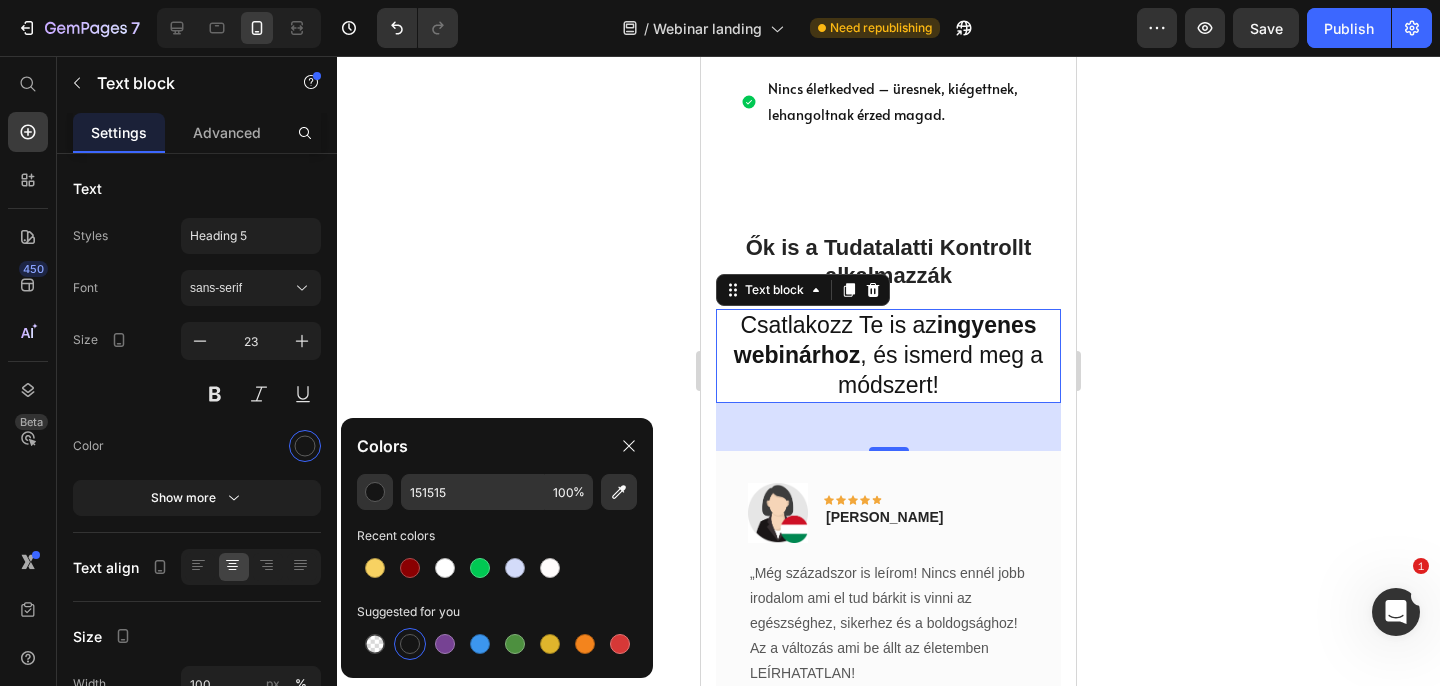 click 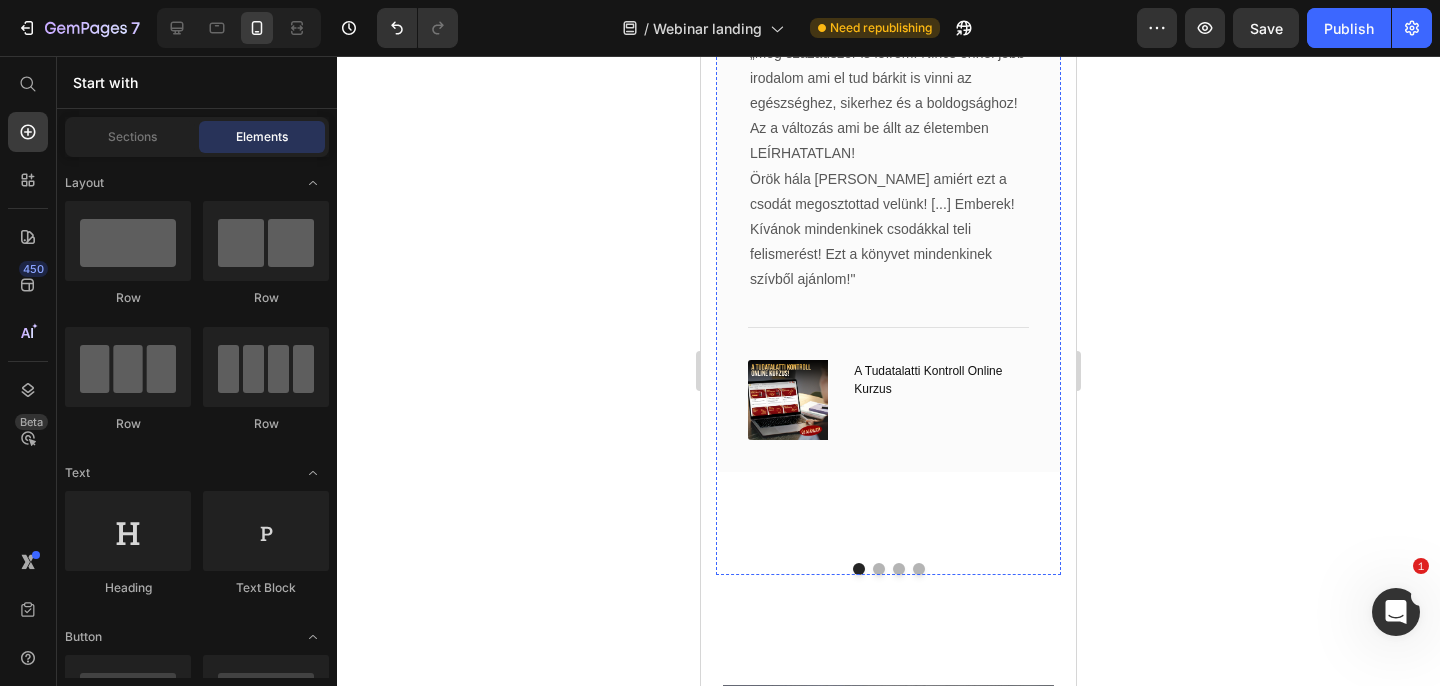 scroll, scrollTop: 4424, scrollLeft: 0, axis: vertical 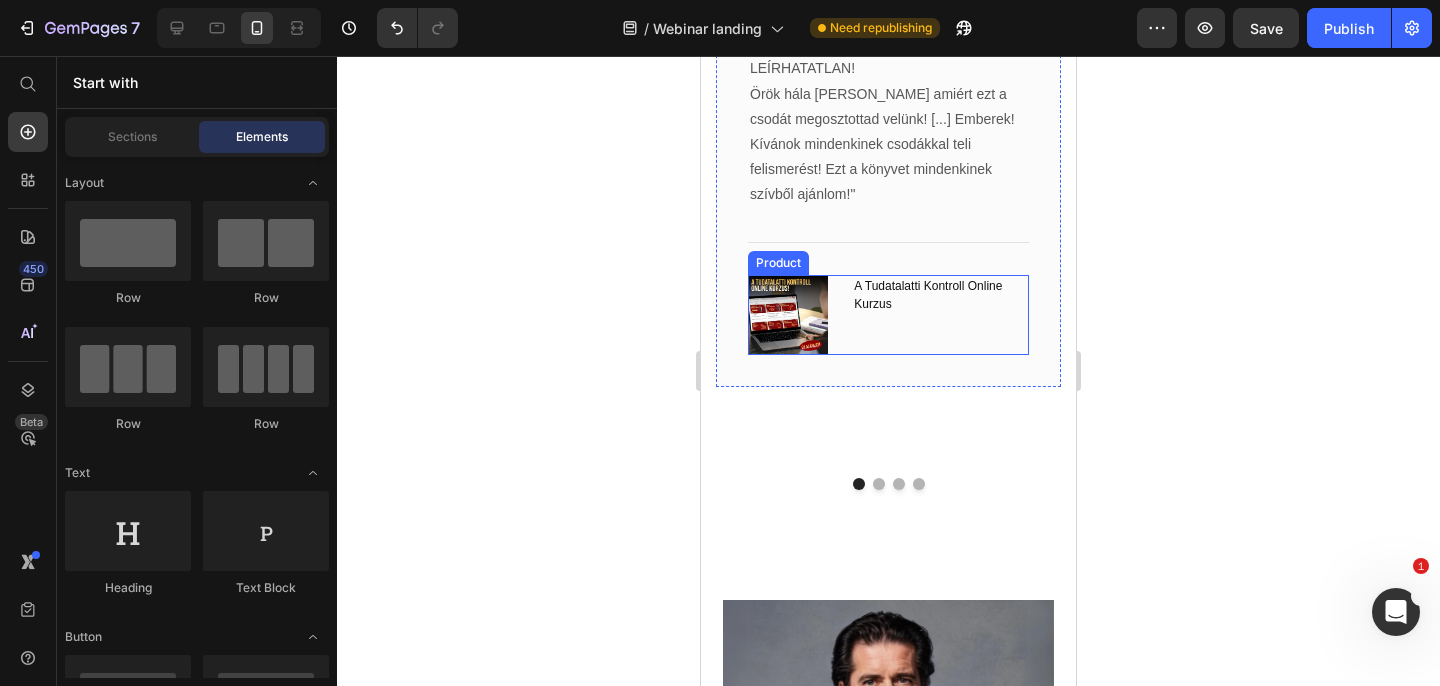 click on "A Tudatalatti Kontroll Online Kurzus (P) Title" at bounding box center (940, 315) 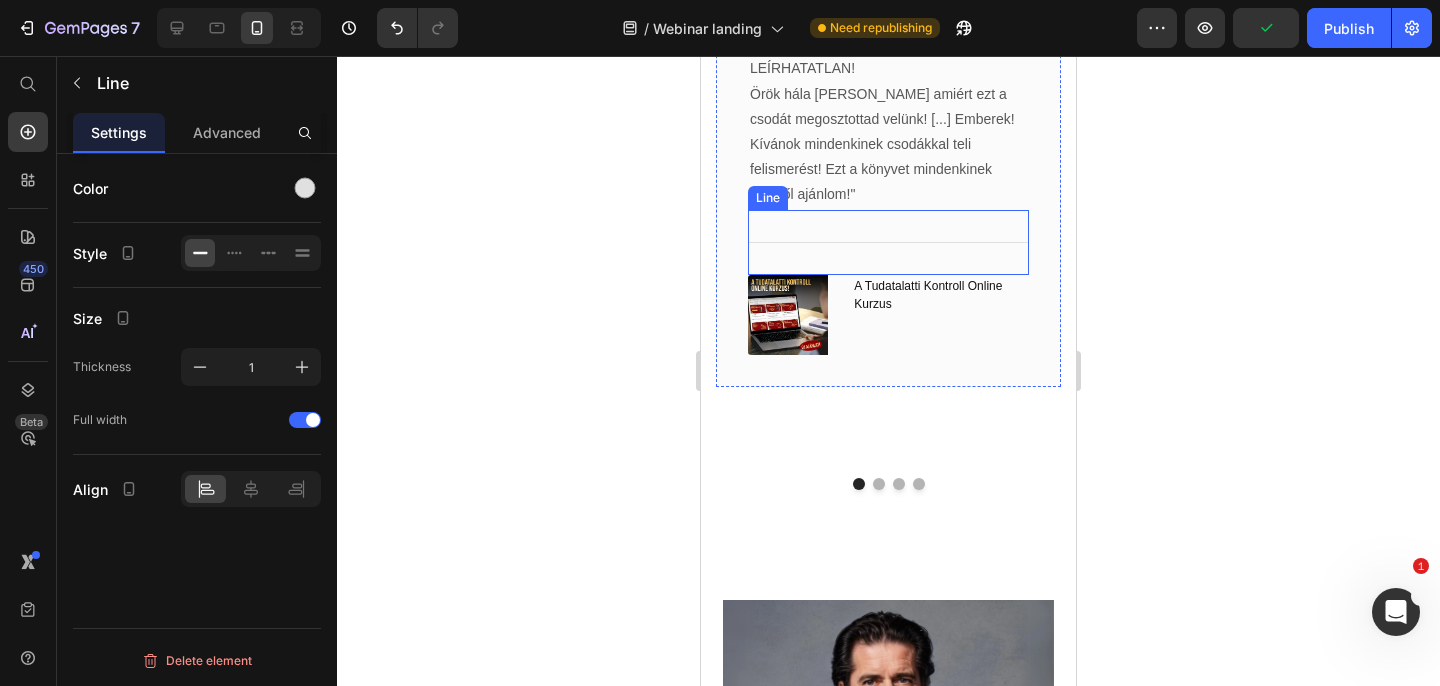 click on "Title Line" at bounding box center (888, 242) 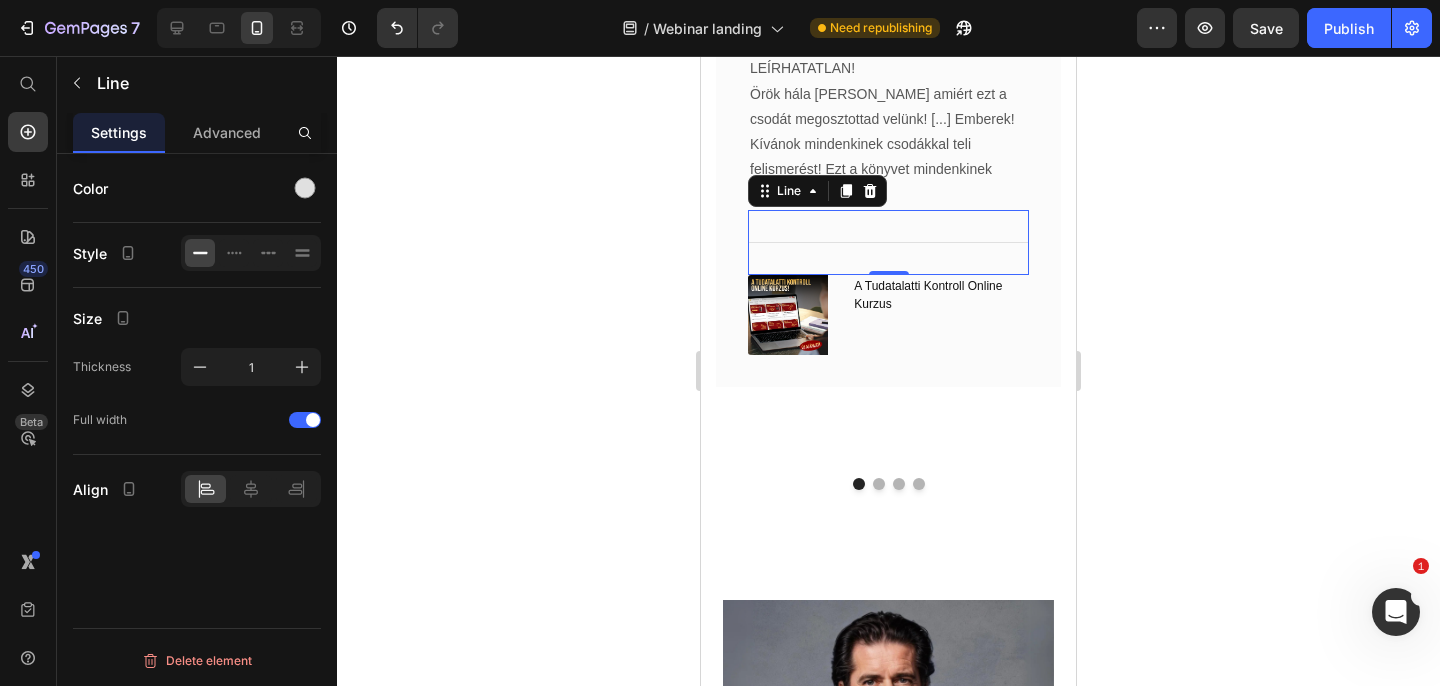 click on "A Tudatalatti Kontroll Online Kurzus (P) Title" at bounding box center [940, 315] 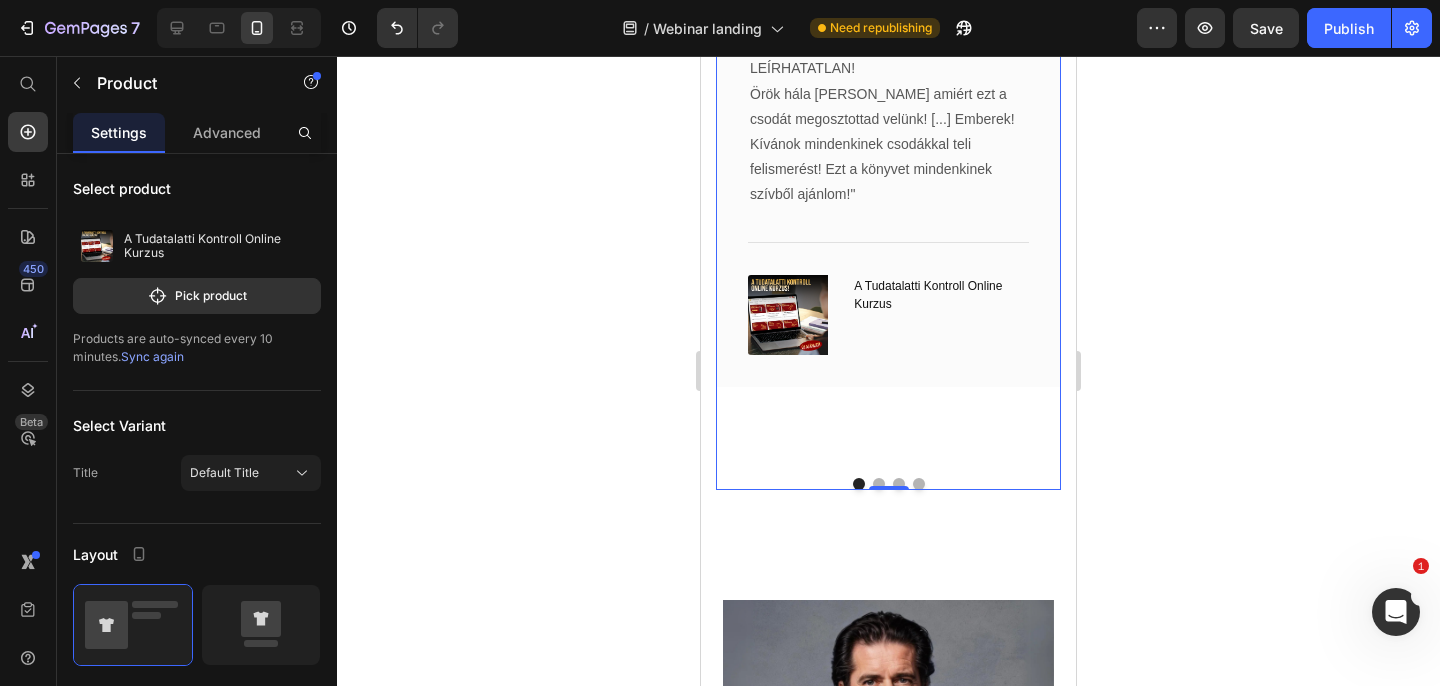 click at bounding box center [879, 484] 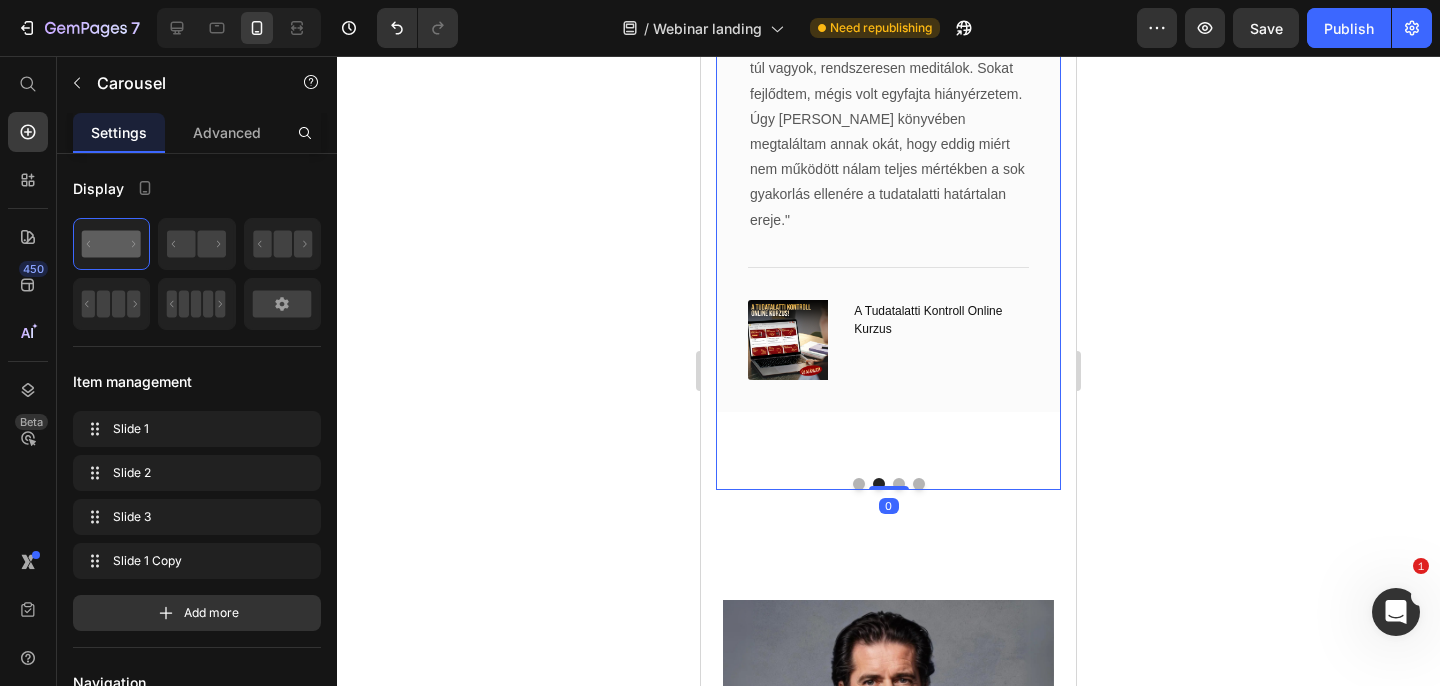 click on "Image
Icon
Icon
Icon
Icon
Icon Row [PERSON_NAME] Text block Row „Még századszor is leírom! Nincs ennél jobb irodalom ami el tud bárkit is vinni az egészséghez, sikerhez és a boldogsághoz! Az a változás ami be állt az életemben LEÍRHATATLAN! Örök hála [PERSON_NAME] amiért ezt a csodát megosztottad velünk! [...] Emberek! Kívánok mindenkinek csodákkal teli felismerést! Ezt a könyvet mindenkinek szívből ajánlom!" Text block                Title Line (P) Images & Gallery A Tudatalatti Kontroll Online Kurzus (P) Title Product Row Image
Icon
Icon
Icon
Icon
Icon Row Dr. Bajnóczyné Text block Row Text block                Title Line (P) Images & Gallery A Tudatalatti Kontroll Online Kurzus (P) Title Product Row Image
Icon
Icon
Icon
Icon
Icon Row Andrea Row" at bounding box center (888, 168) 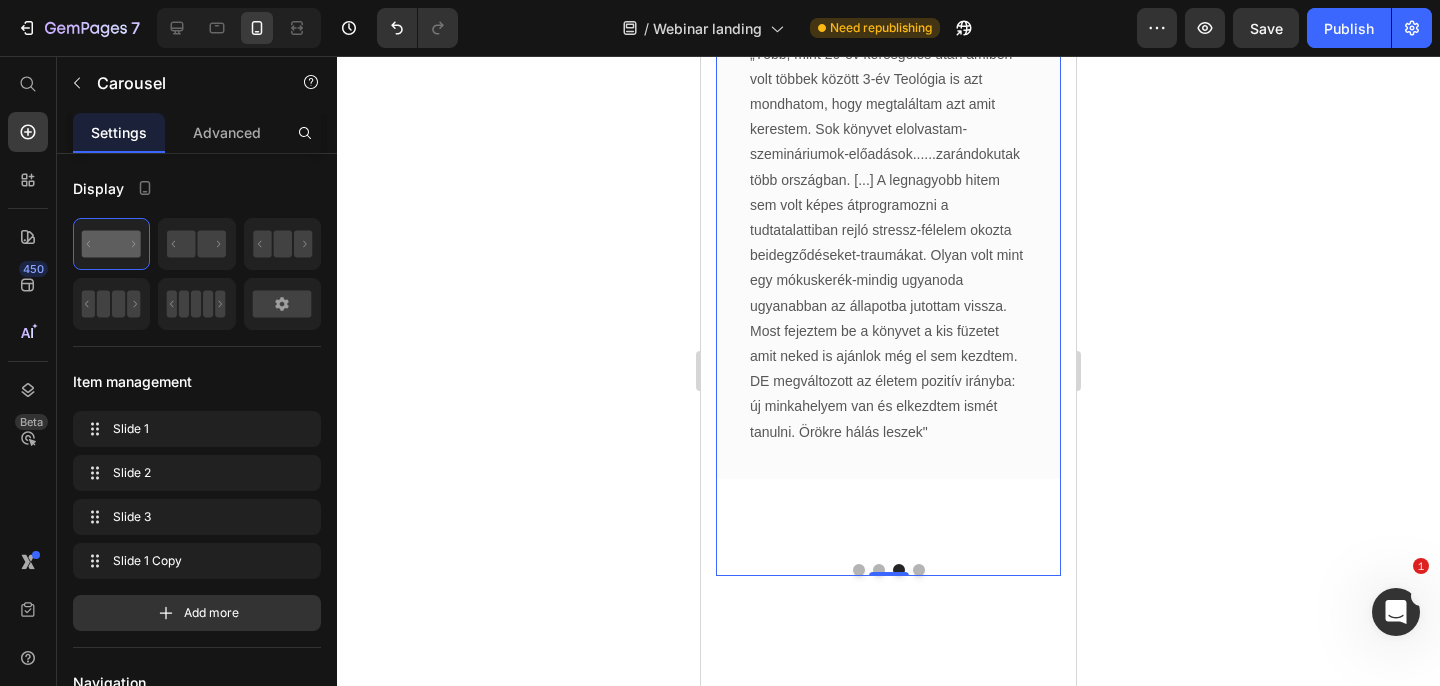 scroll, scrollTop: 4342, scrollLeft: 0, axis: vertical 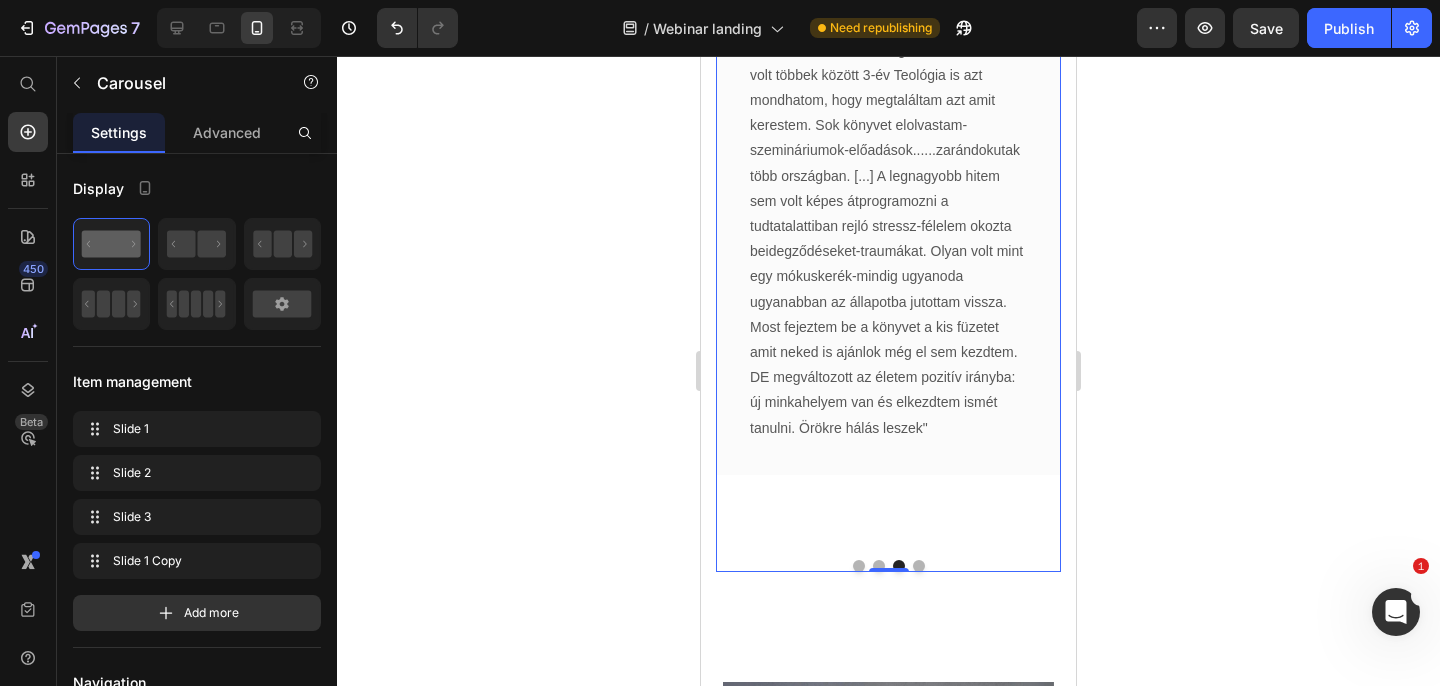 click at bounding box center (919, 566) 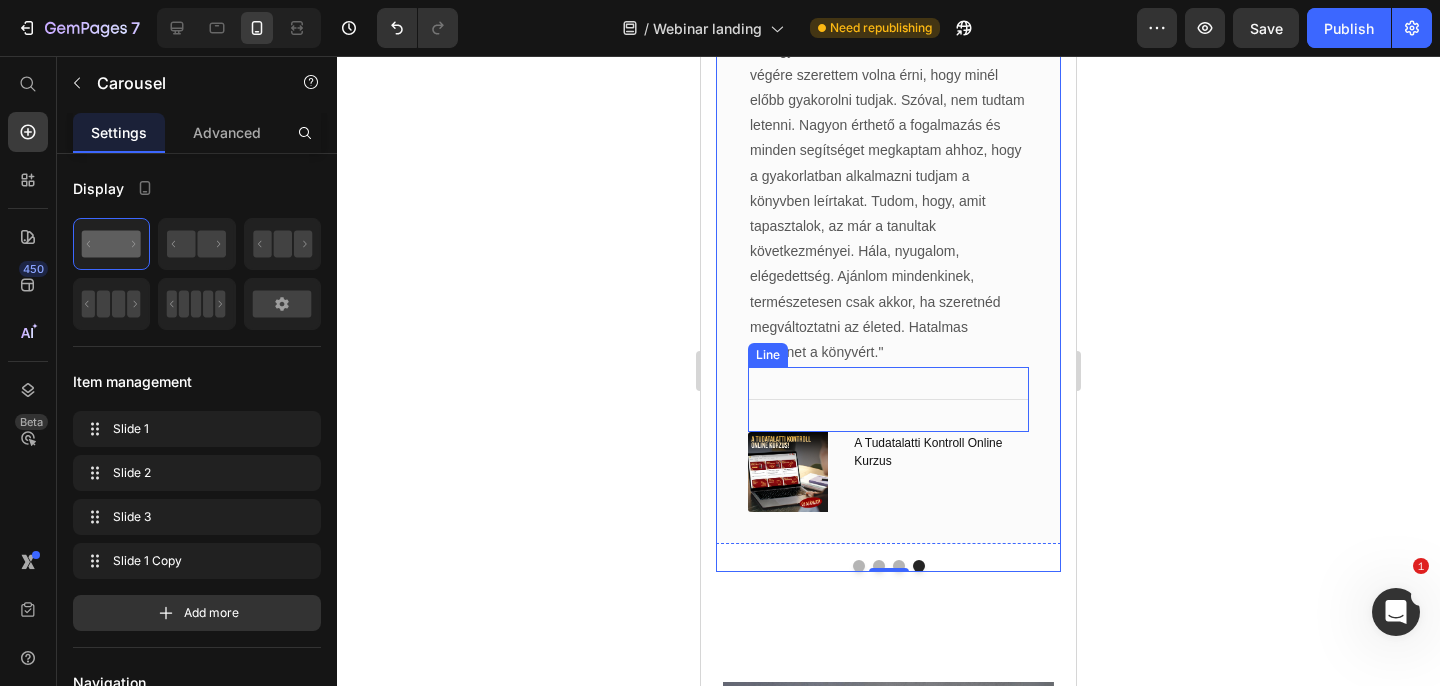 click on "Title Line" at bounding box center (888, 399) 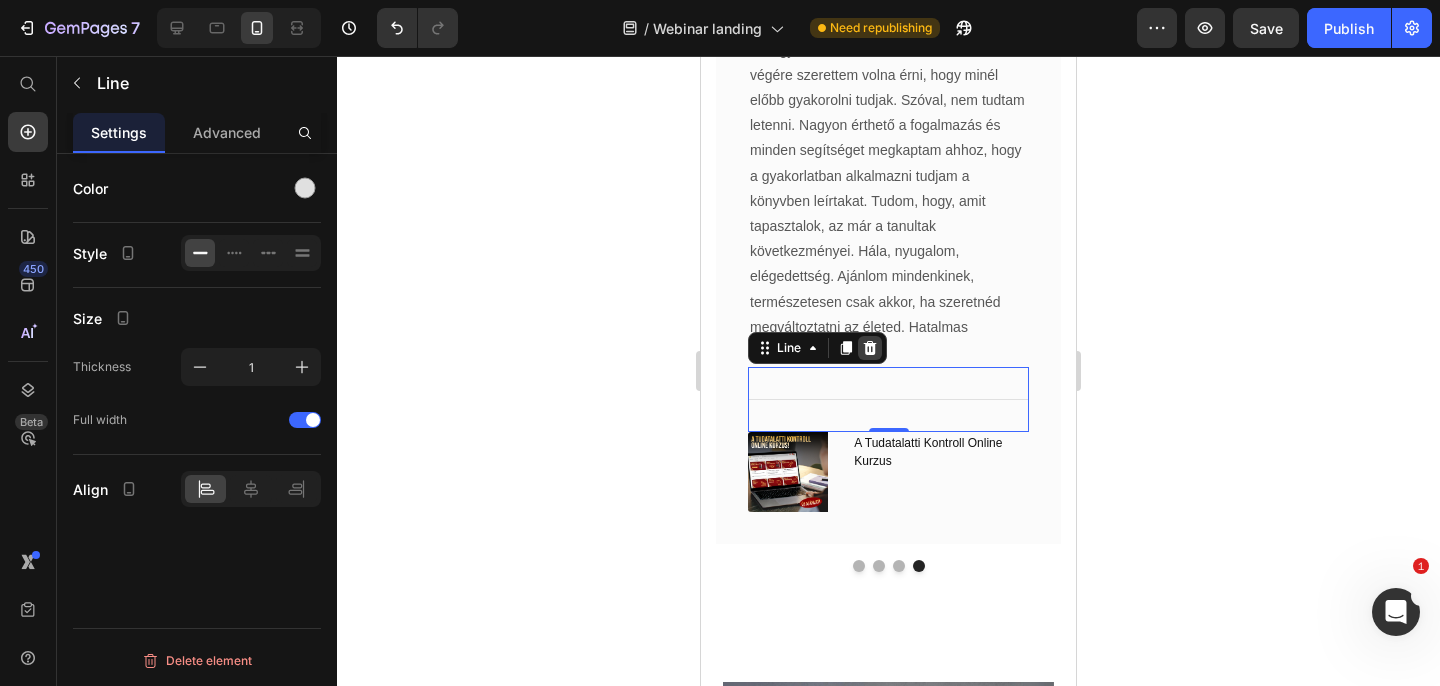 click 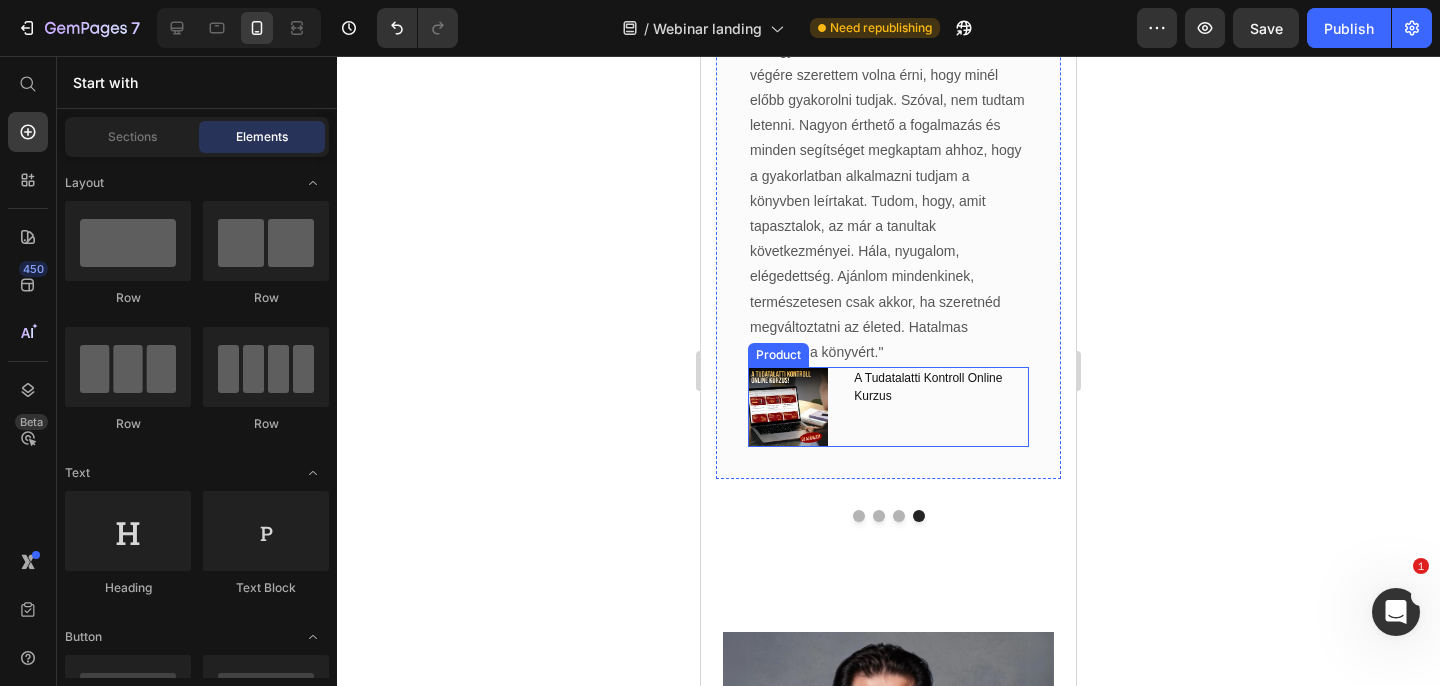 click on "A Tudatalatti Kontroll Online Kurzus (P) Title" at bounding box center [940, 407] 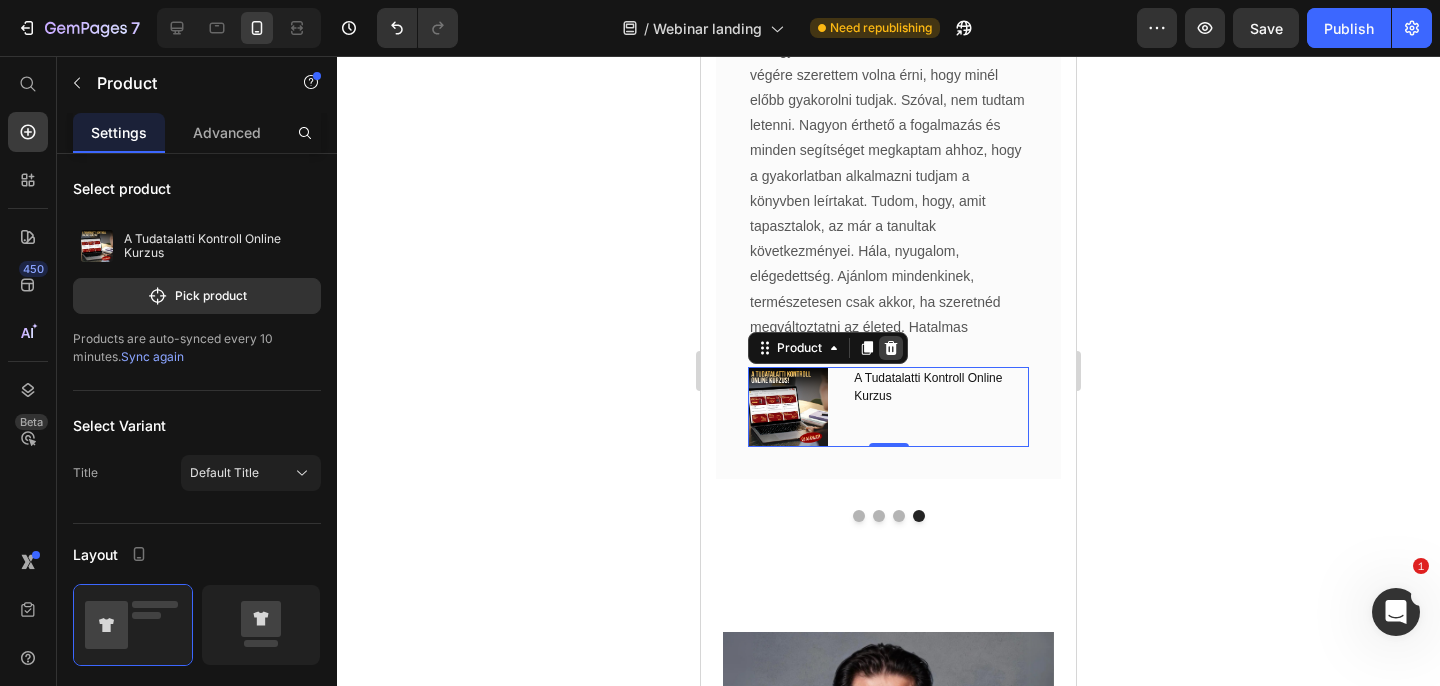 click 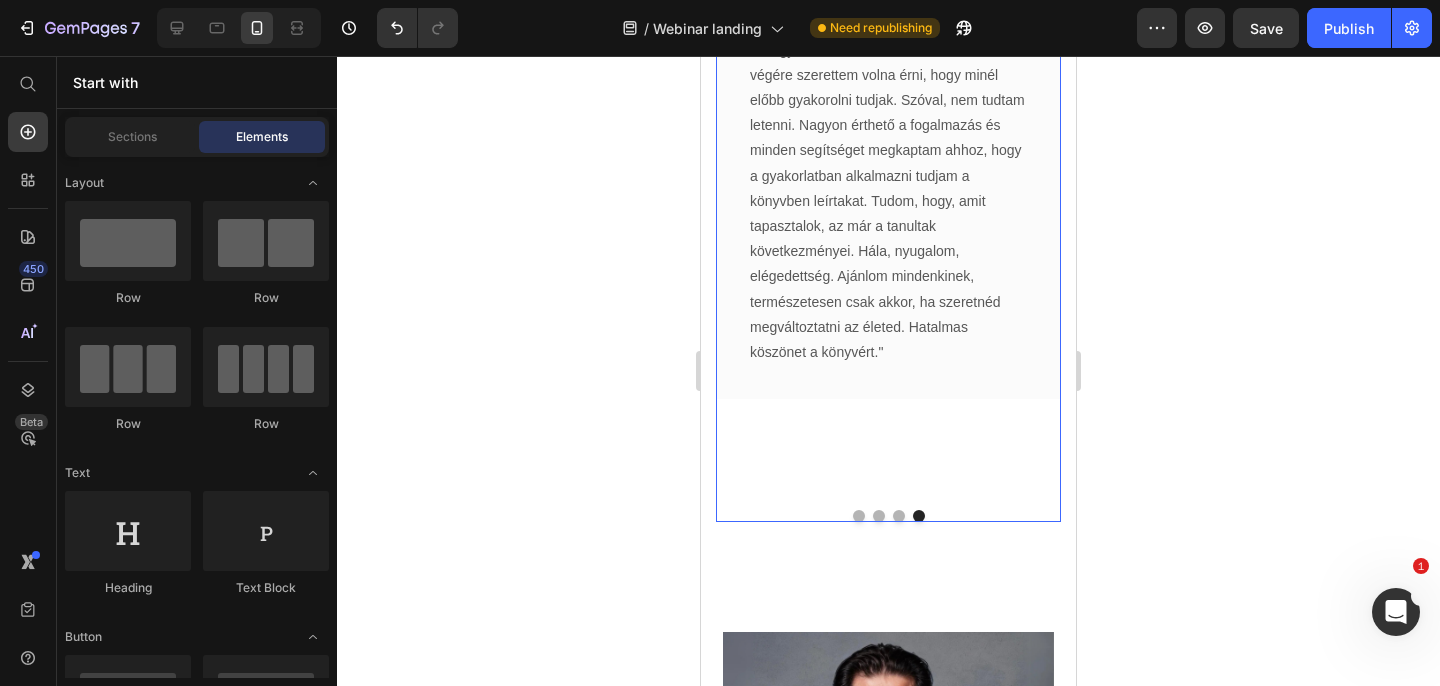 click at bounding box center [859, 516] 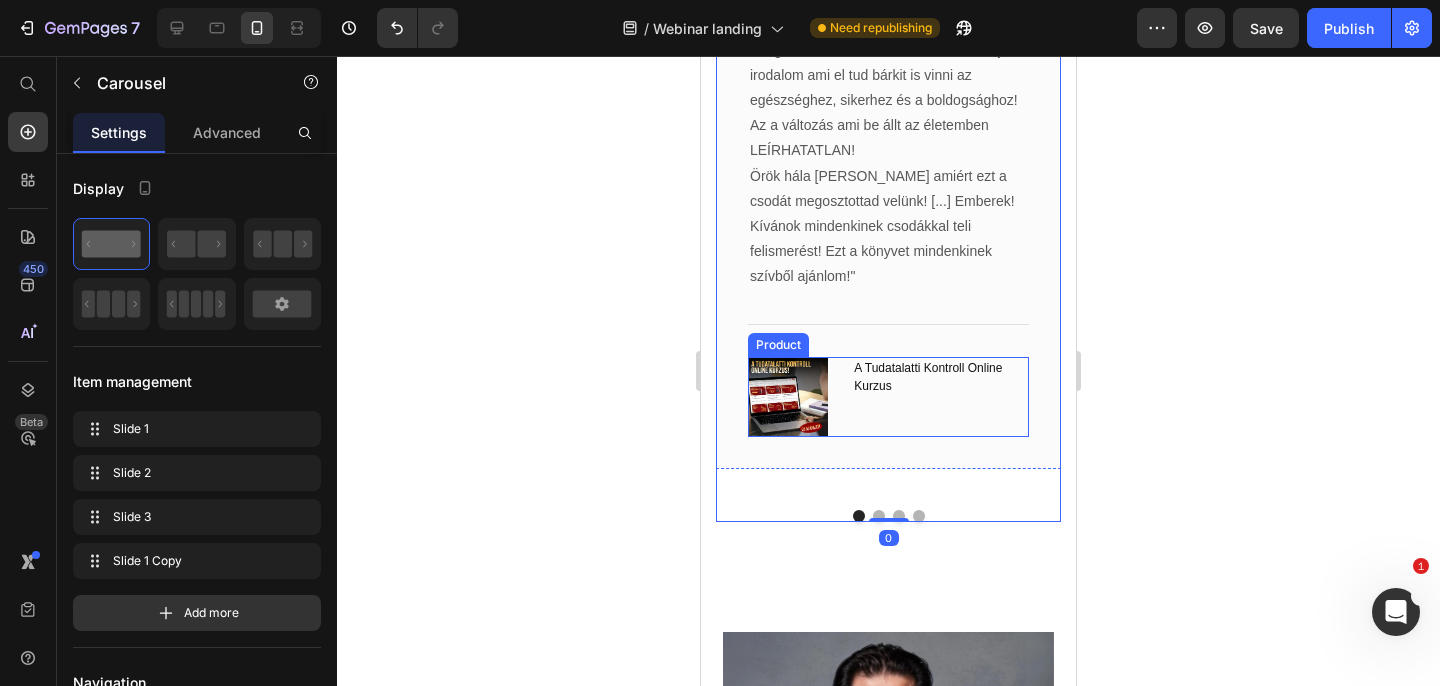 click on "A Tudatalatti Kontroll Online Kurzus (P) Title" at bounding box center [940, 397] 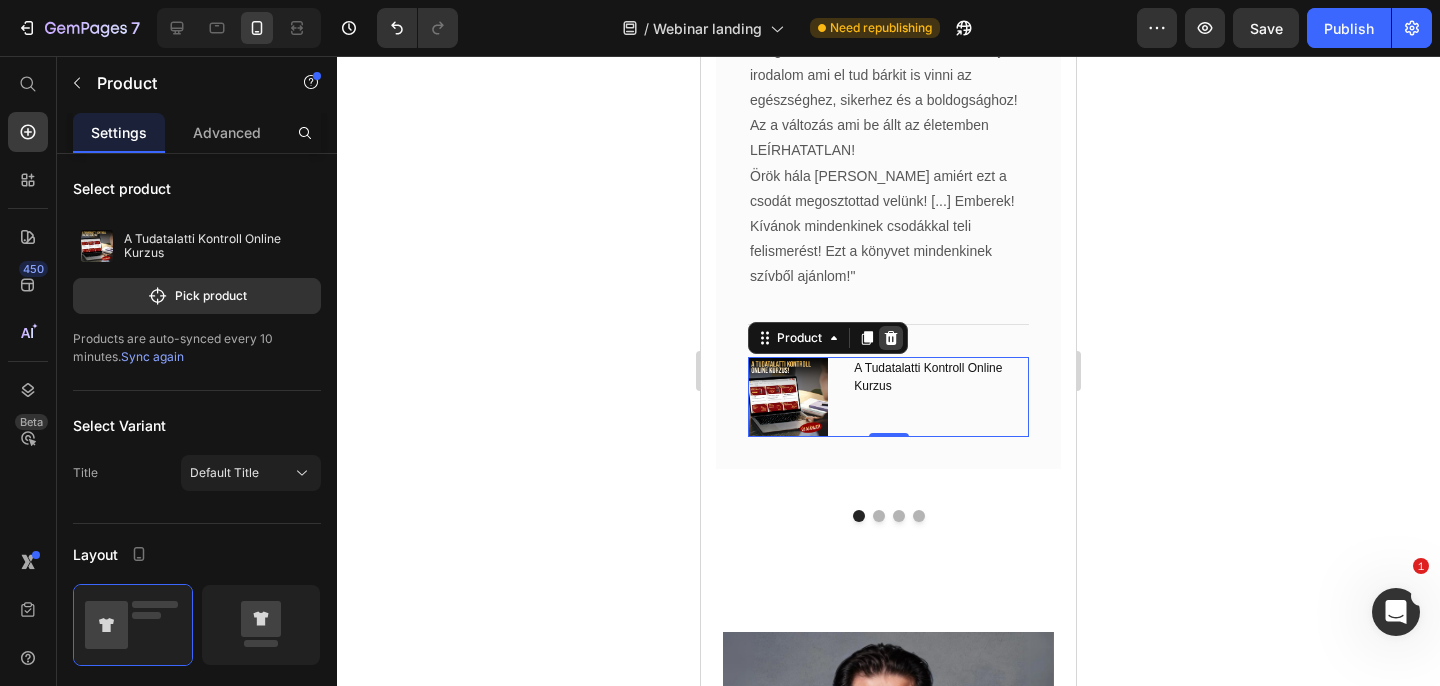 click 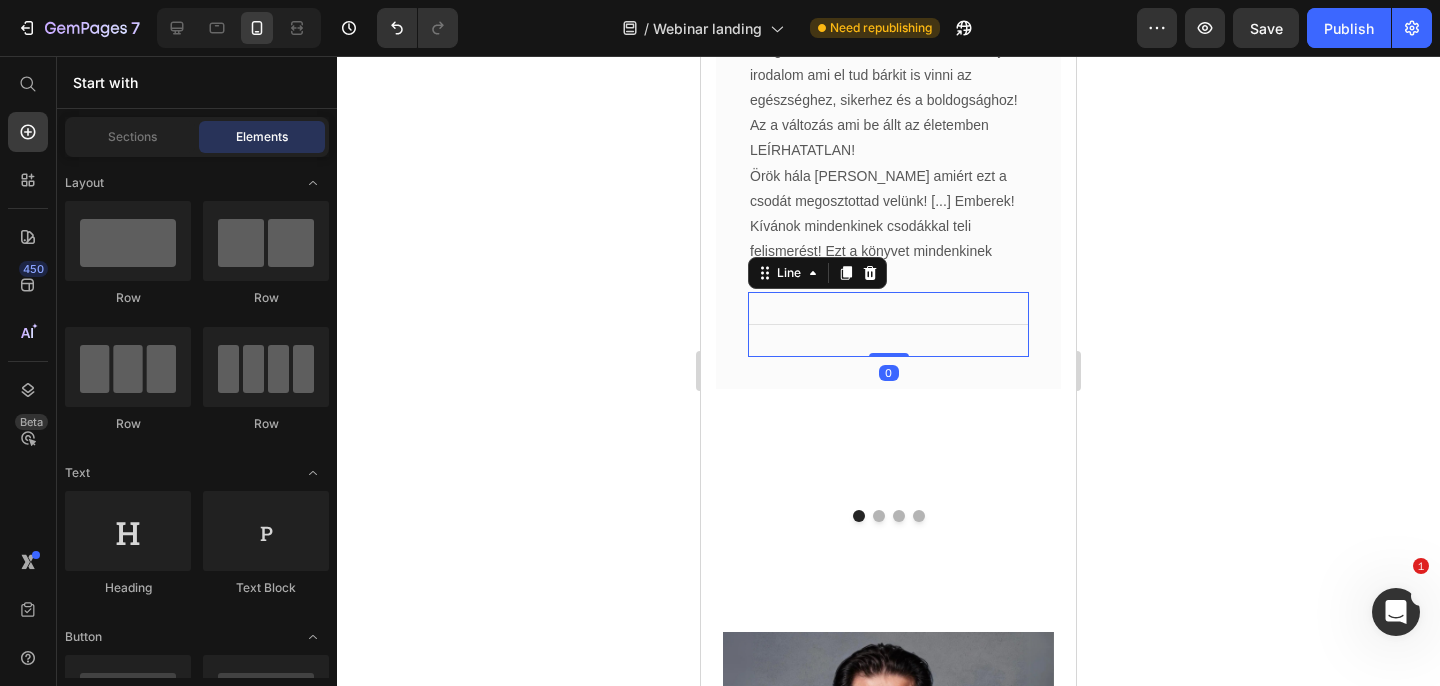 click on "Title Line   0" at bounding box center (888, 324) 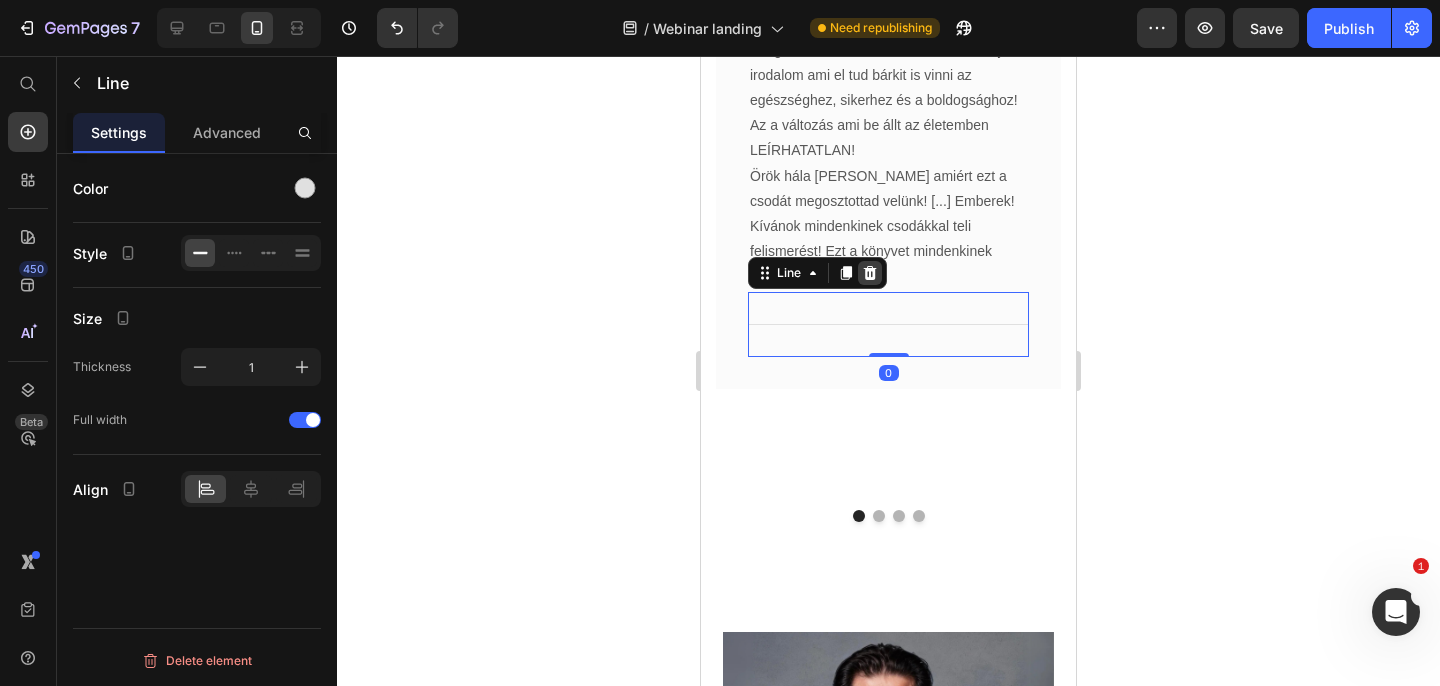 click 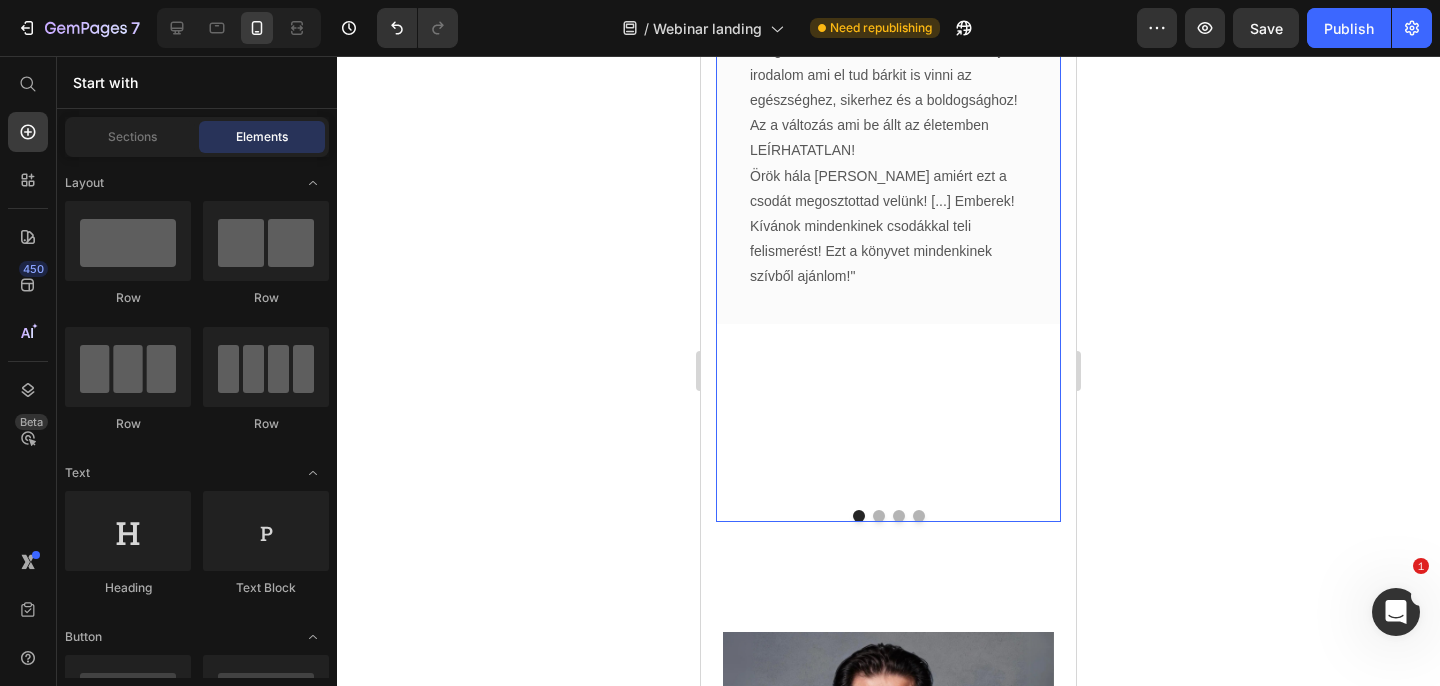 click at bounding box center (879, 516) 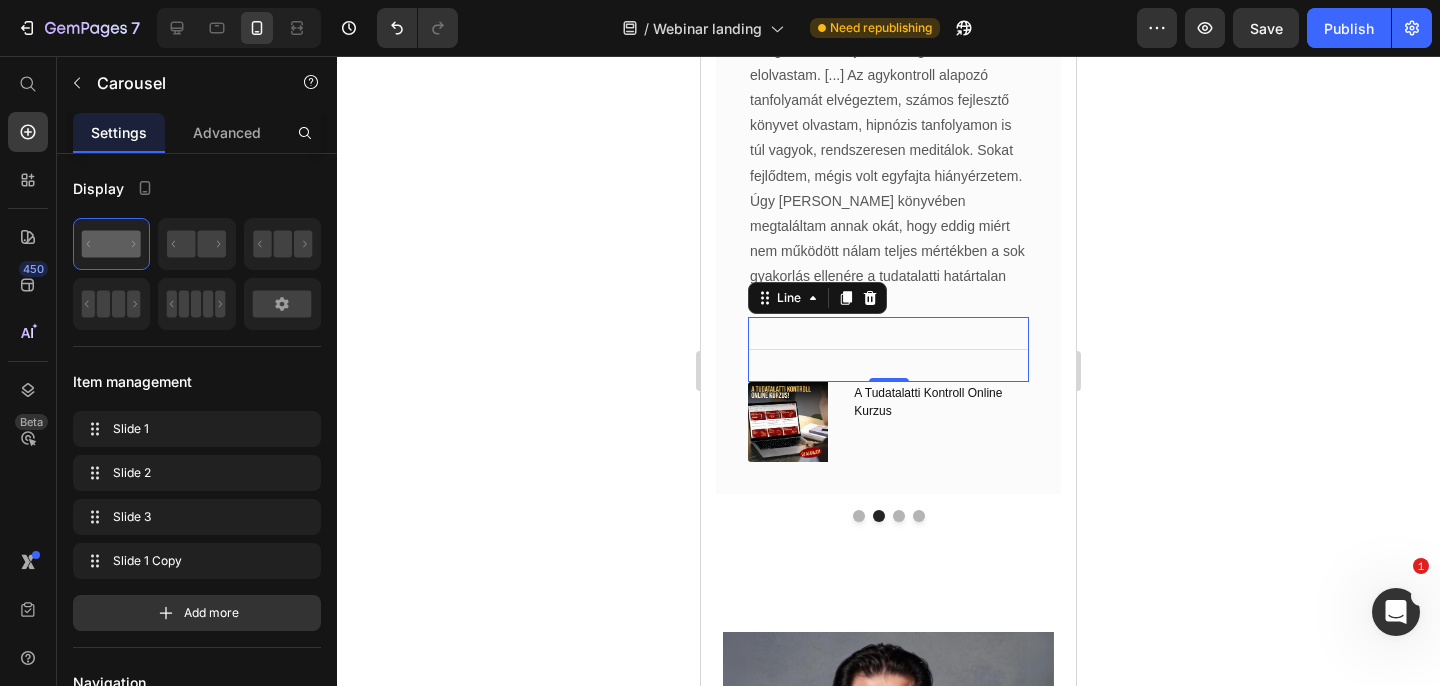 click on "Title Line   0" at bounding box center (888, 349) 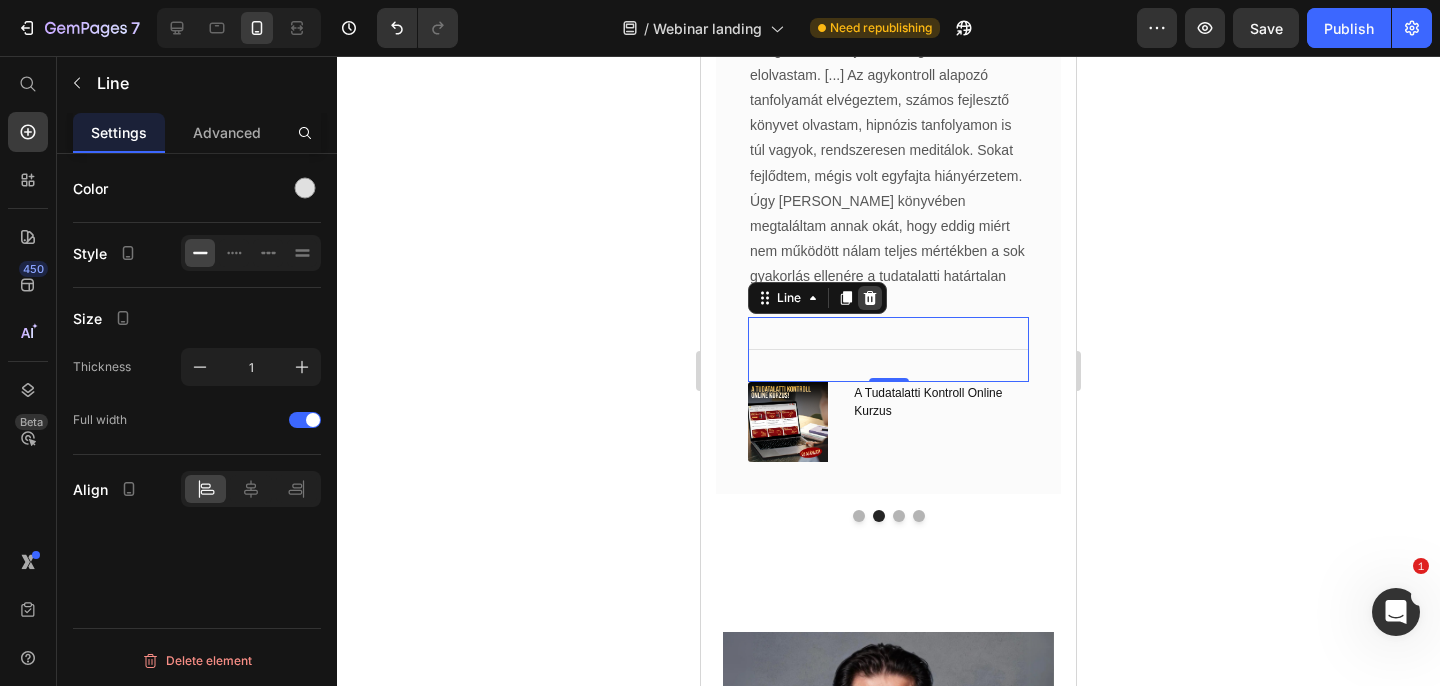 click 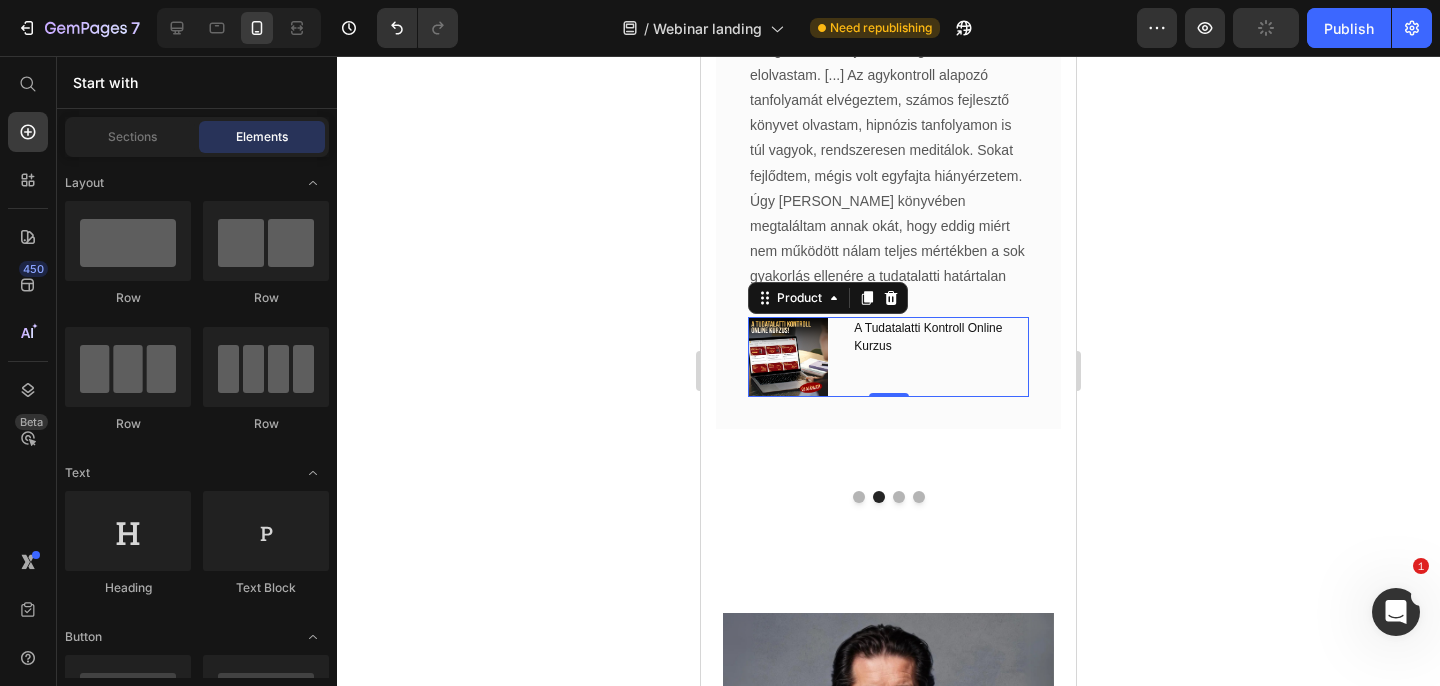click on "(P) Images & Gallery A Tudatalatti Kontroll Online Kurzus (P) Title Product   0" at bounding box center [888, 357] 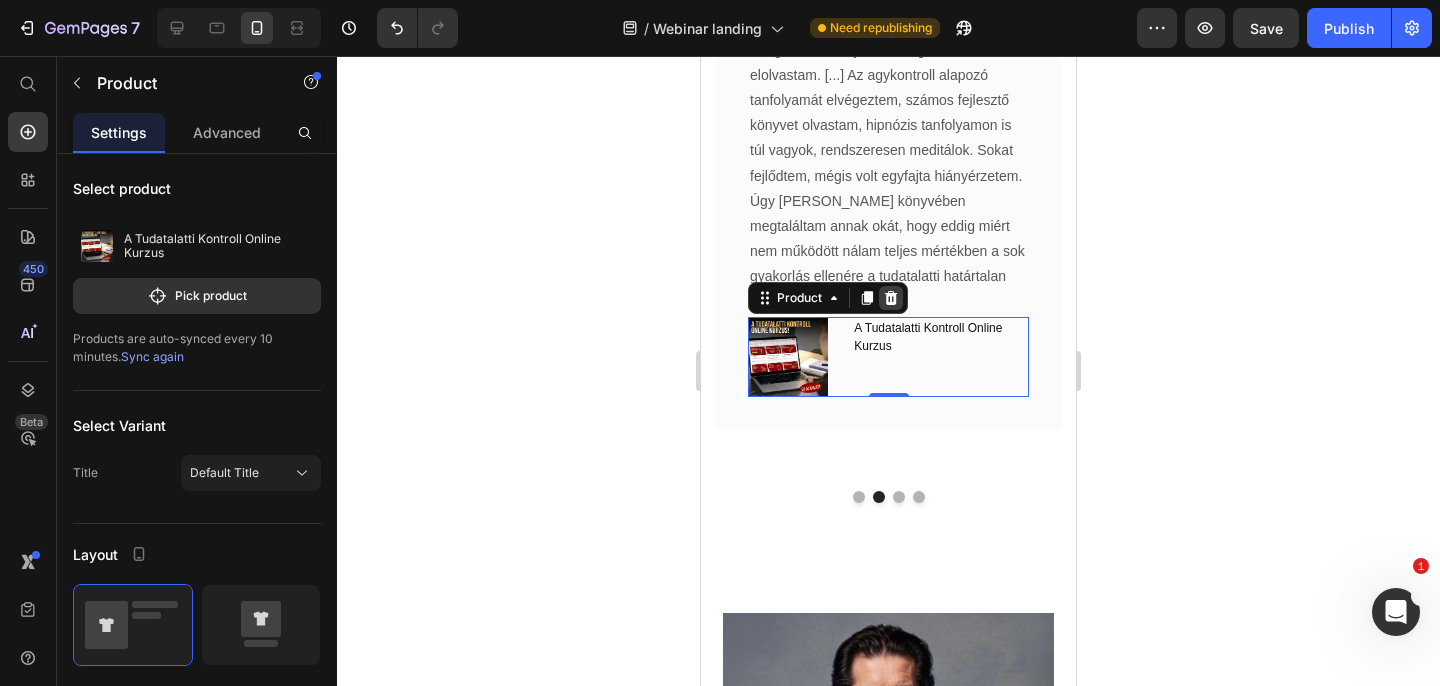 click 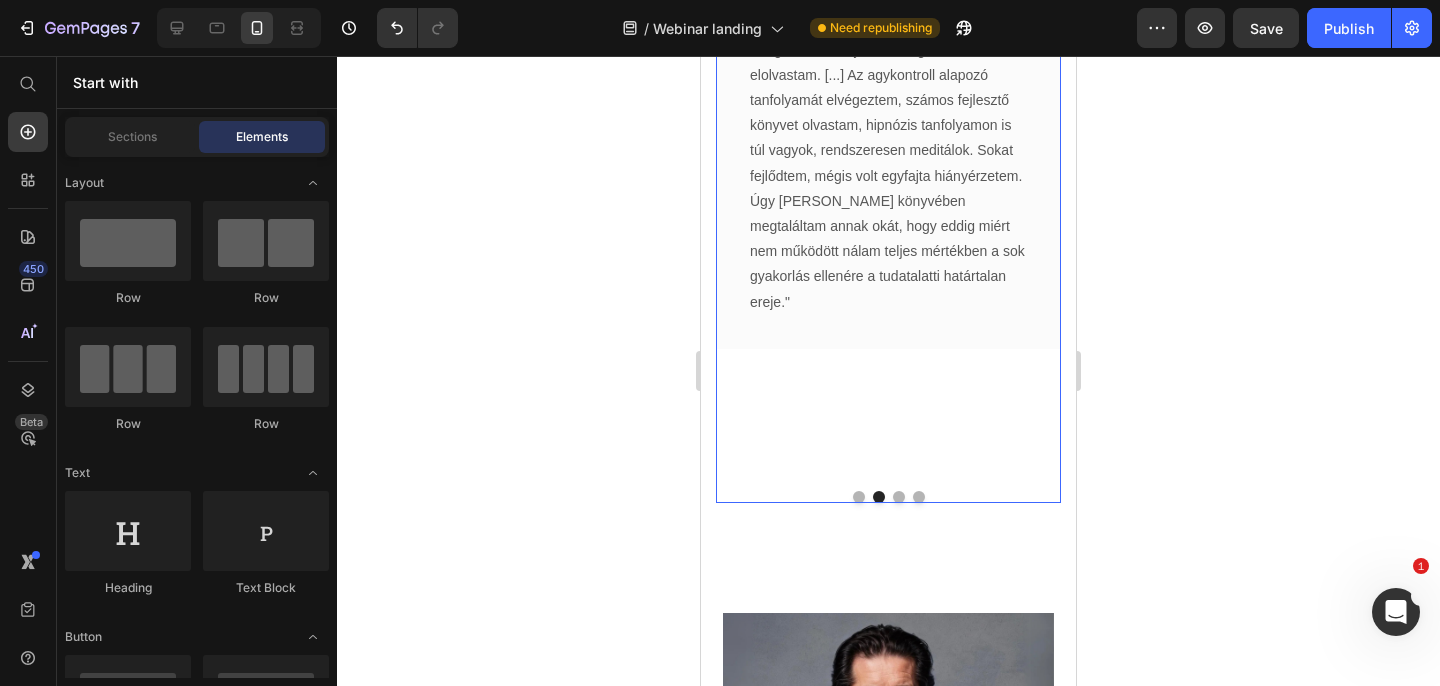 click at bounding box center (899, 497) 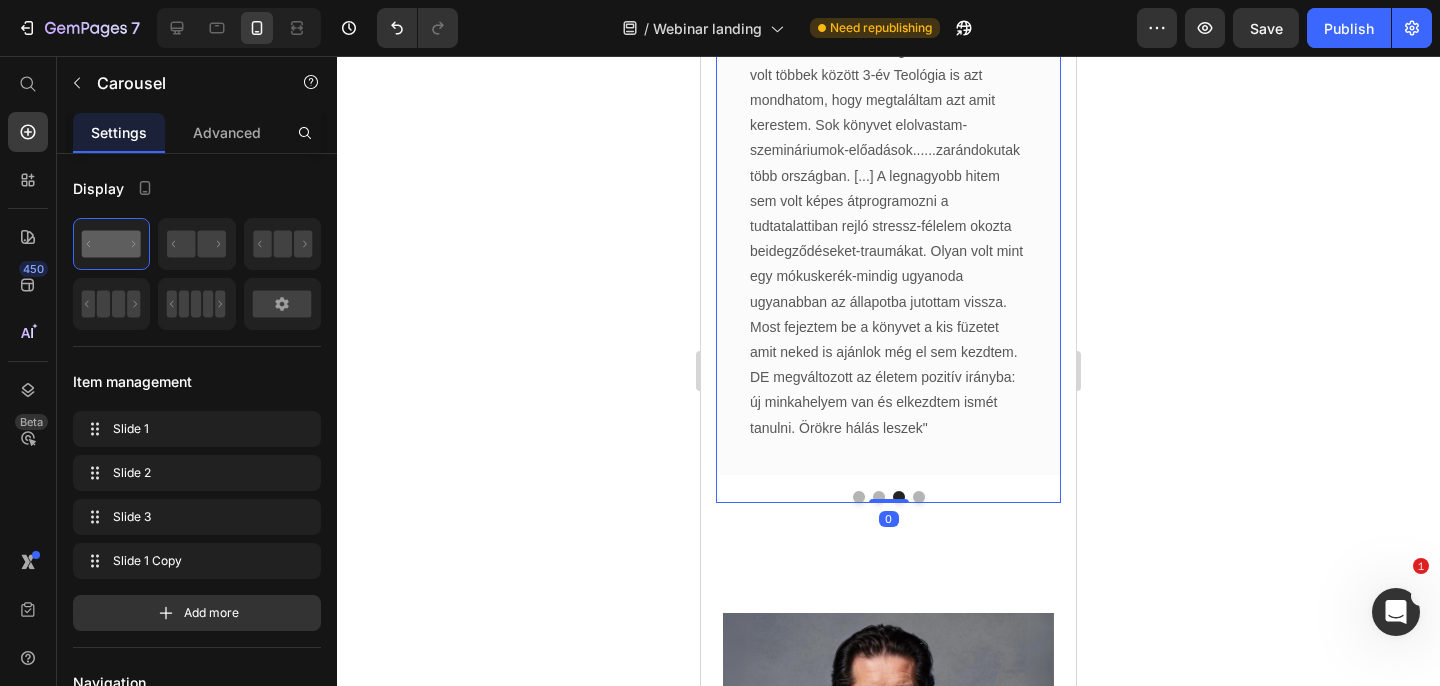 click at bounding box center [888, 497] 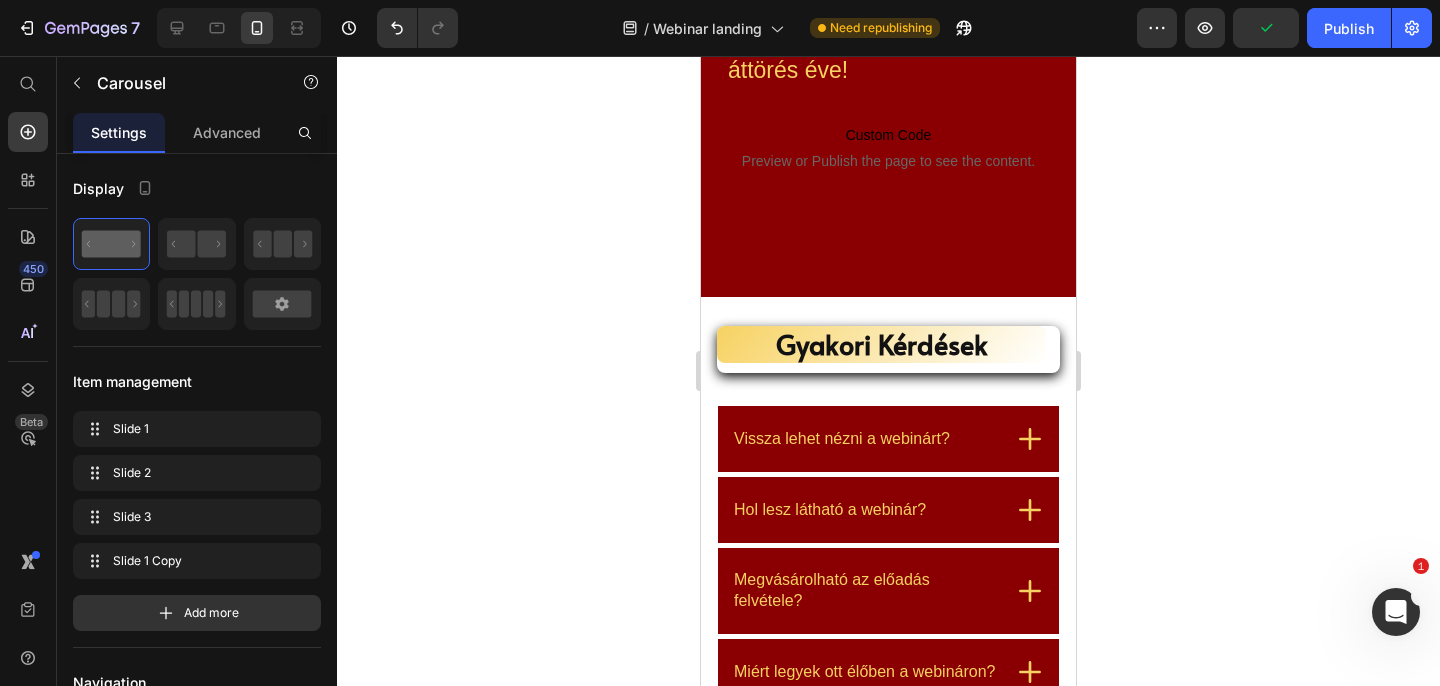 scroll, scrollTop: 6503, scrollLeft: 0, axis: vertical 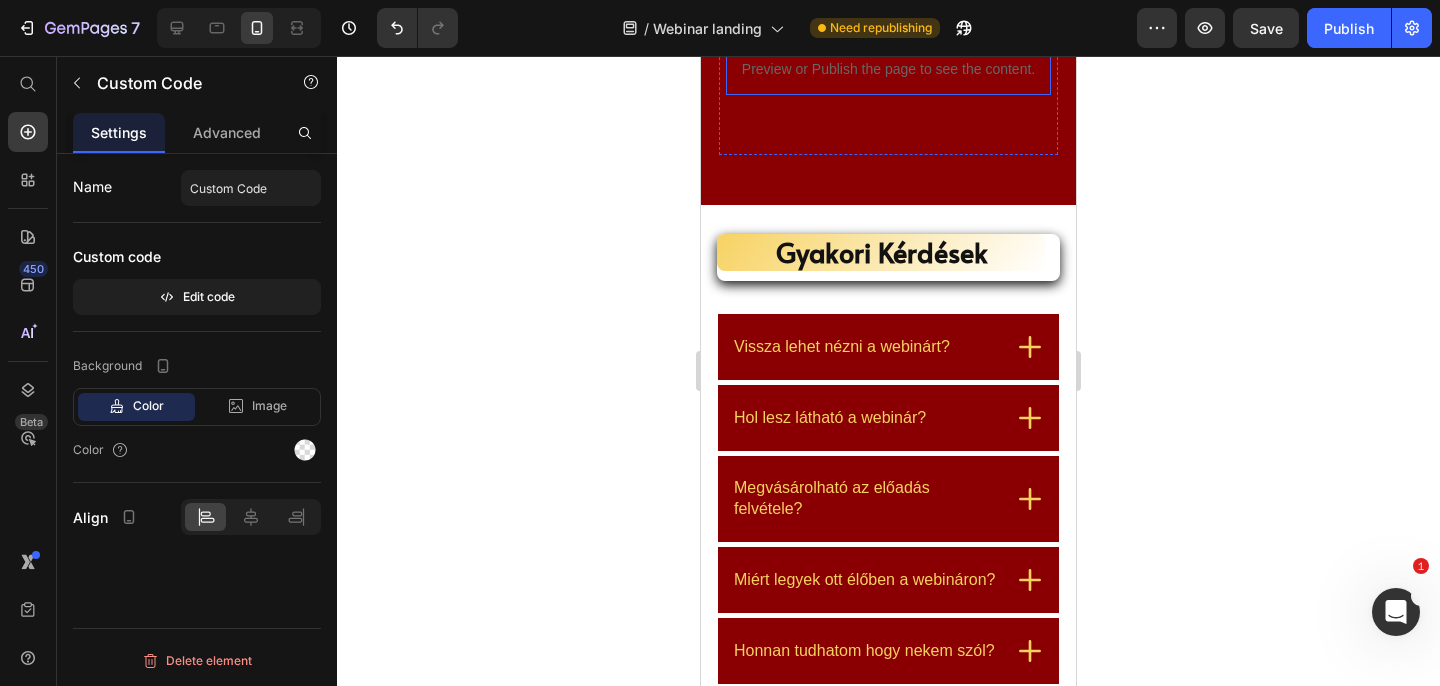 click on "Custom Code
Preview or Publish the page to see the content." at bounding box center [888, 55] 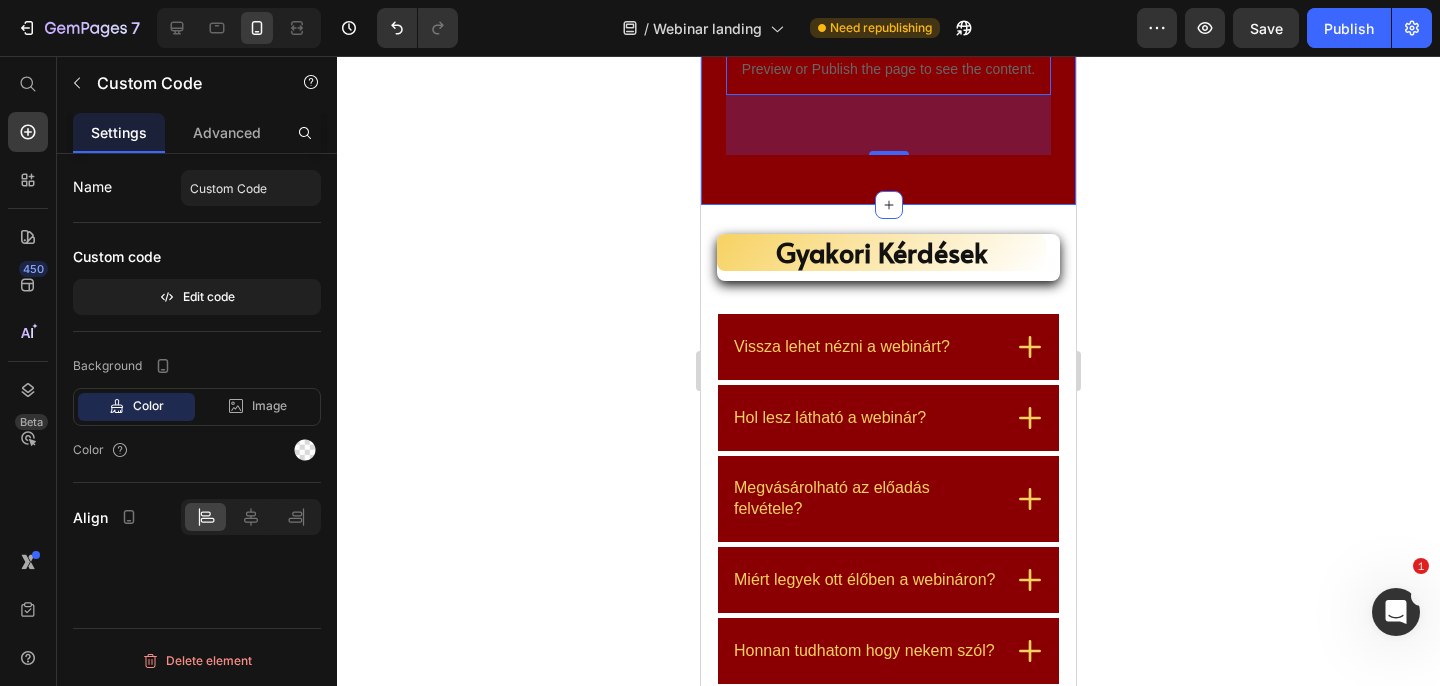 click 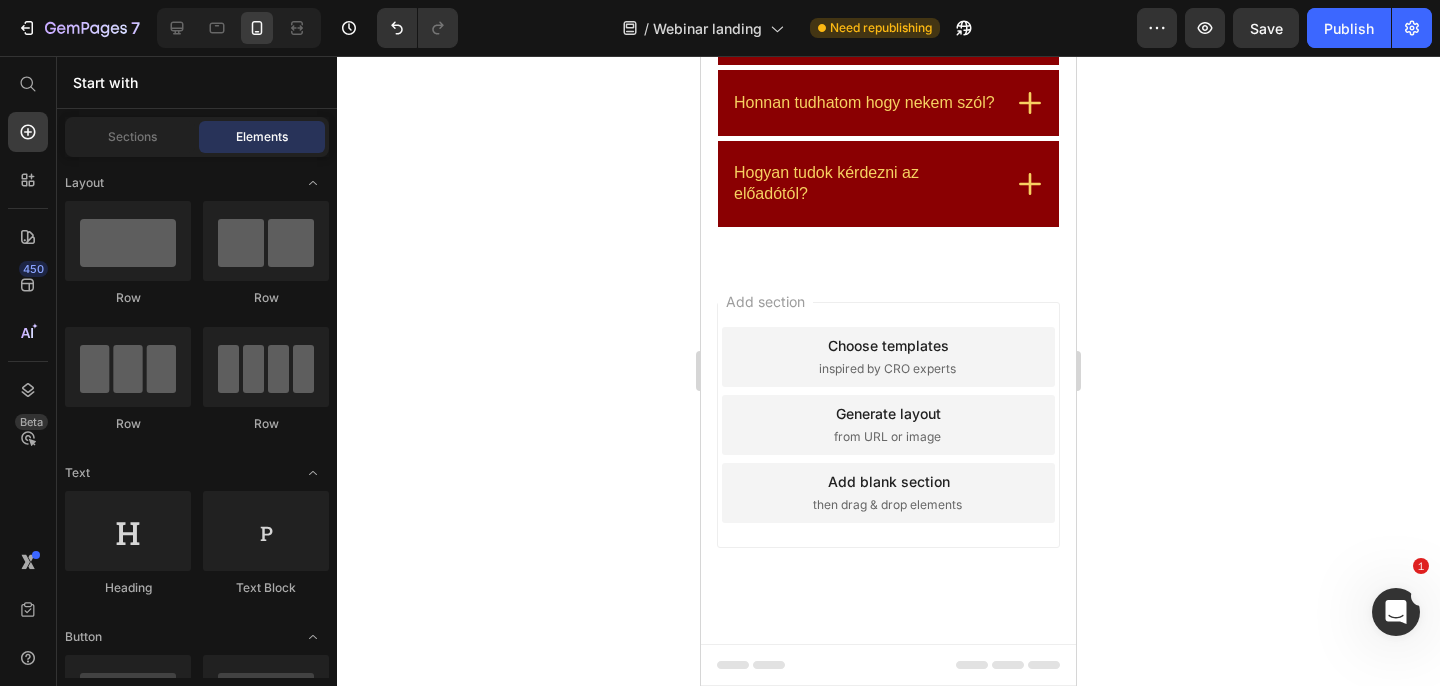 scroll, scrollTop: 6932, scrollLeft: 0, axis: vertical 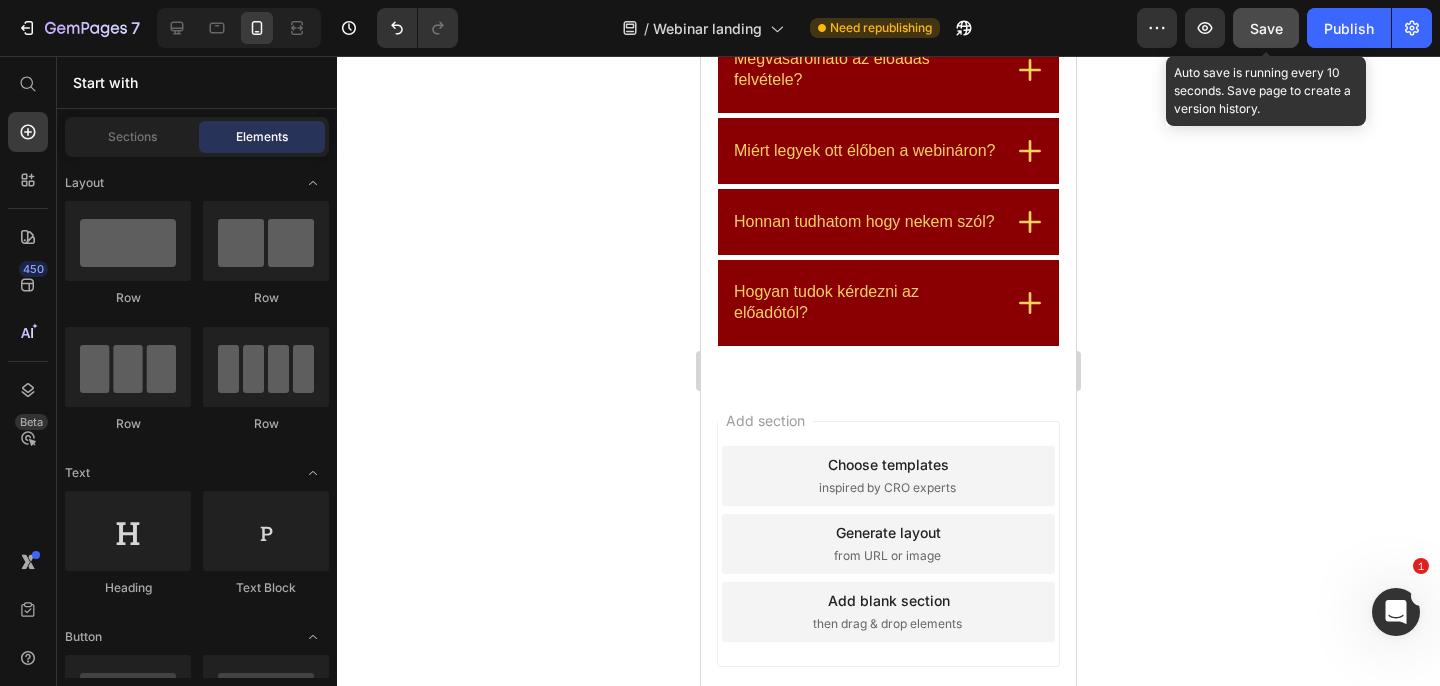 click on "Save" 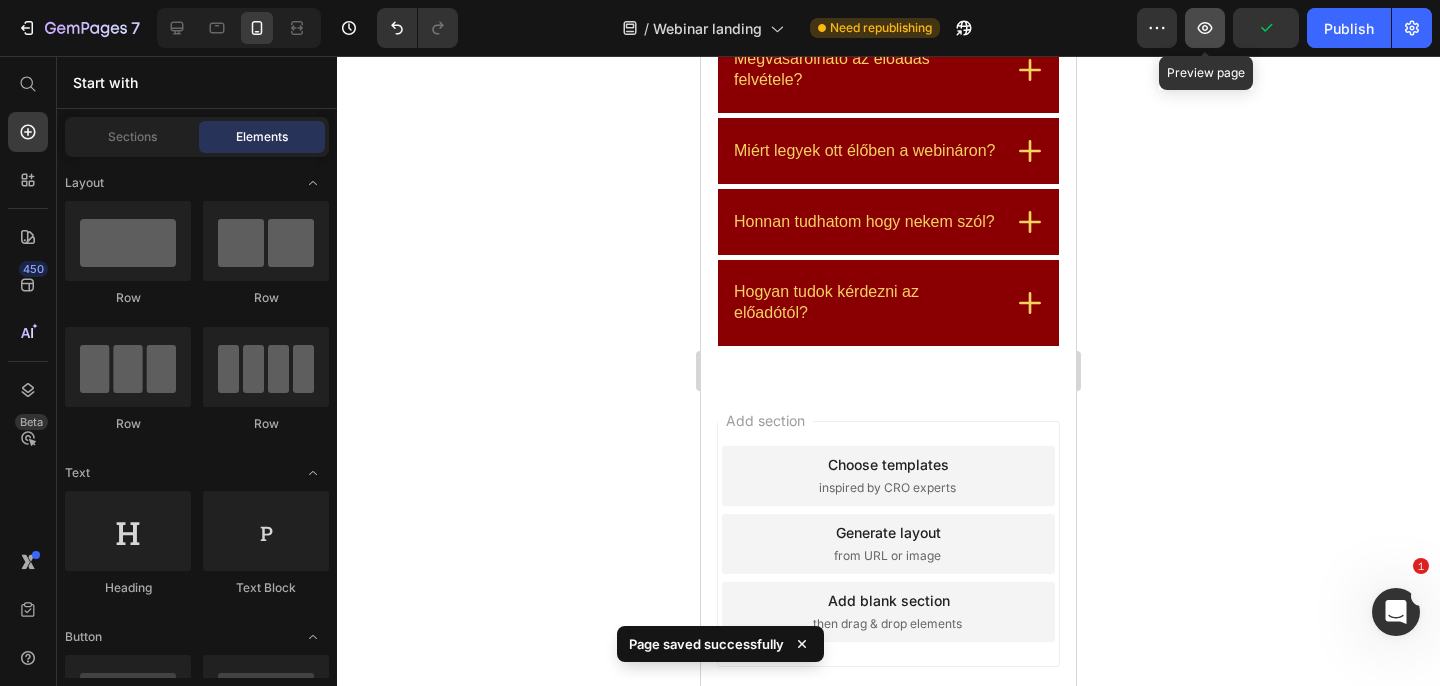 click 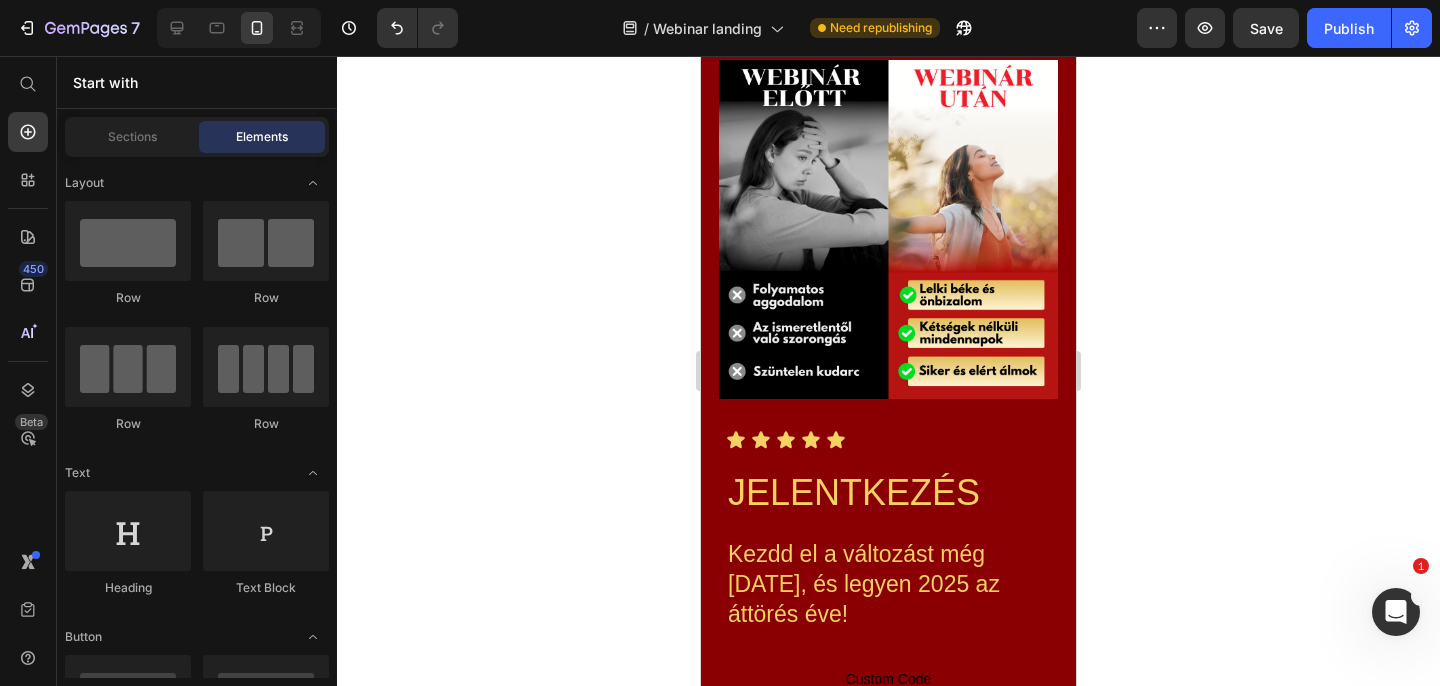 scroll, scrollTop: 6248, scrollLeft: 0, axis: vertical 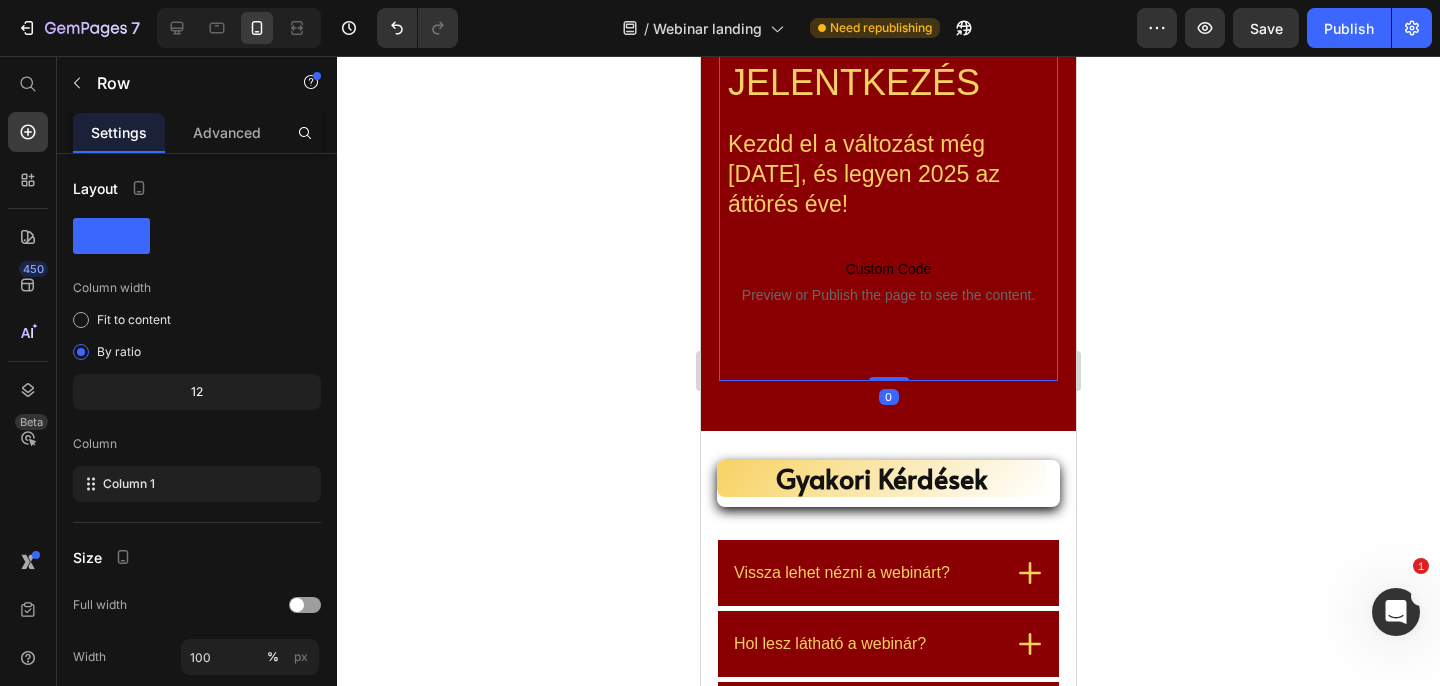 click on "Icon
Icon
Icon
Icon
Icon Icon List JELENTKEZÉS Text Block Kezdd el a változást még [DATE], és legyen 2025 az áttörés éve! Text Block
Custom Code
Preview or Publish the page to see the content. Custom Code" at bounding box center [888, 200] 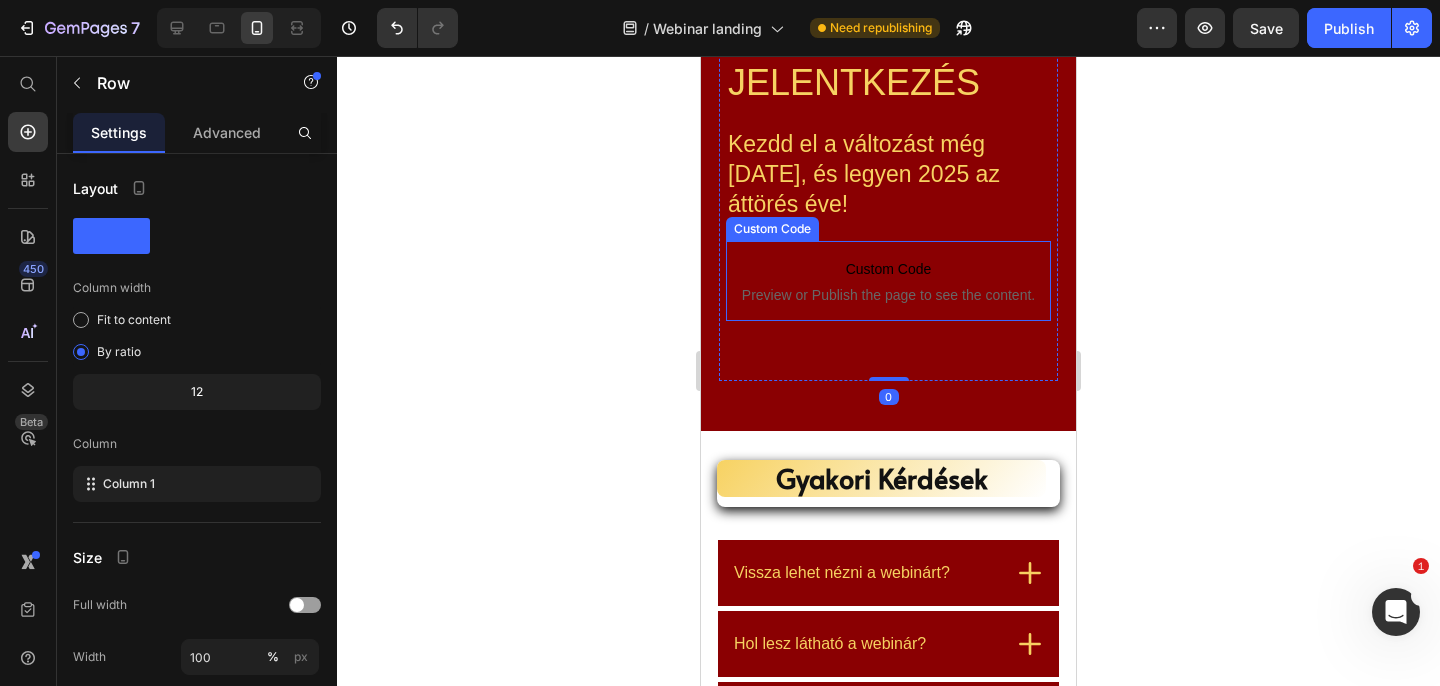 click on "Custom Code
Preview or Publish the page to see the content." at bounding box center (888, 281) 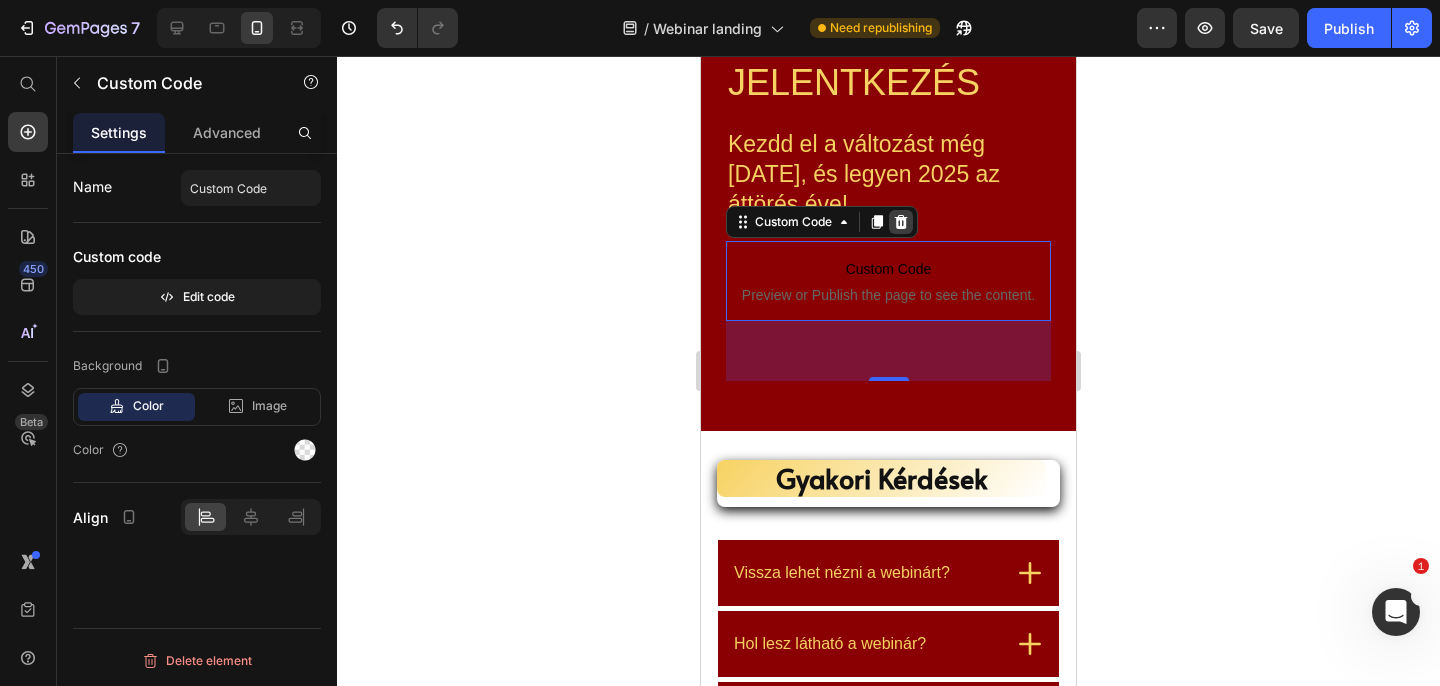 click 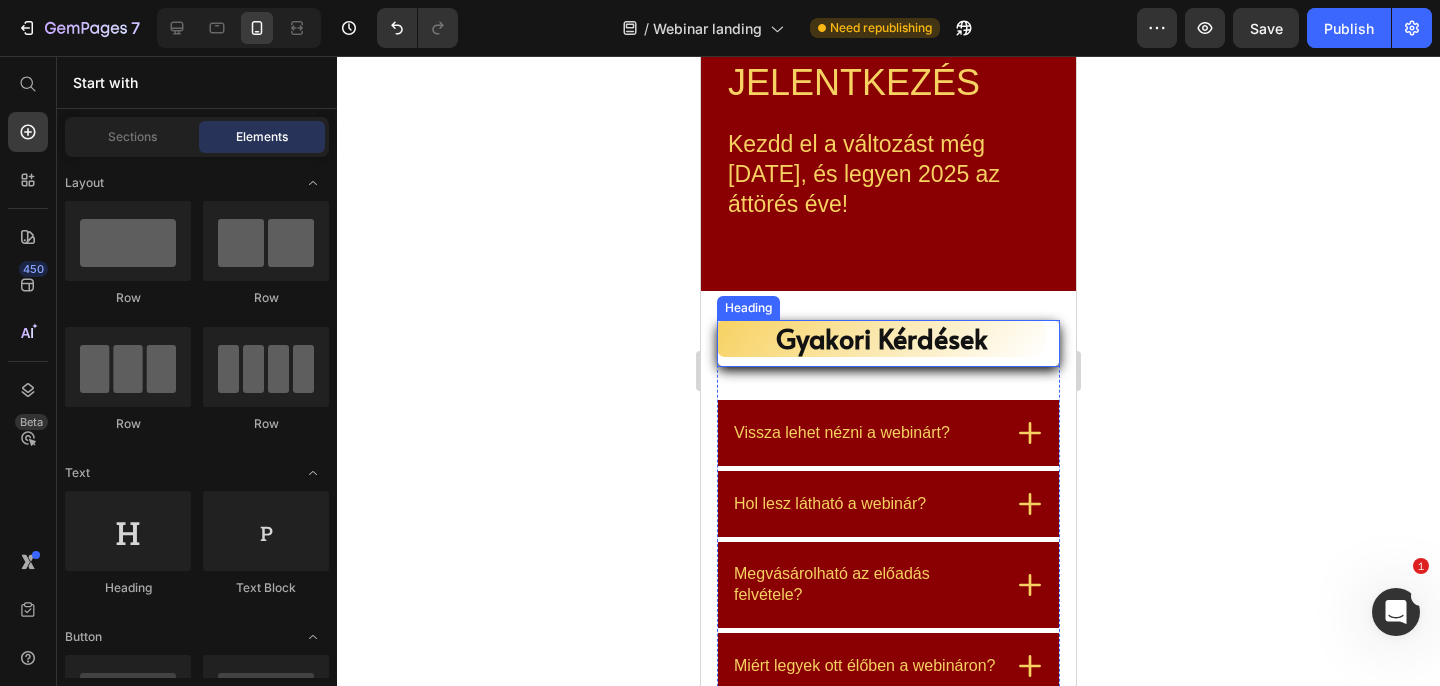 click on "Gyakori Kérdések" at bounding box center (881, 339) 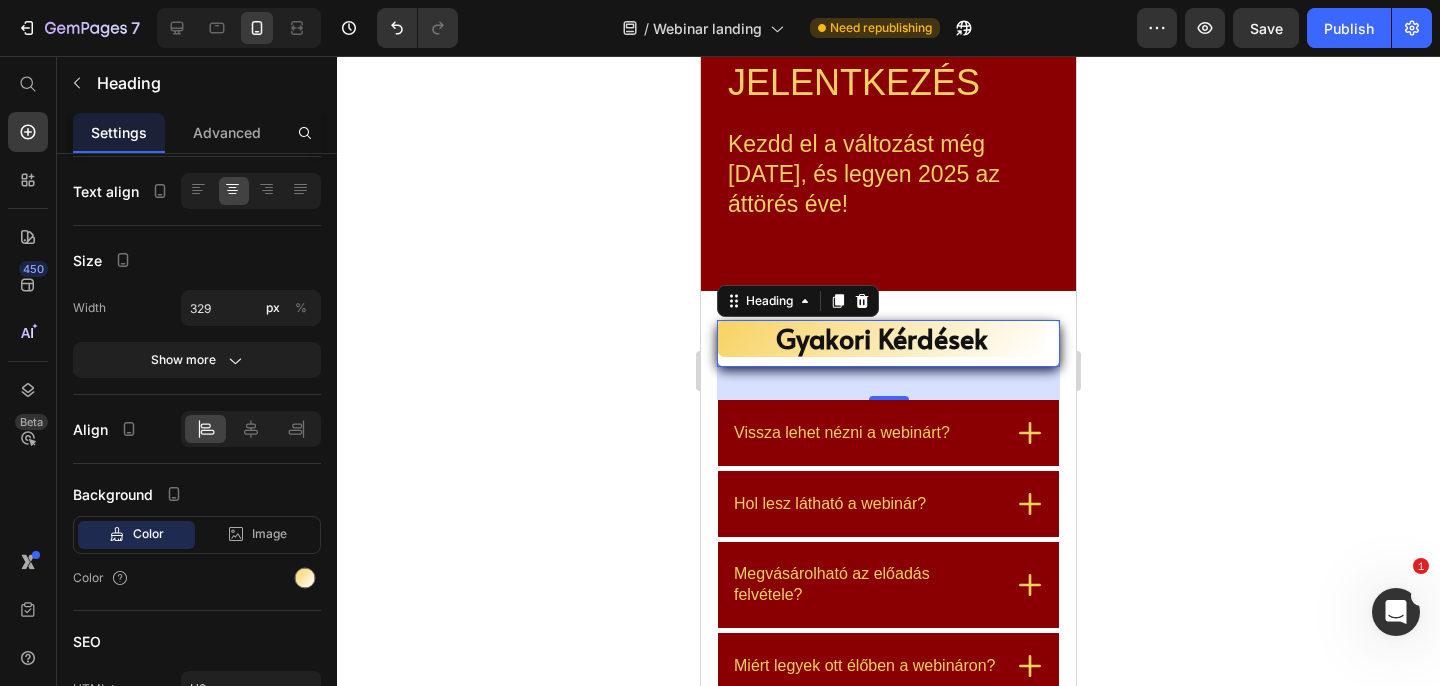 scroll, scrollTop: 0, scrollLeft: 0, axis: both 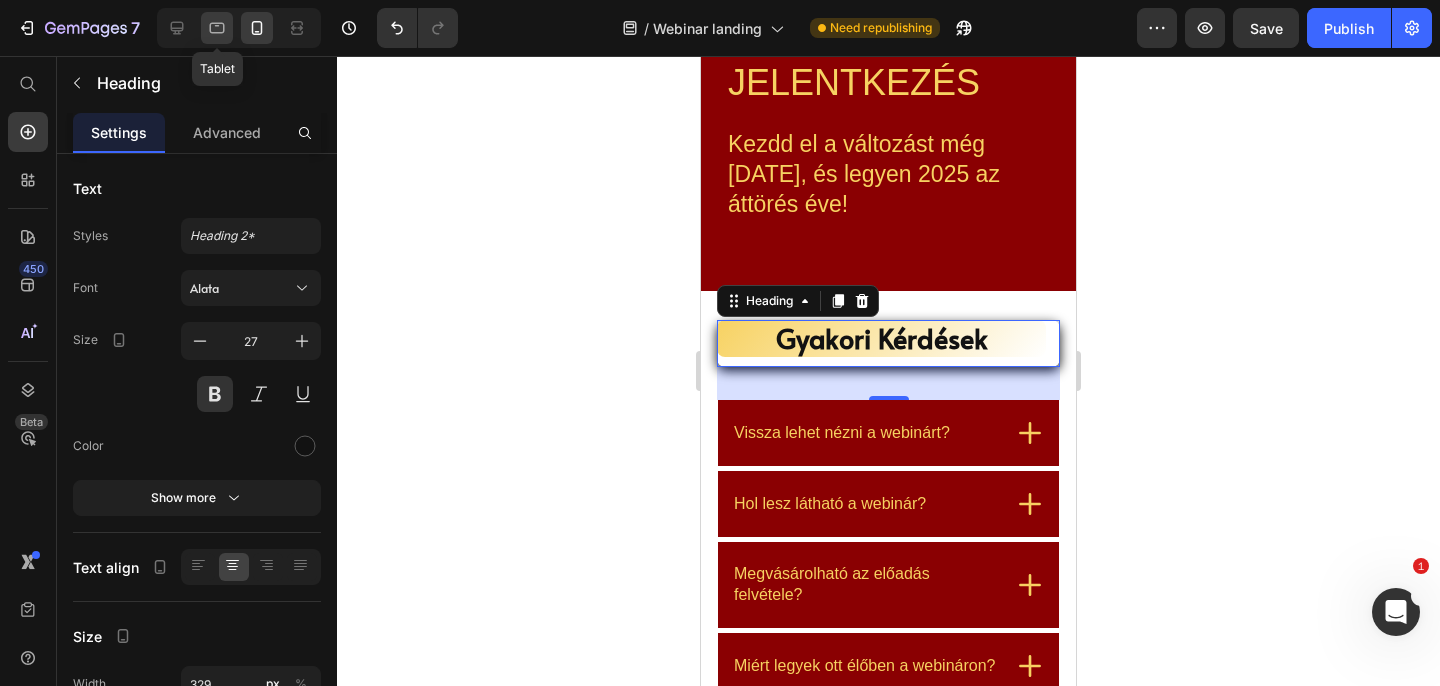 click 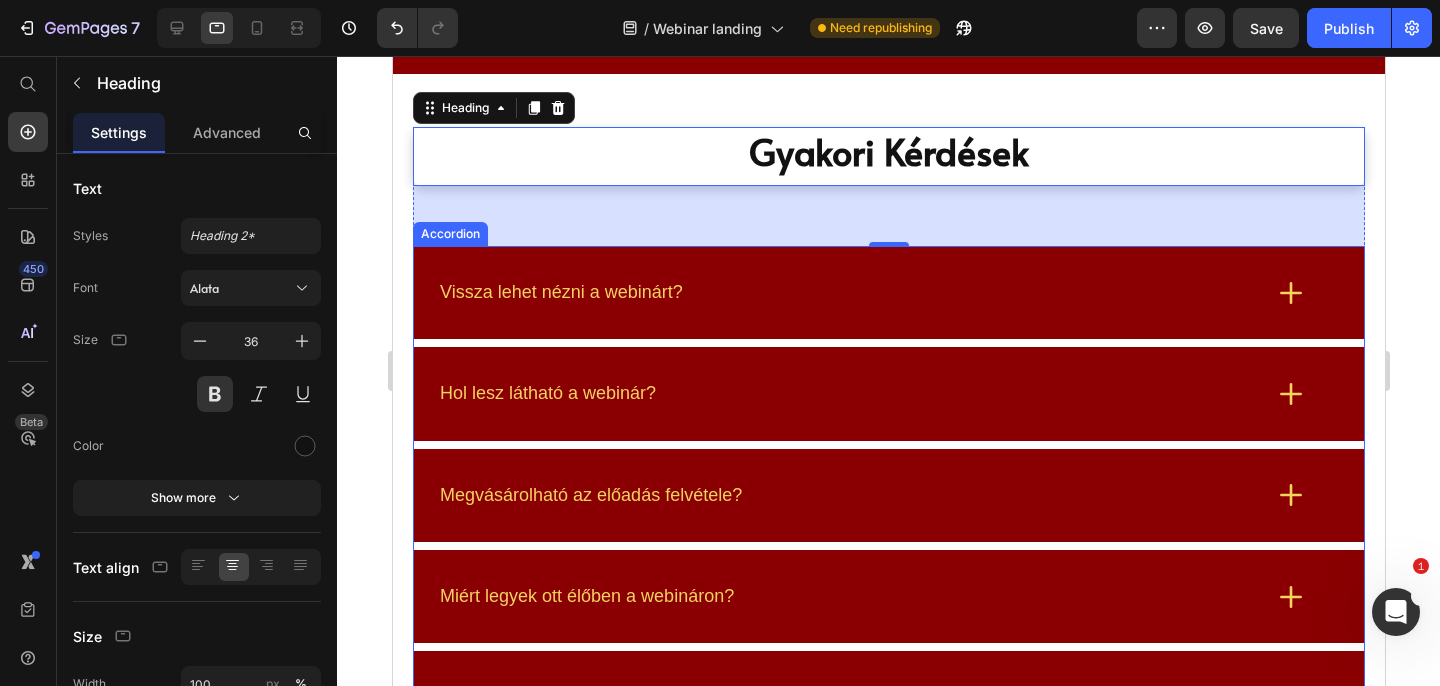 scroll, scrollTop: 7225, scrollLeft: 0, axis: vertical 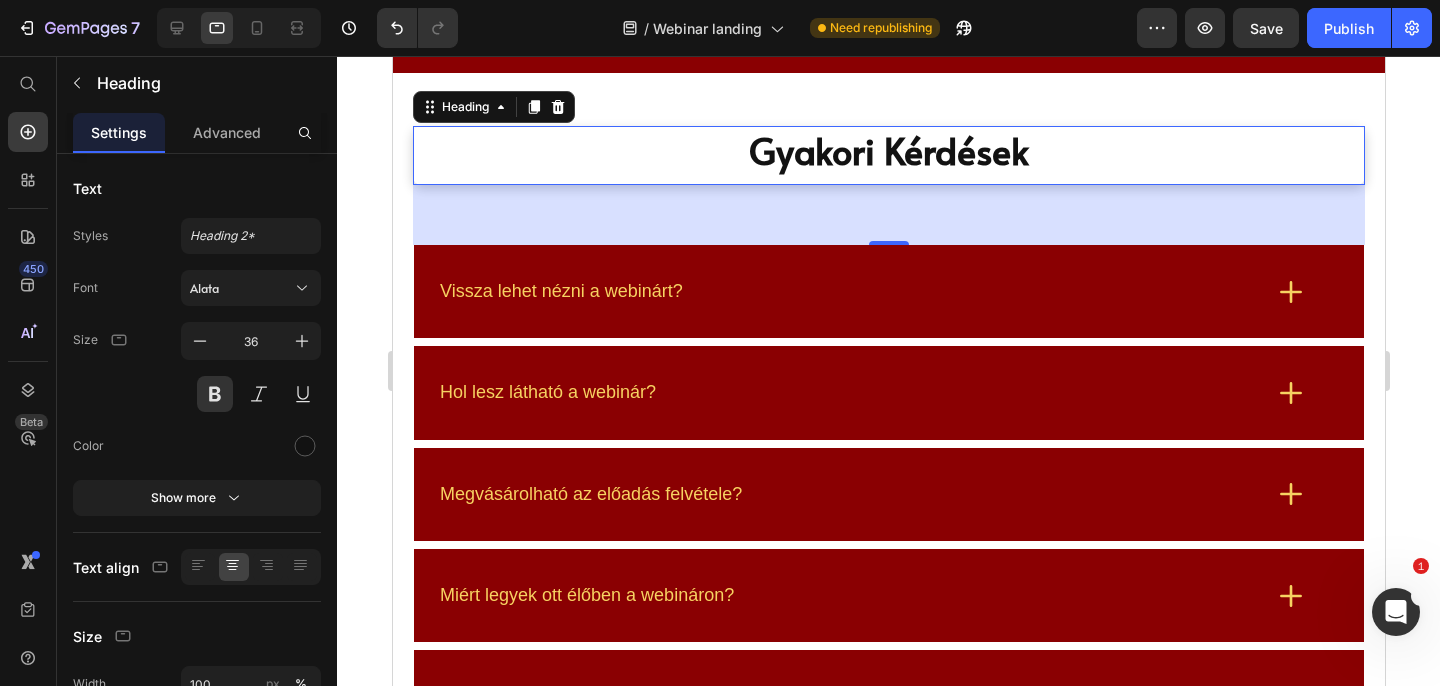 click on "Gyakori Kérdések" at bounding box center (888, 150) 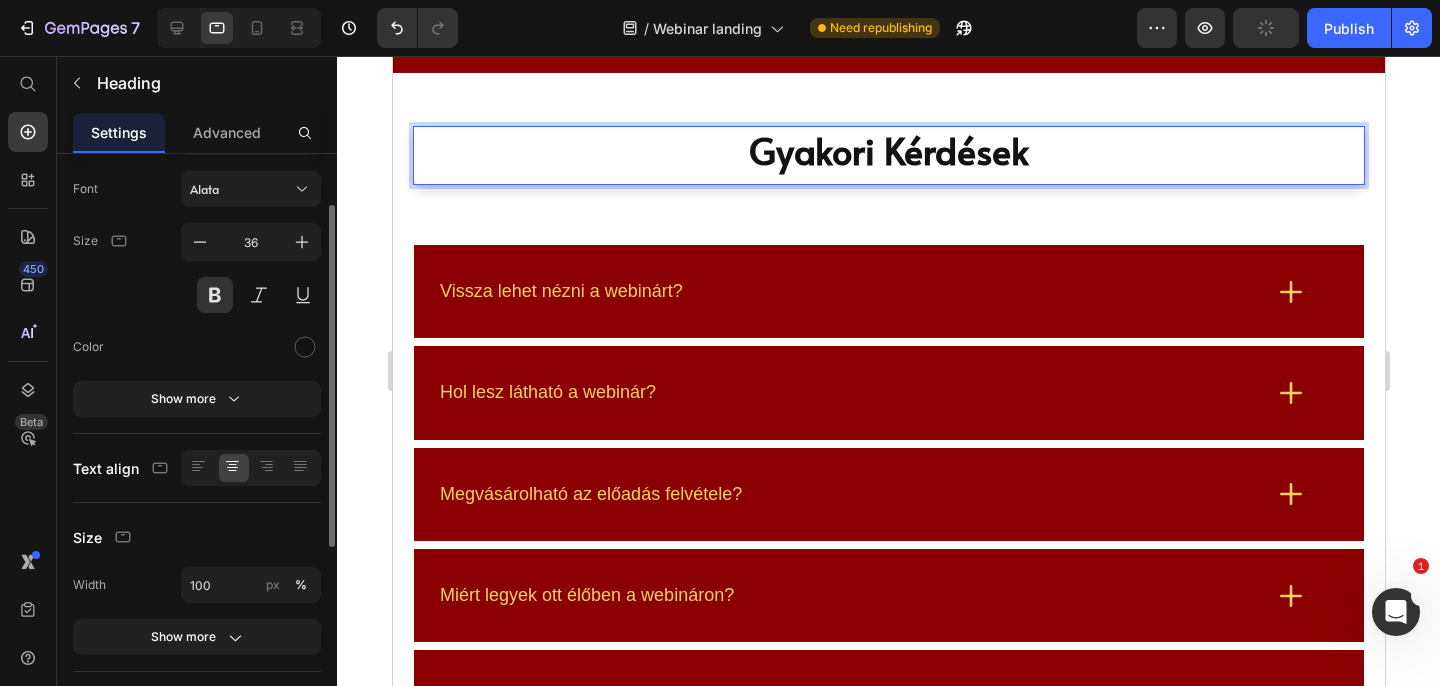 scroll, scrollTop: 101, scrollLeft: 0, axis: vertical 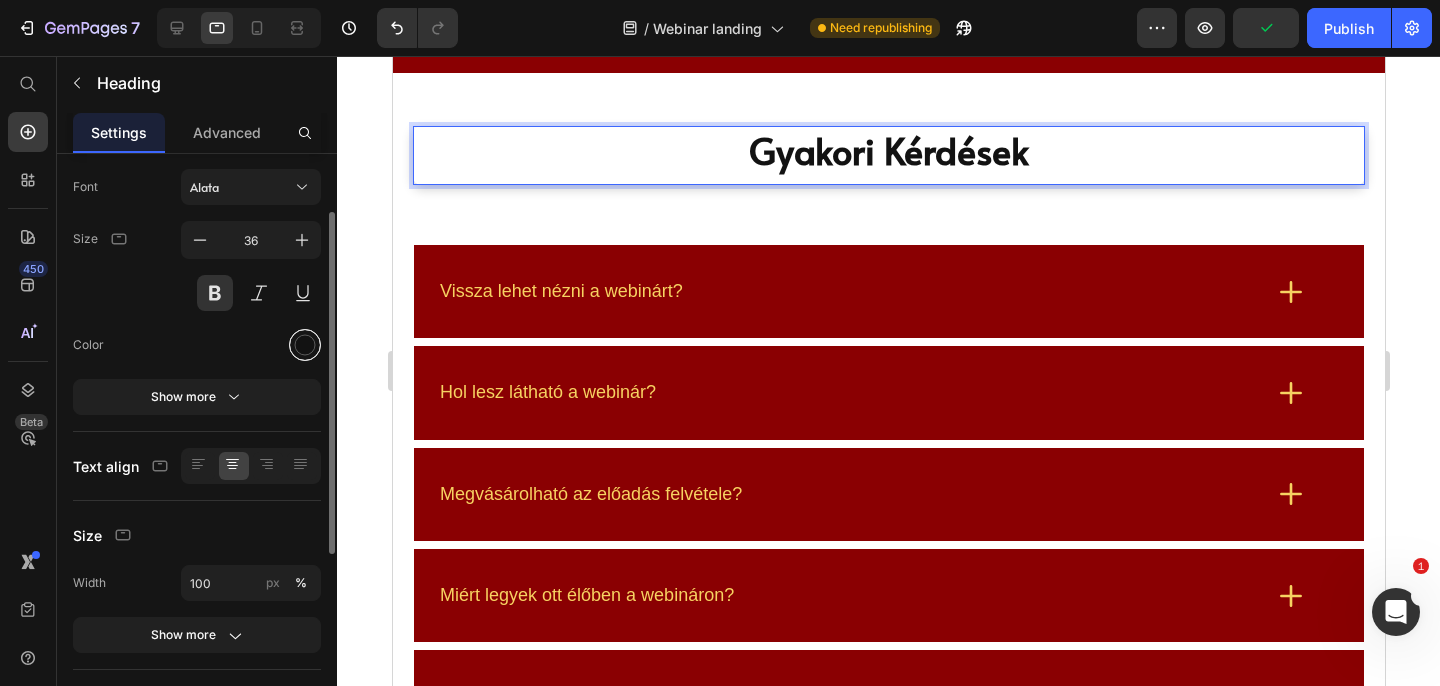 click at bounding box center (305, 345) 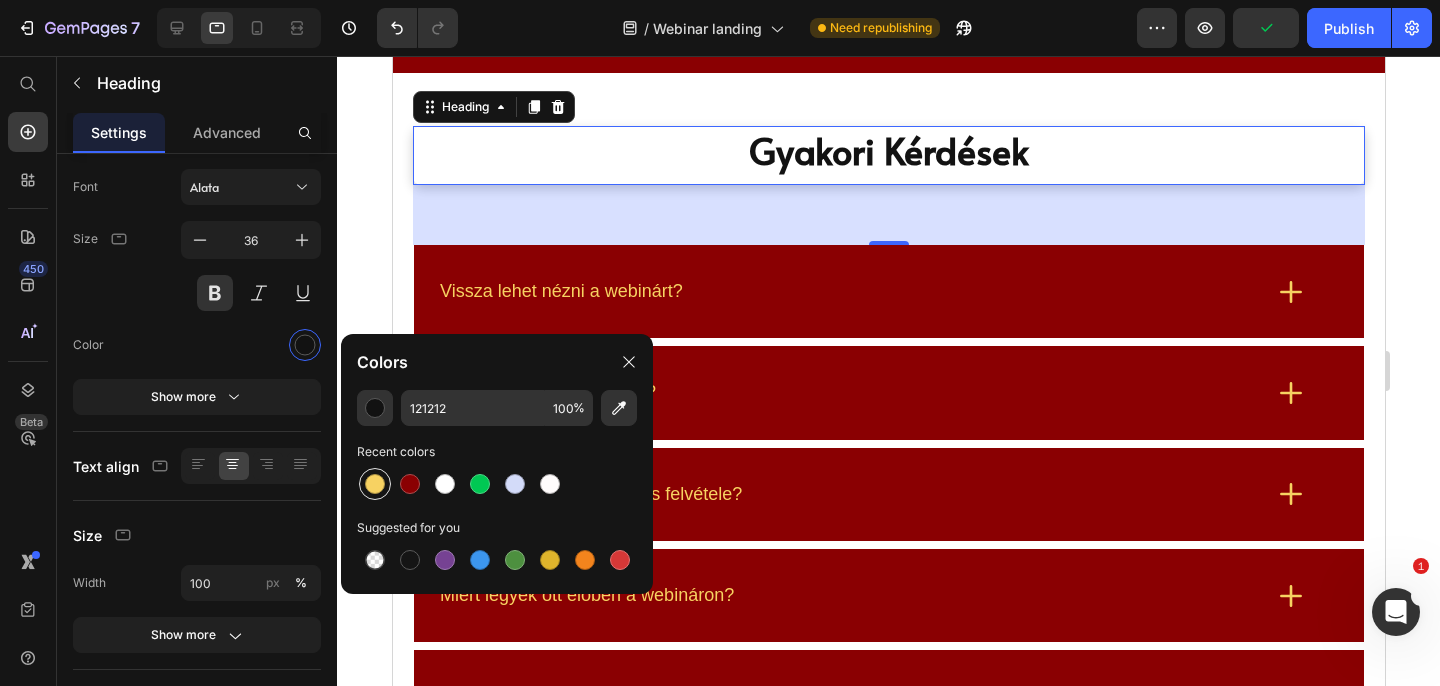 click at bounding box center (375, 484) 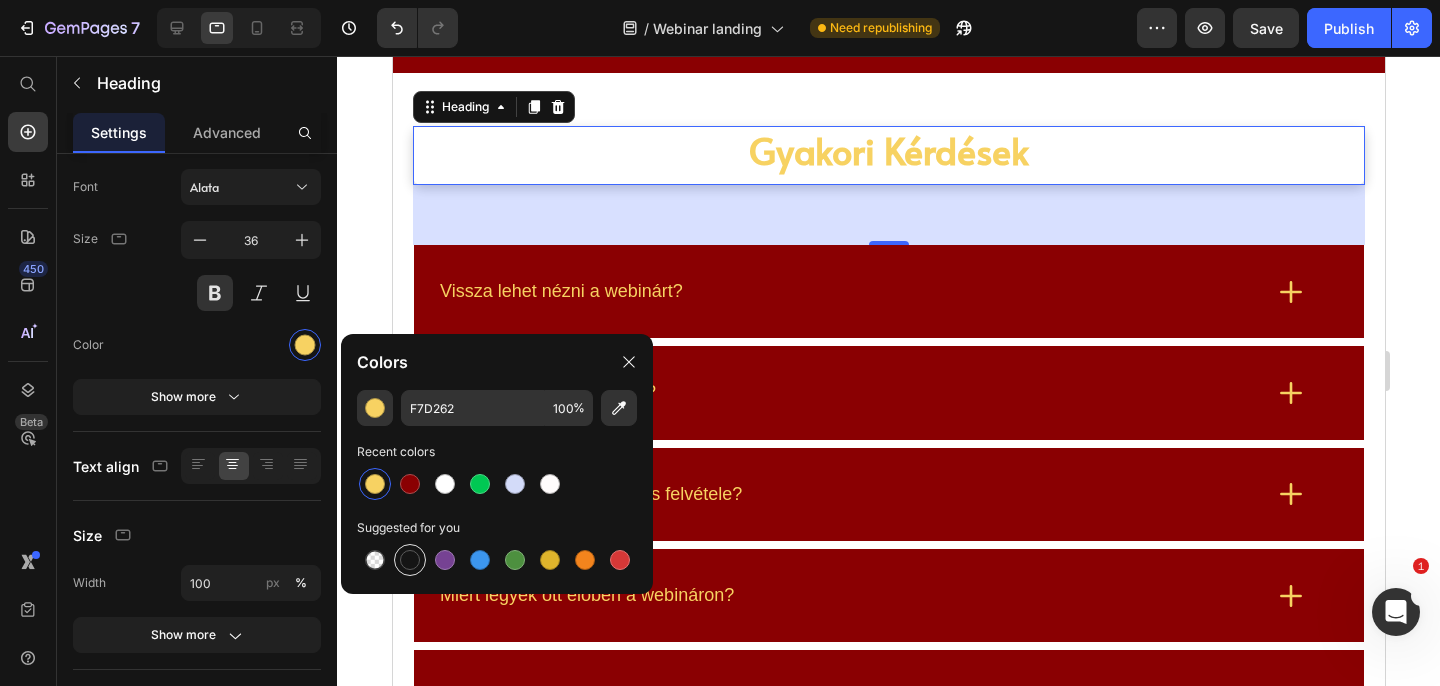 click at bounding box center [410, 560] 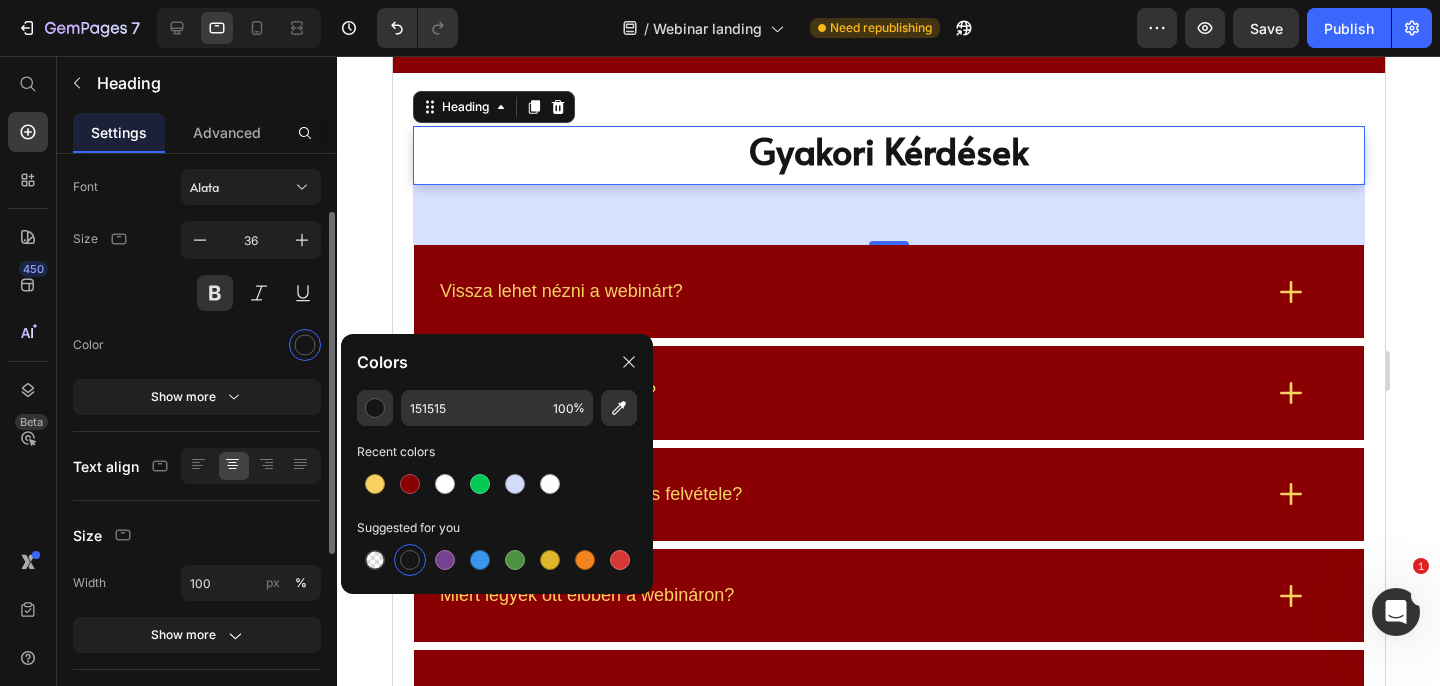 click at bounding box center [251, 345] 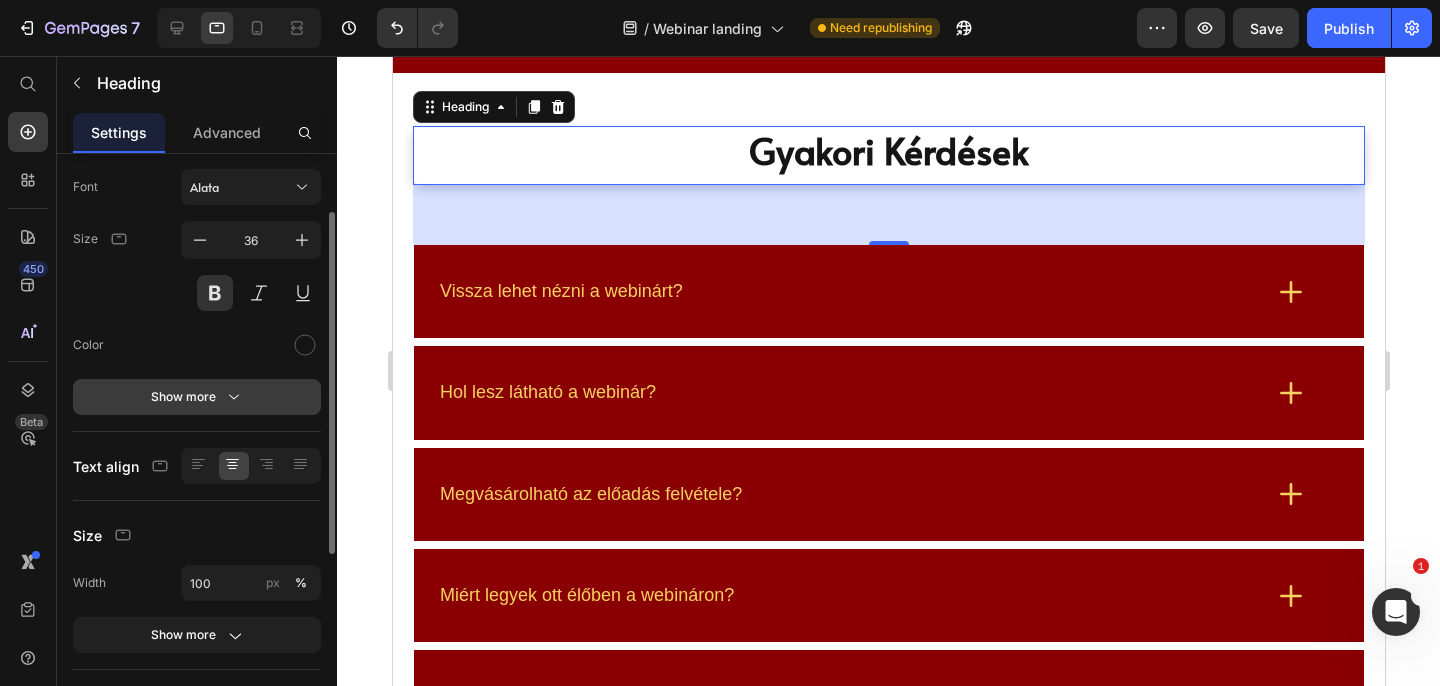 click on "Show more" at bounding box center [197, 397] 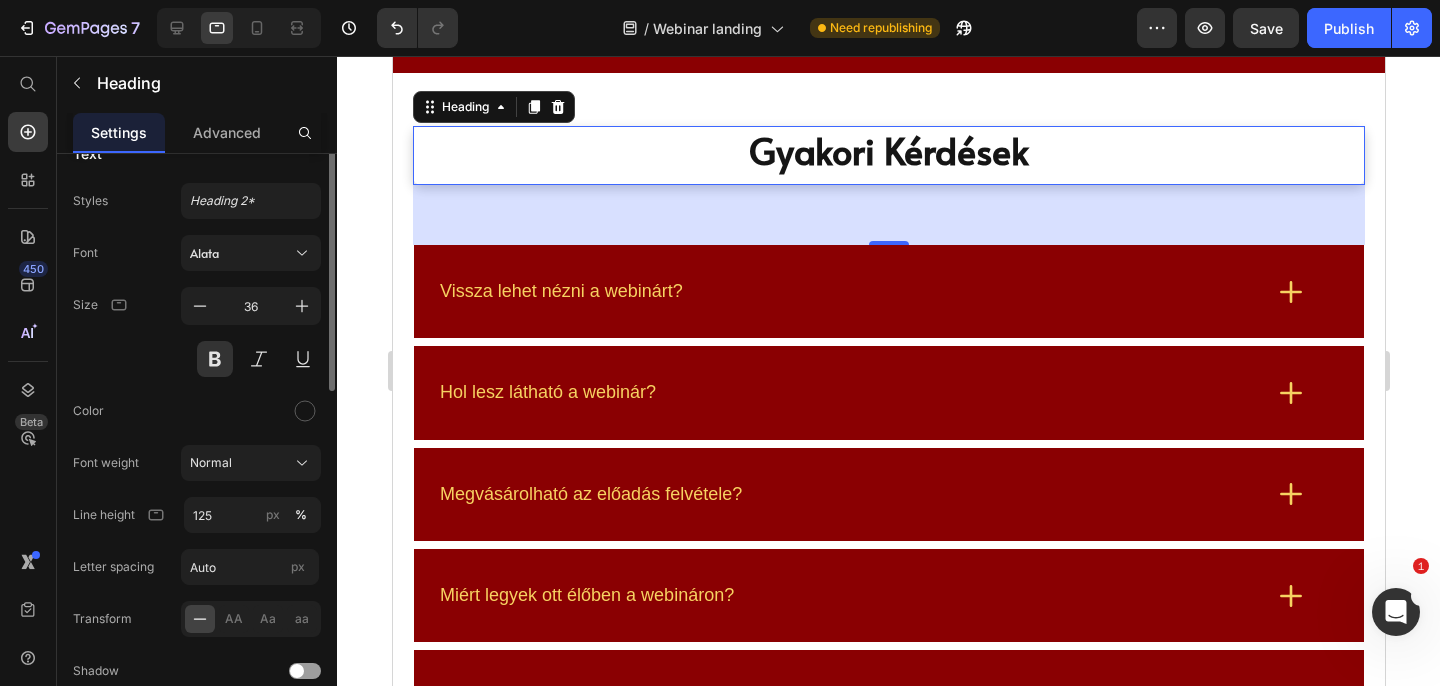 scroll, scrollTop: 0, scrollLeft: 0, axis: both 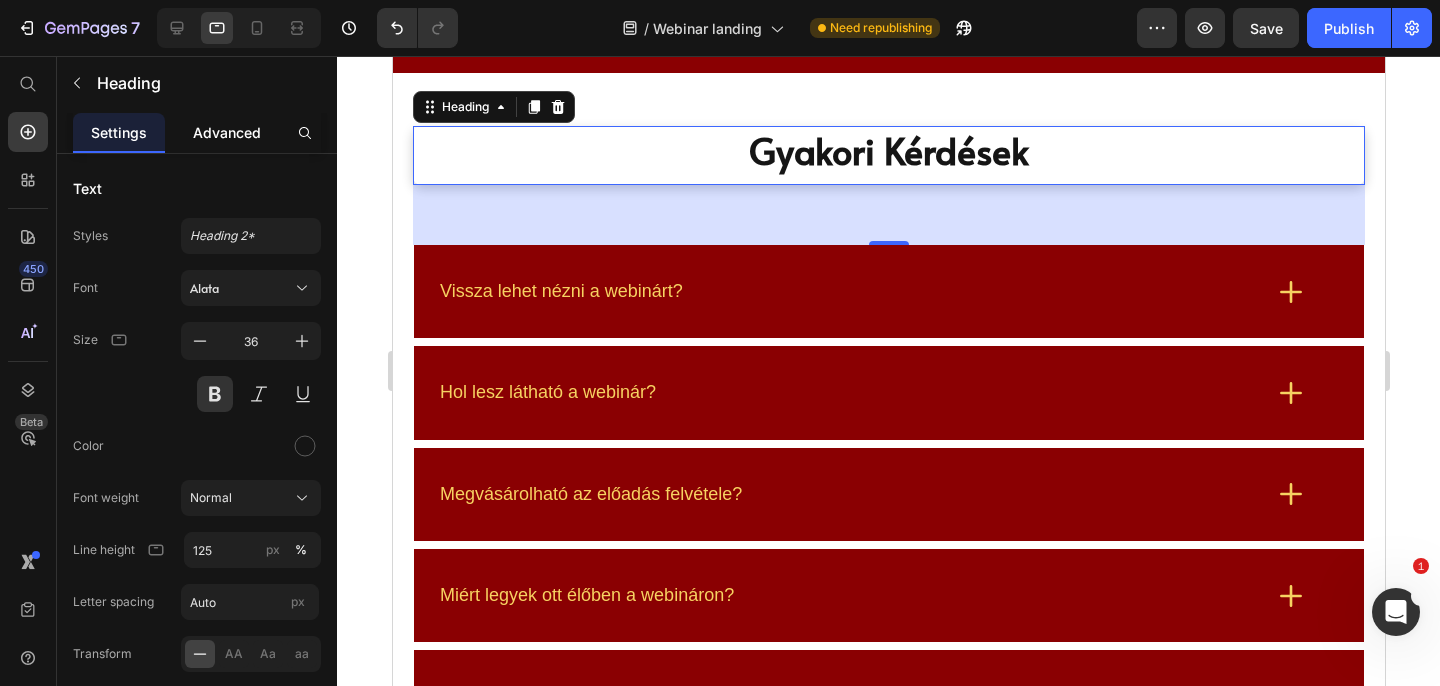 click on "Advanced" at bounding box center (227, 132) 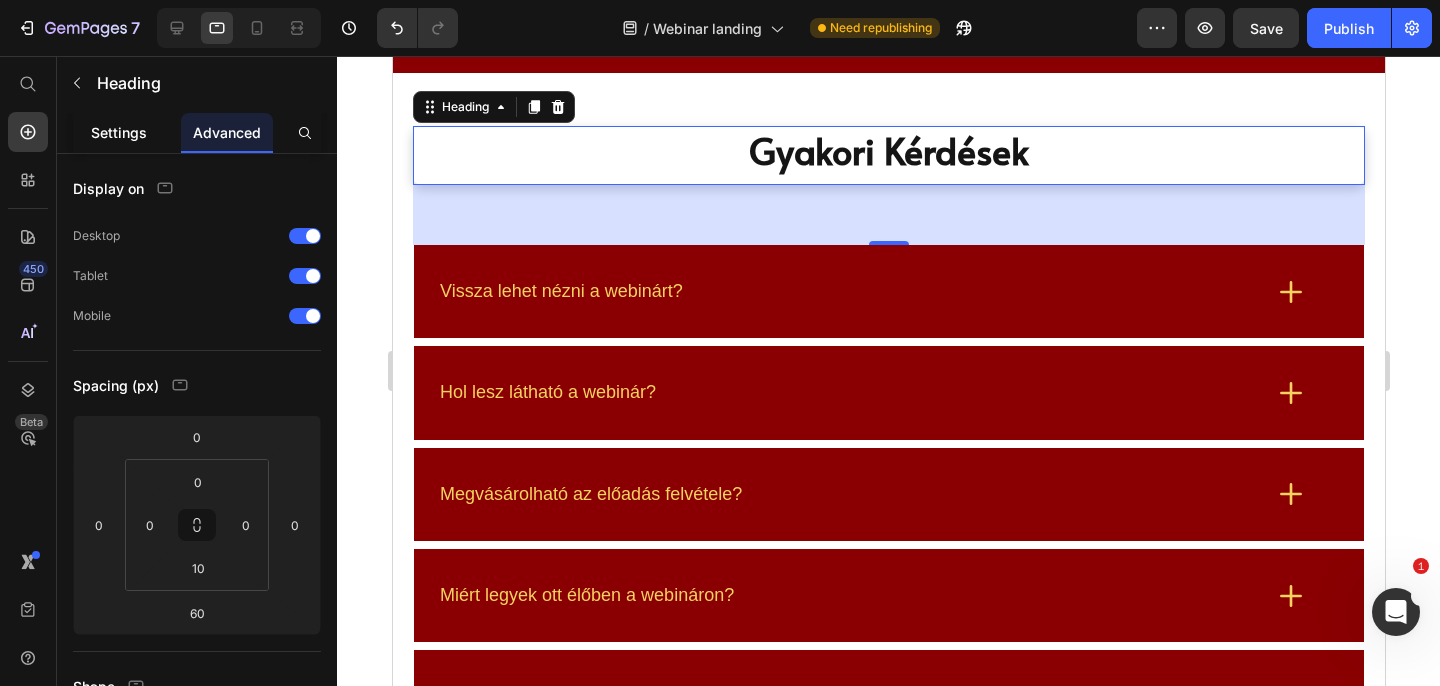 click on "Settings" at bounding box center (119, 132) 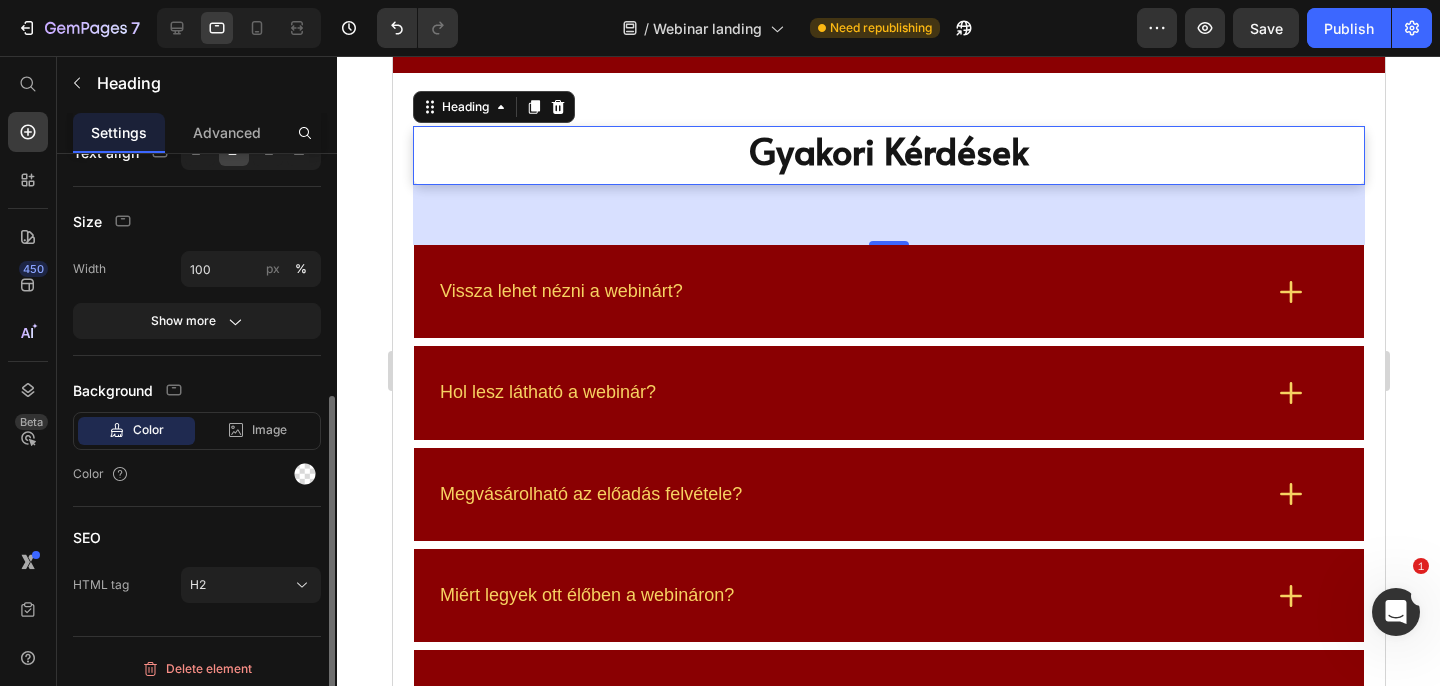 scroll, scrollTop: 423, scrollLeft: 0, axis: vertical 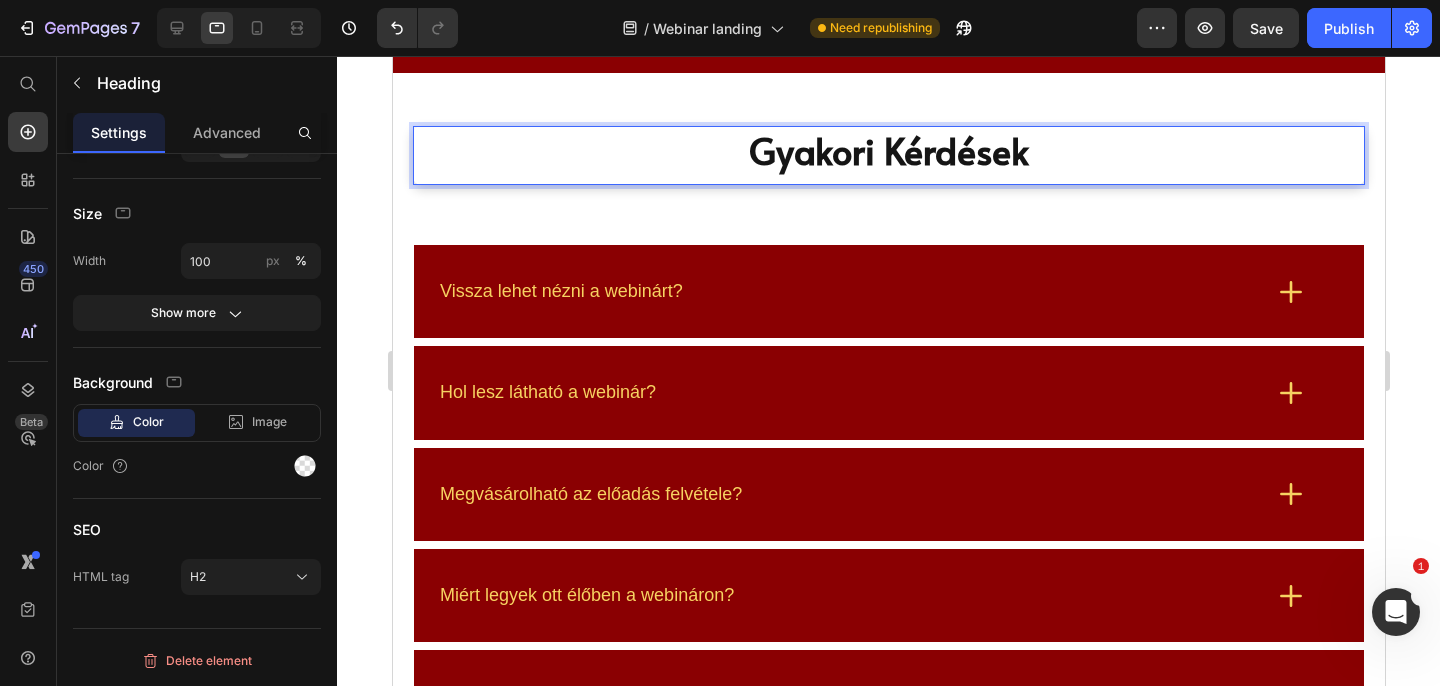 click on "Gyakori Kérdések" at bounding box center (888, 150) 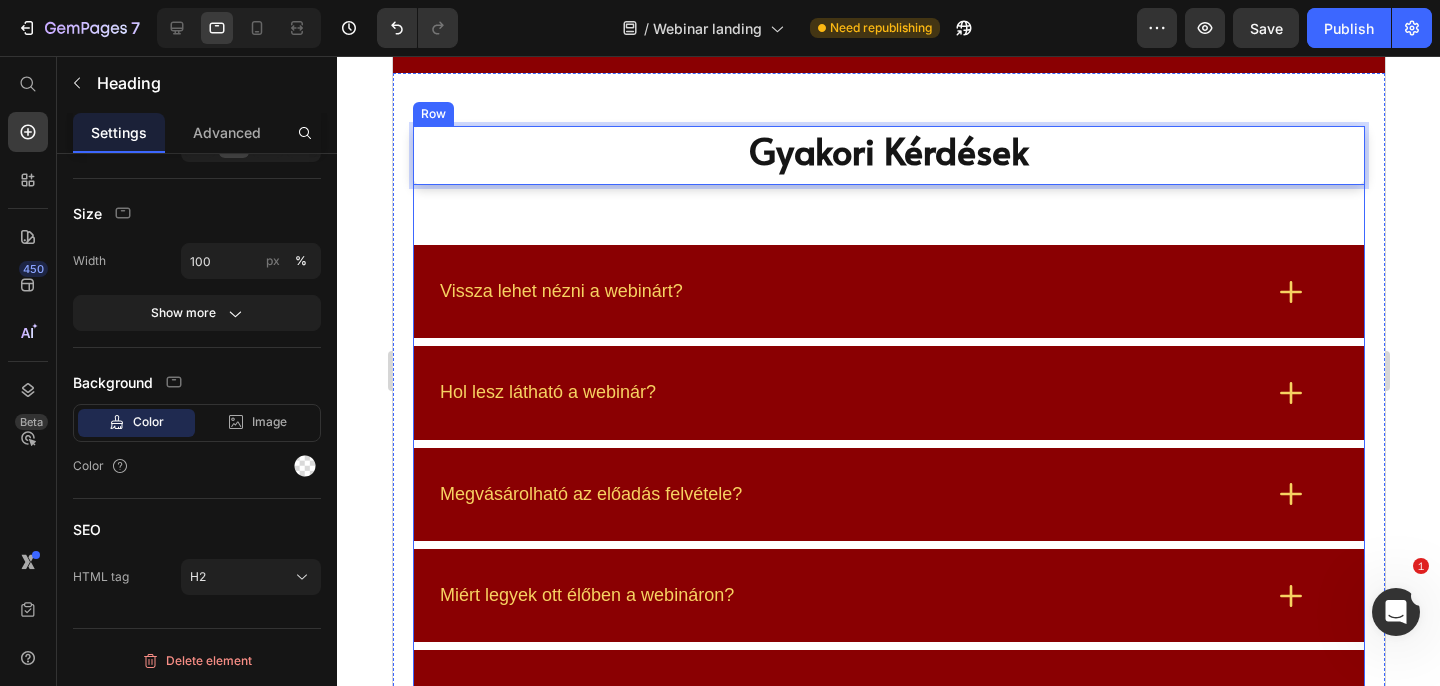 click on "Gyakori Kérdések Heading   33
Vissza lehet nézni a webinárt?
Hol lesz látható a webinár?
Megvásárolható az előadás felvétele?
Miért legyek ott élőben a webináron?
Honnan tudhatom hogy nekem szól?
Hogyan tudok kérdezni az előadótól? Accordion" at bounding box center [888, 485] 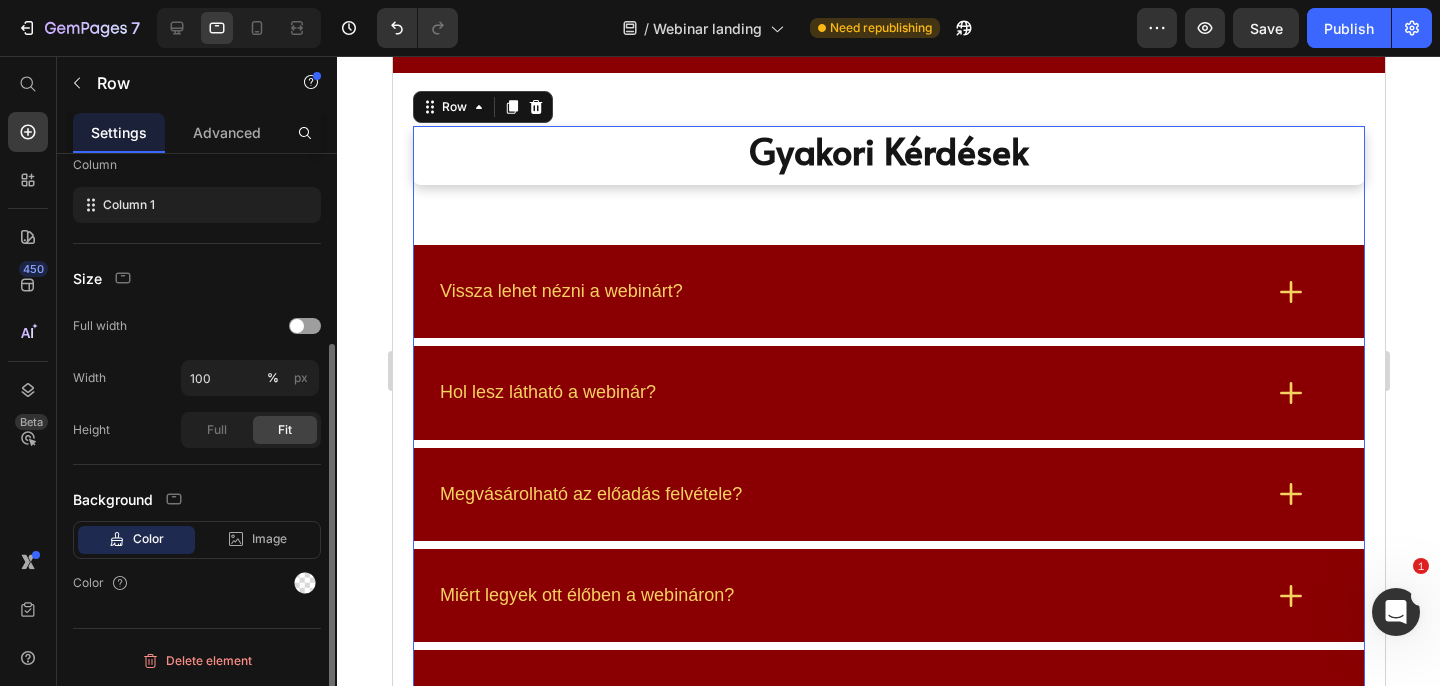 scroll, scrollTop: 0, scrollLeft: 0, axis: both 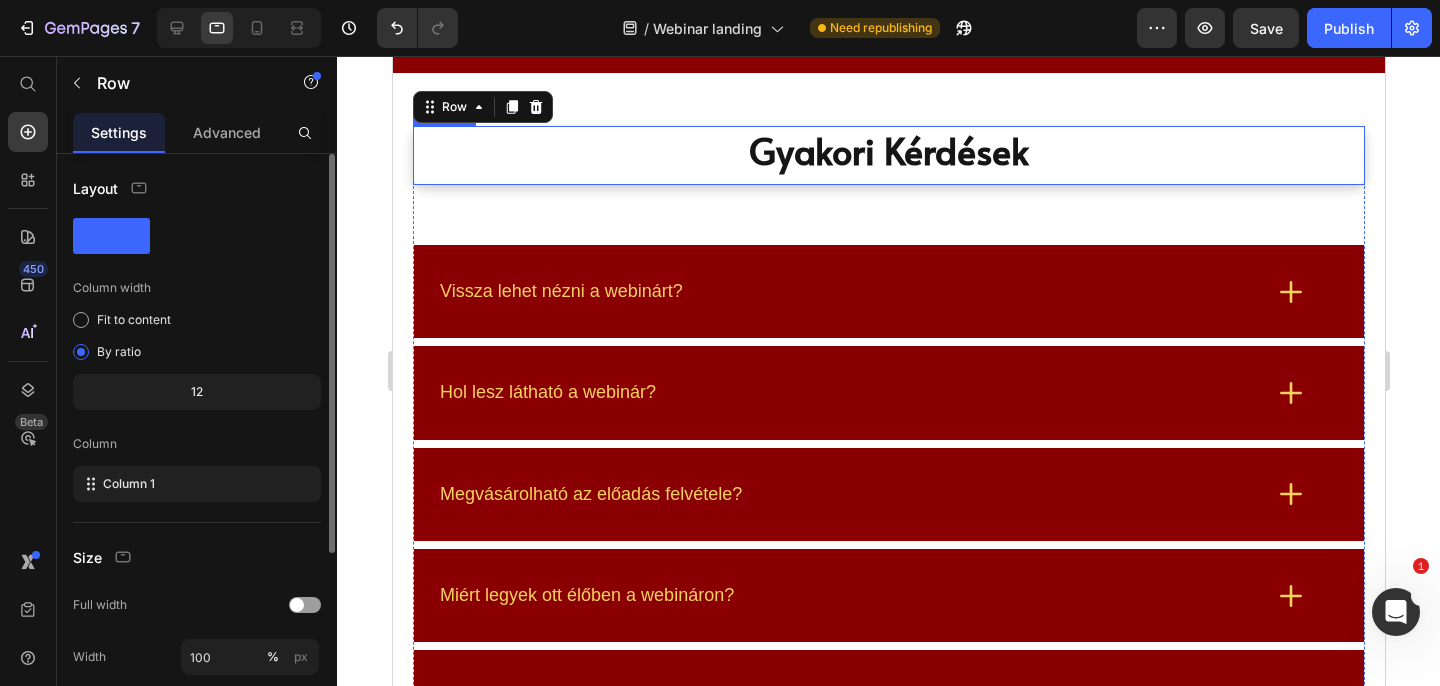 click on "Gyakori Kérdések" at bounding box center (888, 150) 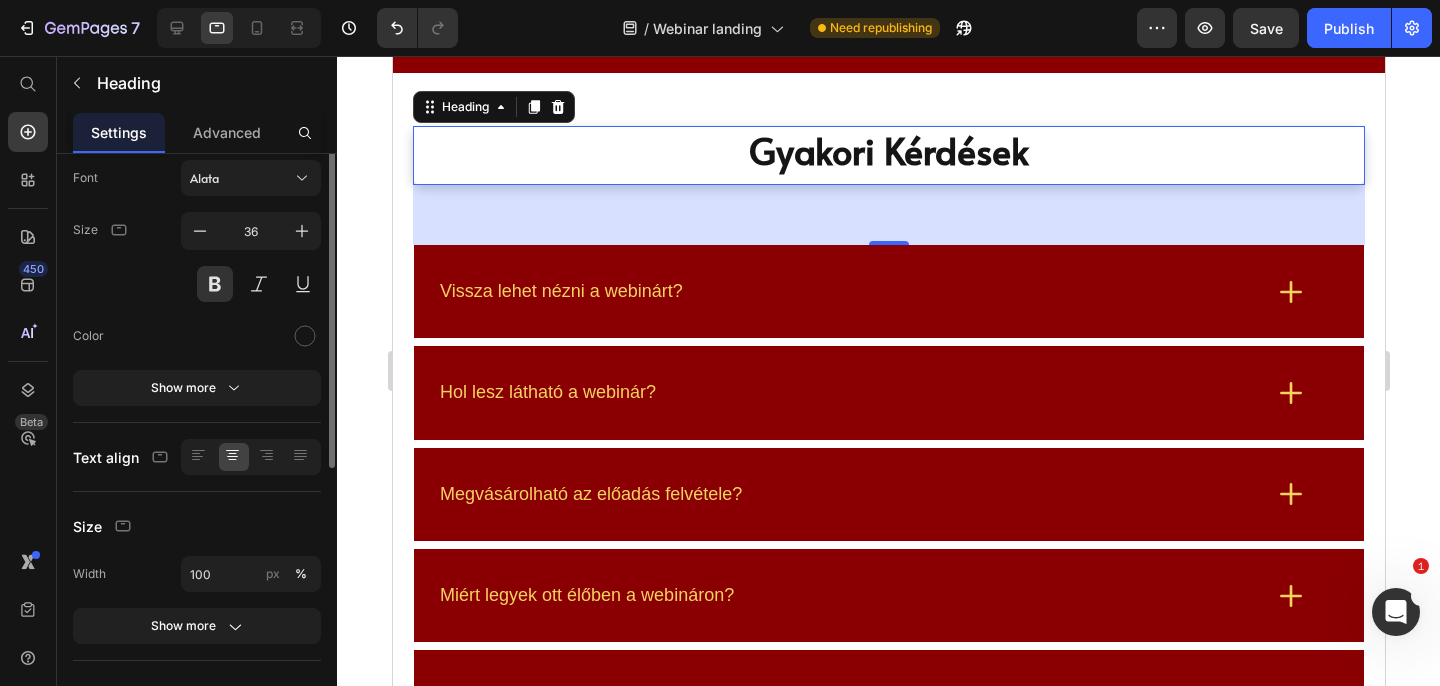 scroll, scrollTop: 0, scrollLeft: 0, axis: both 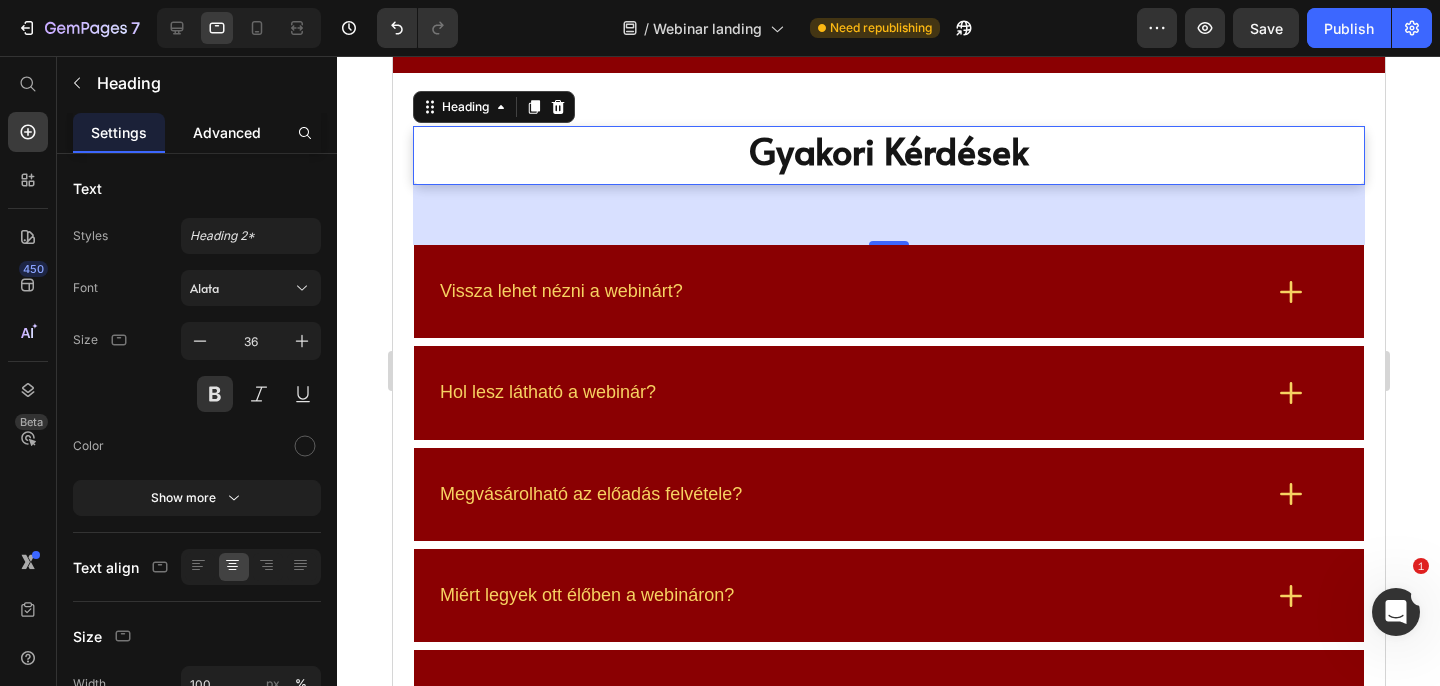 click on "Advanced" at bounding box center (227, 132) 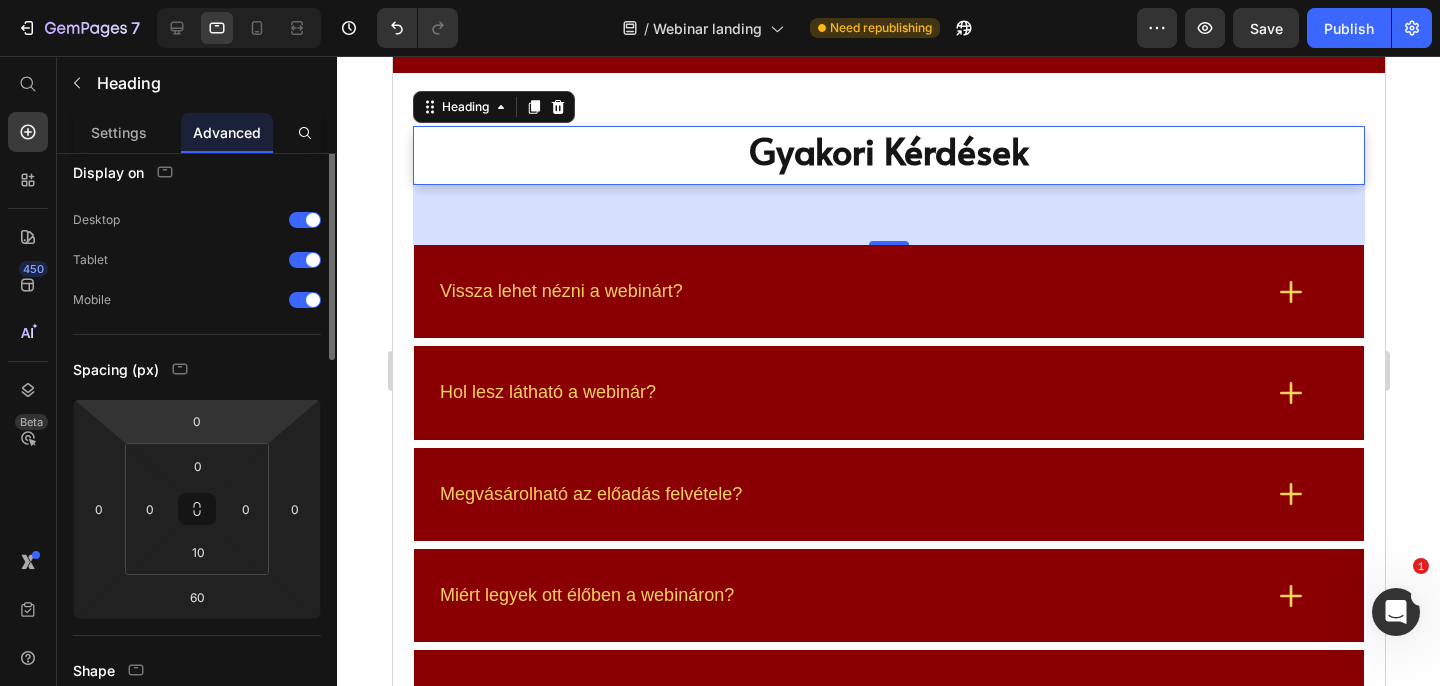 scroll, scrollTop: 0, scrollLeft: 0, axis: both 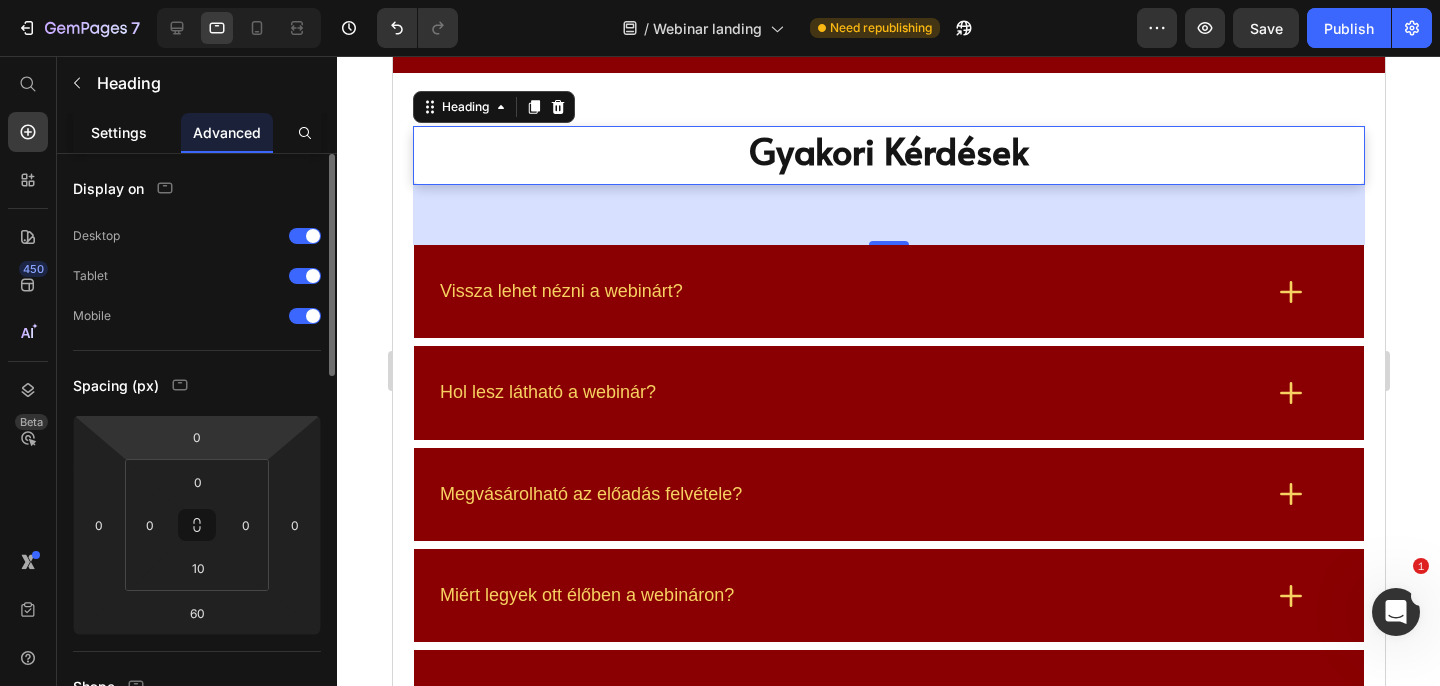 click on "Settings" at bounding box center [119, 132] 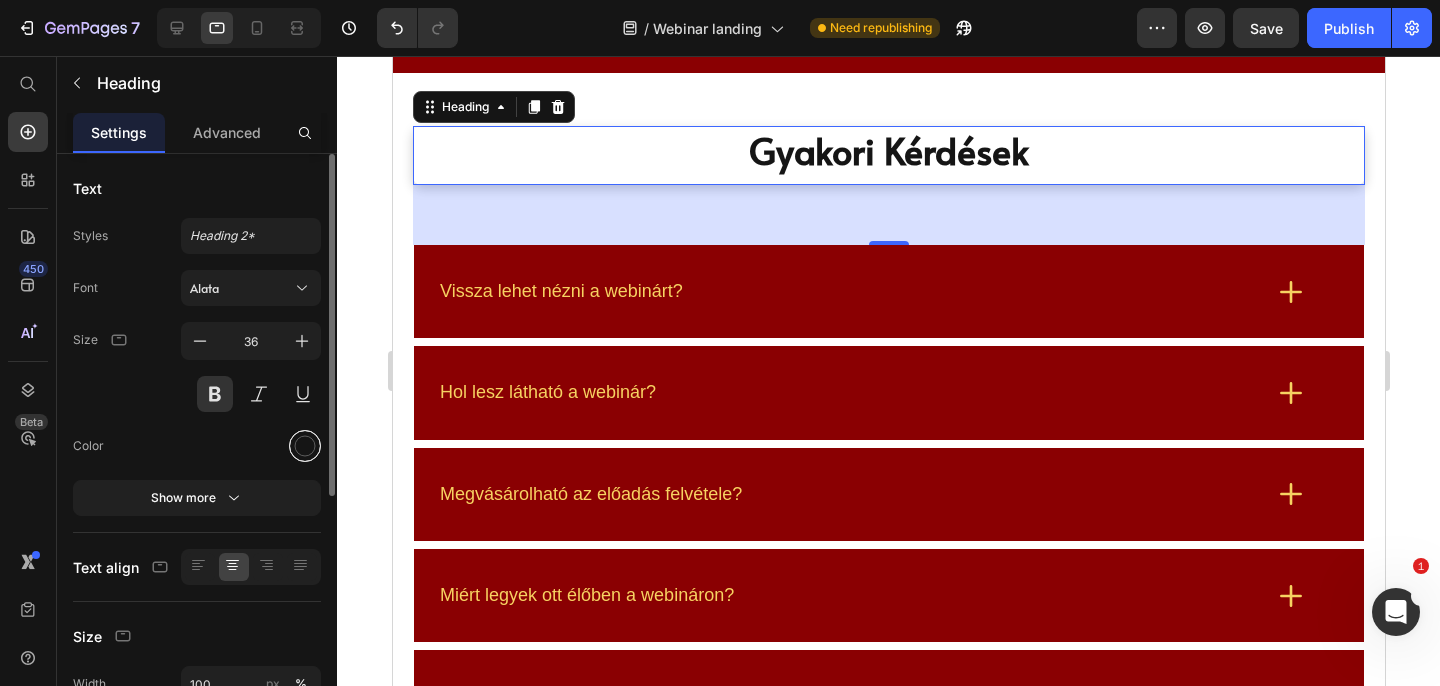 click at bounding box center [305, 446] 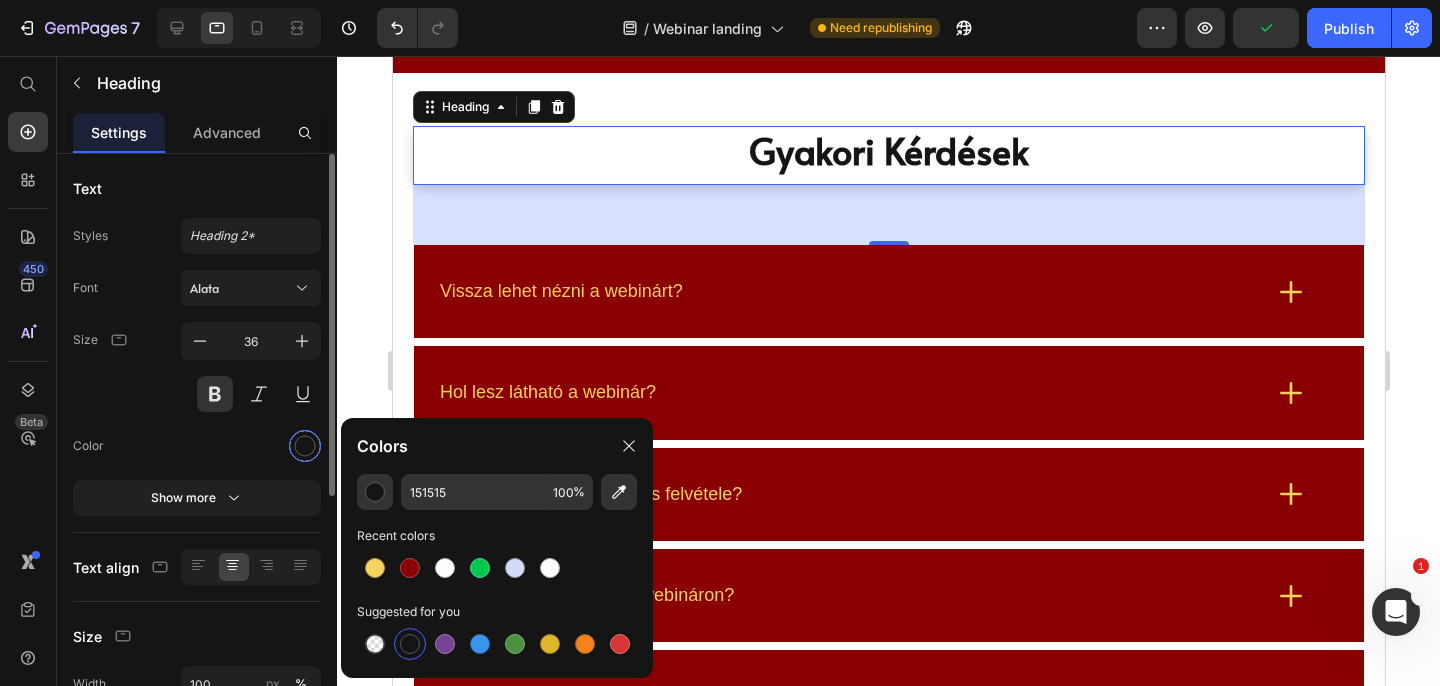 click at bounding box center [305, 446] 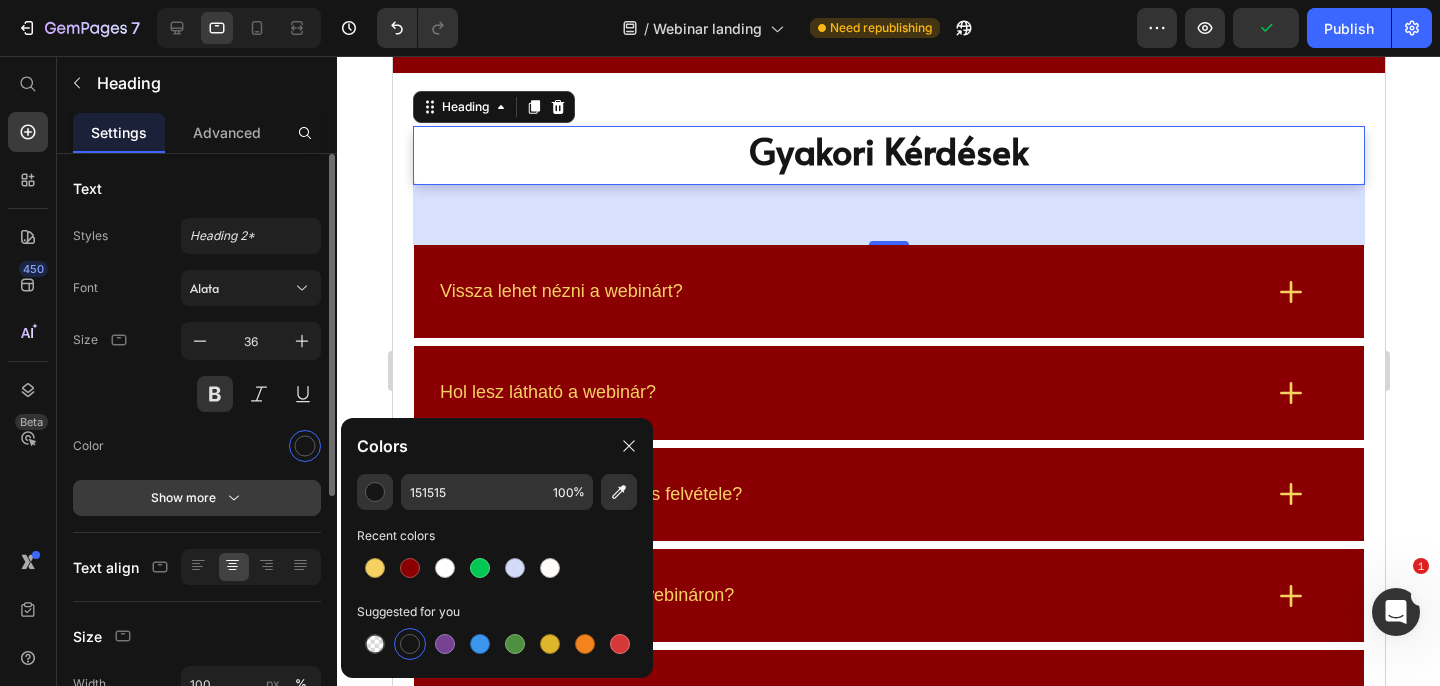 click on "Show more" at bounding box center (197, 498) 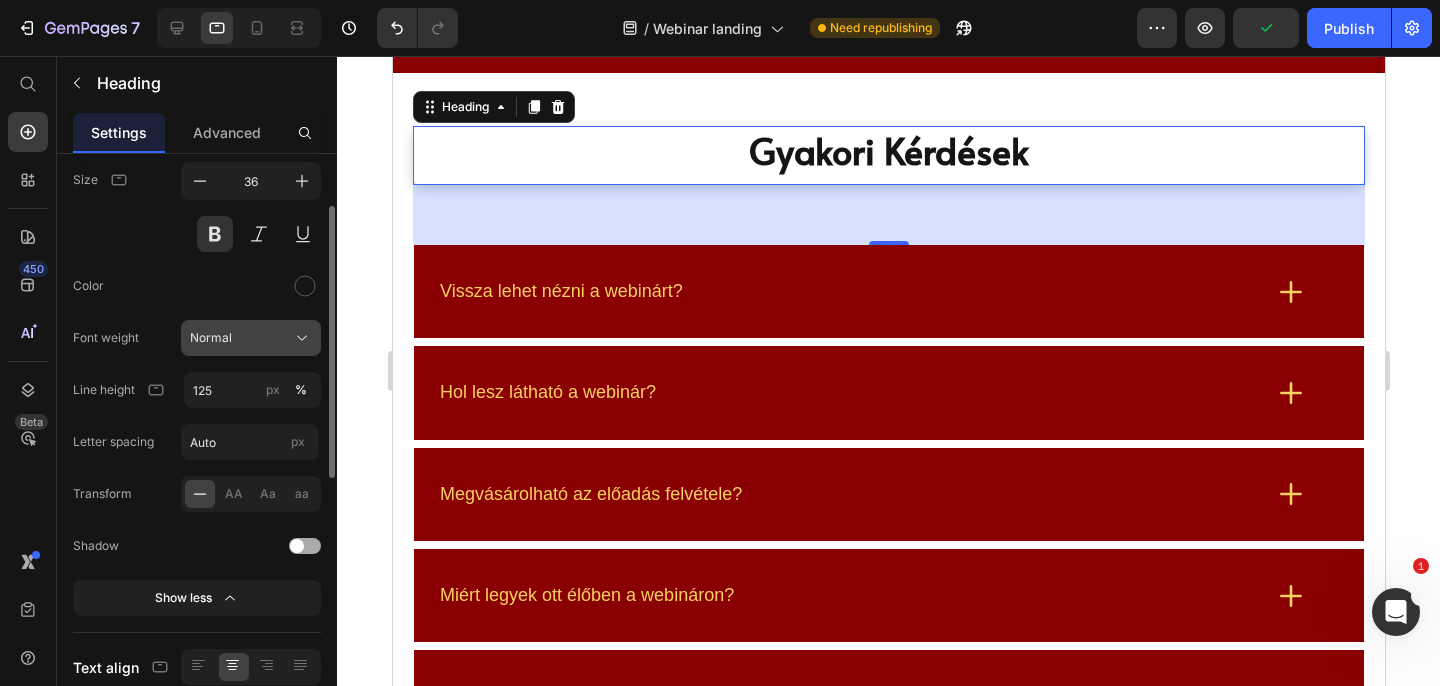 scroll, scrollTop: 192, scrollLeft: 0, axis: vertical 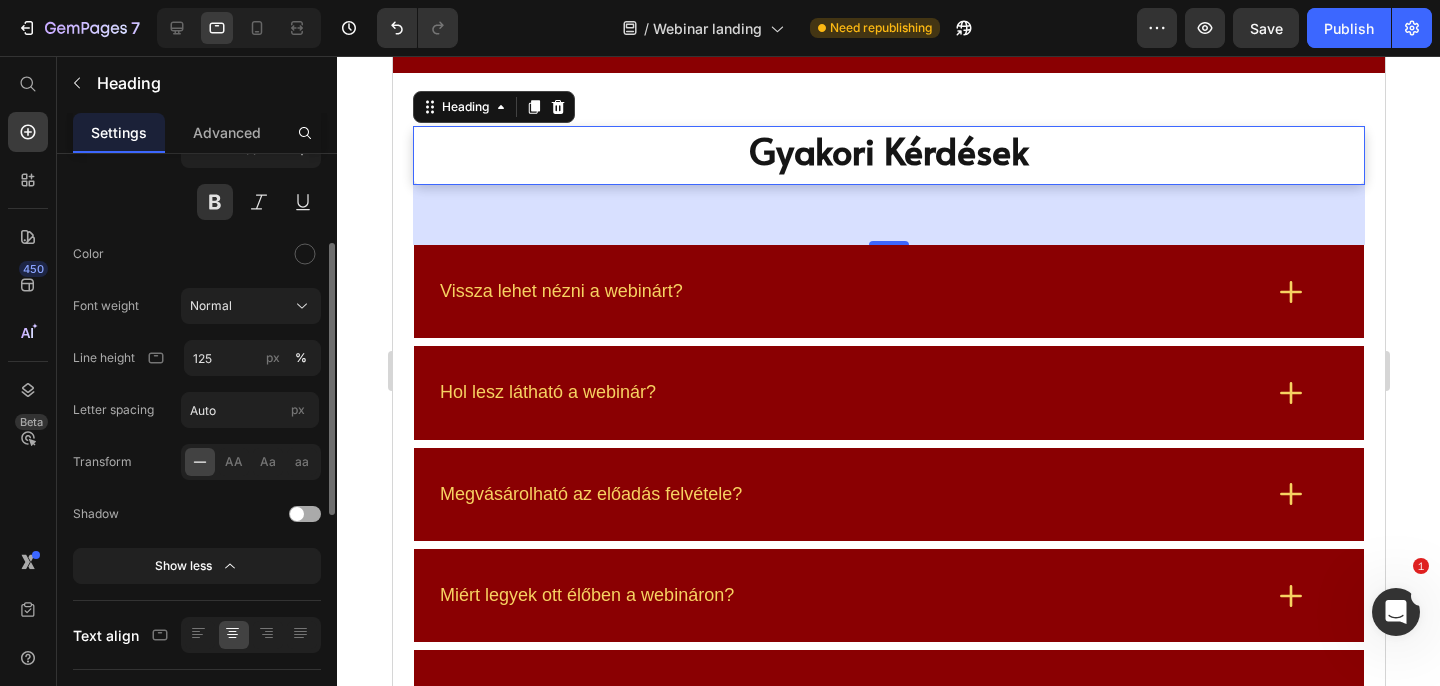 click at bounding box center (305, 514) 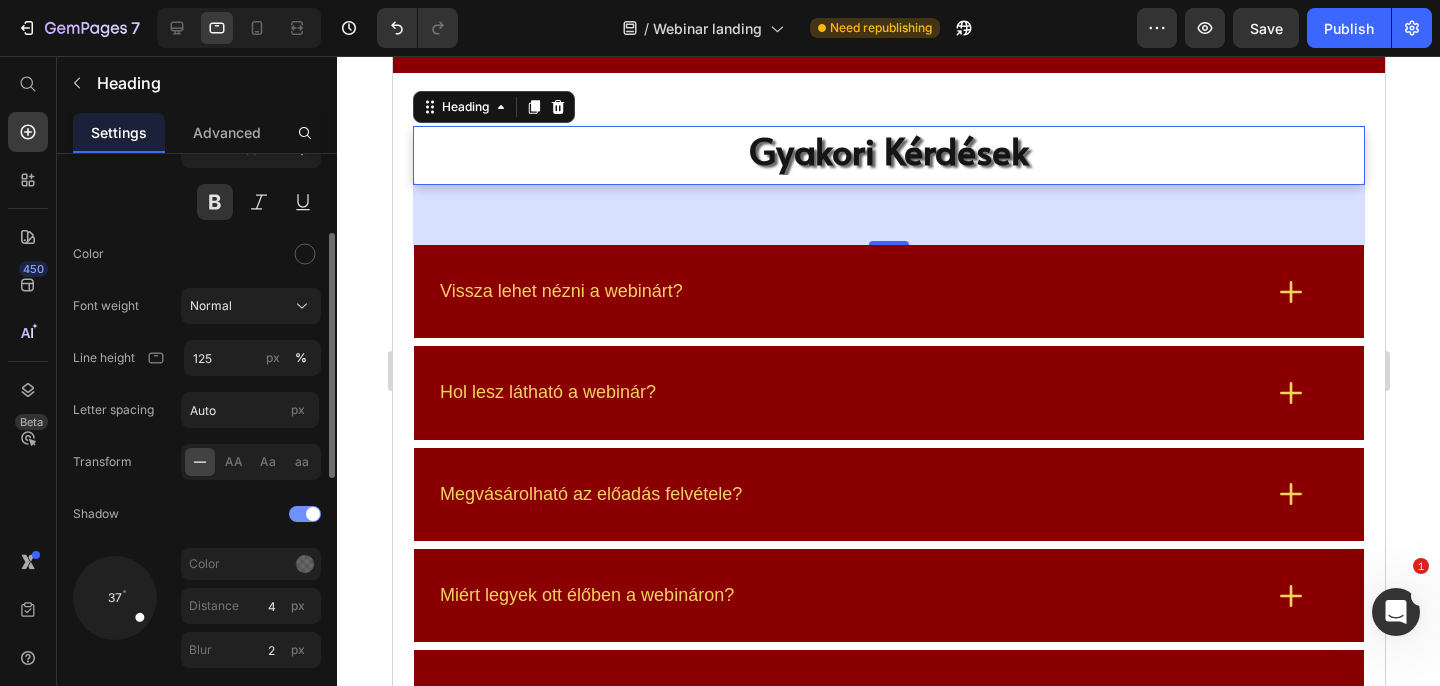 click at bounding box center [305, 514] 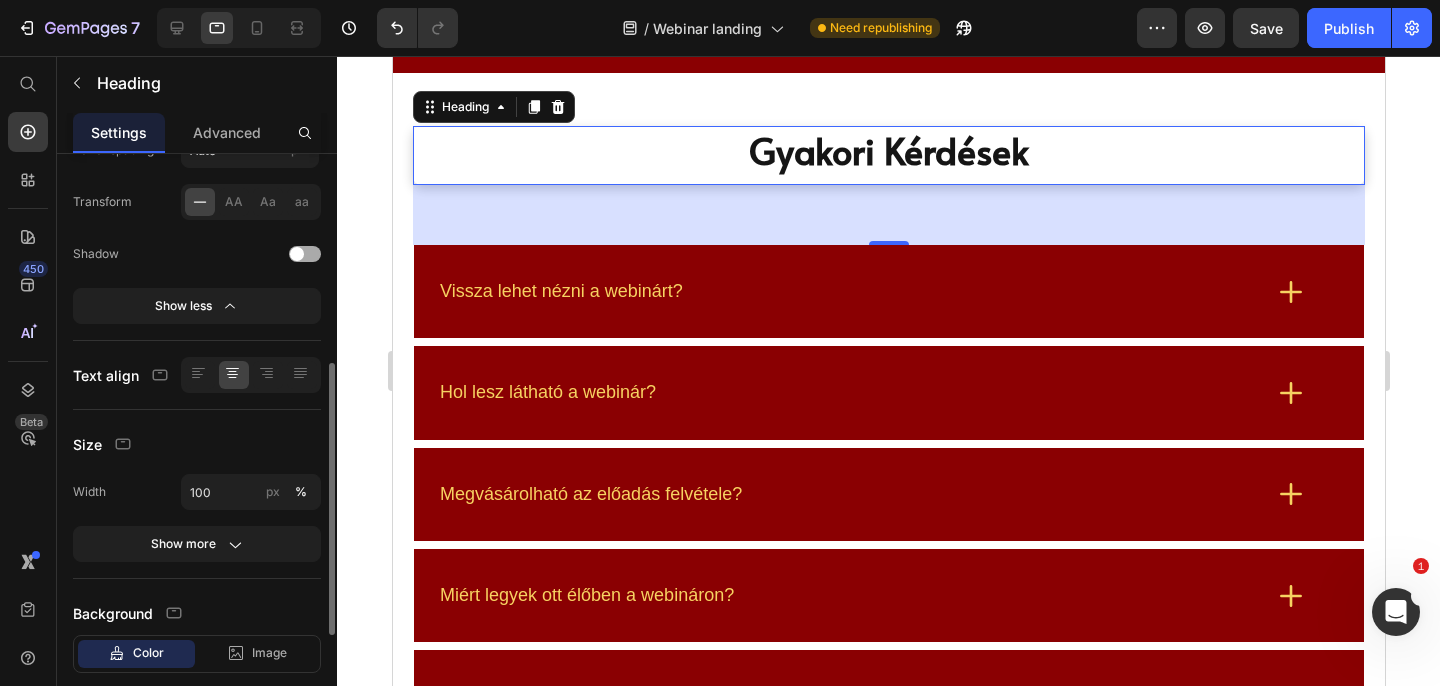scroll, scrollTop: 597, scrollLeft: 0, axis: vertical 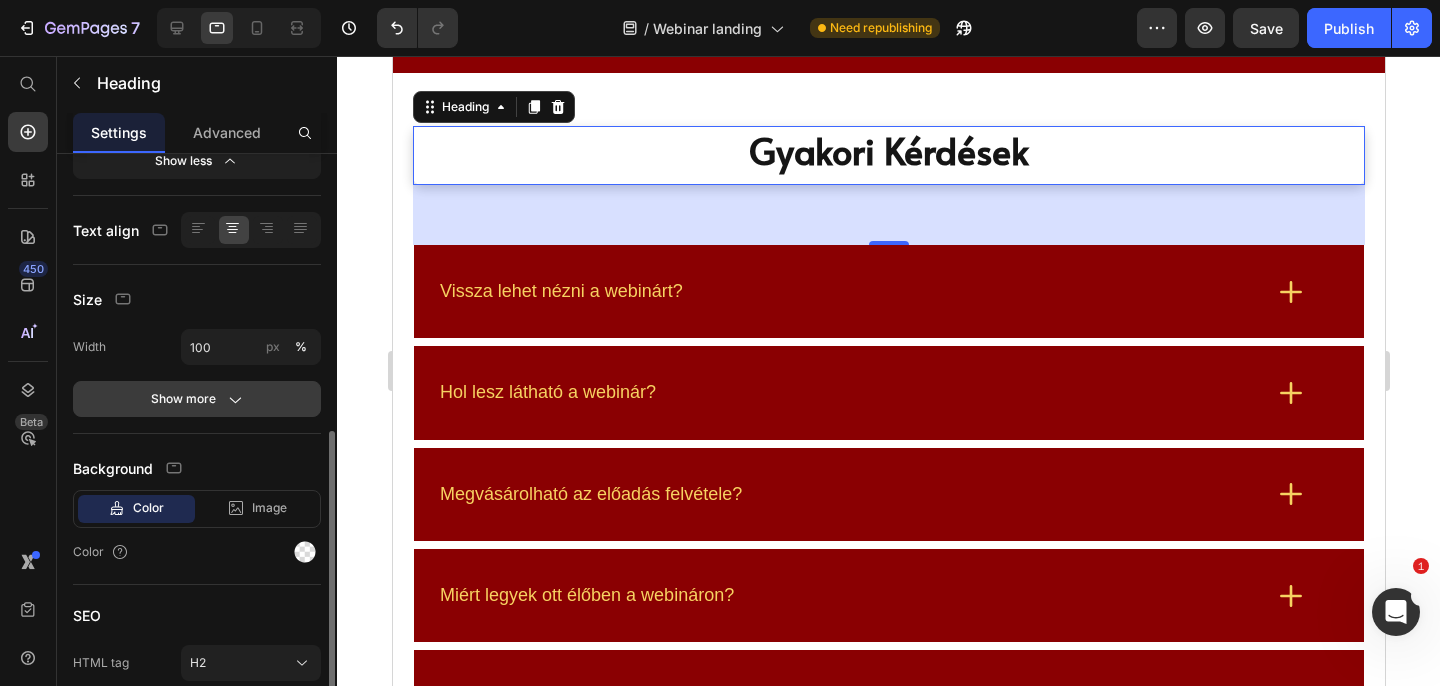 click 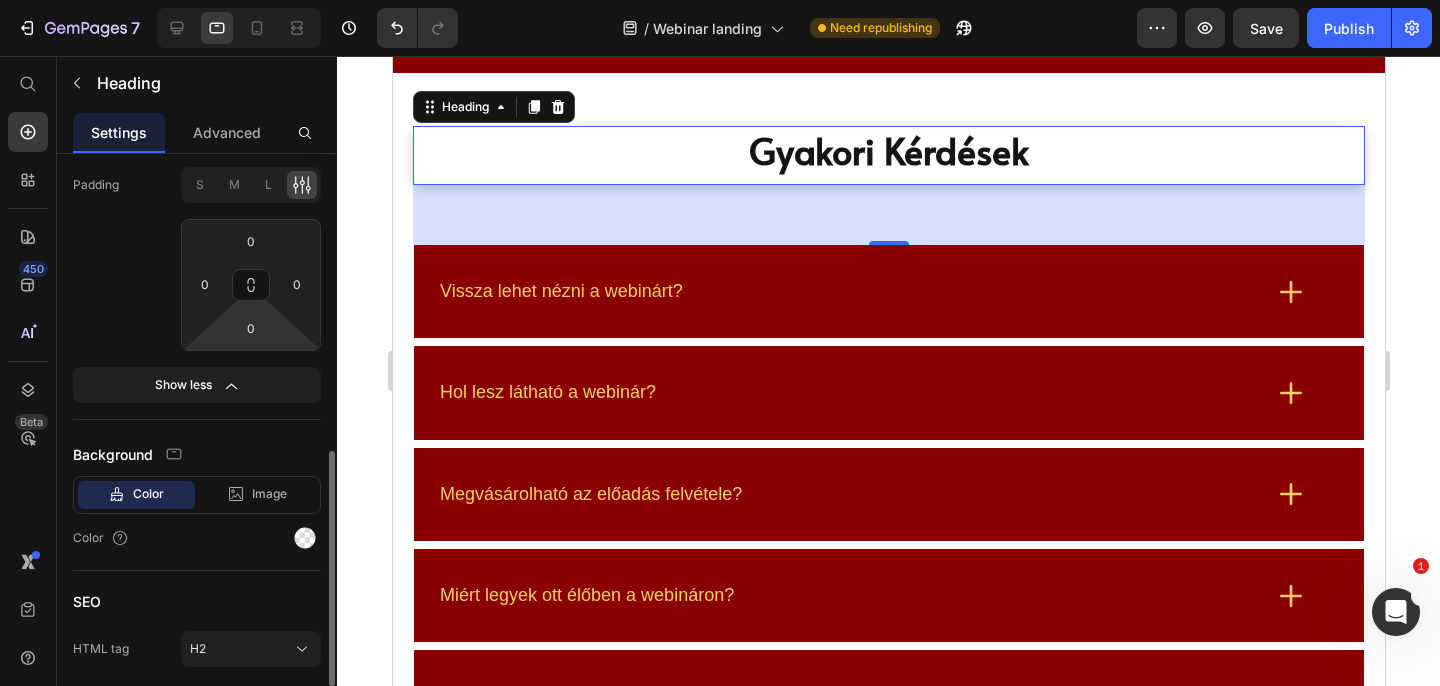 scroll, scrollTop: 856, scrollLeft: 0, axis: vertical 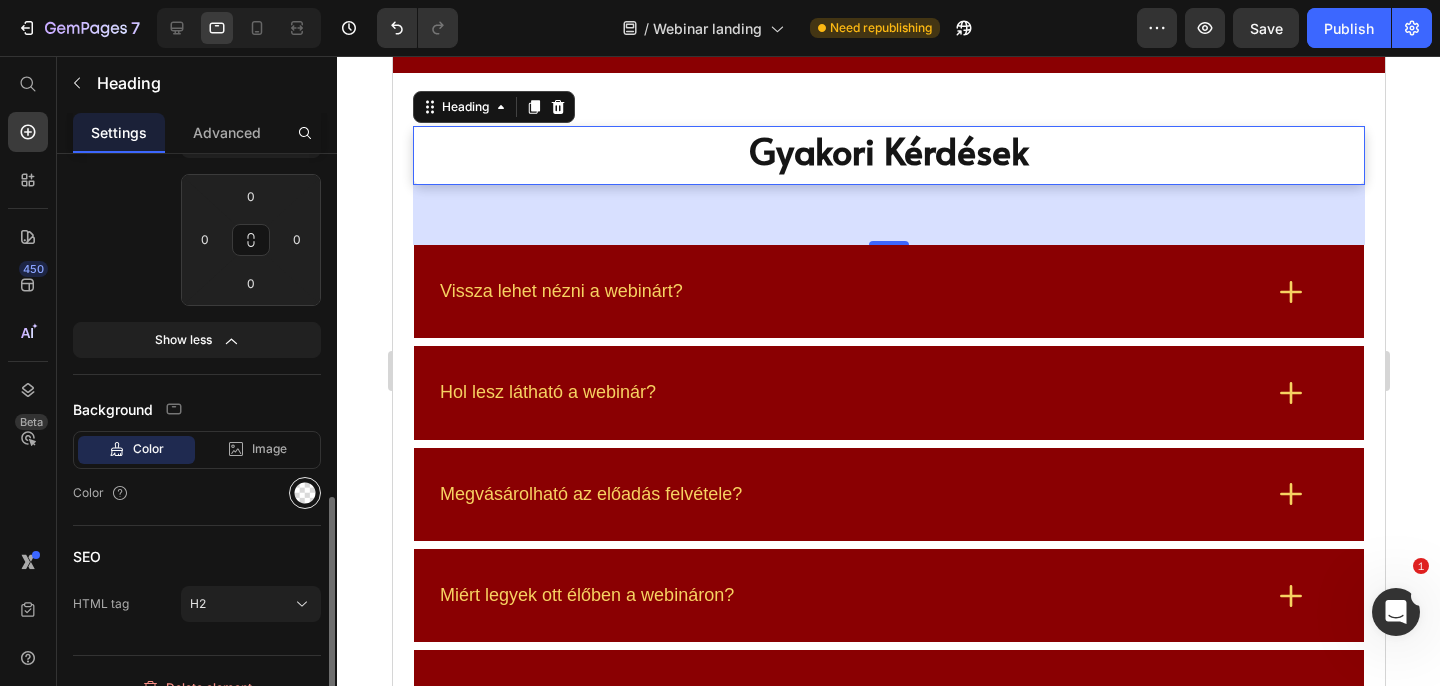 click at bounding box center [305, 493] 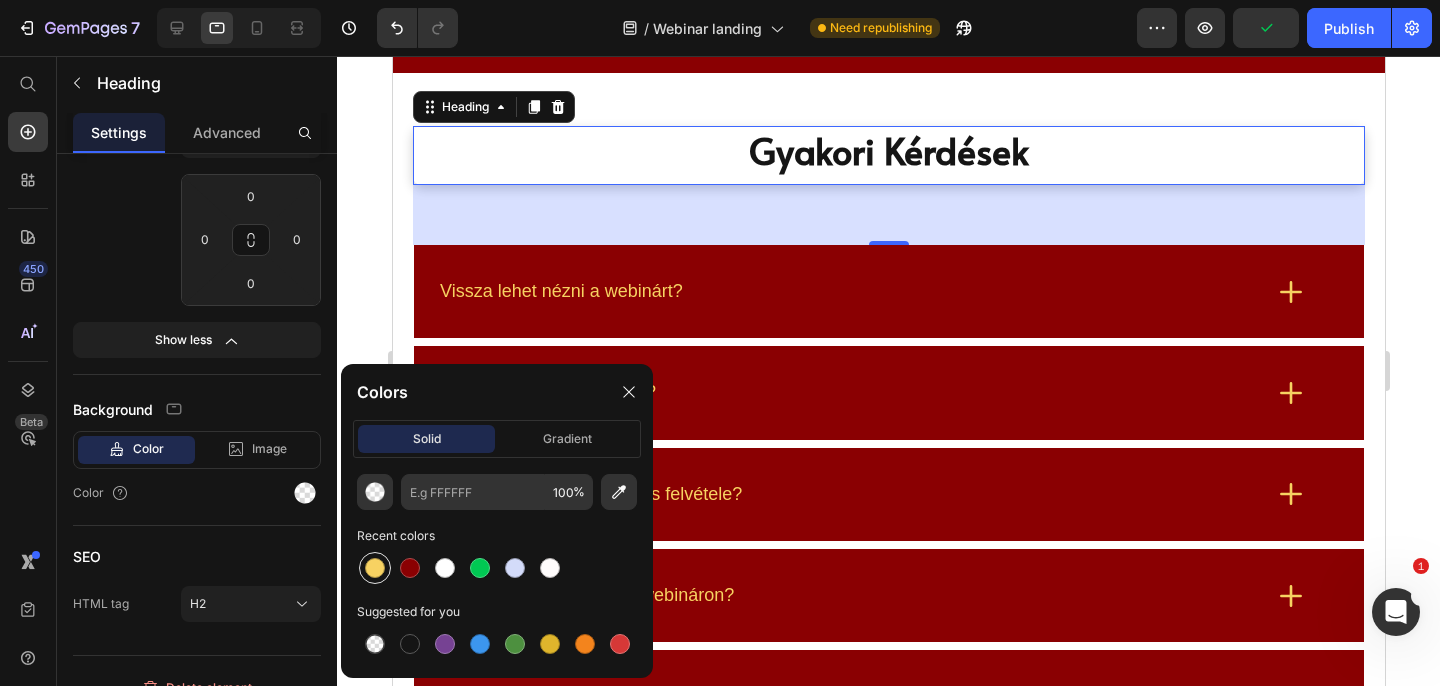 click at bounding box center (375, 568) 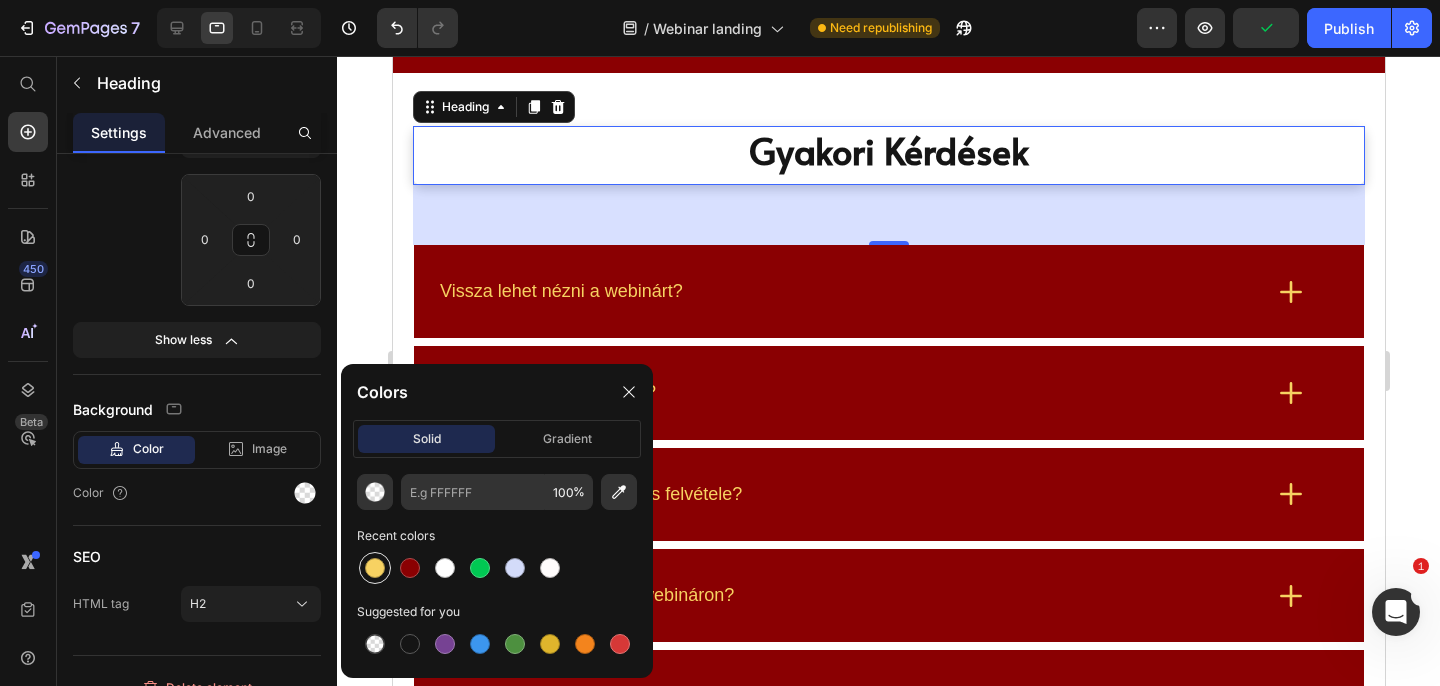 type on "F7D262" 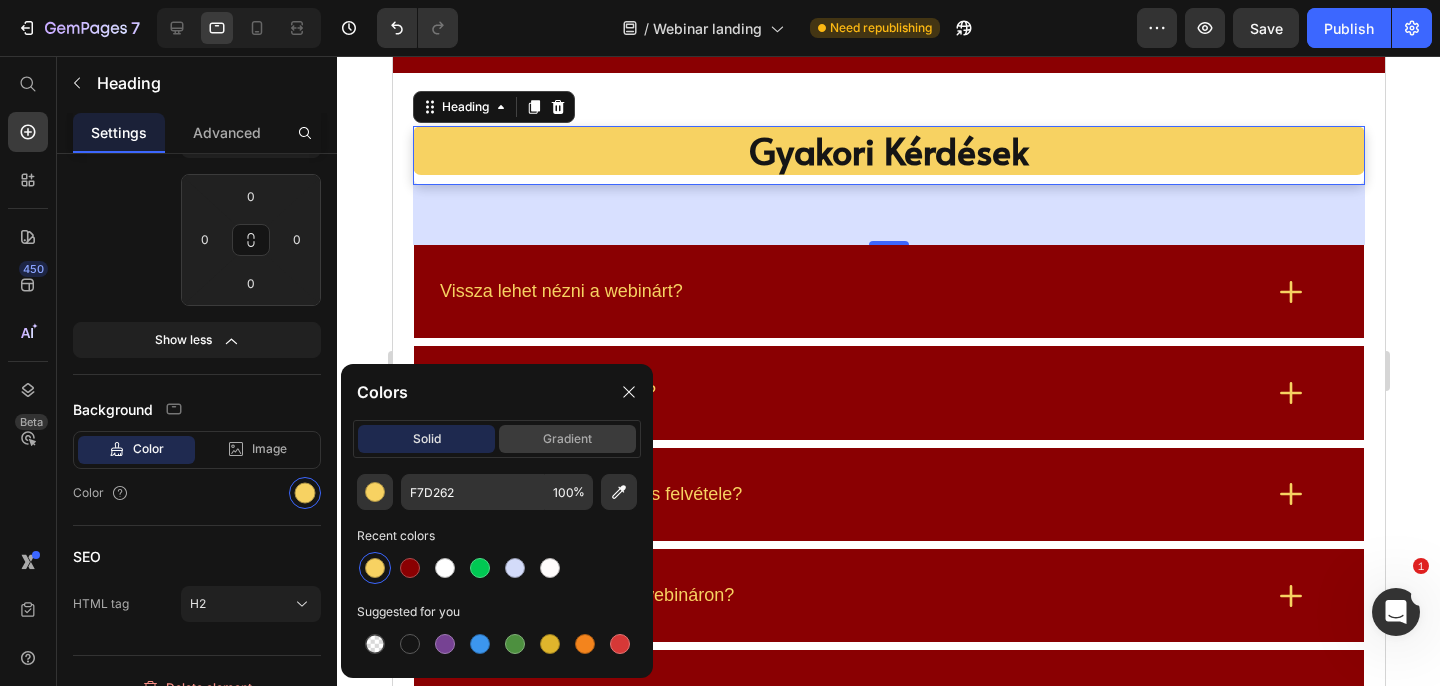 click on "gradient" 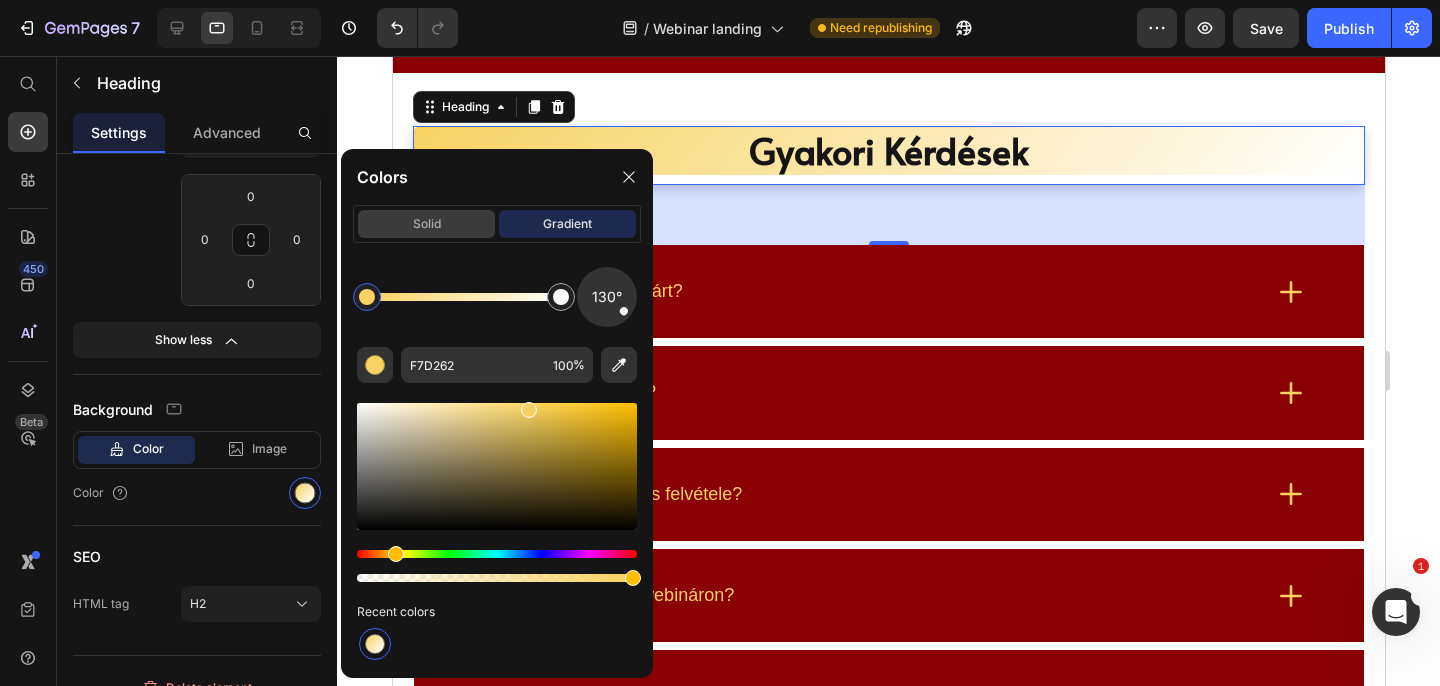 click on "solid" 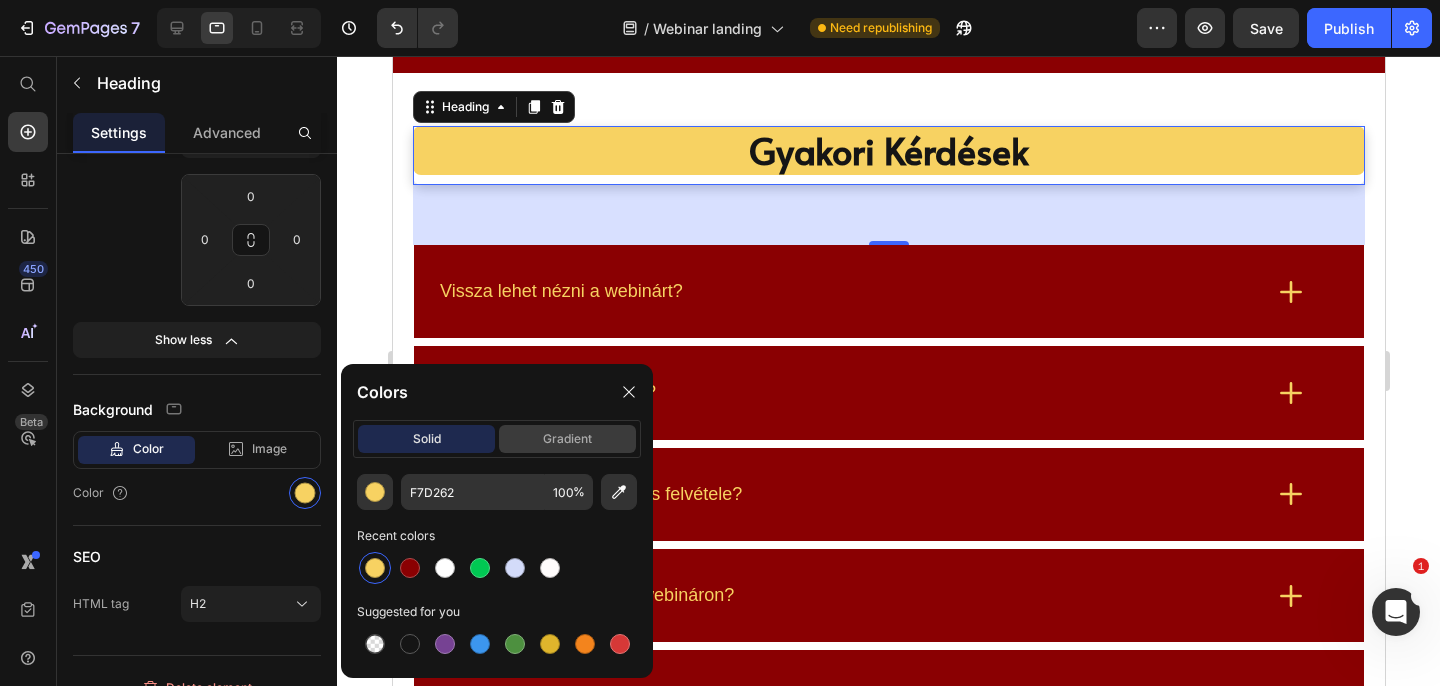 click on "gradient" 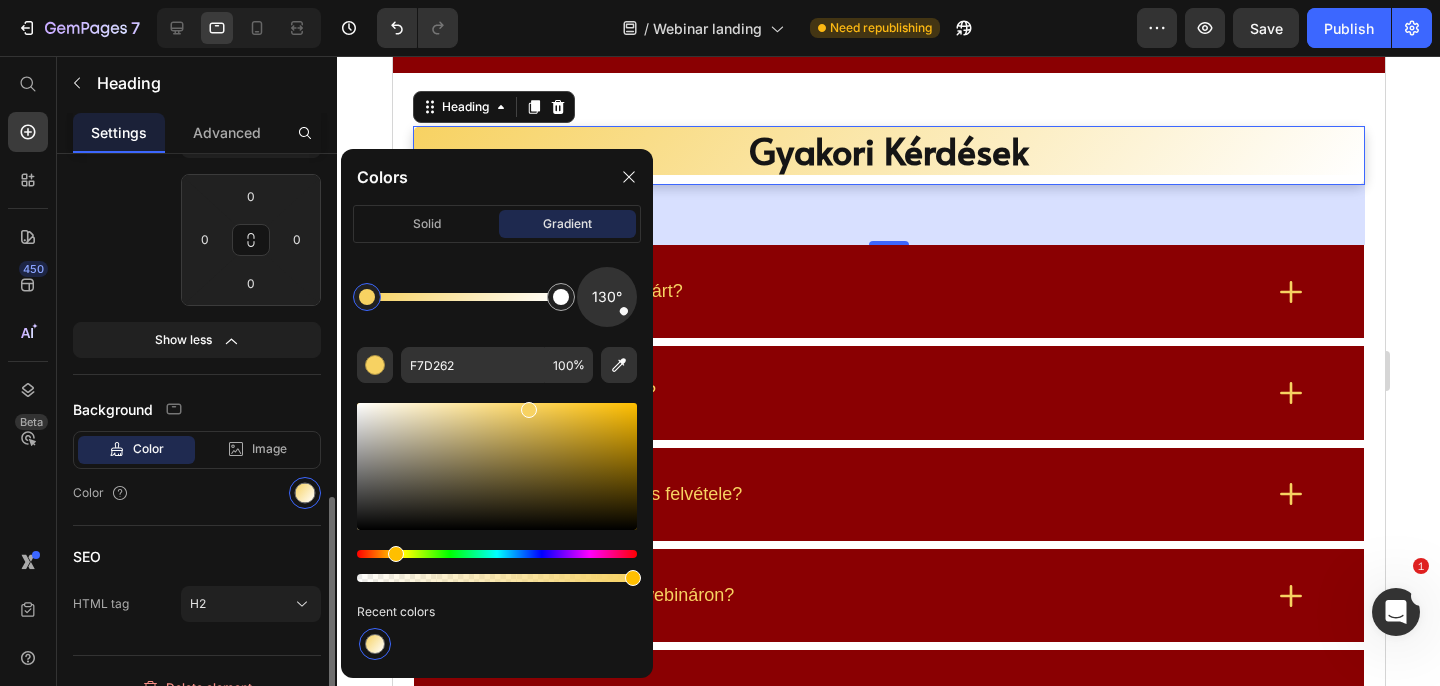 click on "Color" at bounding box center (197, 493) 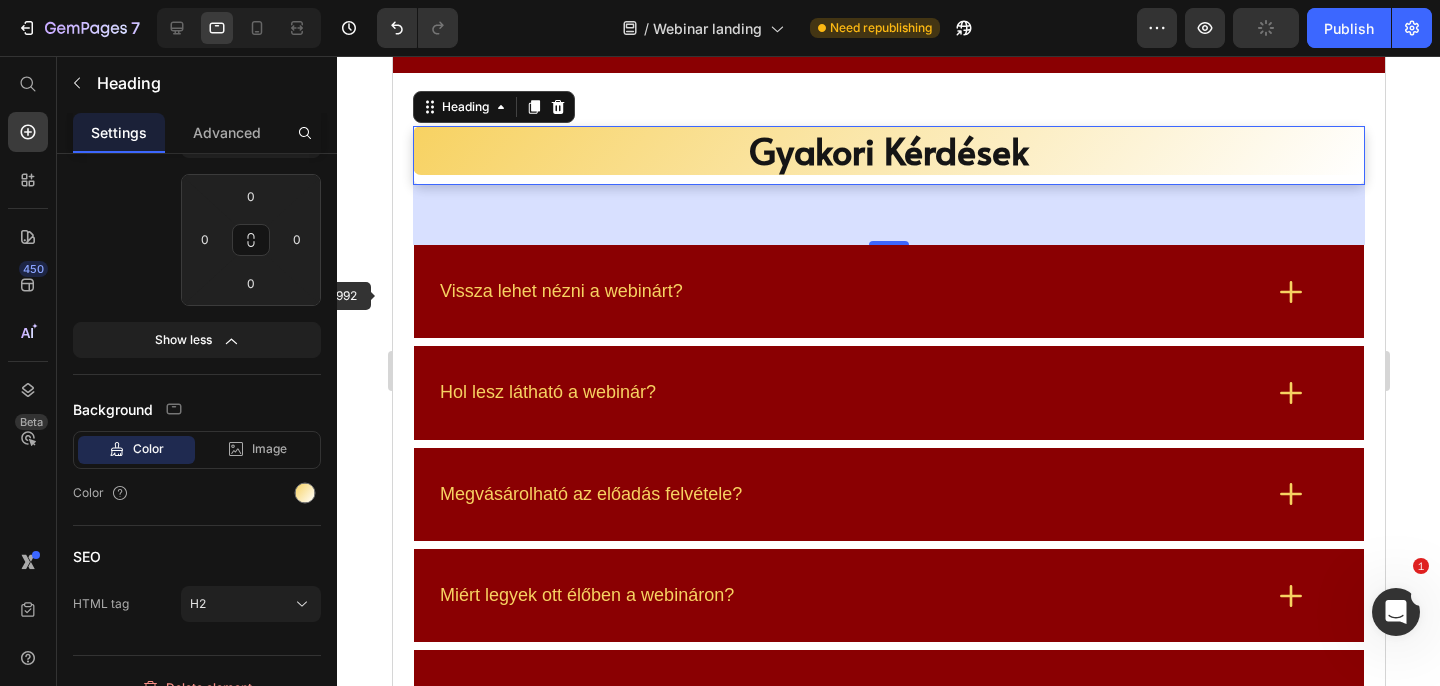 click 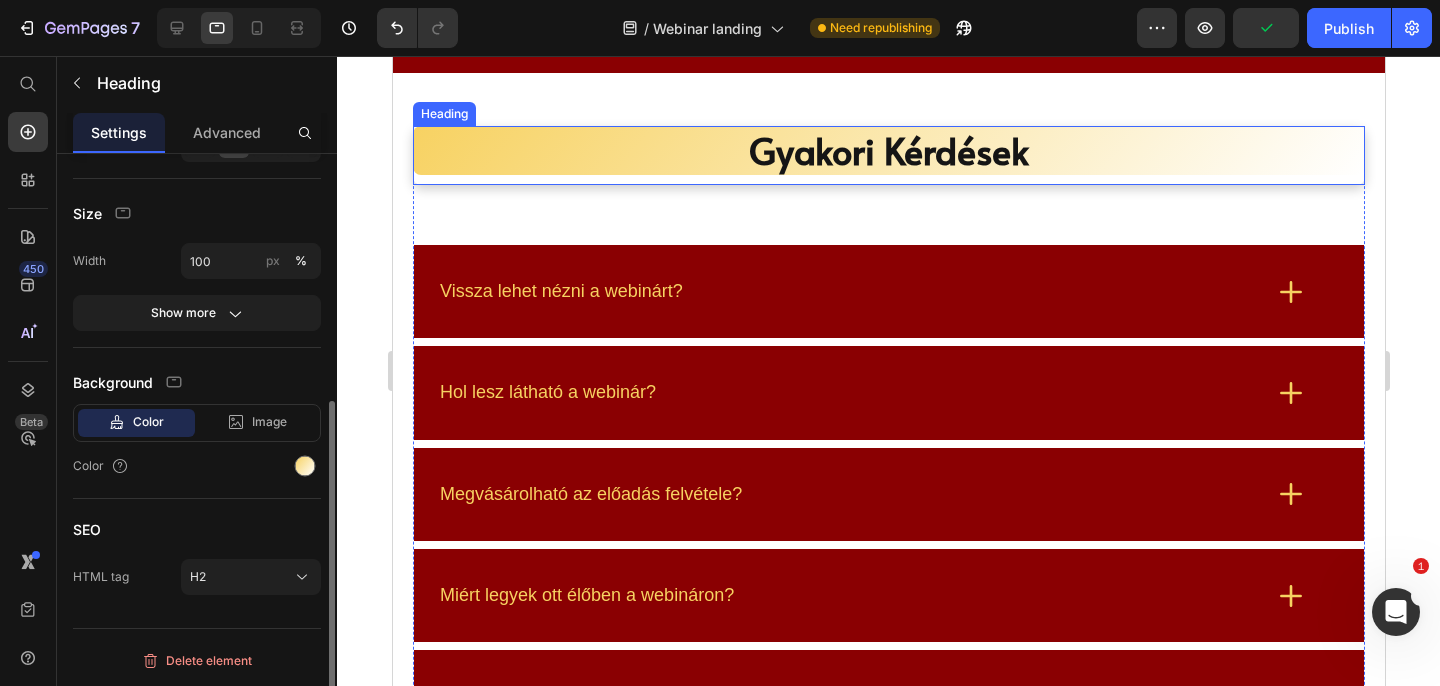 click on "Gyakori Kérdések" at bounding box center (888, 150) 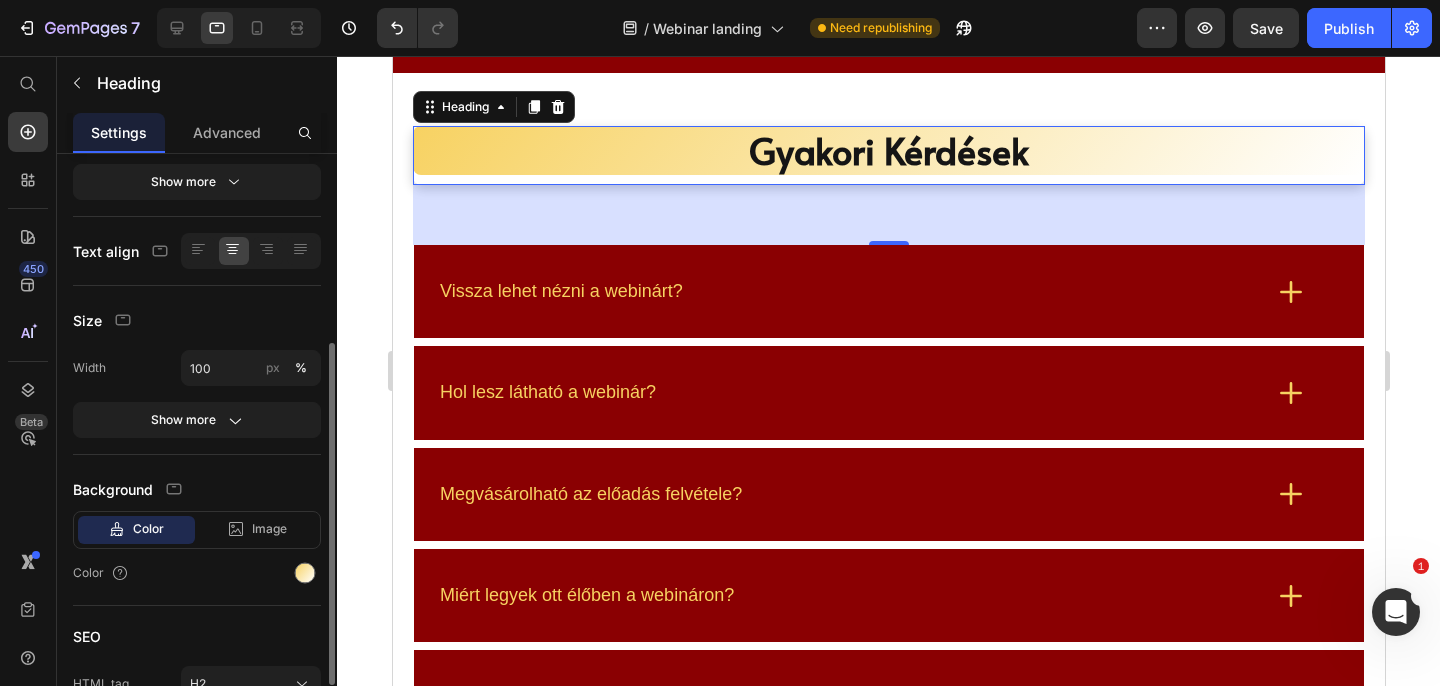 scroll, scrollTop: 310, scrollLeft: 0, axis: vertical 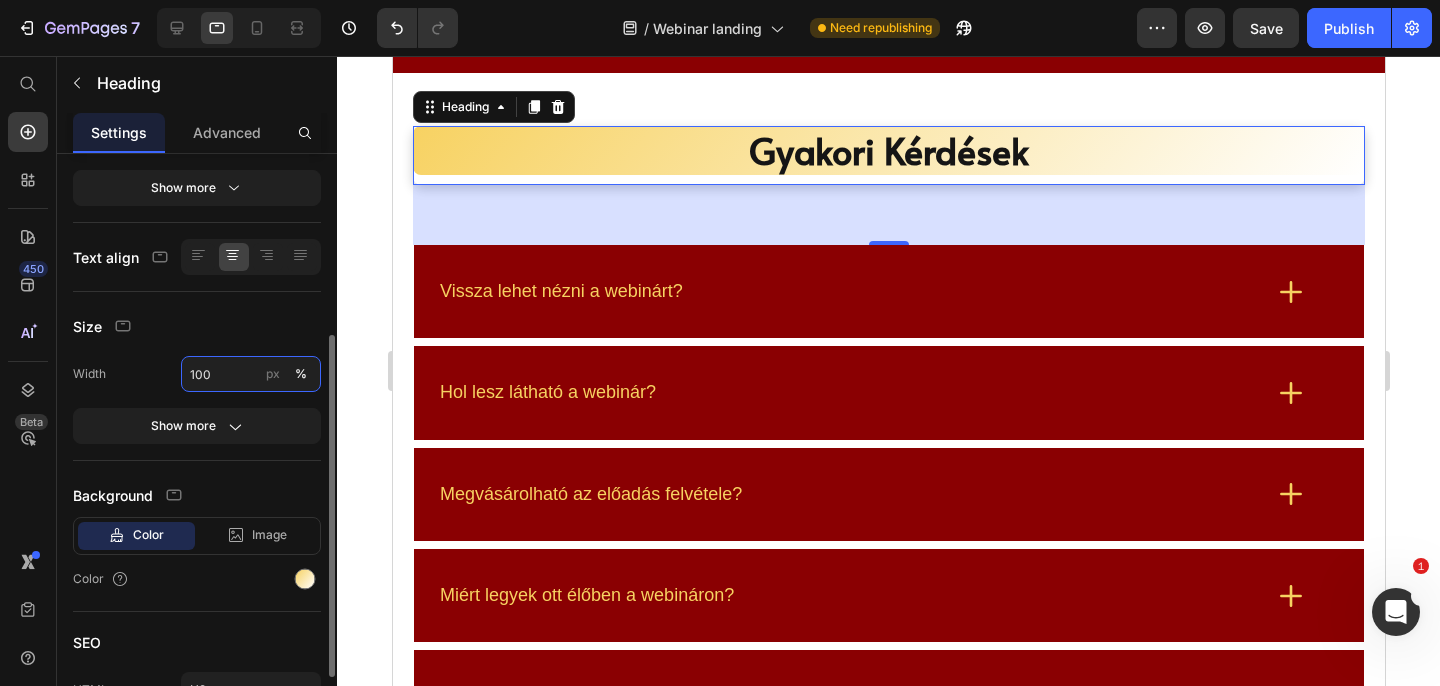 click on "100" at bounding box center (251, 374) 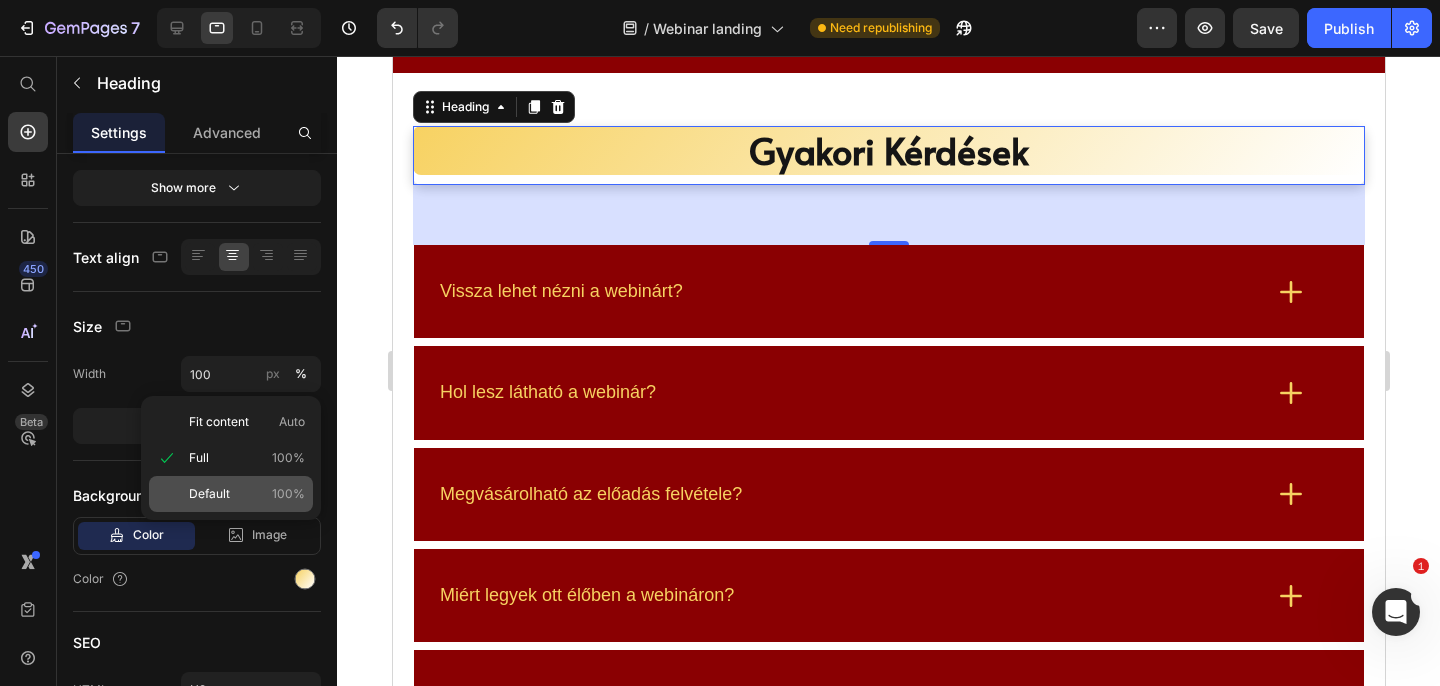 click on "Default 100%" 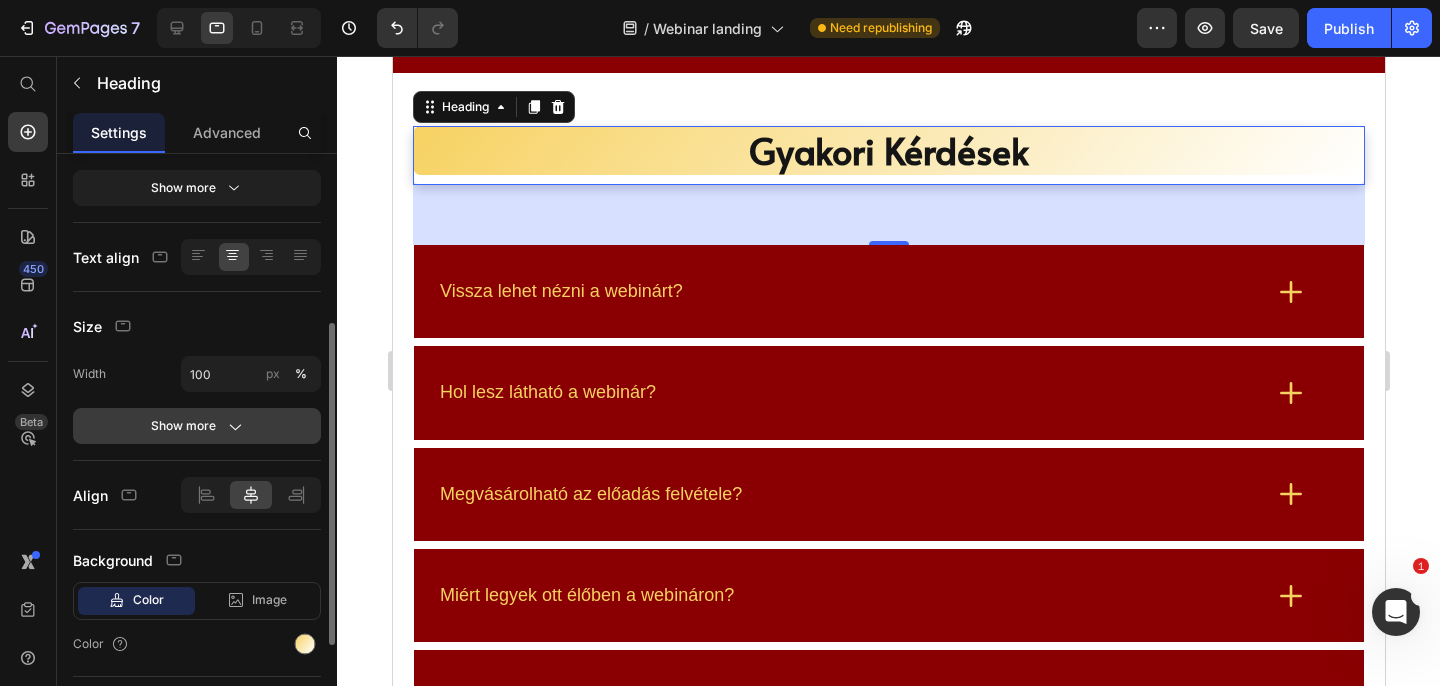 click 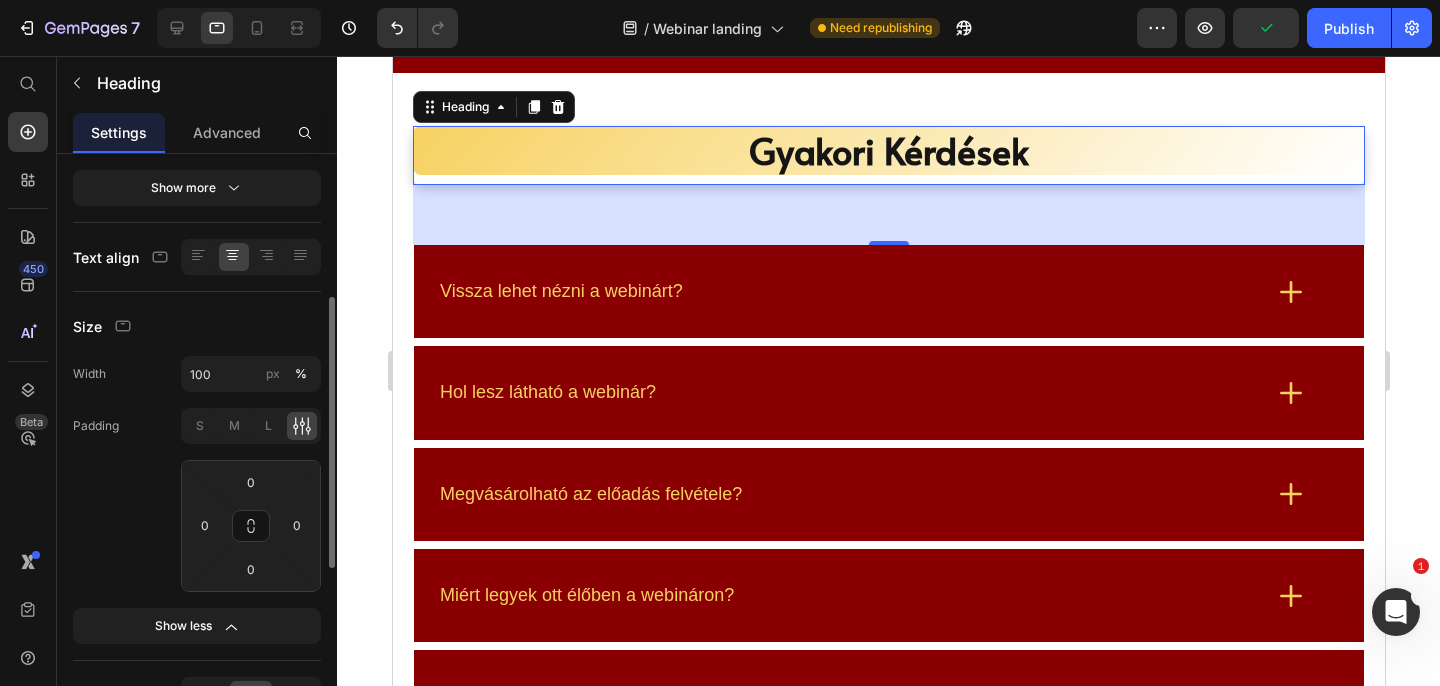 click on "Size" at bounding box center (197, 326) 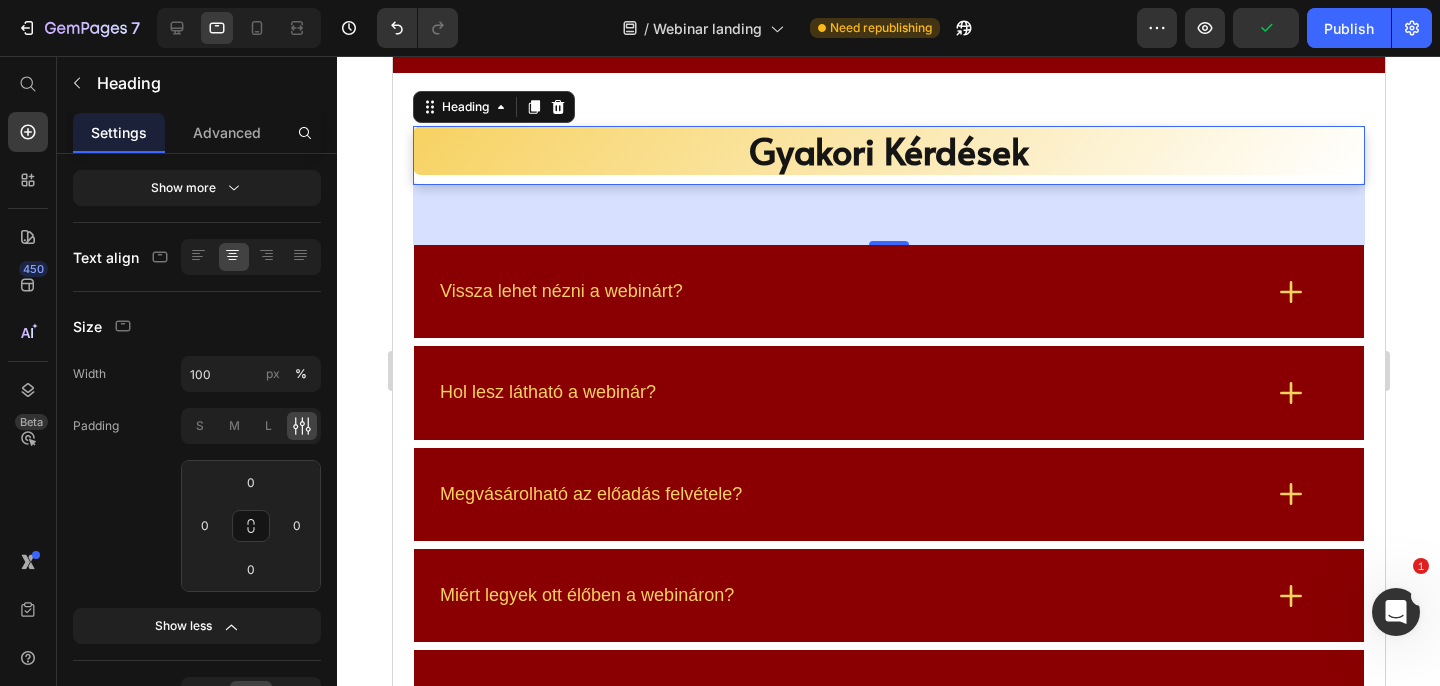 click 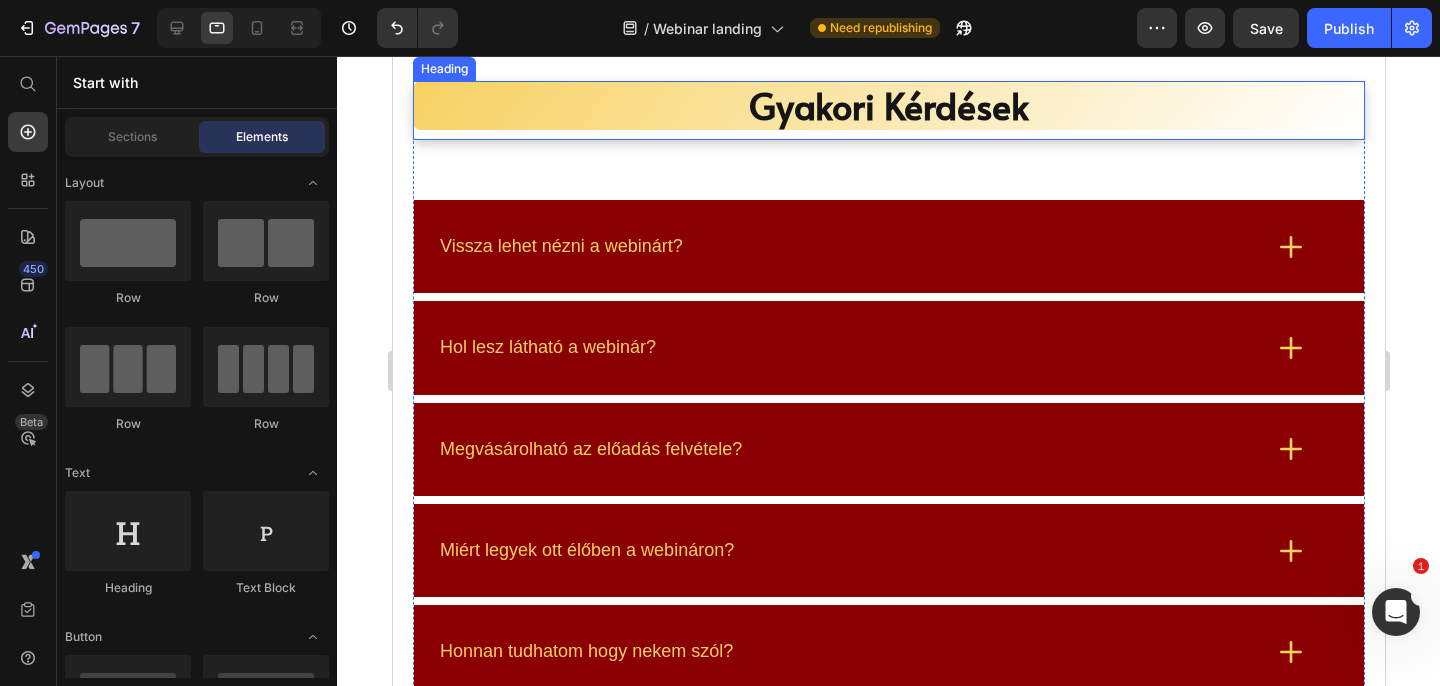 scroll, scrollTop: 7280, scrollLeft: 0, axis: vertical 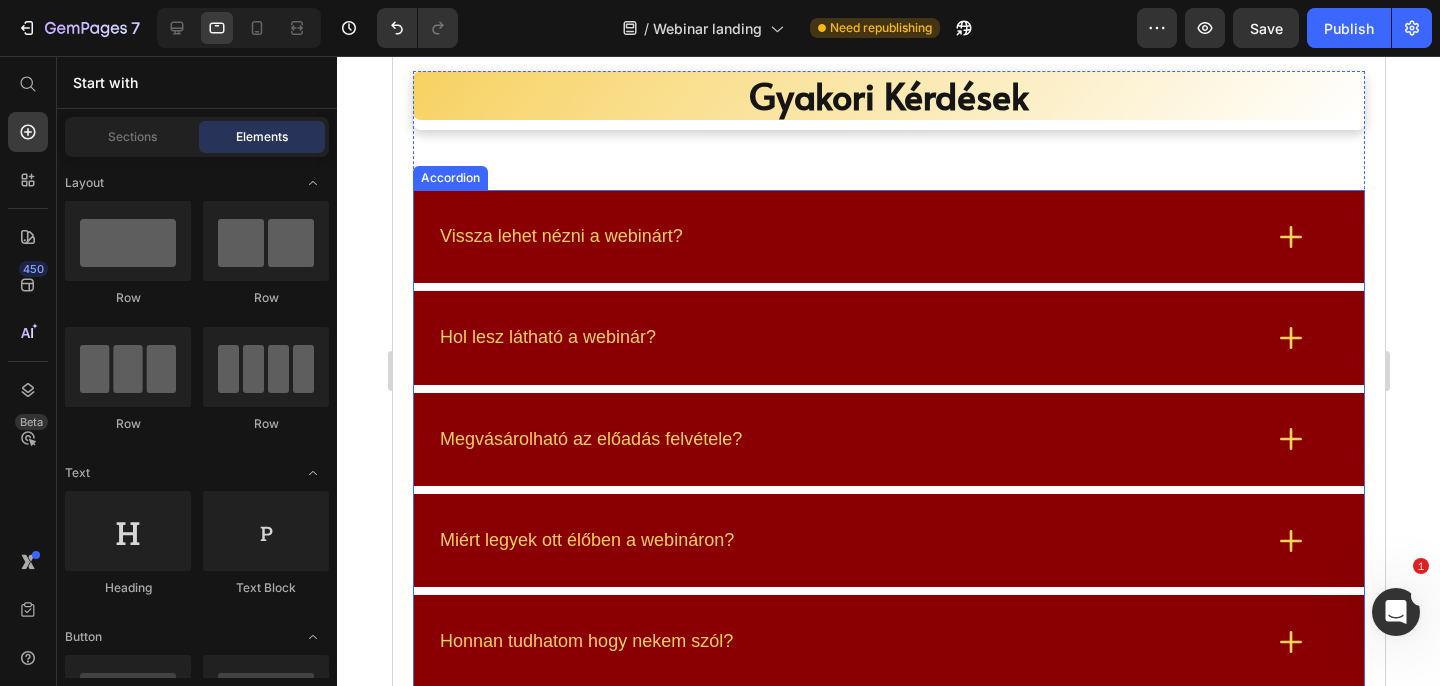 click on "Vissza lehet nézni a webinárt?" at bounding box center [888, 236] 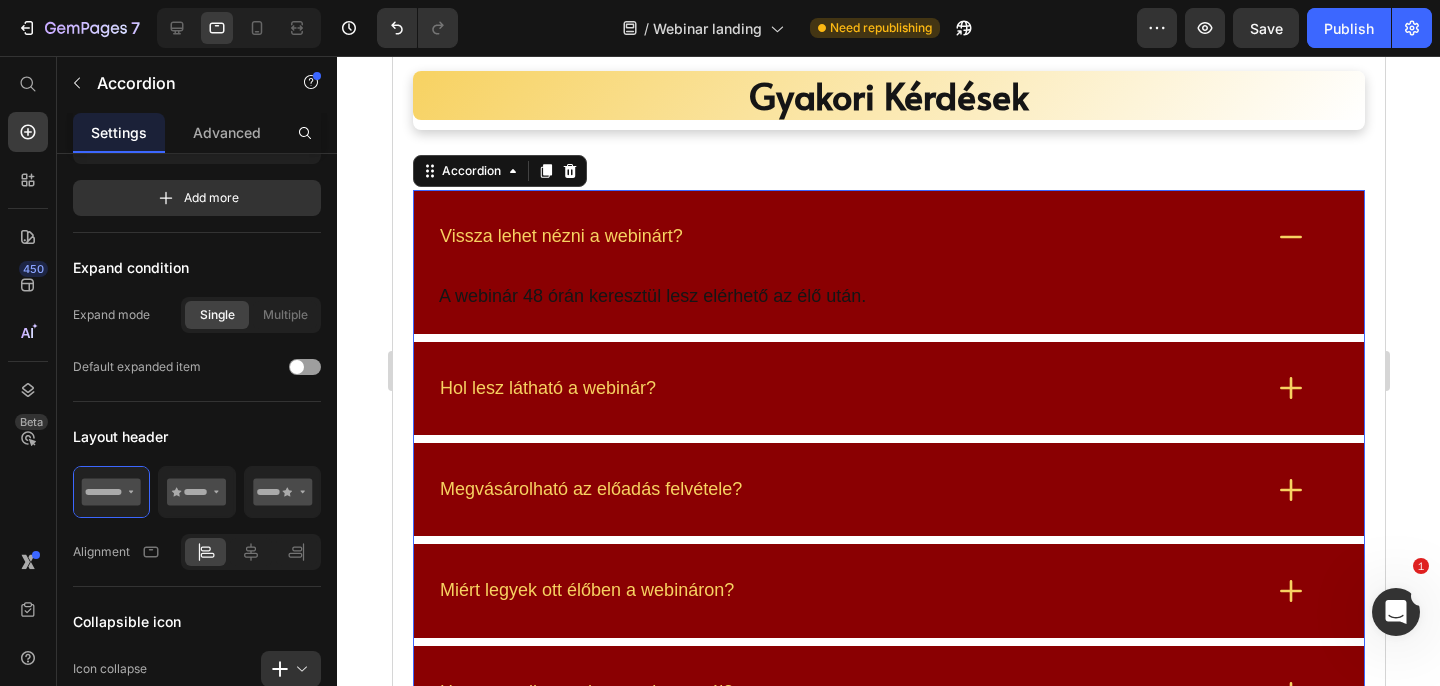 scroll, scrollTop: 0, scrollLeft: 0, axis: both 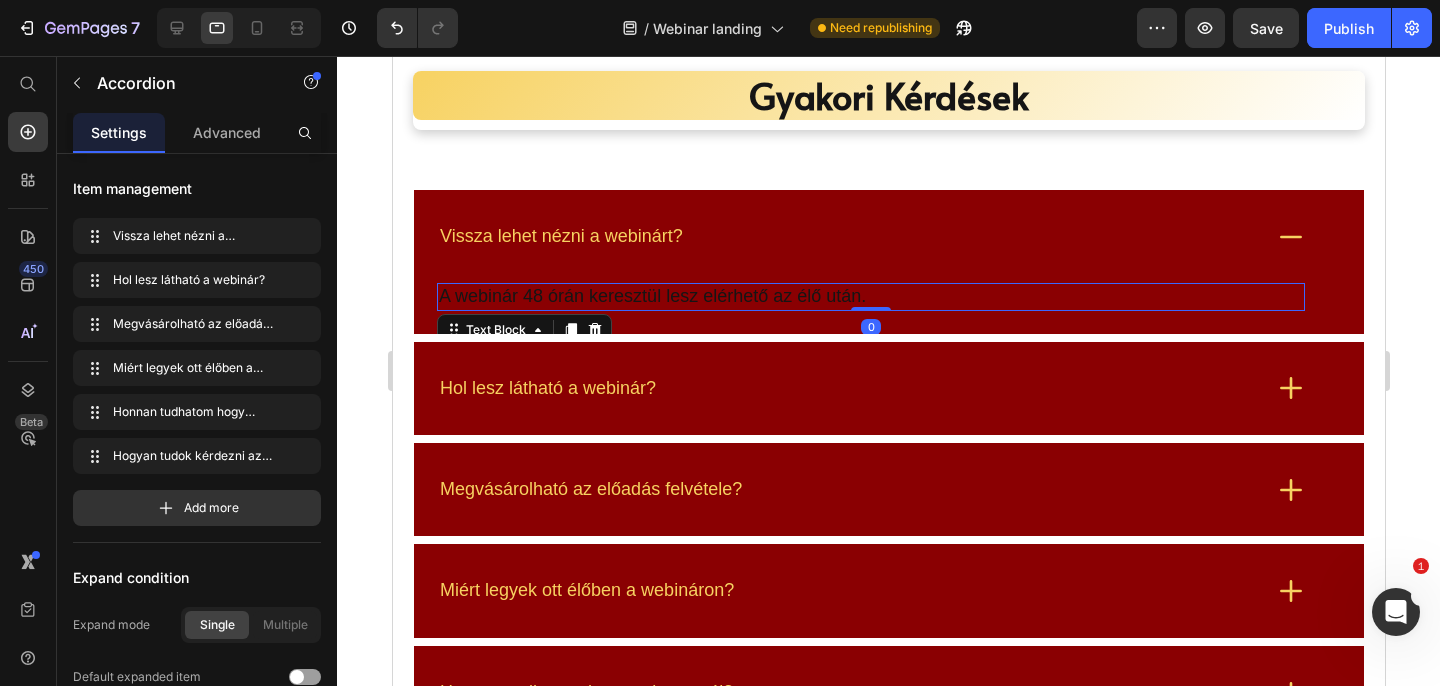 click on "A webinár 48 órán keresztül lesz elérhető az élő után." at bounding box center (870, 296) 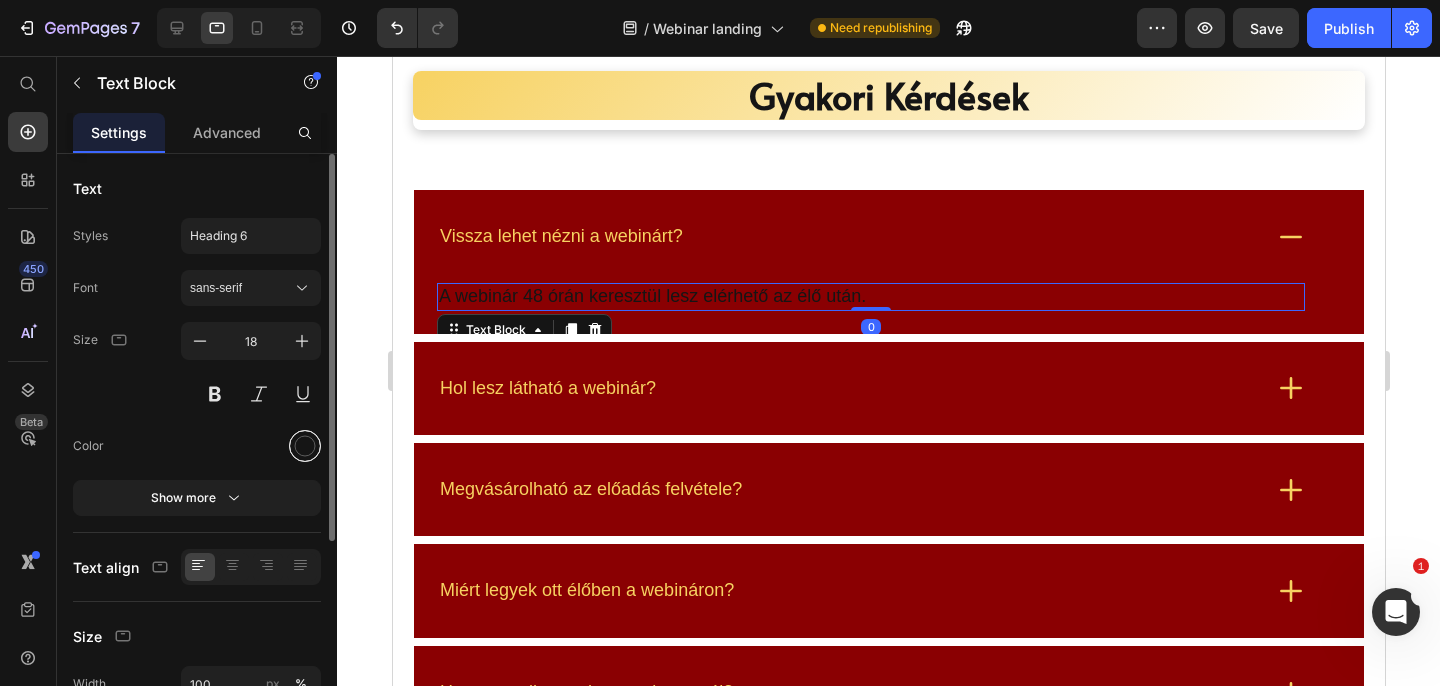 click at bounding box center [305, 446] 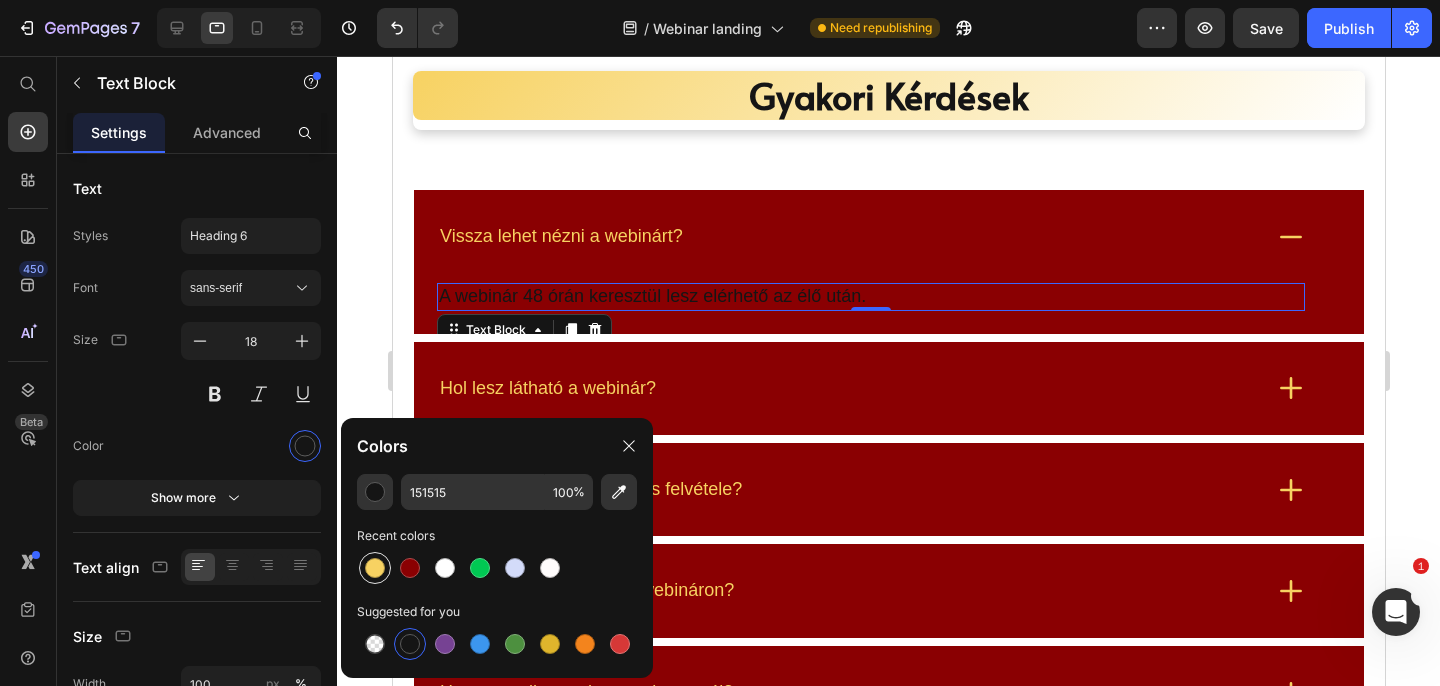 click at bounding box center (375, 568) 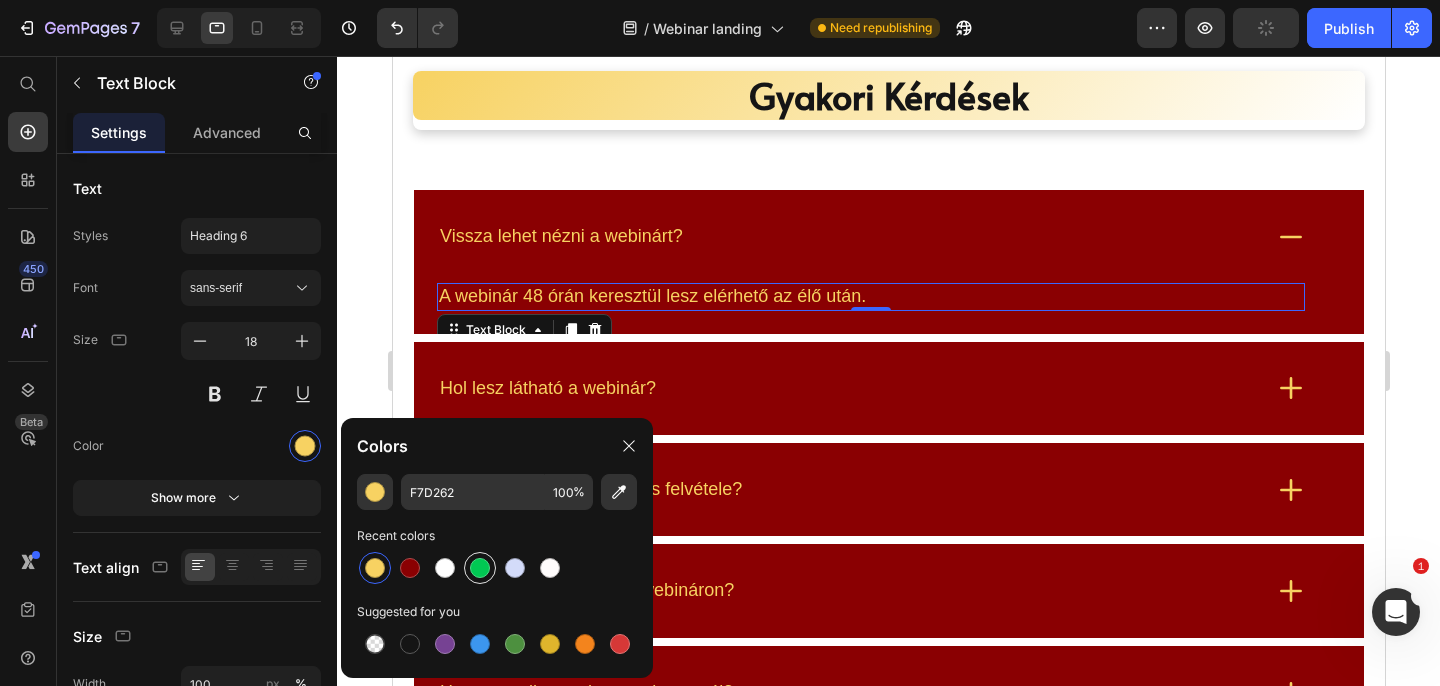 click at bounding box center [480, 568] 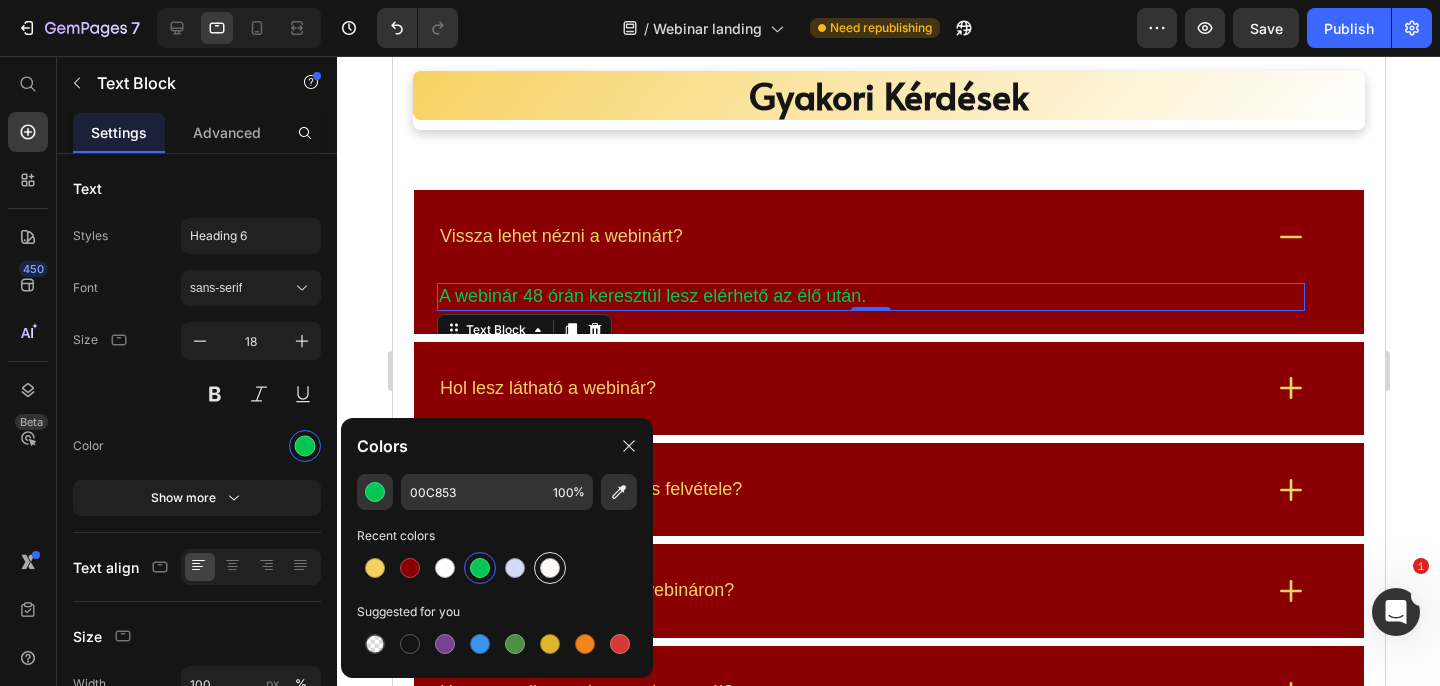 click at bounding box center (550, 568) 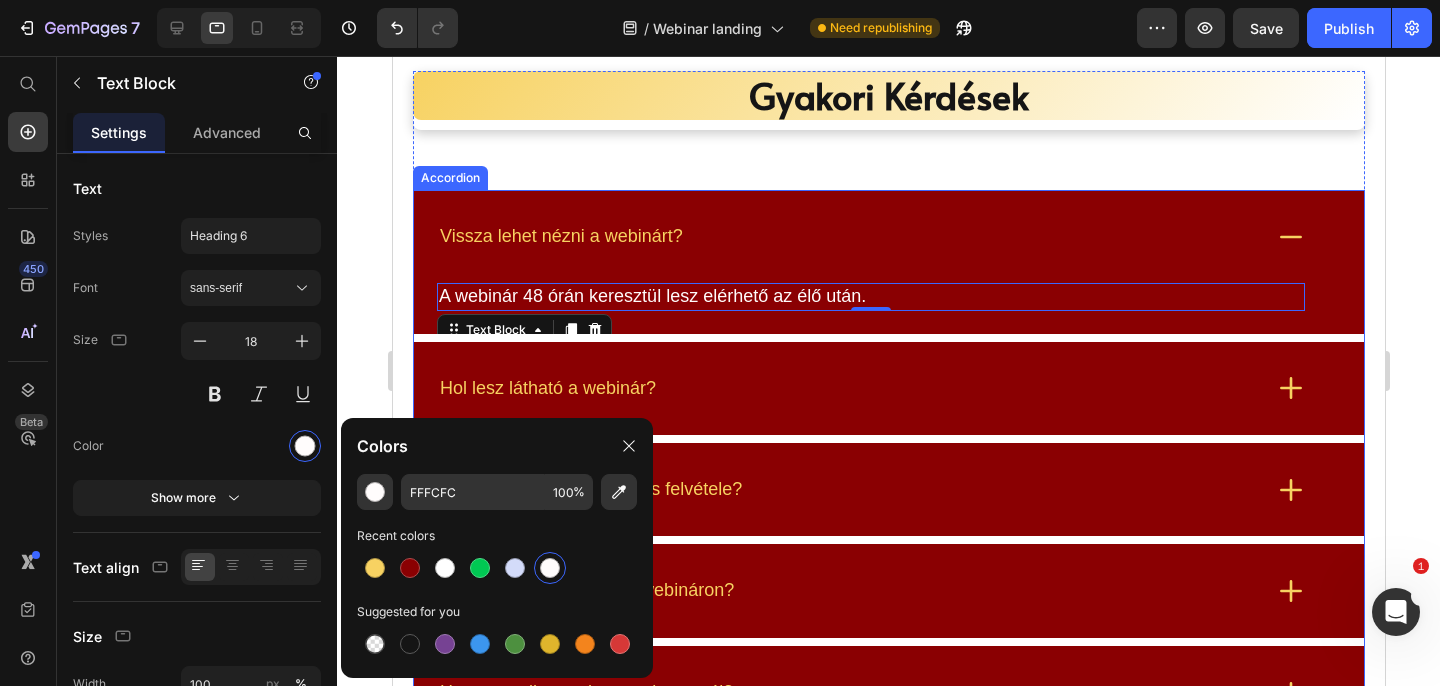 click 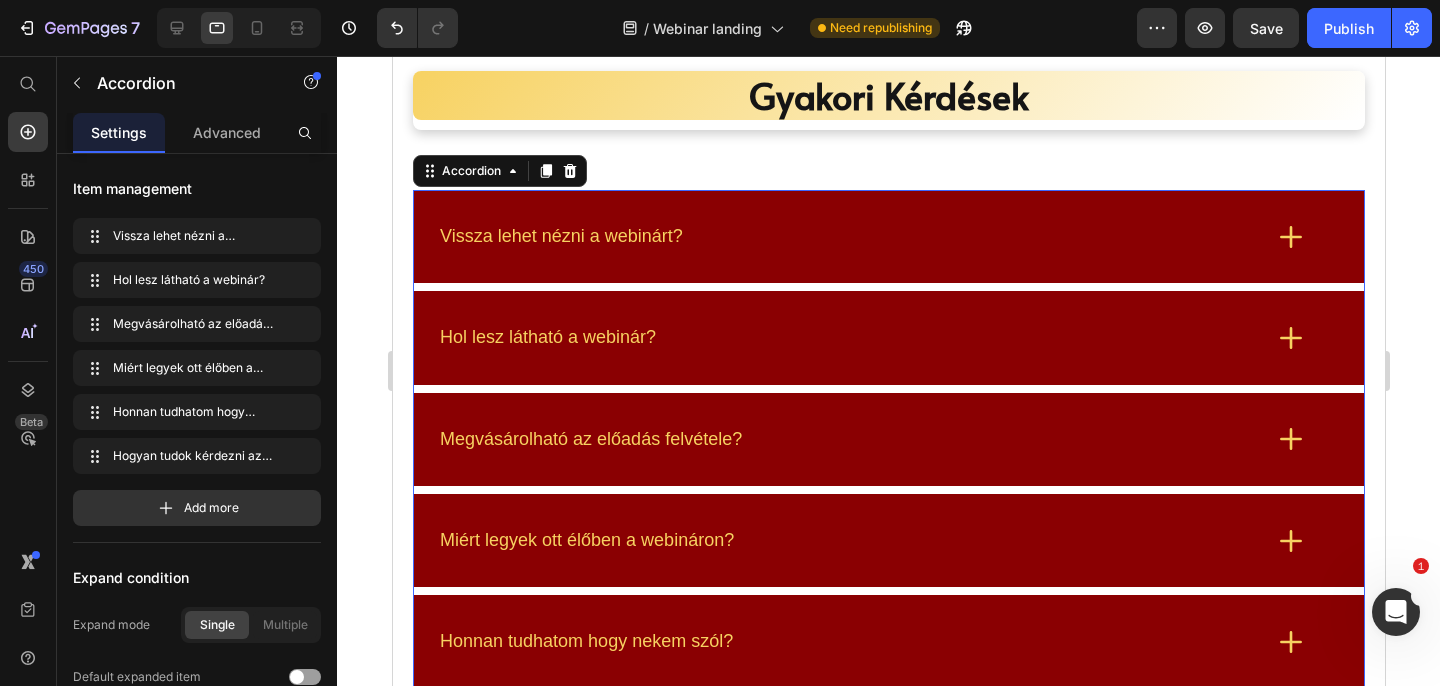 click on "Hol lesz látható a webinár?" at bounding box center (888, 337) 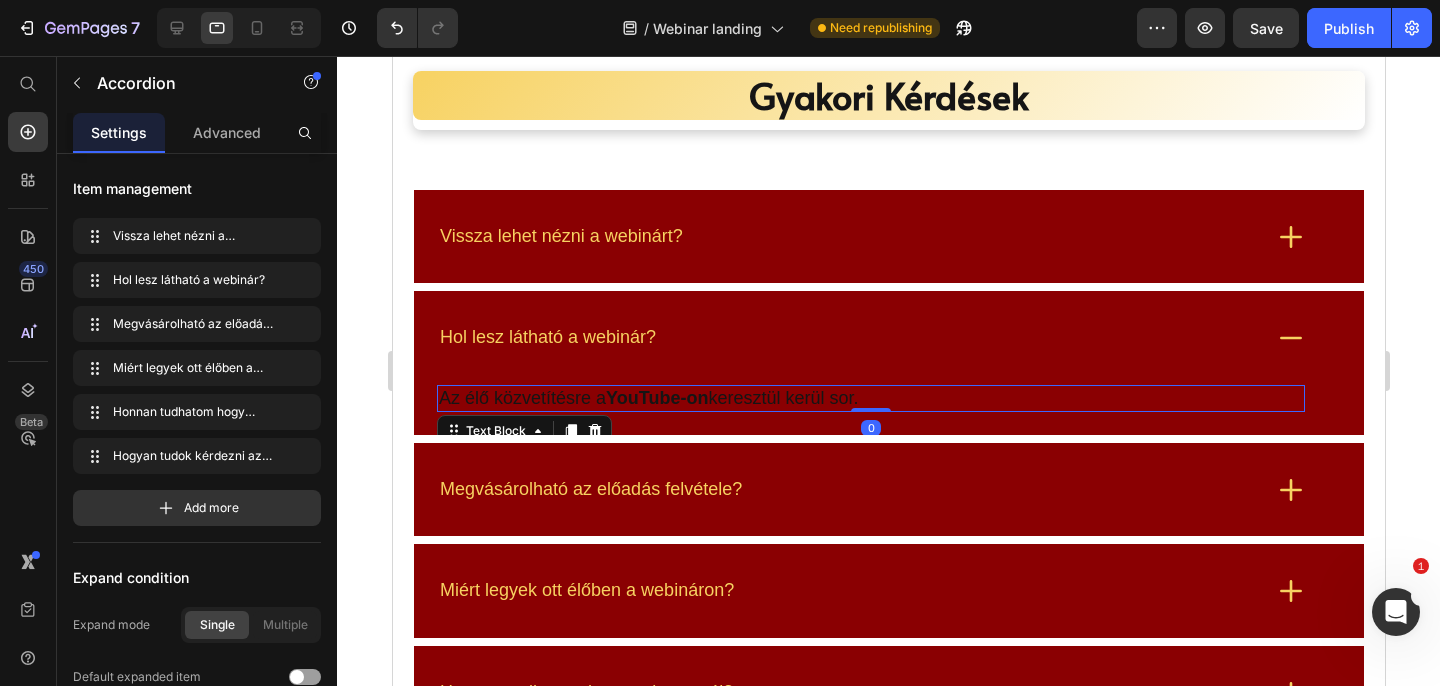 click on "Az élő közvetítésre a  YouTube-on  keresztül kerül sor." at bounding box center [870, 398] 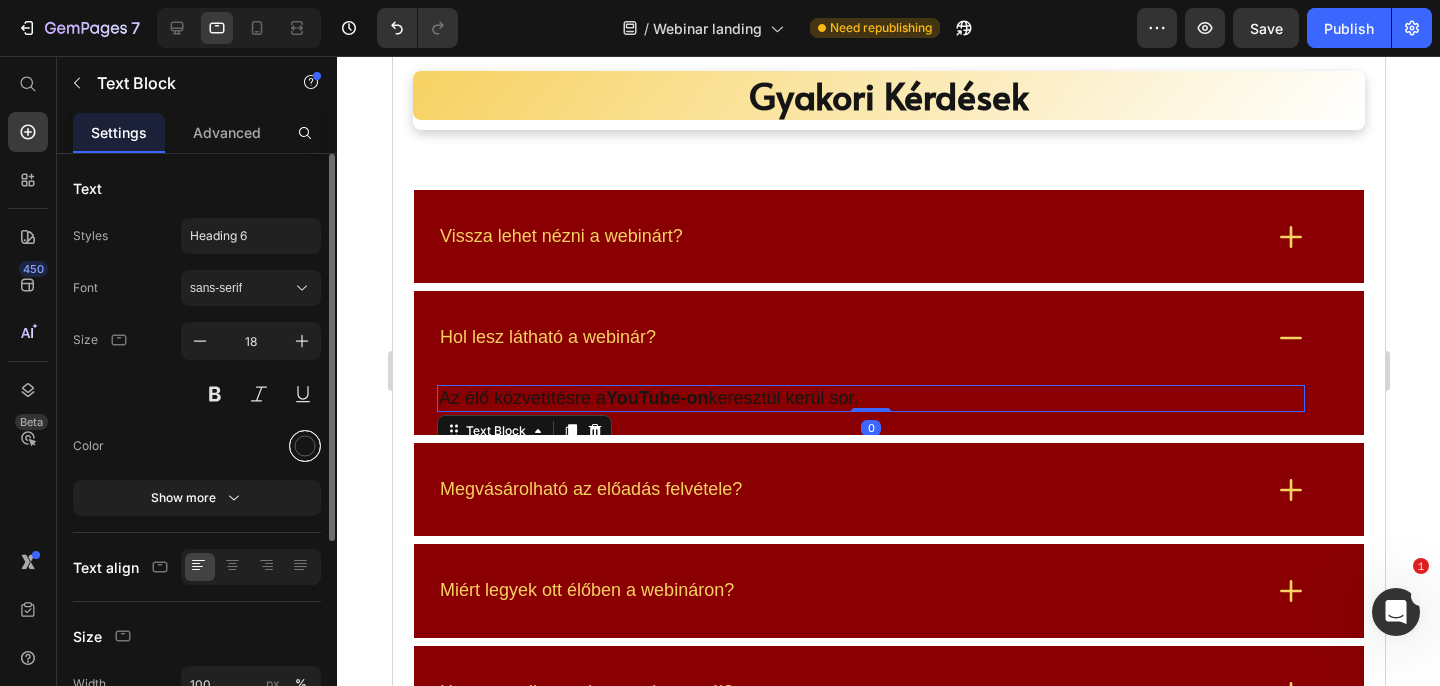 click at bounding box center [305, 446] 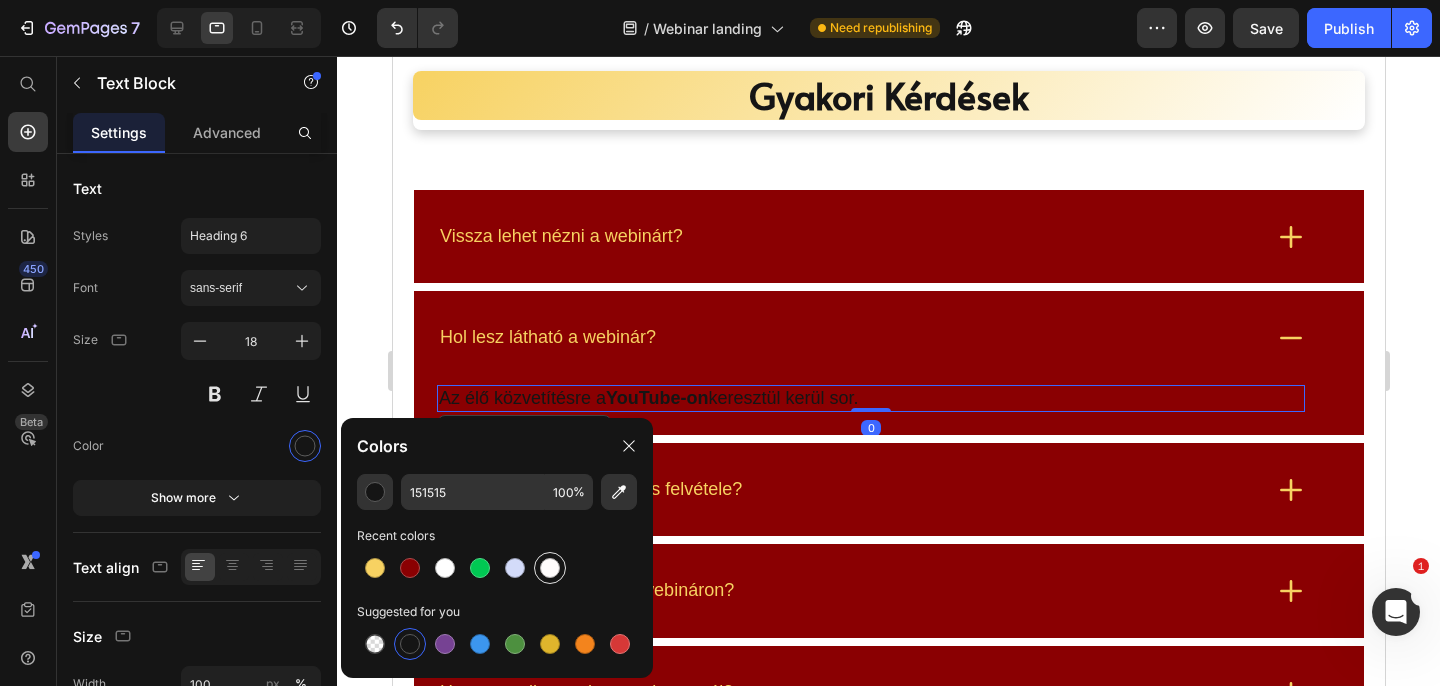 click at bounding box center [550, 568] 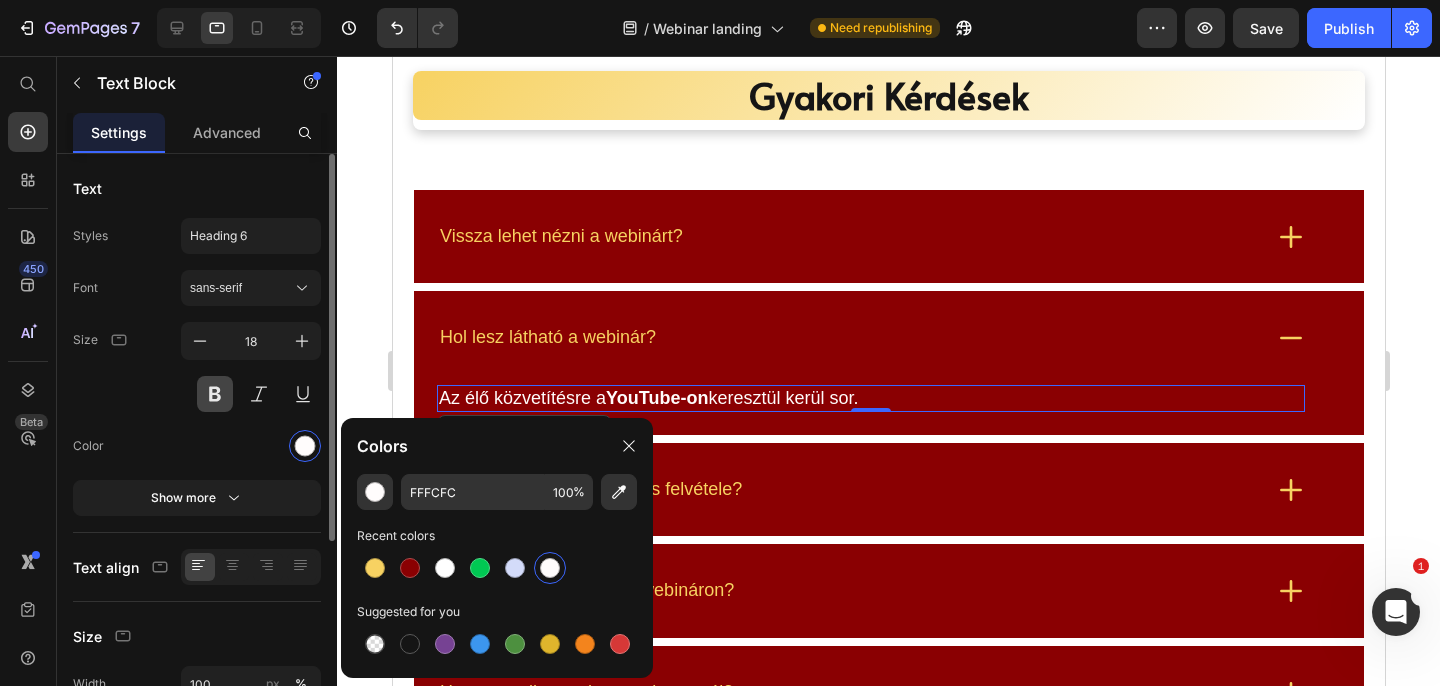click at bounding box center (215, 394) 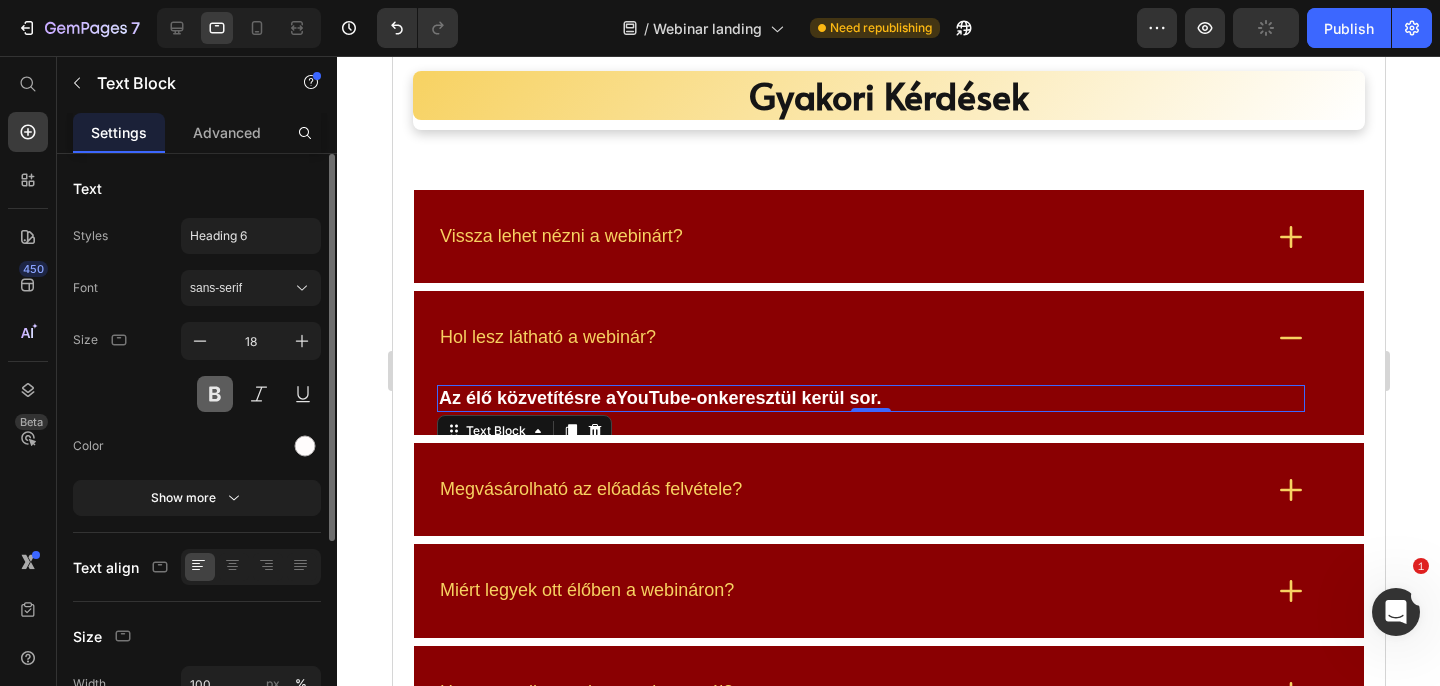 click at bounding box center [215, 394] 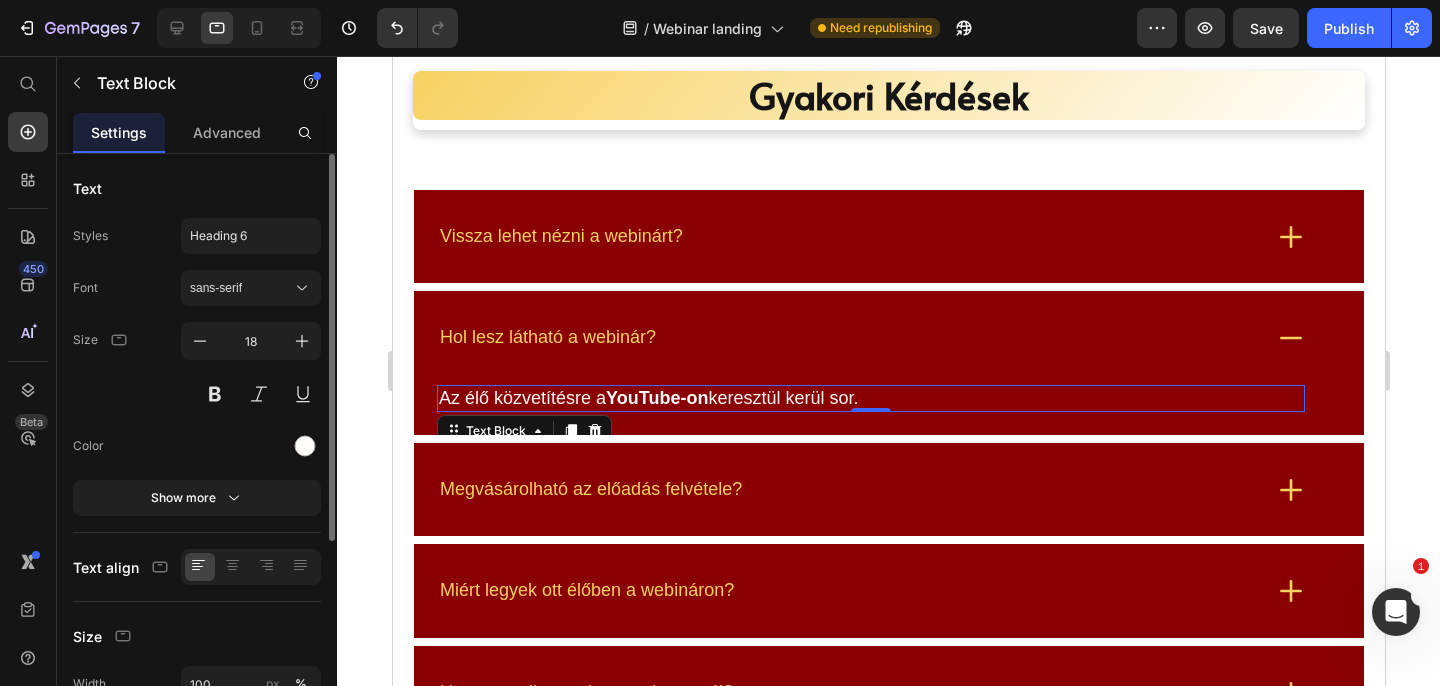 click at bounding box center [251, 446] 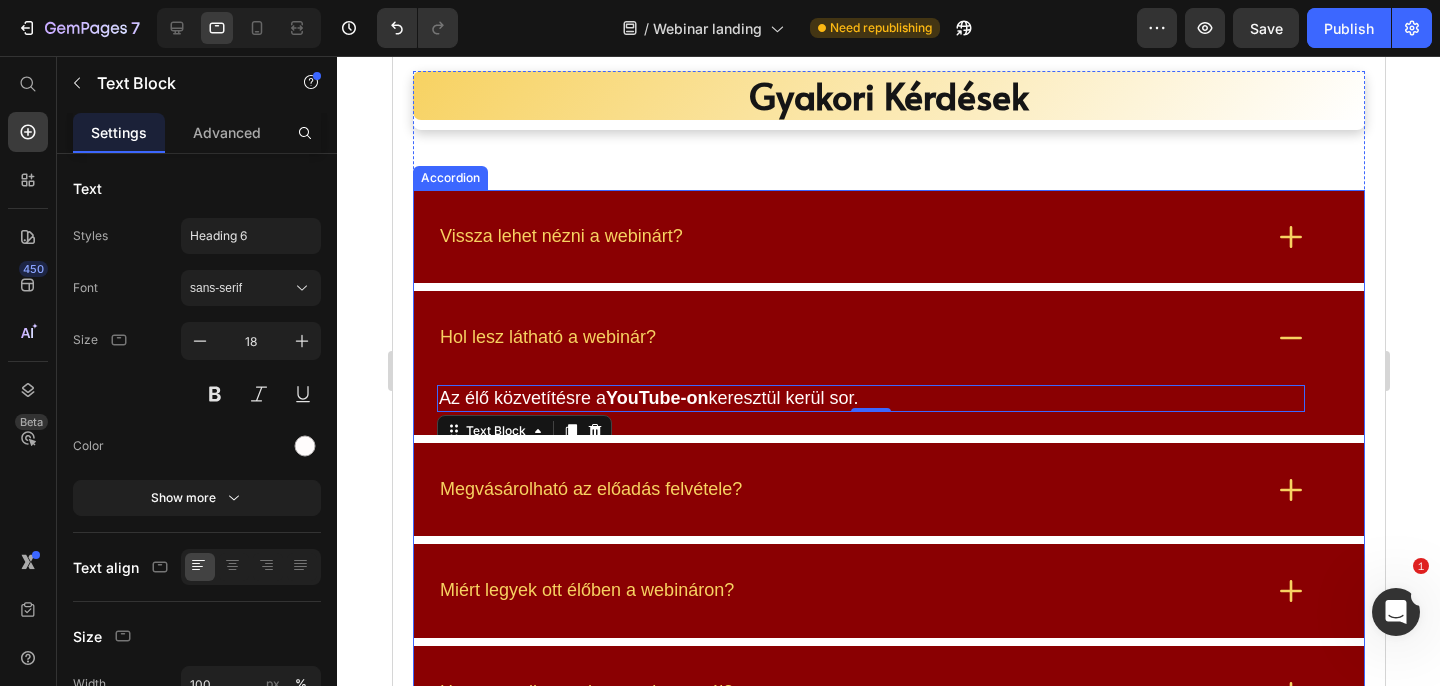 click on "Megvásárolható az előadás felvétele?" at bounding box center (590, 489) 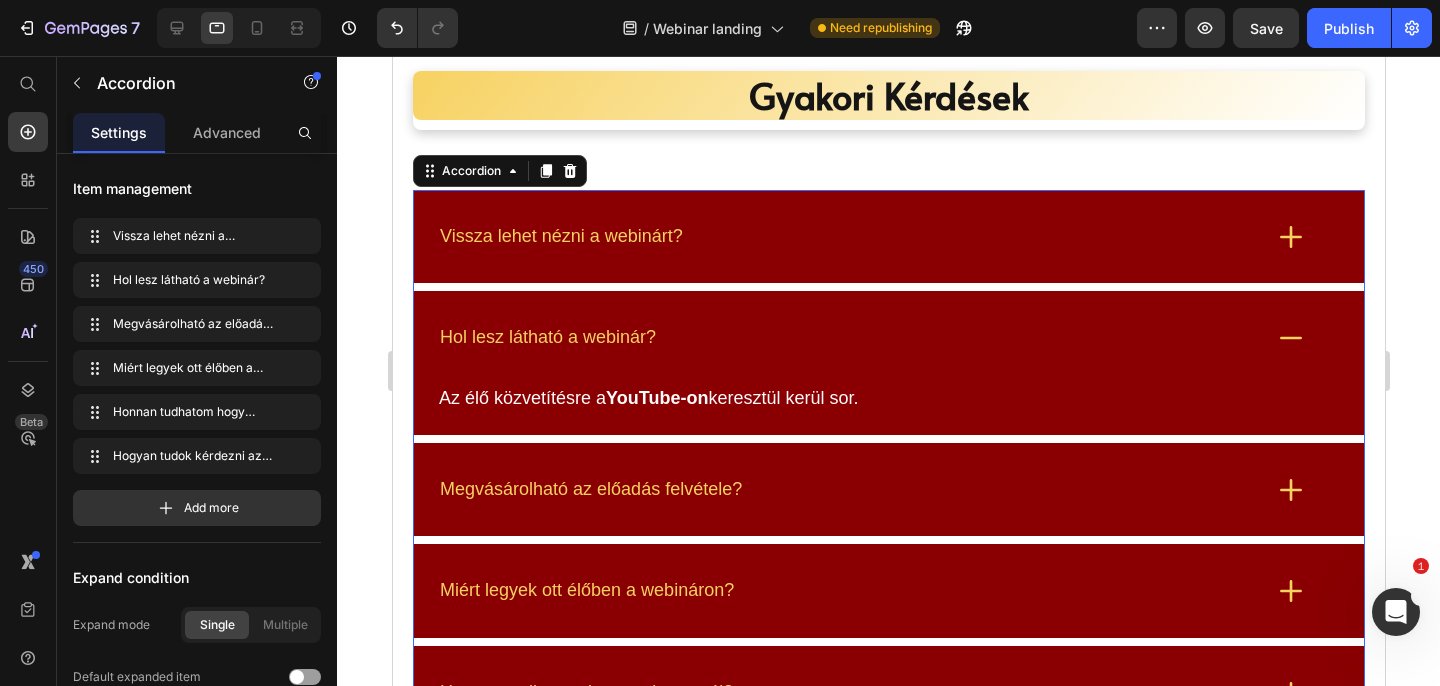 click 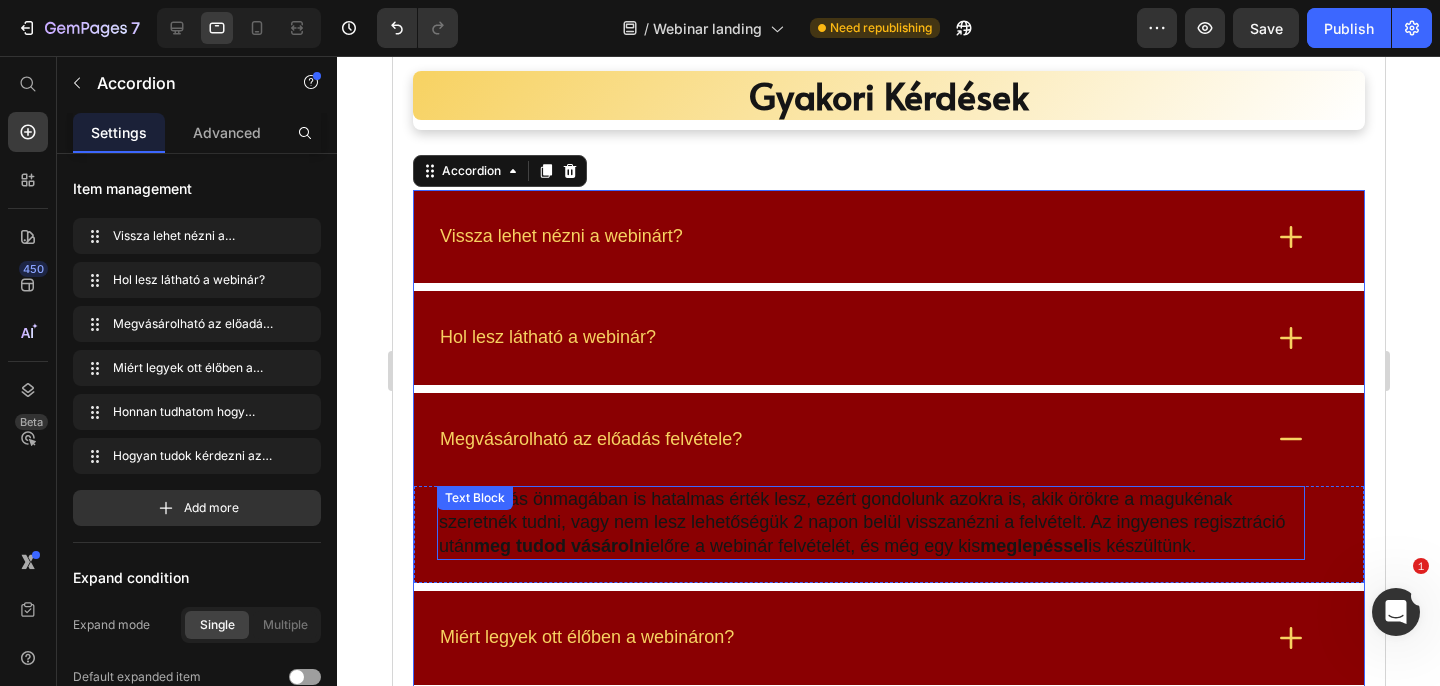 click on "Az előadás önmagában is hatalmas érték lesz, ezért gondolunk azokra is, akik örökre a magukénak szeretnék tudni, vagy nem lesz lehetőségük 2 napon belül visszanézni a felvételt. Az ingyenes regisztráció után  meg tudod vásárolni  előre a webinár felvételét, és még egy kis  meglepéssel  is készültünk." at bounding box center [870, 523] 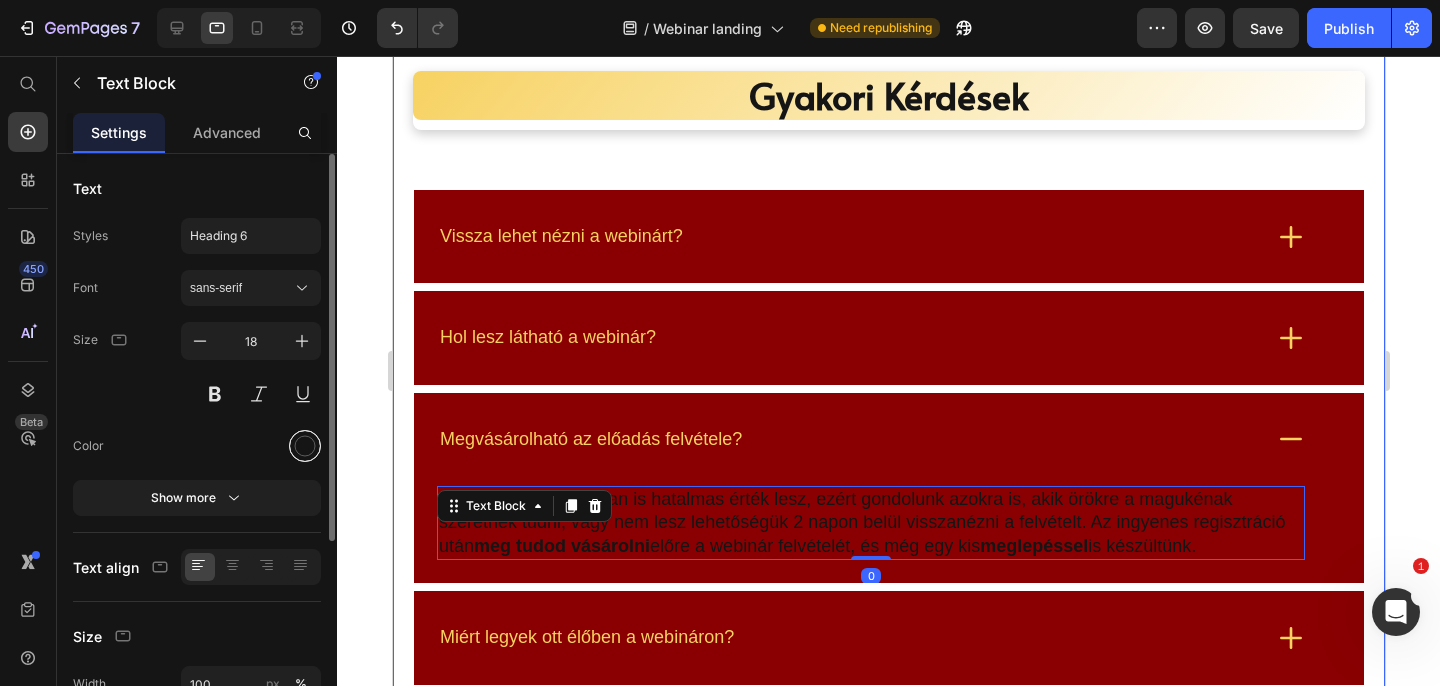 click at bounding box center (305, 446) 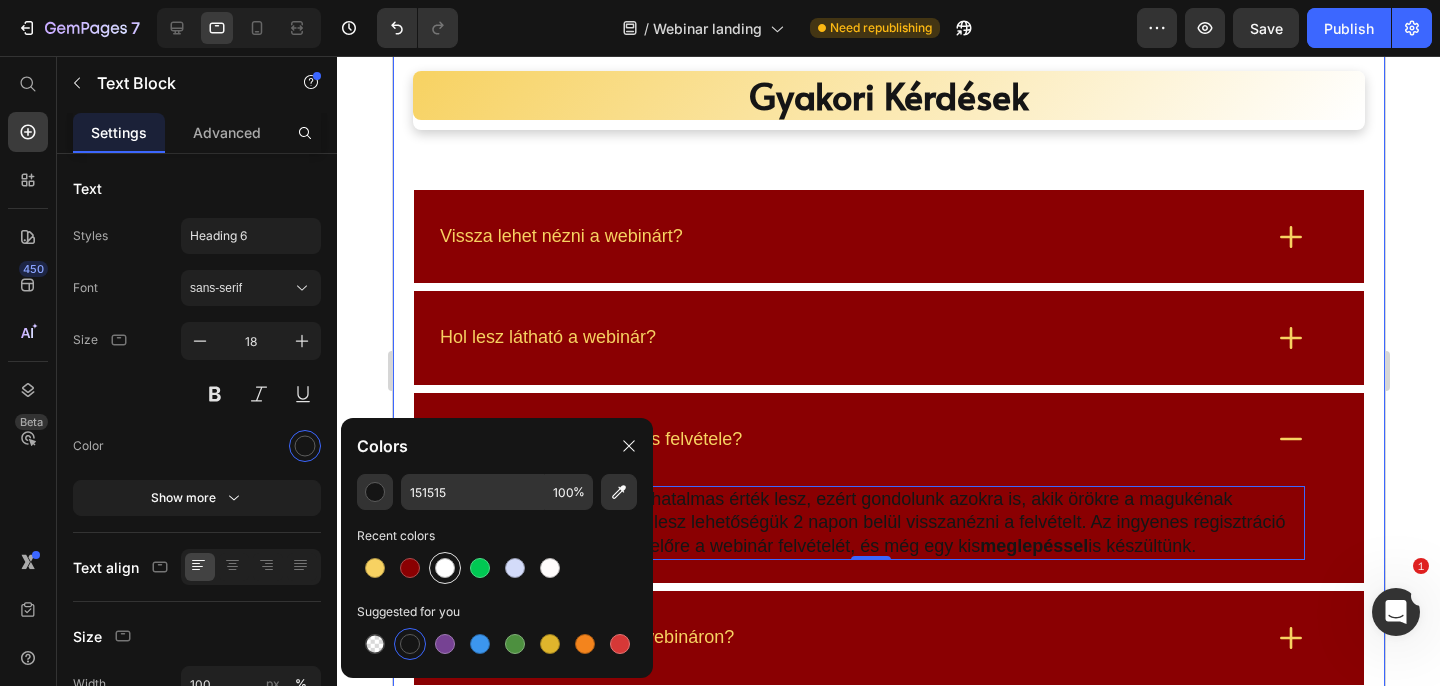 click at bounding box center (445, 568) 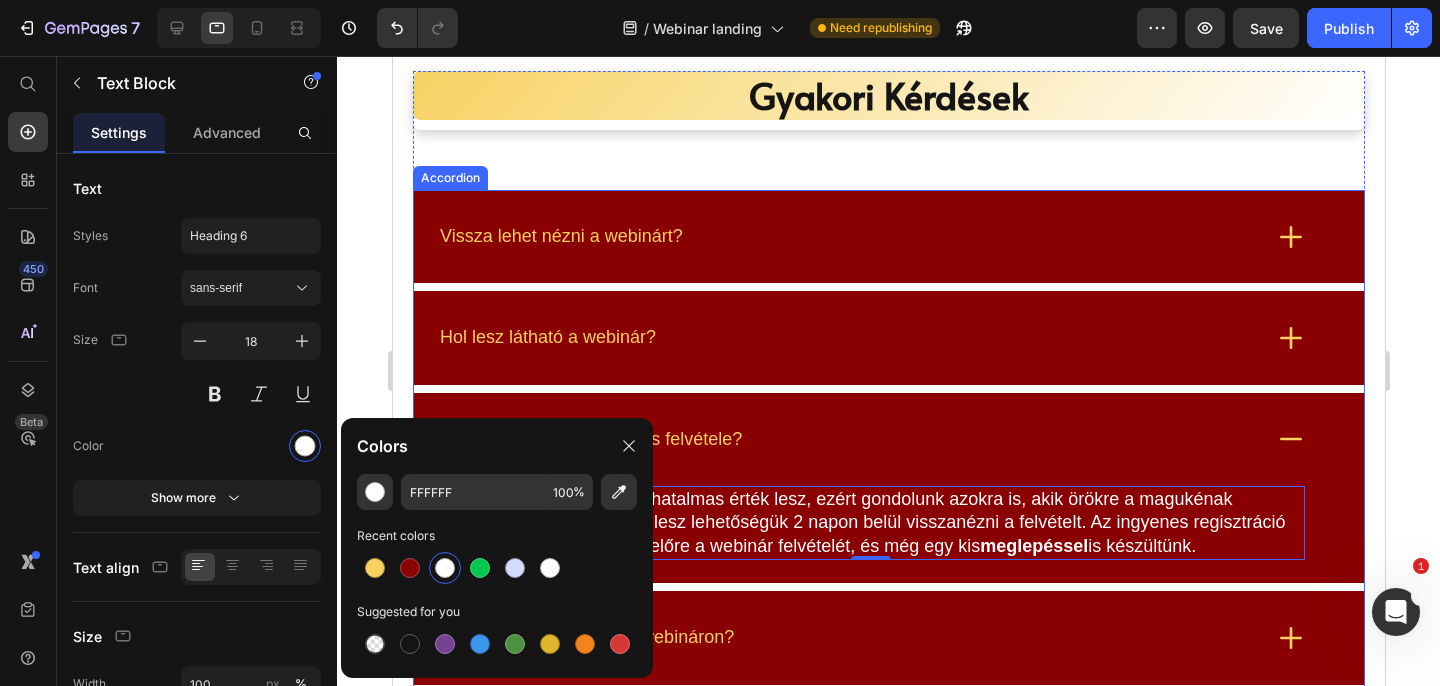 click on "Megvásárolható az előadás felvétele?" at bounding box center [888, 439] 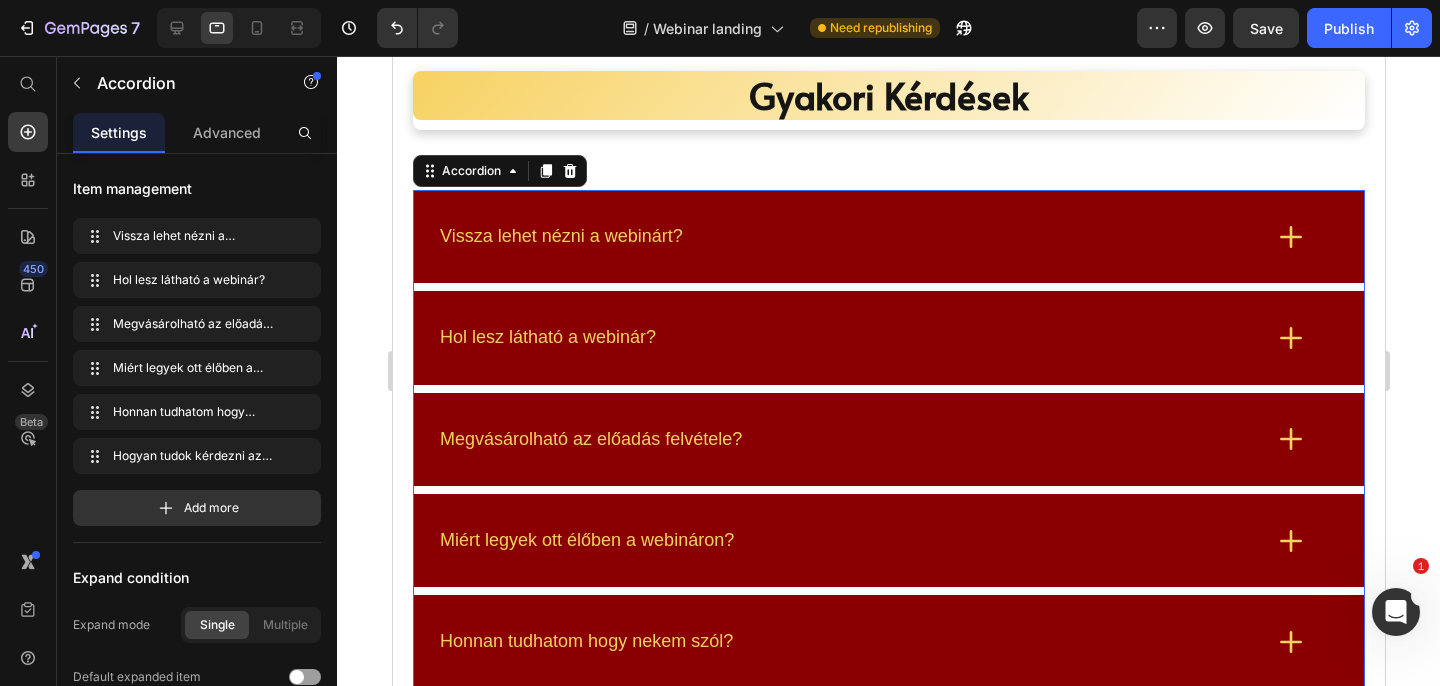 click on "Megvásárolható az előadás felvétele?" at bounding box center [848, 439] 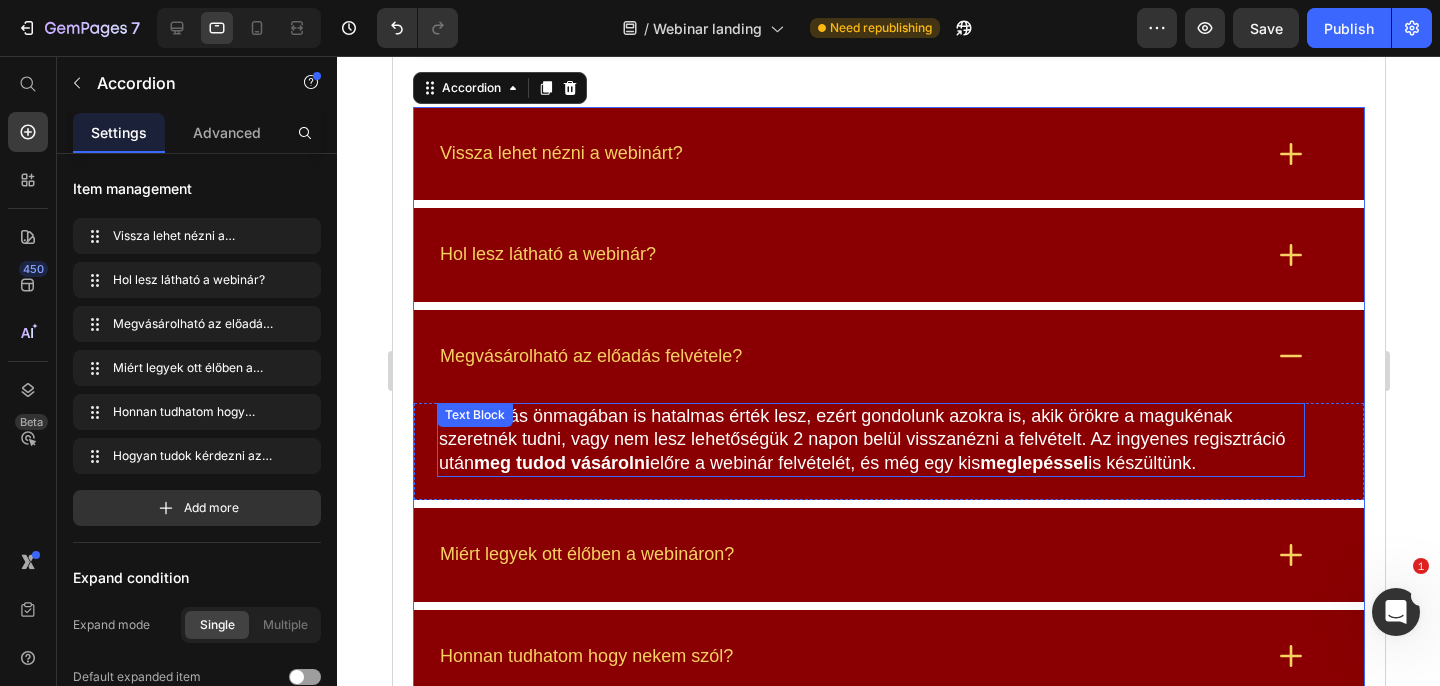 scroll, scrollTop: 7368, scrollLeft: 0, axis: vertical 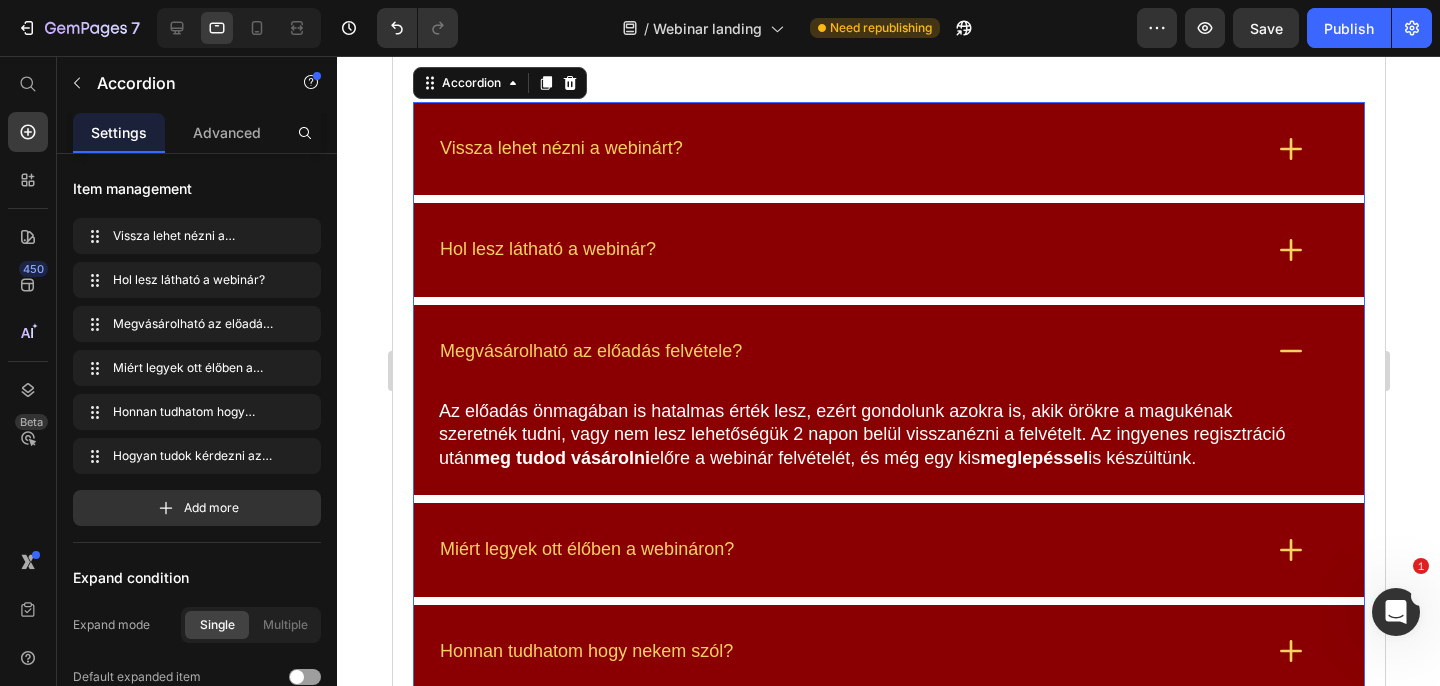 click on "Megvásárolható az előadás felvétele?" at bounding box center [888, 351] 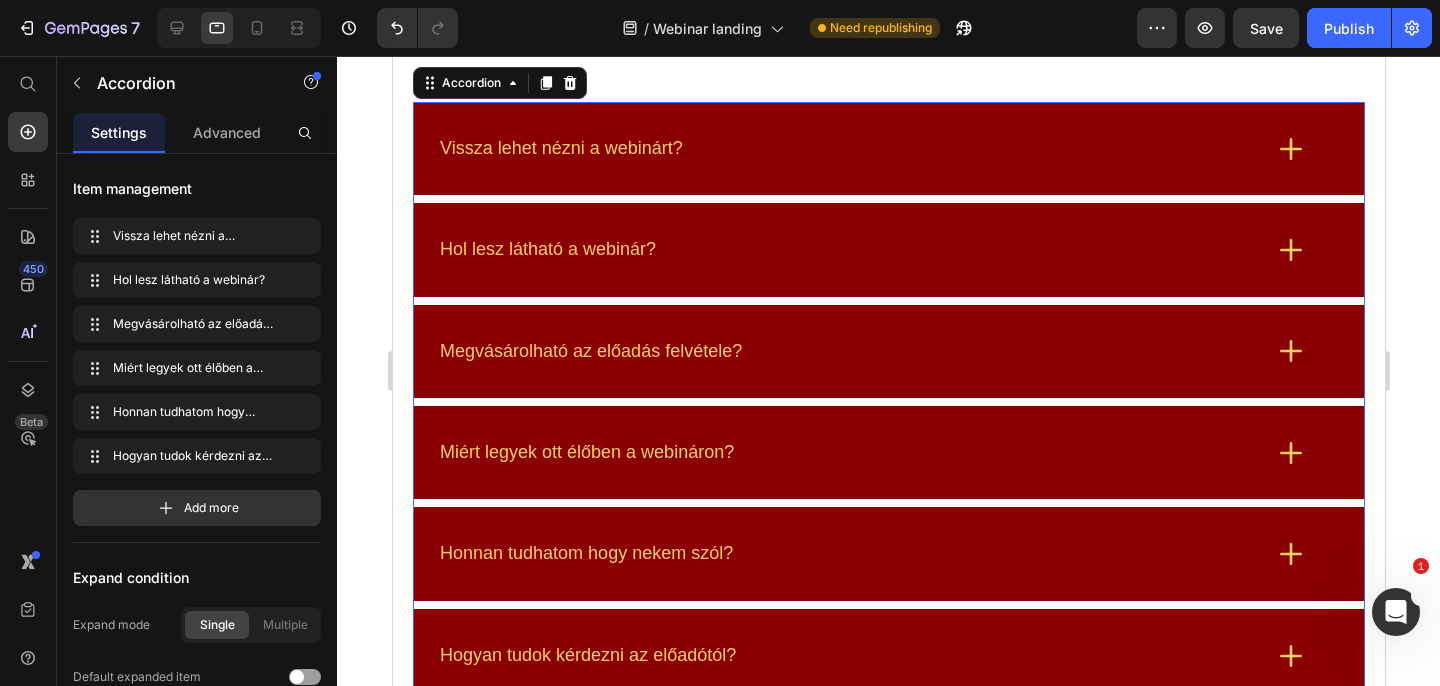 click 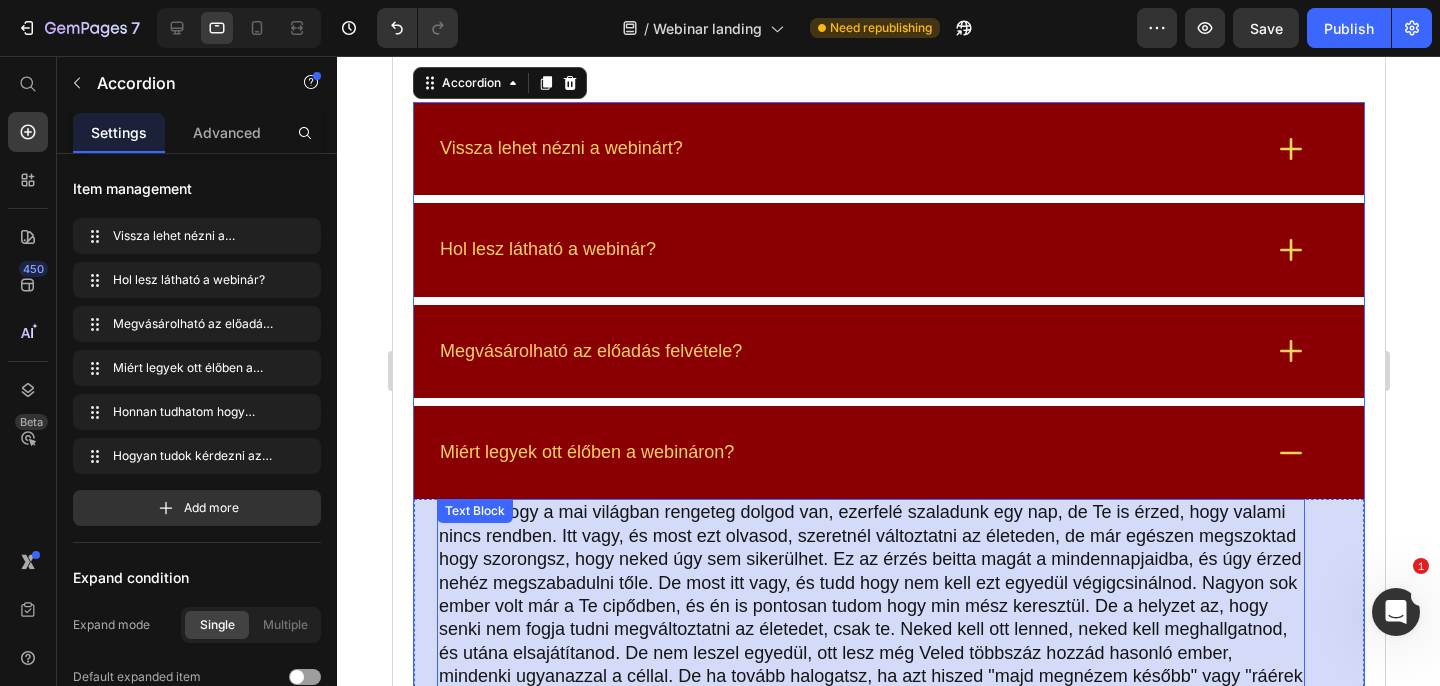 scroll, scrollTop: 7559, scrollLeft: 0, axis: vertical 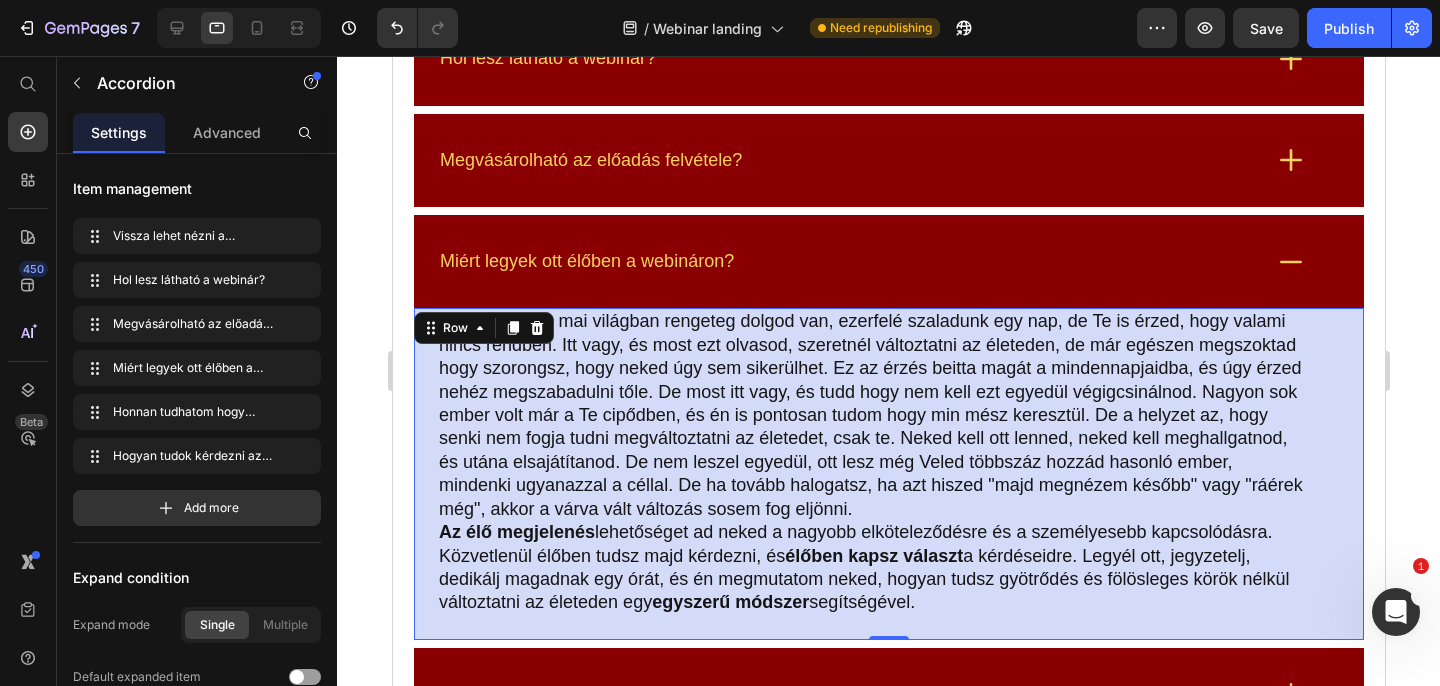 click on "Row" at bounding box center (483, 328) 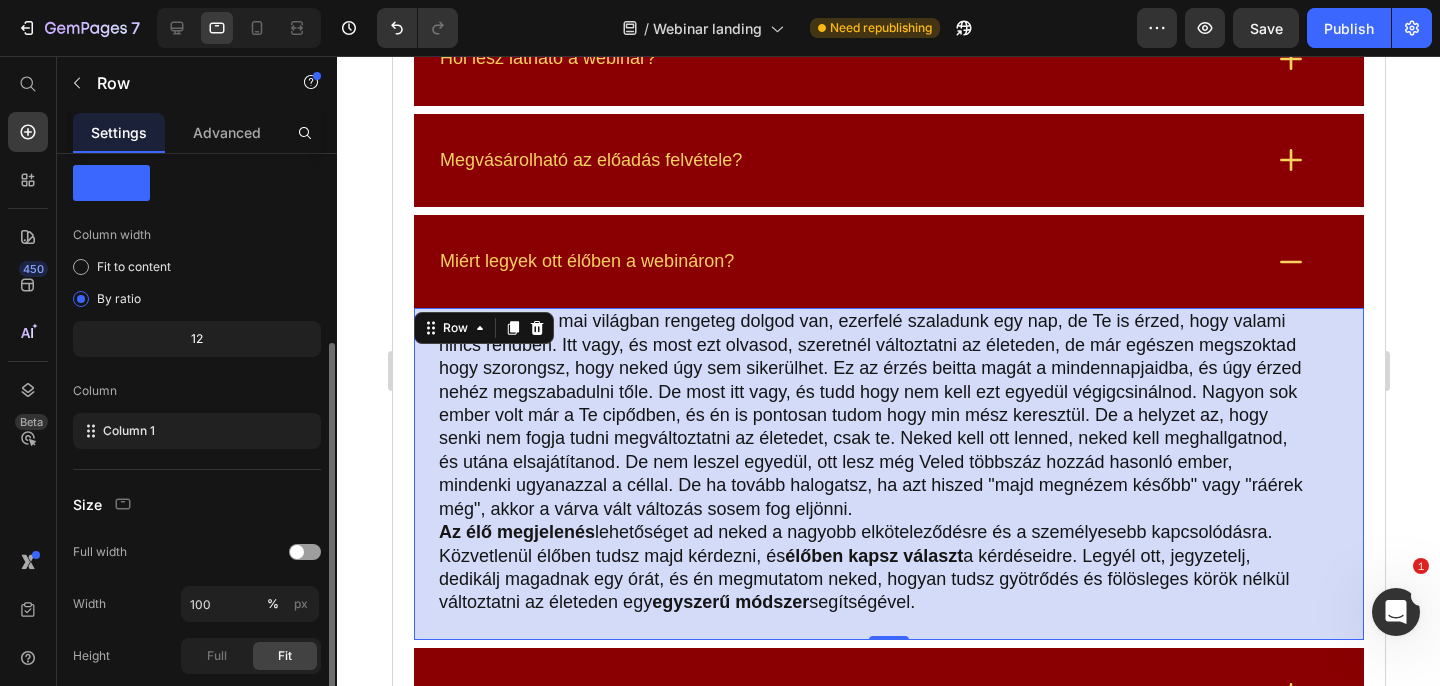 scroll, scrollTop: 0, scrollLeft: 0, axis: both 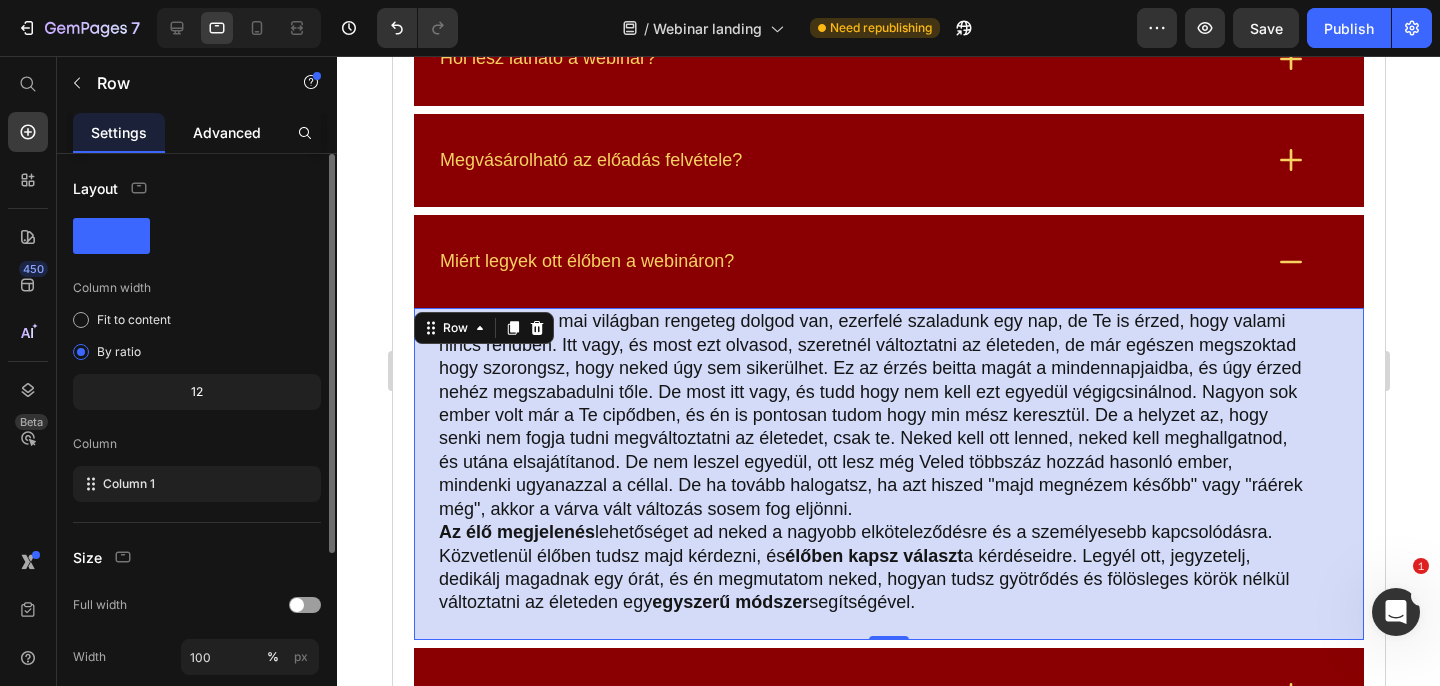 click on "Advanced" 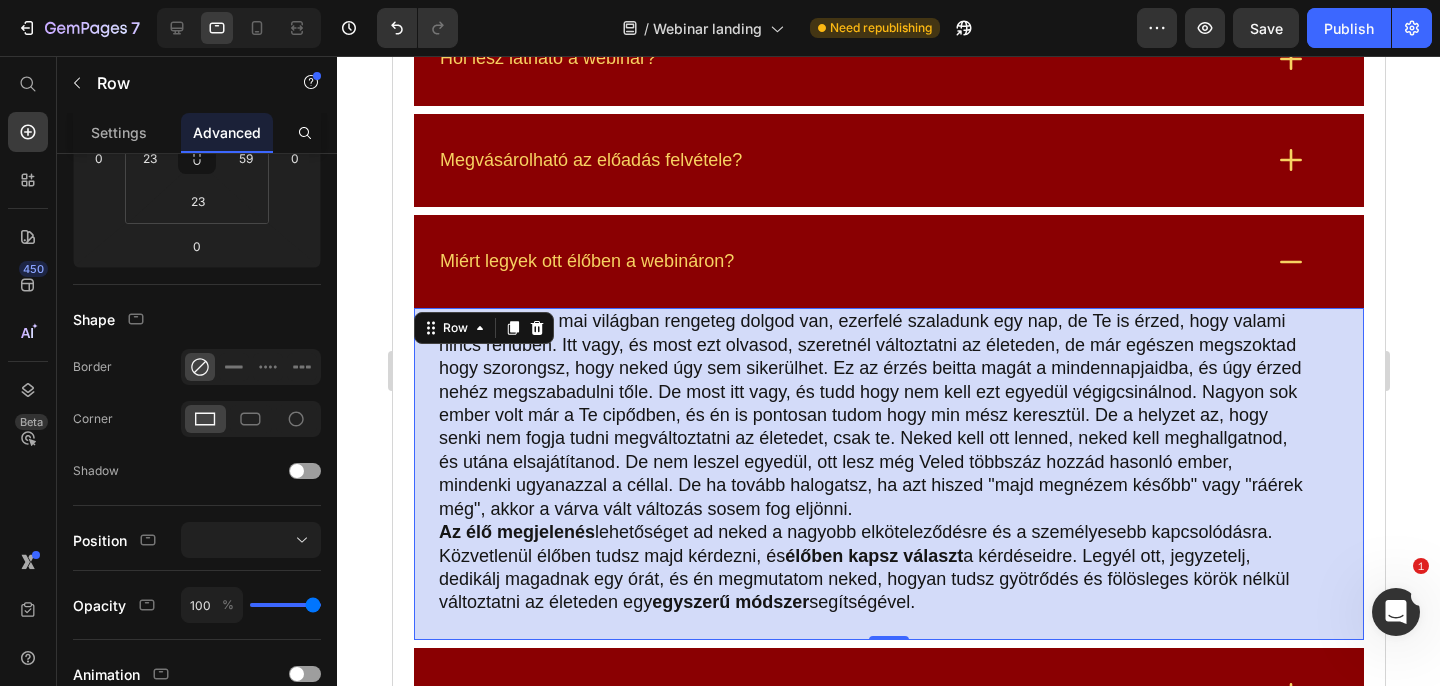 scroll, scrollTop: 0, scrollLeft: 0, axis: both 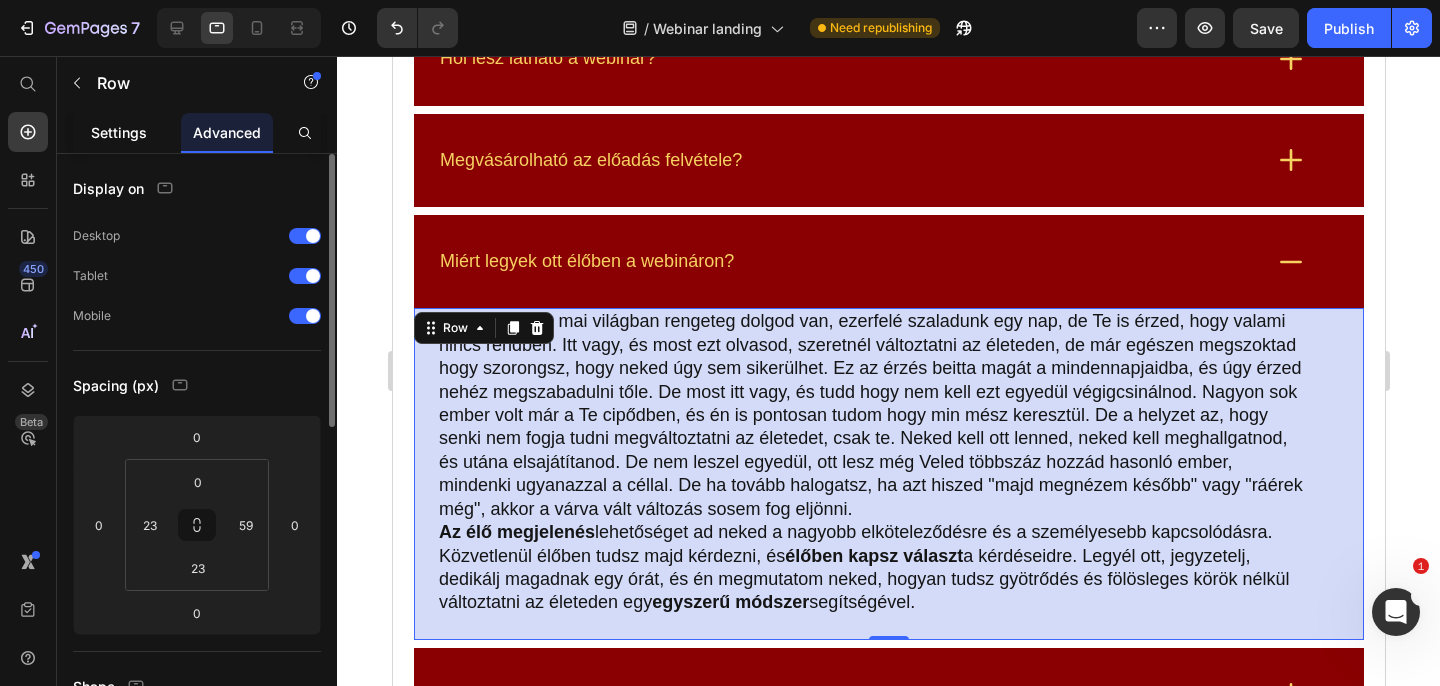 click on "Settings" at bounding box center (119, 132) 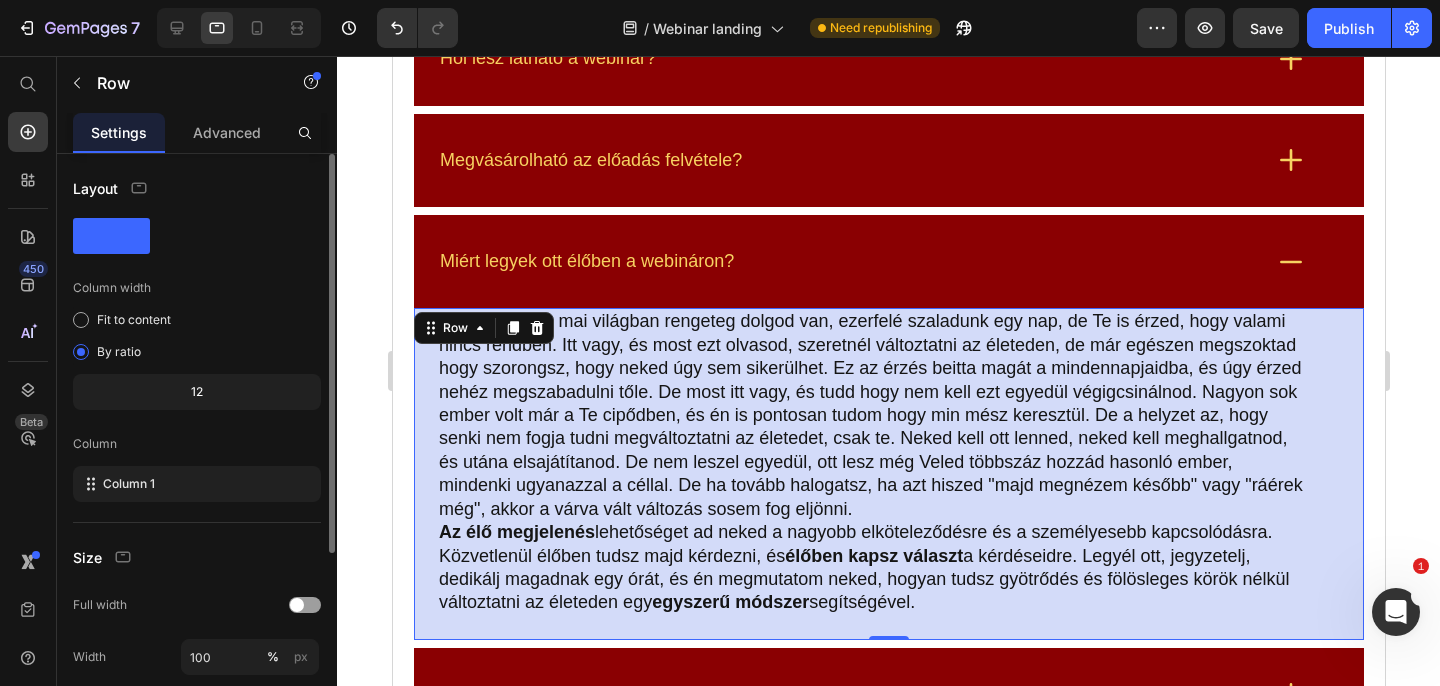scroll, scrollTop: 279, scrollLeft: 0, axis: vertical 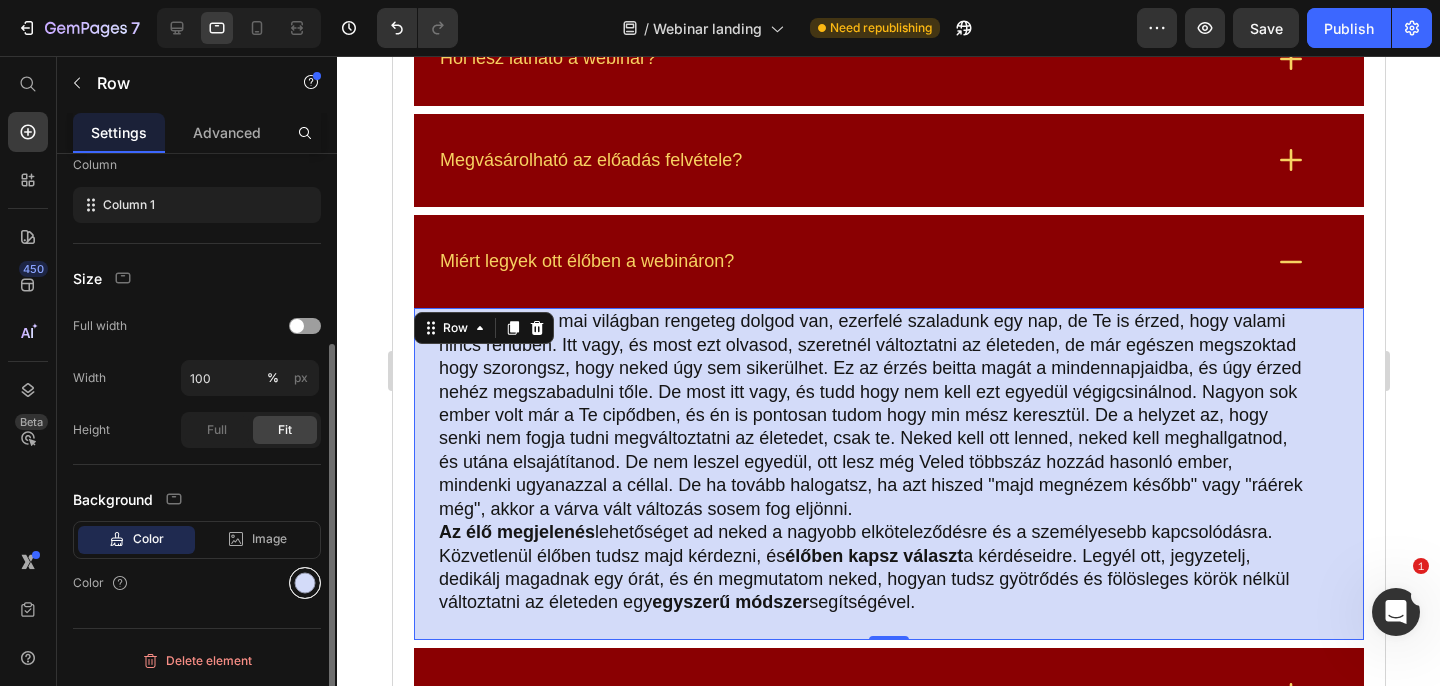 click at bounding box center [305, 583] 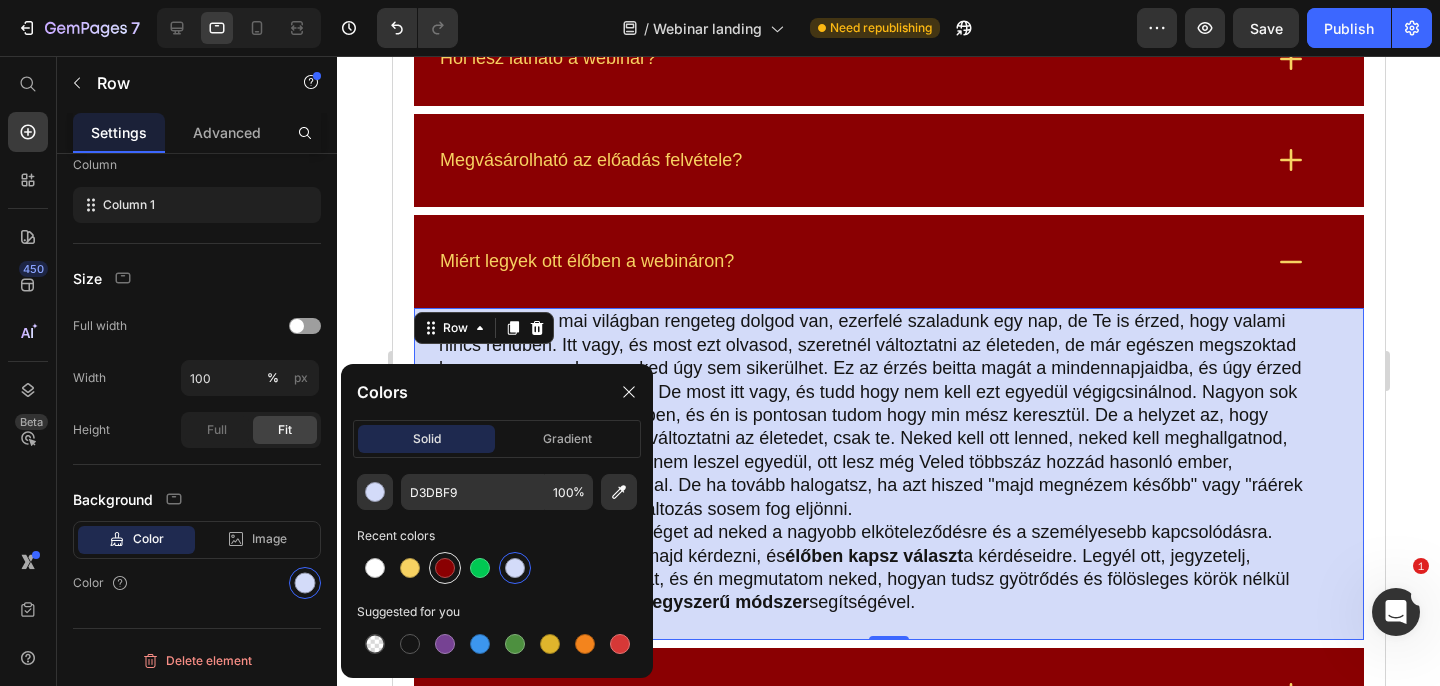 click at bounding box center (445, 568) 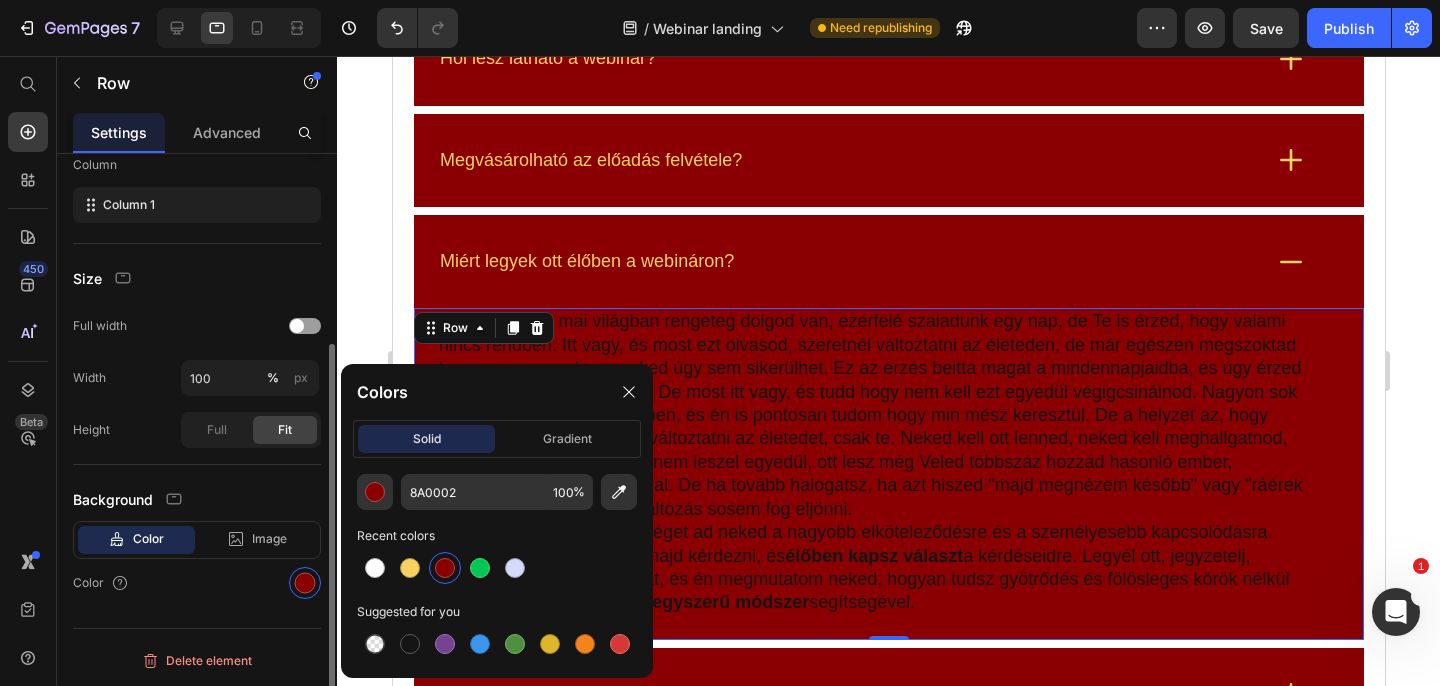 click on "Color" at bounding box center (197, 583) 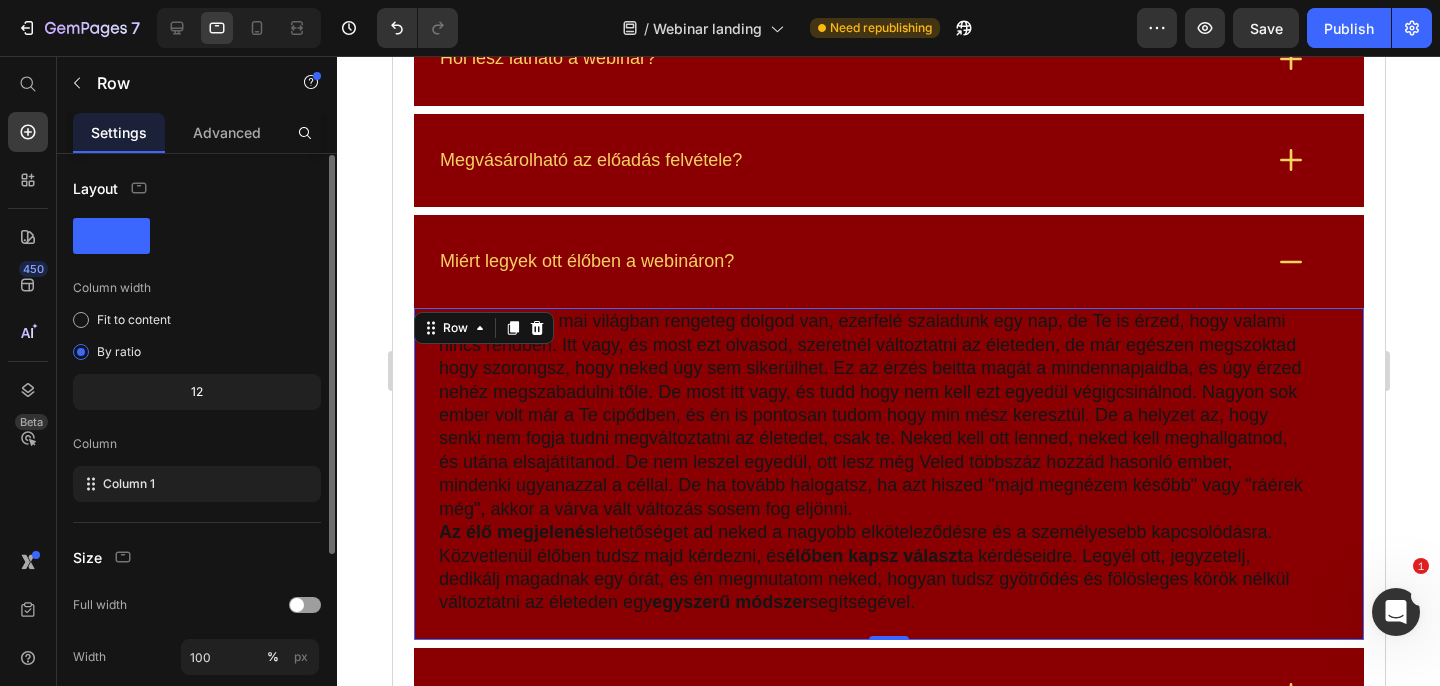 scroll, scrollTop: 279, scrollLeft: 0, axis: vertical 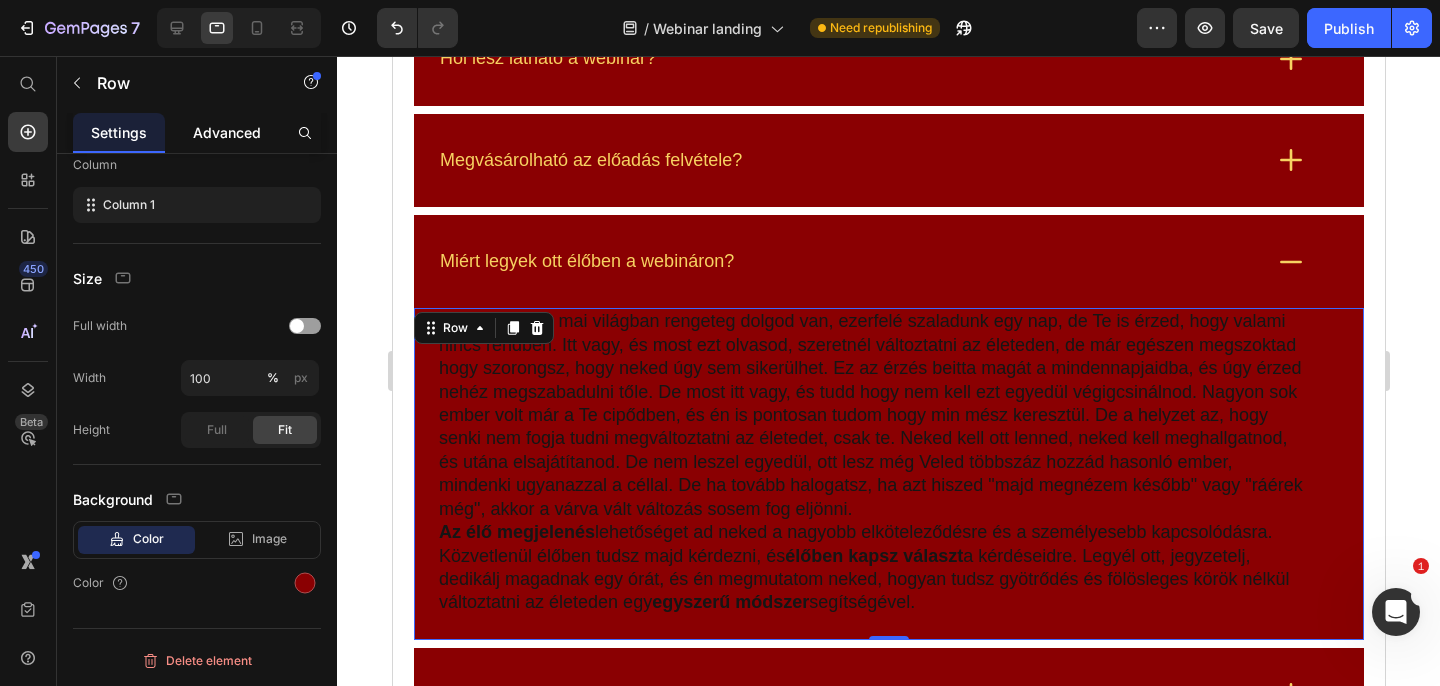 click on "Advanced" 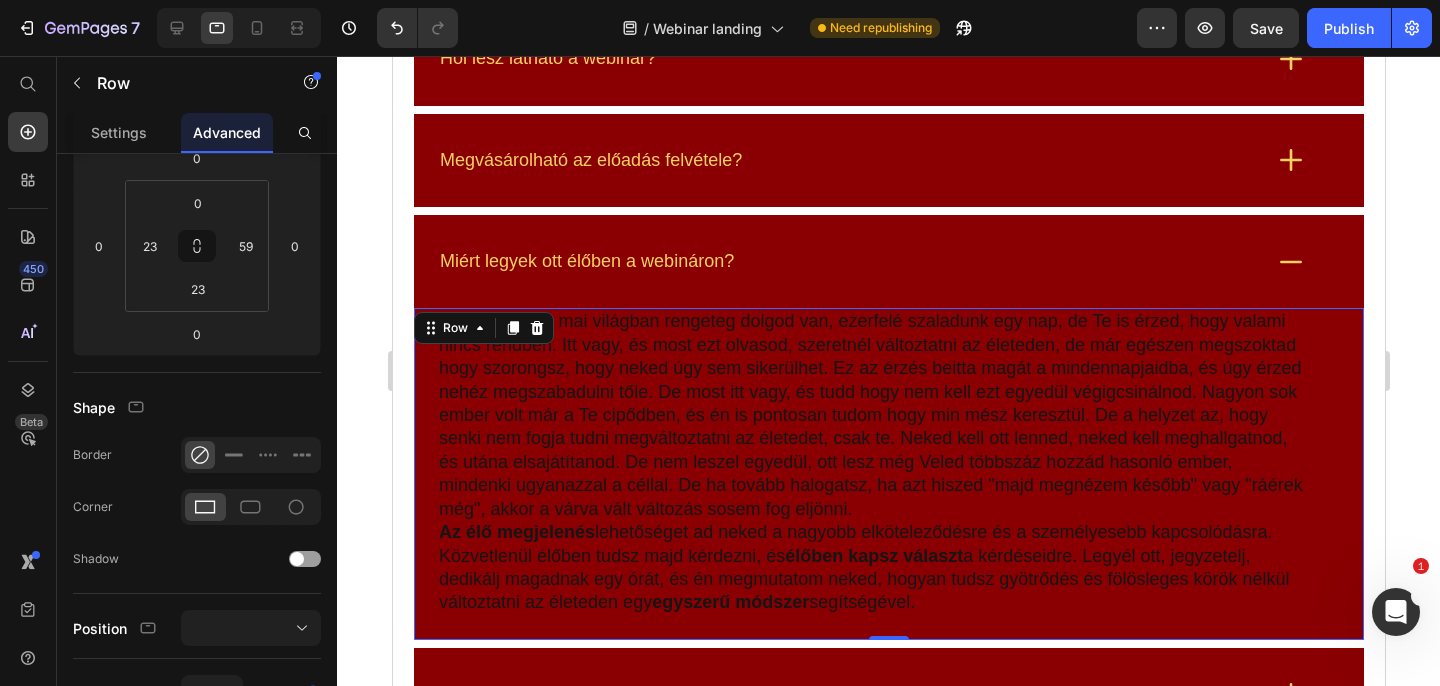scroll, scrollTop: 0, scrollLeft: 0, axis: both 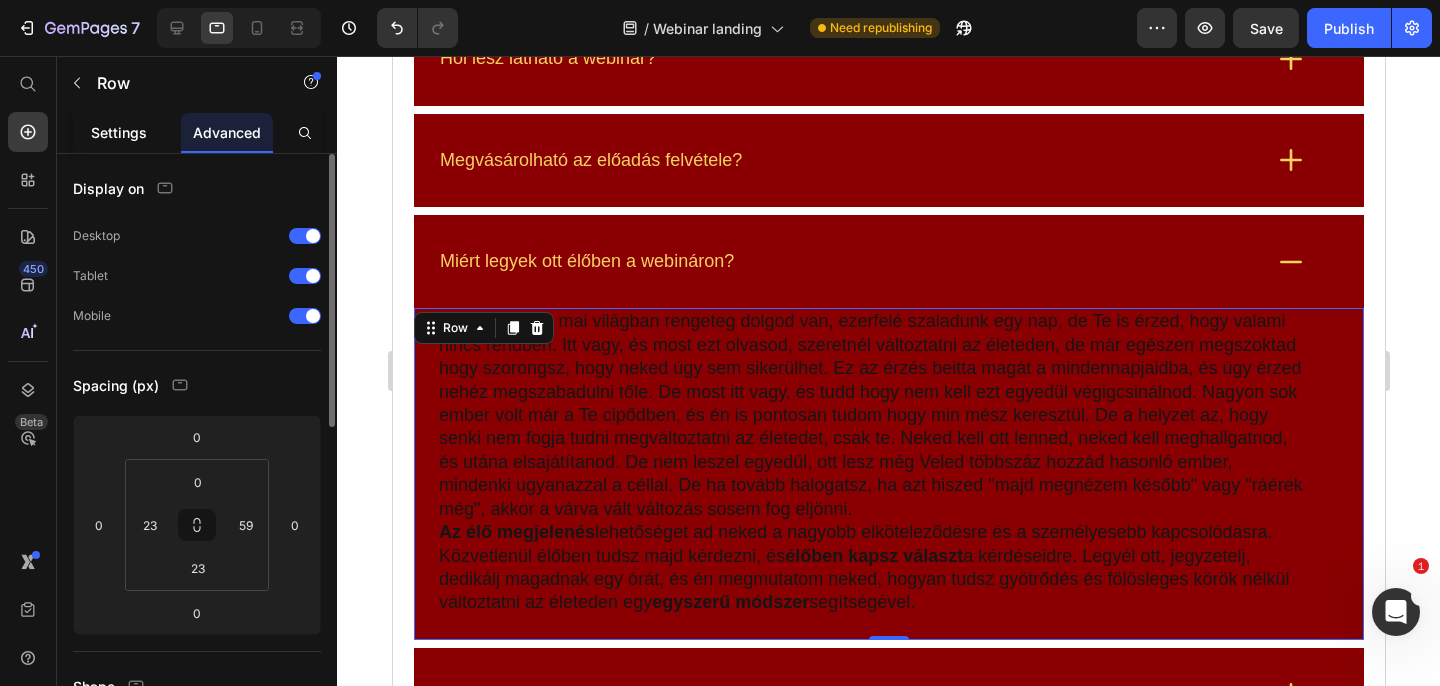 click on "Settings" at bounding box center (119, 132) 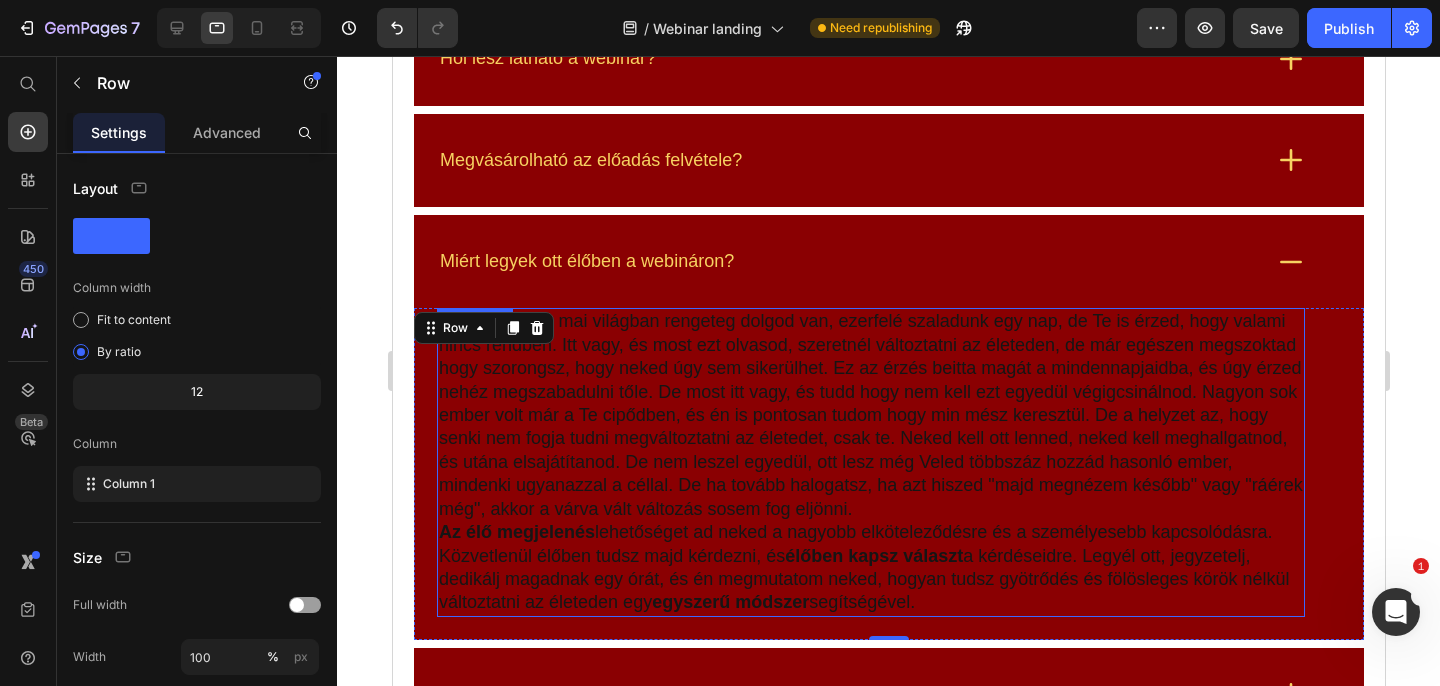 click on "Tudom hogy a mai világban rengeteg dolgod van, ezerfelé szaladunk egy nap, de Te is érzed, hogy valami nincs rendben. Itt vagy, és most ezt olvasod, szeretnél változtatni az életeden, de már egészen megszoktad hogy szorongsz, hogy neked úgy sem sikerülhet. Ez az érzés beitta magát a mindennapjaidba, és úgy érzed nehéz megszabadulni tőle. De most itt vagy, és tudd hogy nem kell ezt egyedül végigcsinálnod. Nagyon sok ember volt már a Te cipődben, és én is pontosan tudom hogy min mész keresztül. De a helyzet az, hogy senki nem fogja tudni megváltoztatni az életedet, csak te. Neked kell ott lenned, neked kell meghallgatnod, és utána elsajátítanod. De nem leszel egyedül, ott lesz még Veled többszáz hozzád hasonló ember, mindenki ugyanazzal a céllal. De ha tovább halogatsz, ha azt hiszed "majd megnézem később" vagy "ráérek még", akkor a várva vált változás sosem fog eljönni." at bounding box center [870, 415] 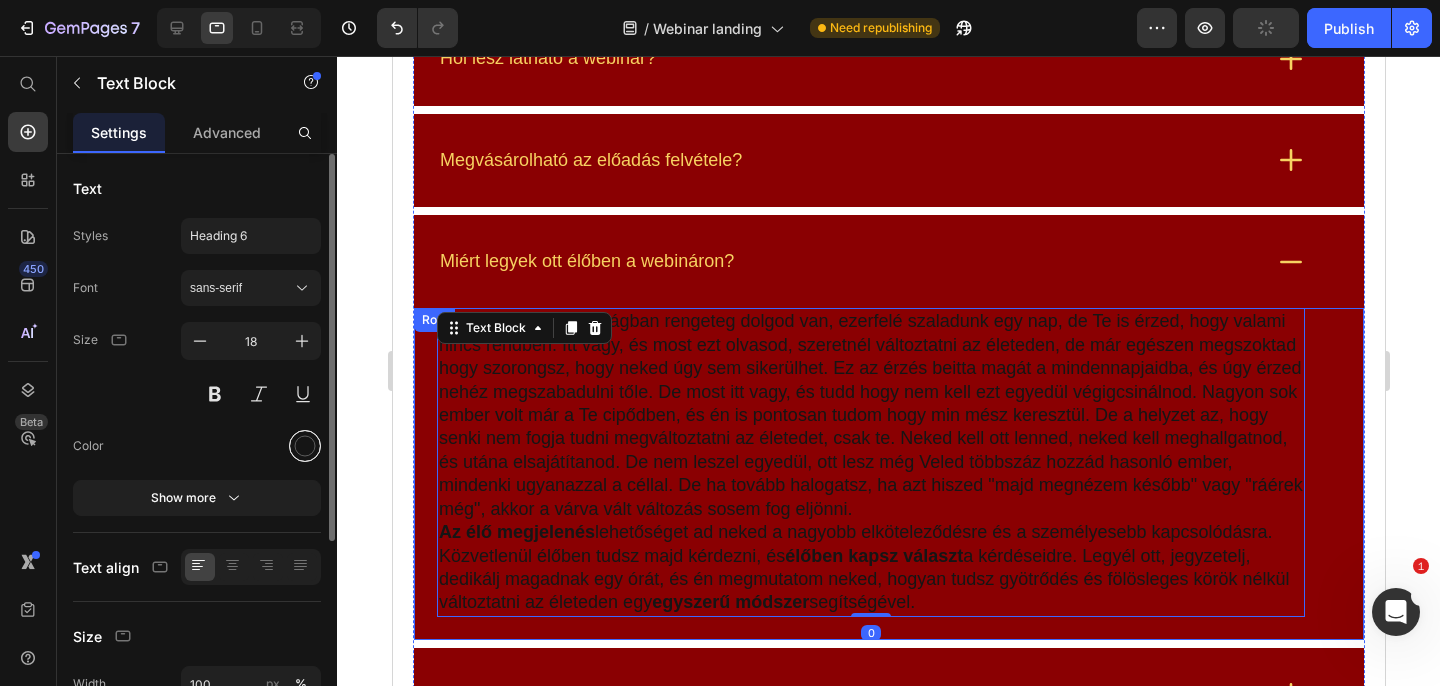 click at bounding box center (305, 446) 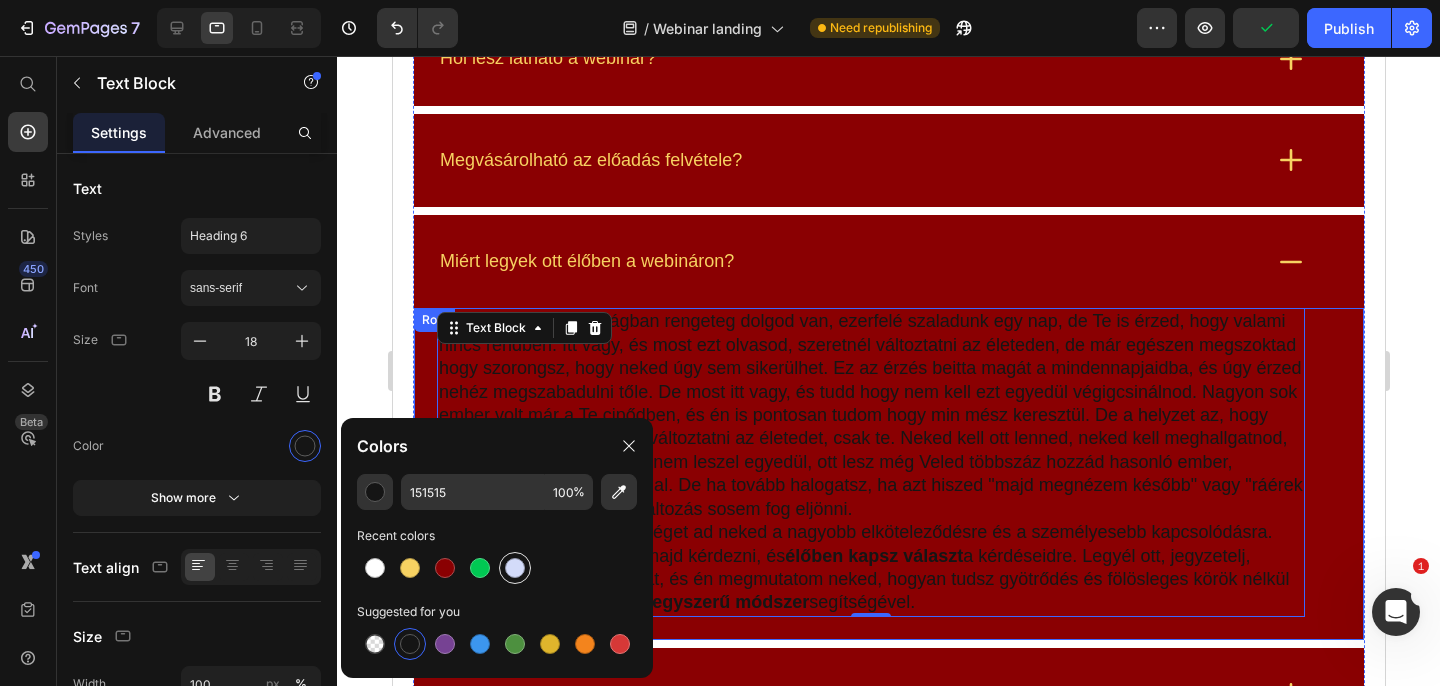 click at bounding box center (515, 568) 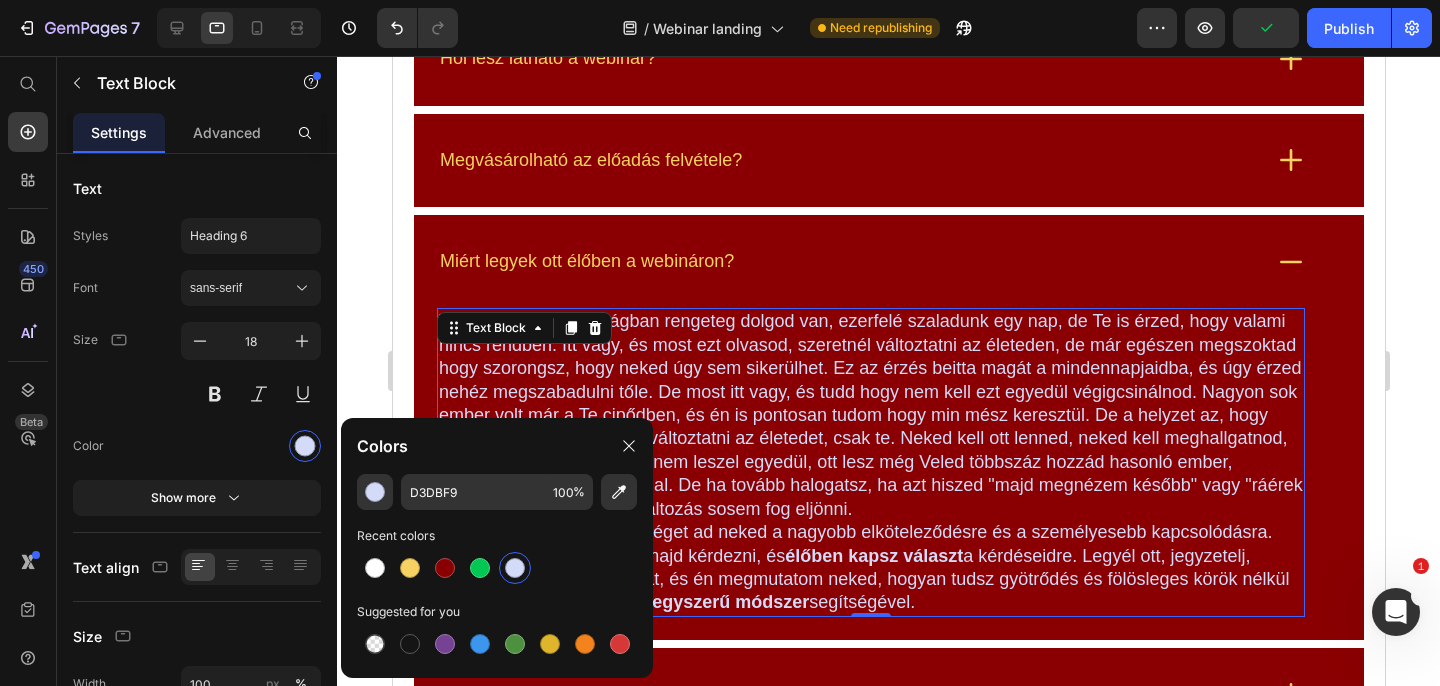 click on "Tudom hogy a mai világban rengeteg dolgod van, ezerfelé szaladunk egy nap, de Te is érzed, hogy valami nincs rendben. Itt vagy, és most ezt olvasod, szeretnél változtatni az életeden, de már egészen megszoktad hogy szorongsz, hogy neked úgy sem sikerülhet. Ez az érzés beitta magát a mindennapjaidba, és úgy érzed nehéz megszabadulni tőle. De most itt vagy, és tudd hogy nem kell ezt egyedül végigcsinálnod. Nagyon sok ember volt már a Te cipődben, és én is pontosan tudom hogy min mész keresztül. De a helyzet az, hogy senki nem fogja tudni megváltoztatni az életedet, csak te. Neked kell ott lenned, neked kell meghallgatnod, és utána elsajátítanod. De nem leszel egyedül, ott lesz még Veled többszáz hozzád hasonló ember, mindenki ugyanazzal a céllal. De ha tovább halogatsz, ha azt hiszed "majd megnézem később" vagy "ráérek még", akkor a várva vált változás sosem fog eljönni." at bounding box center (870, 415) 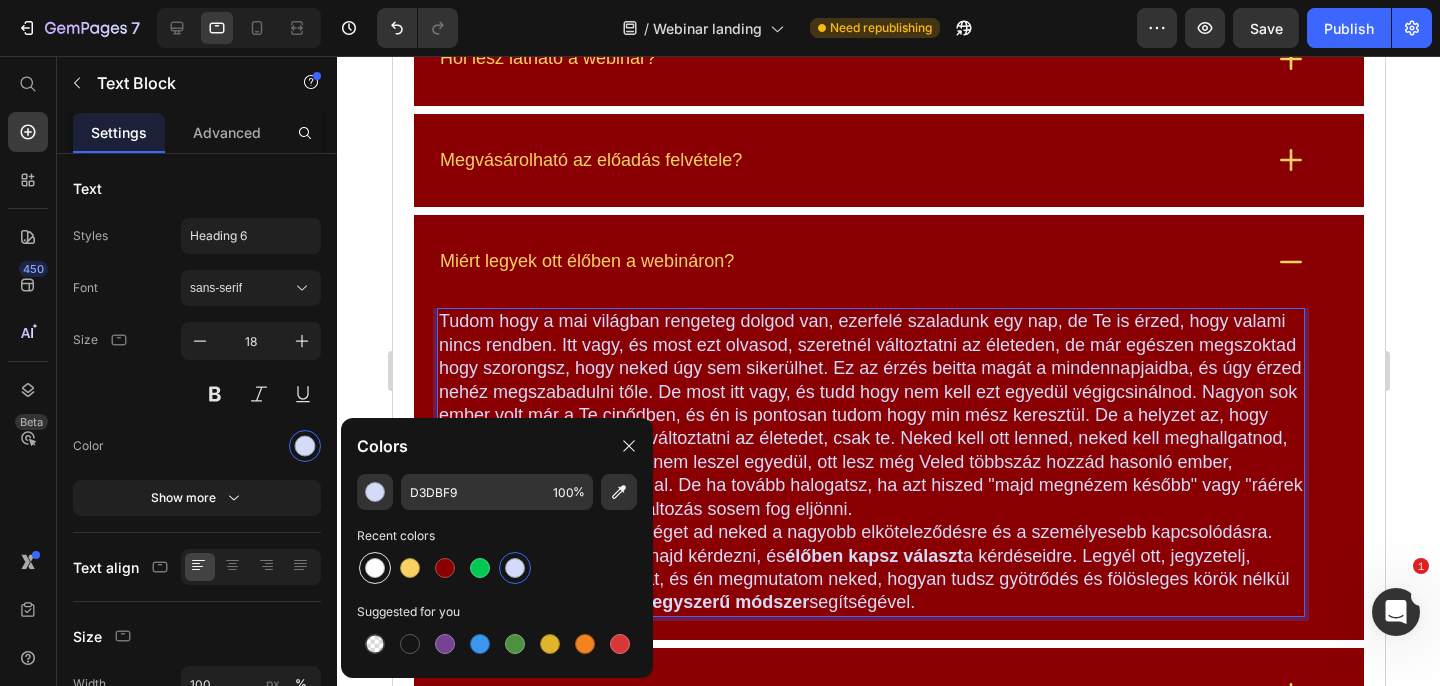 click at bounding box center [375, 568] 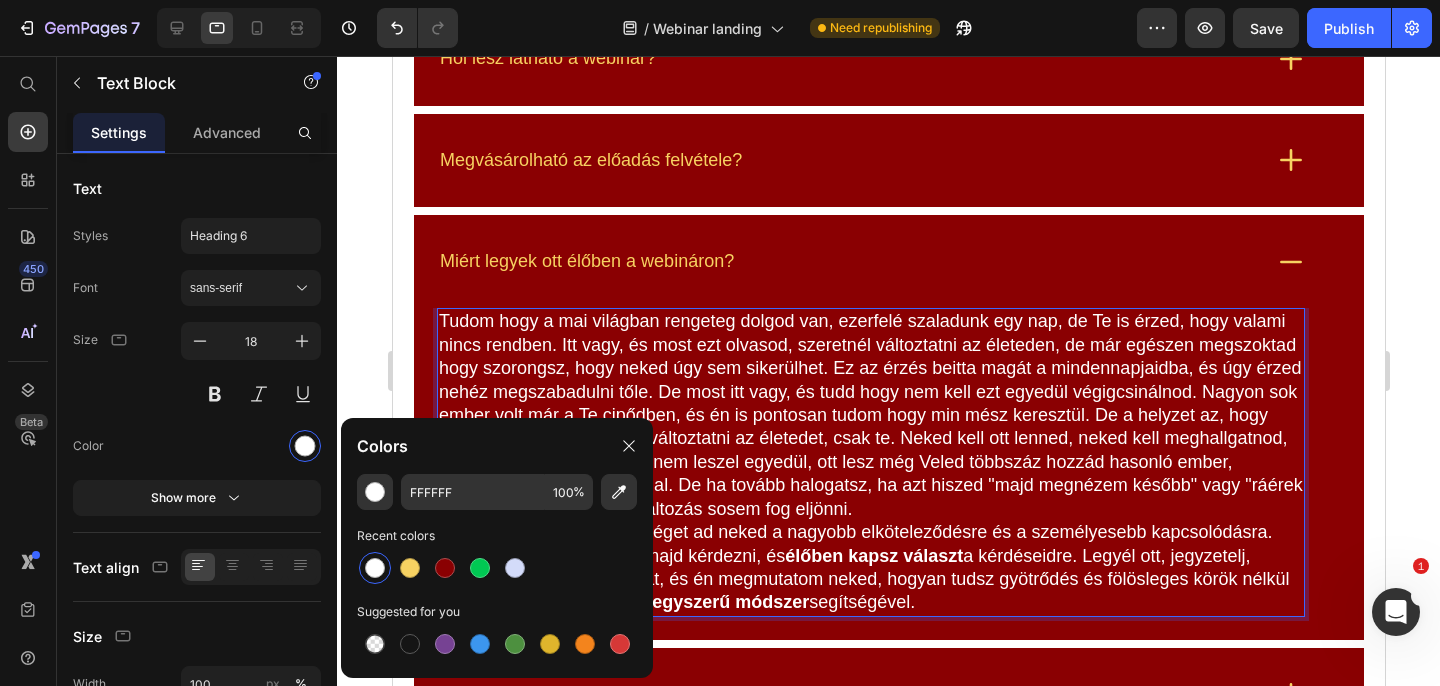 click on "Tudom hogy a mai világban rengeteg dolgod van, ezerfelé szaladunk egy nap, de Te is érzed, hogy valami nincs rendben. Itt vagy, és most ezt olvasod, szeretnél változtatni az életeden, de már egészen megszoktad hogy szorongsz, hogy neked úgy sem sikerülhet. Ez az érzés beitta magát a mindennapjaidba, és úgy érzed nehéz megszabadulni tőle. De most itt vagy, és tudd hogy nem kell ezt egyedül végigcsinálnod. Nagyon sok ember volt már a Te cipődben, és én is pontosan tudom hogy min mész keresztül. De a helyzet az, hogy senki nem fogja tudni megváltoztatni az életedet, csak te. Neked kell ott lenned, neked kell meghallgatnod, és utána elsajátítanod. De nem leszel egyedül, ott lesz még Veled többszáz hozzád hasonló ember, mindenki ugyanazzal a céllal. De ha tovább halogatsz, ha azt hiszed "majd megnézem később" vagy "ráérek még", akkor a várva vált változás sosem fog eljönni." at bounding box center [870, 415] 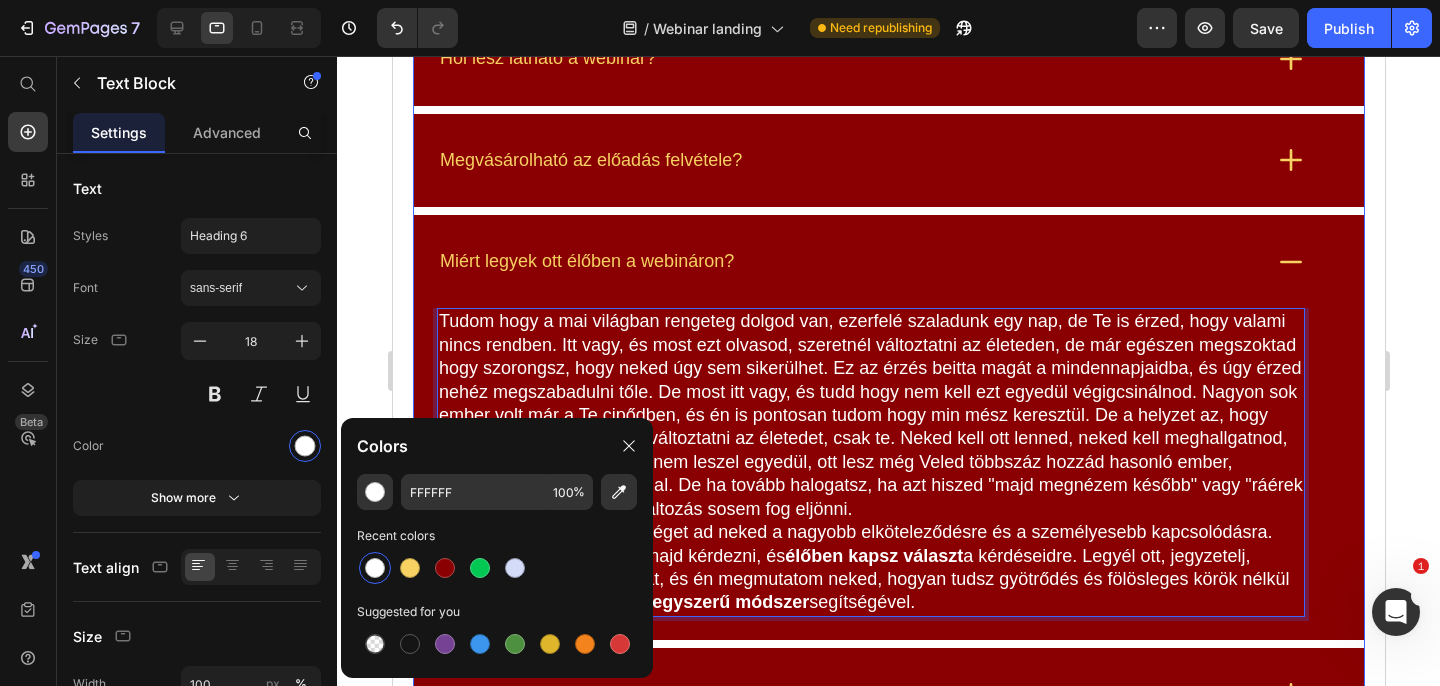 click on "Miért legyek ott élőben a webináron?" at bounding box center [888, 261] 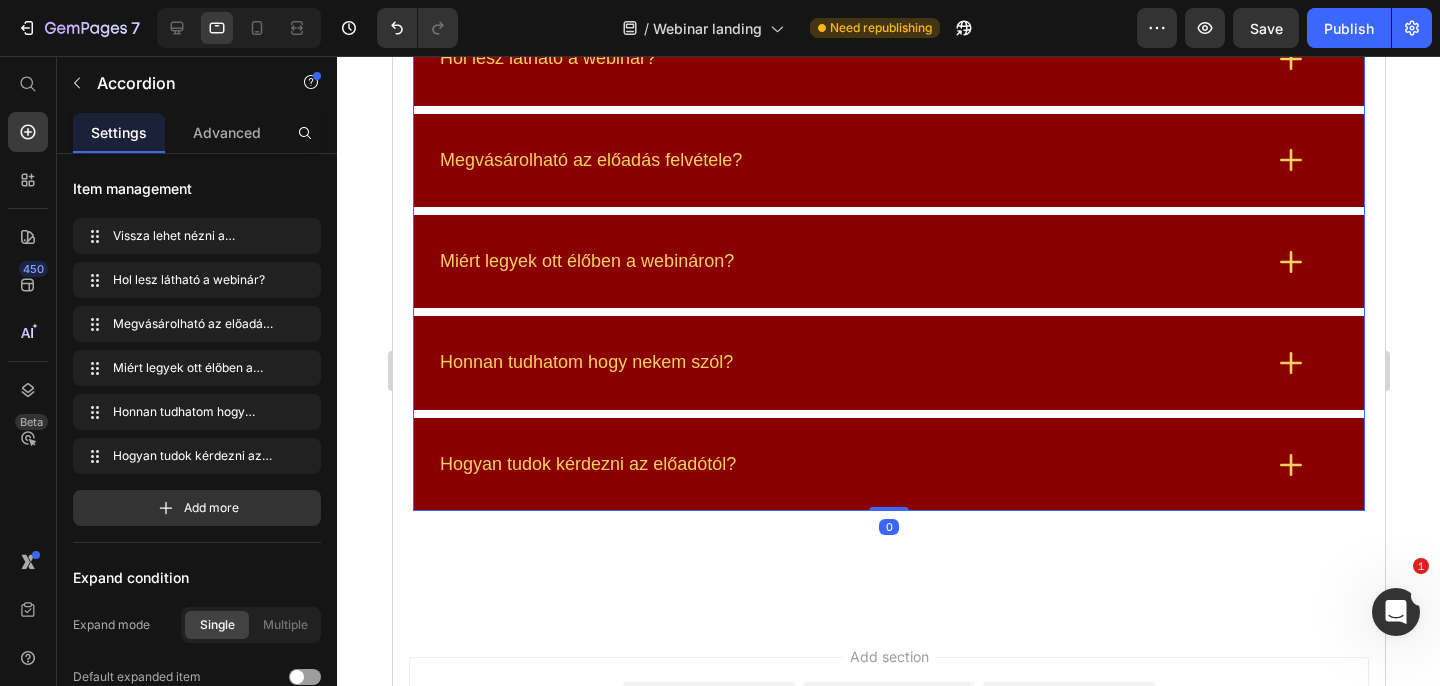 click on "Miért legyek ott élőben a webináron?" at bounding box center [888, 261] 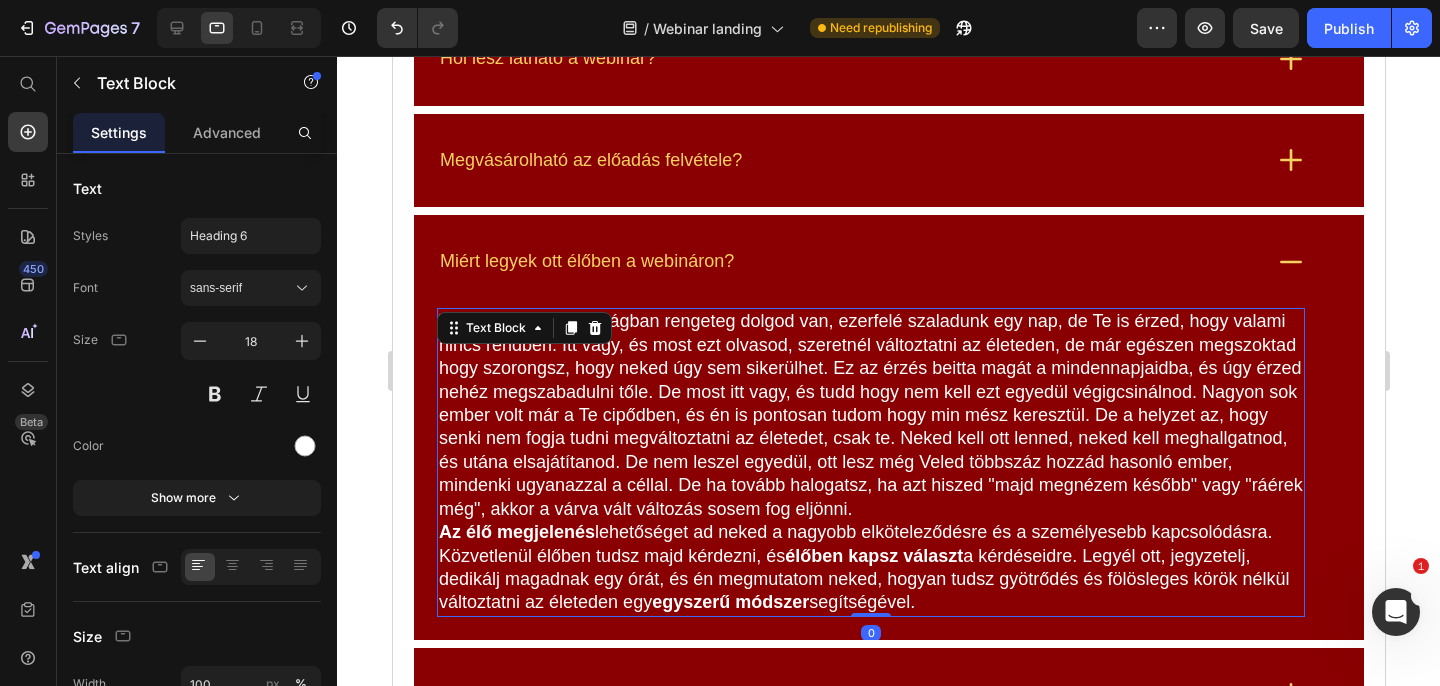 click on "Tudom hogy a mai világban rengeteg dolgod van, ezerfelé szaladunk egy nap, de Te is érzed, hogy valami nincs rendben. Itt vagy, és most ezt olvasod, szeretnél változtatni az életeden, de már egészen megszoktad hogy szorongsz, hogy neked úgy sem sikerülhet. Ez az érzés beitta magát a mindennapjaidba, és úgy érzed nehéz megszabadulni tőle. De most itt vagy, és tudd hogy nem kell ezt egyedül végigcsinálnod. Nagyon sok ember volt már a Te cipődben, és én is pontosan tudom hogy min mész keresztül. De a helyzet az, hogy senki nem fogja tudni megváltoztatni az életedet, csak te. Neked kell ott lenned, neked kell meghallgatnod, és utána elsajátítanod. De nem leszel egyedül, ott lesz még Veled többszáz hozzád hasonló ember, mindenki ugyanazzal a céllal. De ha tovább halogatsz, ha azt hiszed "majd megnézem később" vagy "ráérek még", akkor a várva vált változás sosem fog eljönni." at bounding box center [870, 415] 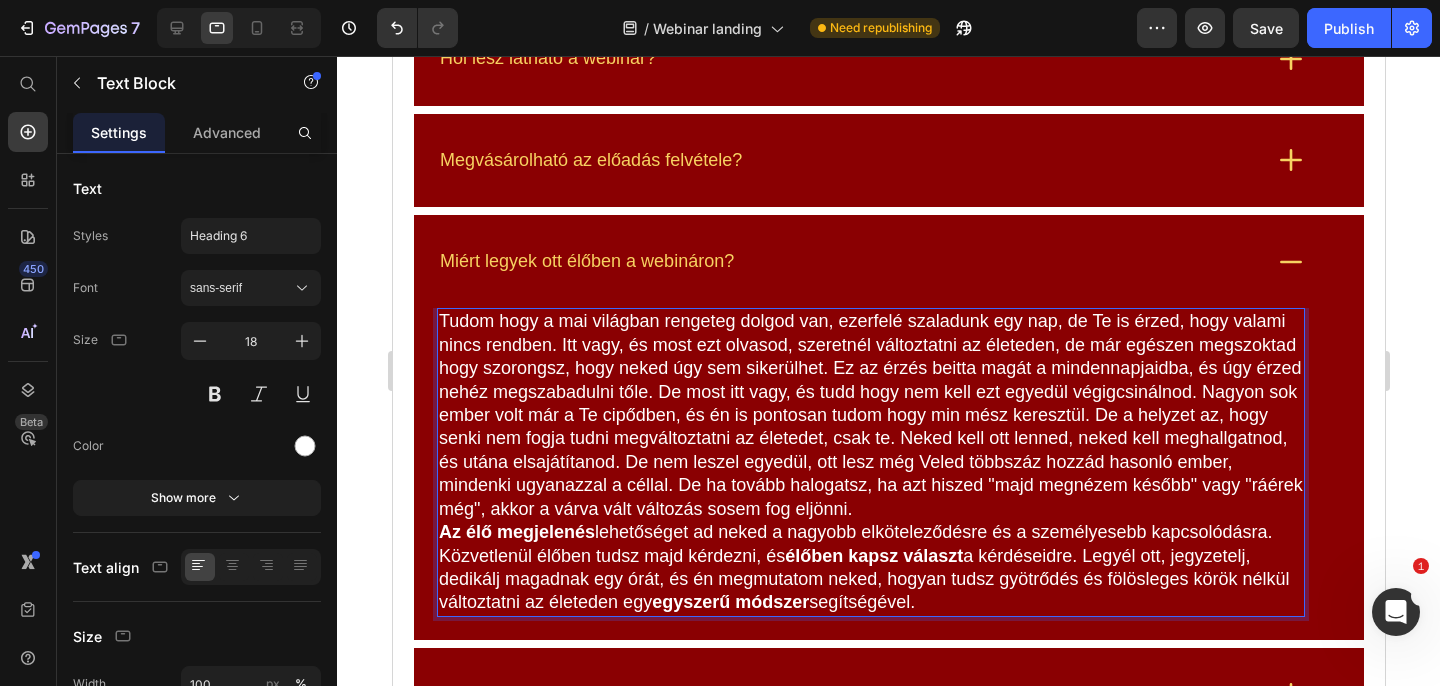 click on "Tudom hogy a mai világban rengeteg dolgod van, ezerfelé szaladunk egy nap, de Te is érzed, hogy valami nincs rendben. Itt vagy, és most ezt olvasod, szeretnél változtatni az életeden, de már egészen megszoktad hogy szorongsz, hogy neked úgy sem sikerülhet. Ez az érzés beitta magát a mindennapjaidba, és úgy érzed nehéz megszabadulni tőle. De most itt vagy, és tudd hogy nem kell ezt egyedül végigcsinálnod. Nagyon sok ember volt már a Te cipődben, és én is pontosan tudom hogy min mész keresztül. De a helyzet az, hogy senki nem fogja tudni megváltoztatni az életedet, csak te. Neked kell ott lenned, neked kell meghallgatnod, és utána elsajátítanod. De nem leszel egyedül, ott lesz még Veled többszáz hozzád hasonló ember, mindenki ugyanazzal a céllal. De ha tovább halogatsz, ha azt hiszed "majd megnézem később" vagy "ráérek még", akkor a várva vált változás sosem fog eljönni." at bounding box center (870, 415) 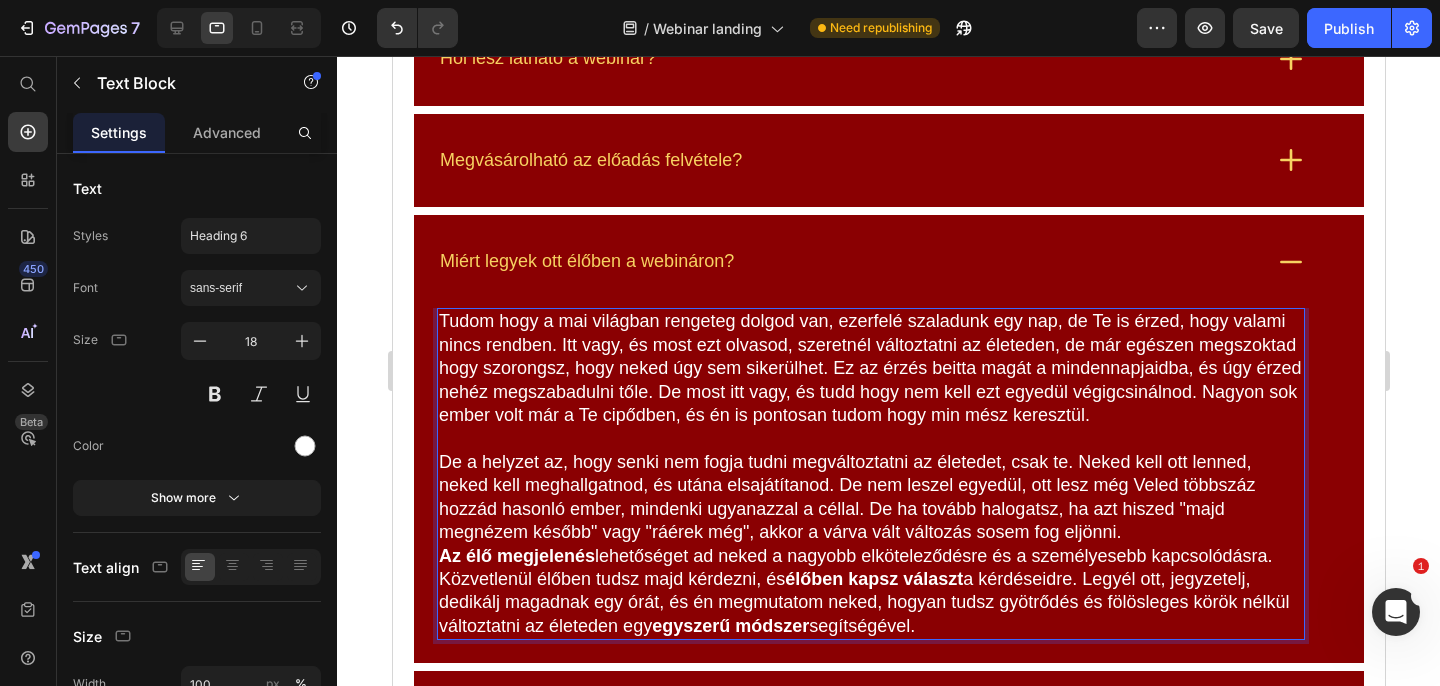 click on "De a helyzet az, hogy senki nem fogja tudni megváltoztatni az életedet, csak te. Neked kell ott lenned, neked kell meghallgatnod, és utána elsajátítanod. De nem leszel egyedül, ott lesz még Veled többszáz hozzád hasonló ember, mindenki ugyanazzal a céllal. De ha tovább halogatsz, ha azt hiszed "majd megnézem később" vagy "ráérek még", akkor a várva vált változás sosem fog eljönni." at bounding box center (870, 498) 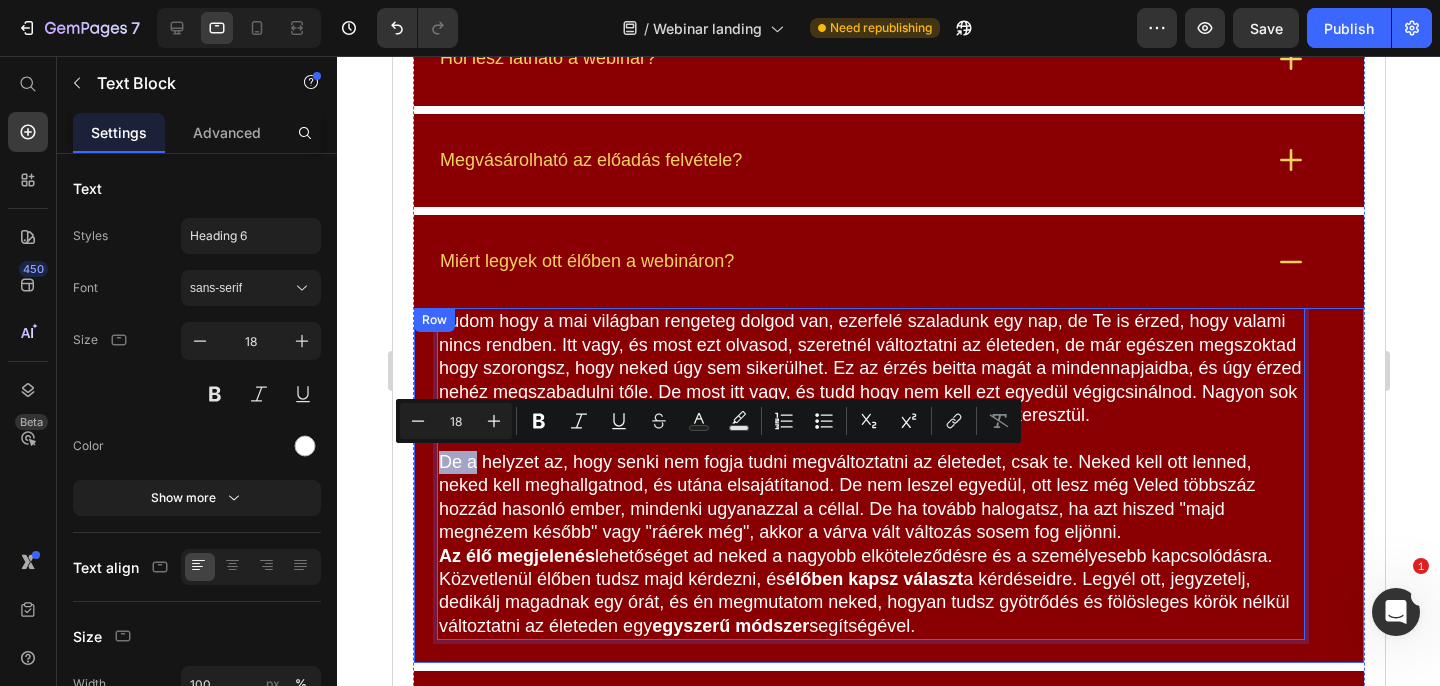 drag, startPoint x: 473, startPoint y: 465, endPoint x: 428, endPoint y: 465, distance: 45 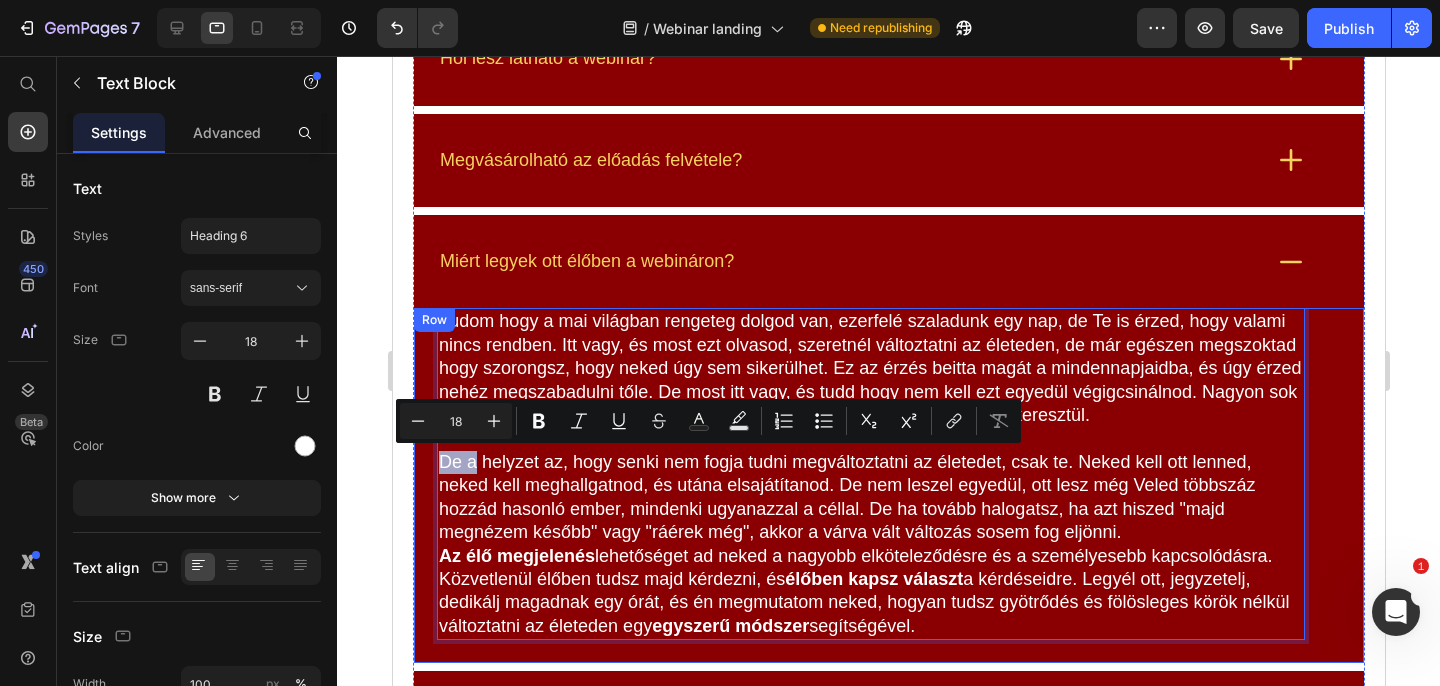 click on "Tudom hogy a mai világban rengeteg dolgod van, ezerfelé szaladunk egy nap, de Te is érzed, hogy valami nincs rendben. Itt vagy, és most ezt olvasod, szeretnél változtatni az életeden, de már egészen megszoktad hogy szorongsz, hogy neked úgy sem sikerülhet. Ez az érzés beitta magát a mindennapjaidba, és úgy érzed nehéz megszabadulni tőle. De most itt vagy, és tudd hogy nem kell ezt egyedül végigcsinálnod. Nagyon sok ember volt már a Te cipődben, és én is pontosan tudom hogy min mész keresztül.  De a helyzet az, hogy senki nem fogja tudni megváltoztatni az életedet, csak te. Neked kell ott lenned, neked kell meghallgatnod, és utána elsajátítanod. De nem leszel egyedül, ott lesz még Veled többszáz hozzád hasonló ember, mindenki ugyanazzal a céllal. De ha tovább halogatsz, ha azt hiszed "majd megnézem később" vagy "ráérek még", akkor a várva vált változás sosem fog eljönni.  Az élő megjelenés élőben kapsz választ  egyszerű módszer  segítségével." at bounding box center (888, 485) 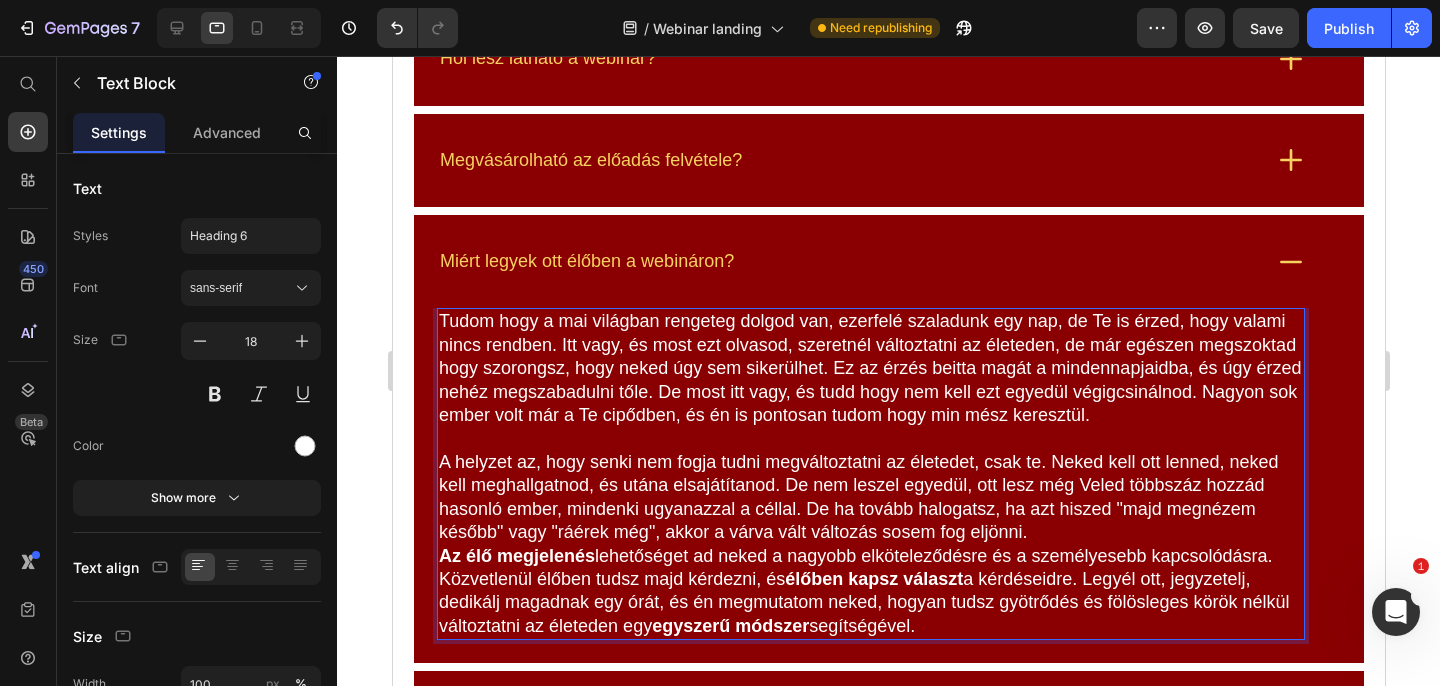 click on "A helyzet az, hogy senki nem fogja tudni megváltoztatni az életedet, csak te. Neked kell ott lenned, neked kell meghallgatnod, és utána elsajátítanod. De nem leszel egyedül, ott lesz még Veled többszáz hozzád hasonló ember, mindenki ugyanazzal a céllal. De ha tovább halogatsz, ha azt hiszed "majd megnézem később" vagy "ráérek még", akkor a várva vált változás sosem fog eljönni." at bounding box center [870, 498] 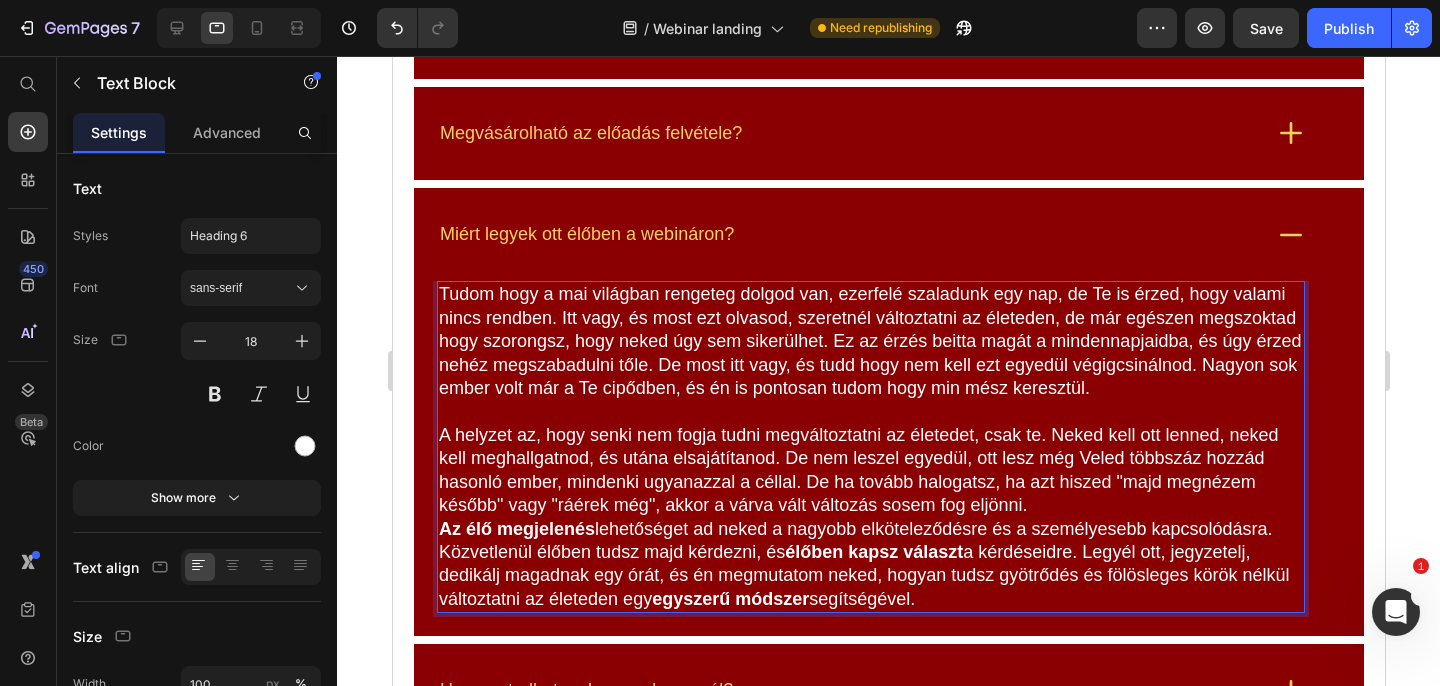 scroll, scrollTop: 7588, scrollLeft: 0, axis: vertical 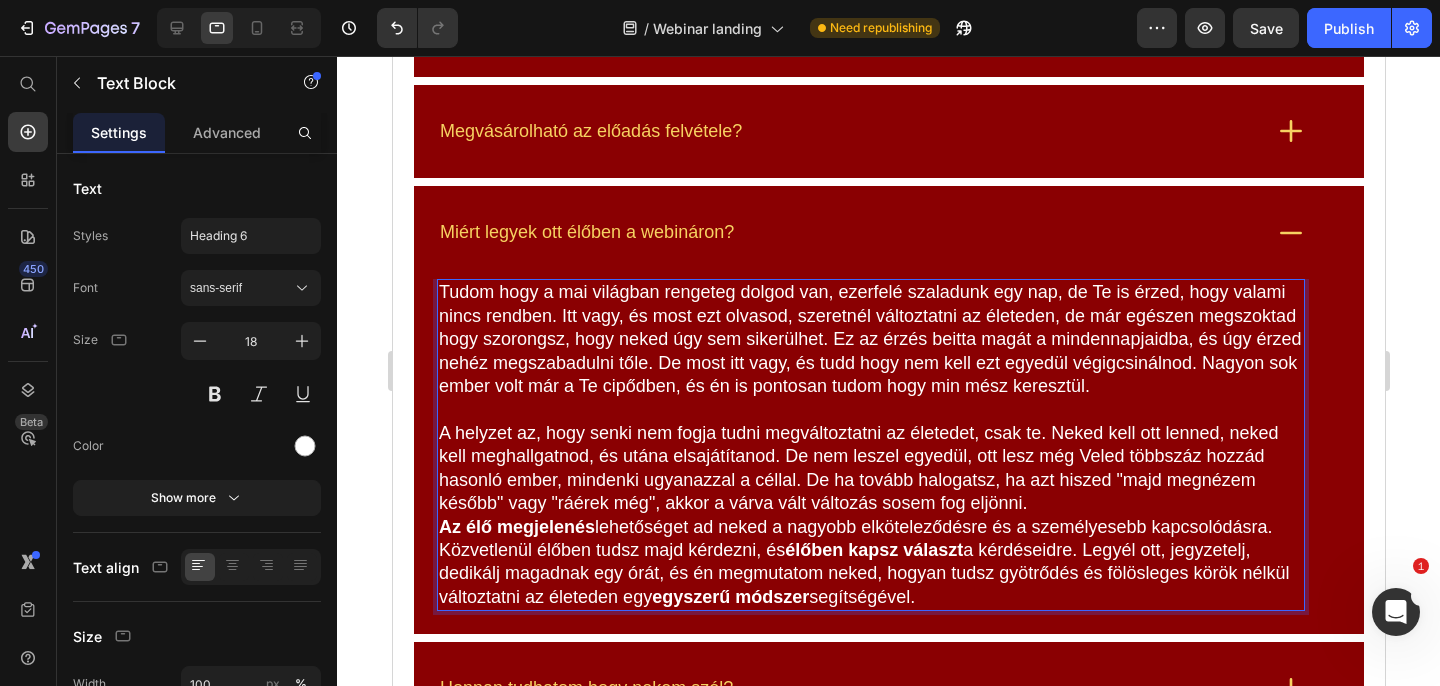 click on "A helyzet az, hogy senki nem fogja tudni megváltoztatni az életedet, csak te. Neked kell ott lenned, neked kell meghallgatnod, és utána elsajátítanod. De nem leszel egyedül, ott lesz még Veled többszáz hozzád hasonló ember, mindenki ugyanazzal a céllal. De ha tovább halogatsz, ha azt hiszed "majd megnézem később" vagy "ráérek még", akkor a várva vált változás sosem fog eljönni." at bounding box center (870, 469) 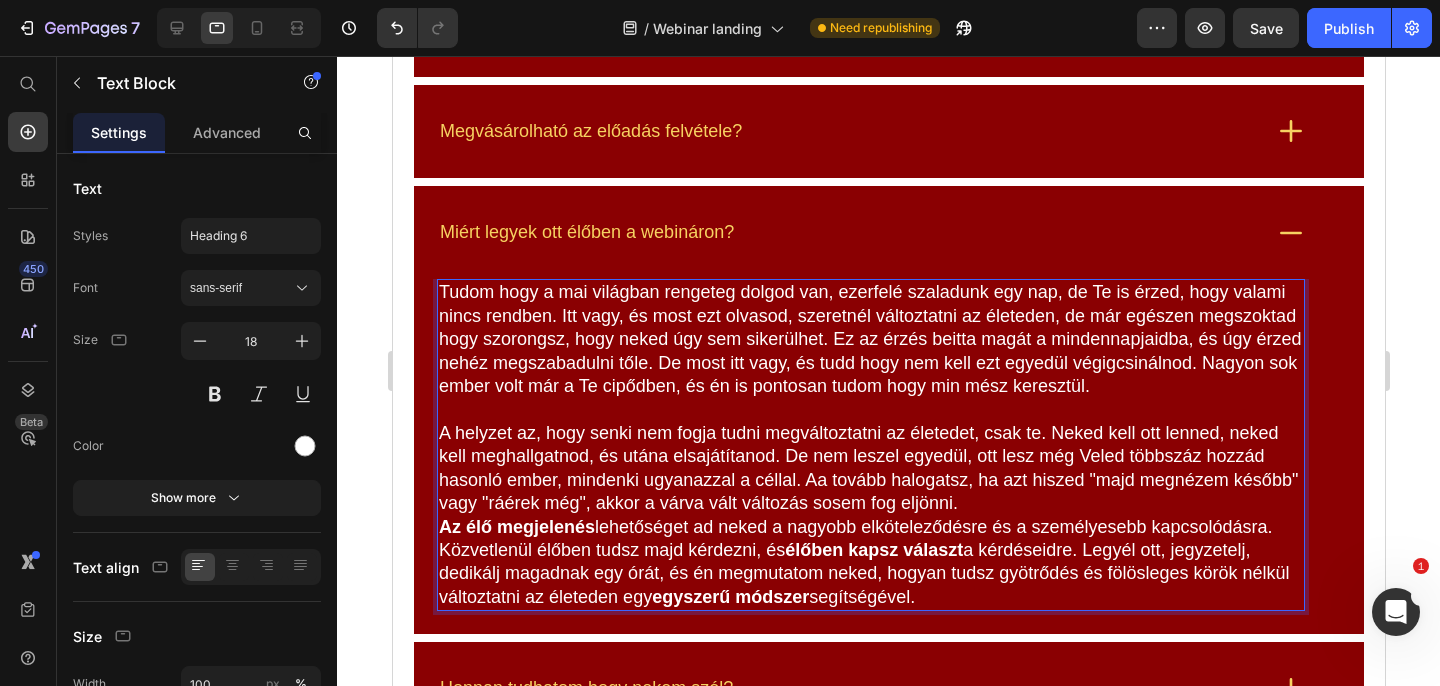 click on "A helyzet az, hogy senki nem fogja tudni megváltoztatni az életedet, csak te. Neked kell ott lenned, neked kell meghallgatnod, és utána elsajátítanod. De nem leszel egyedül, ott lesz még Veled többszáz hozzád hasonló ember, mindenki ugyanazzal a céllal. Aa tovább halogatsz, ha azt hiszed "majd megnézem később" vagy "ráérek még", akkor a várva vált változás sosem fog eljönni." at bounding box center (870, 469) 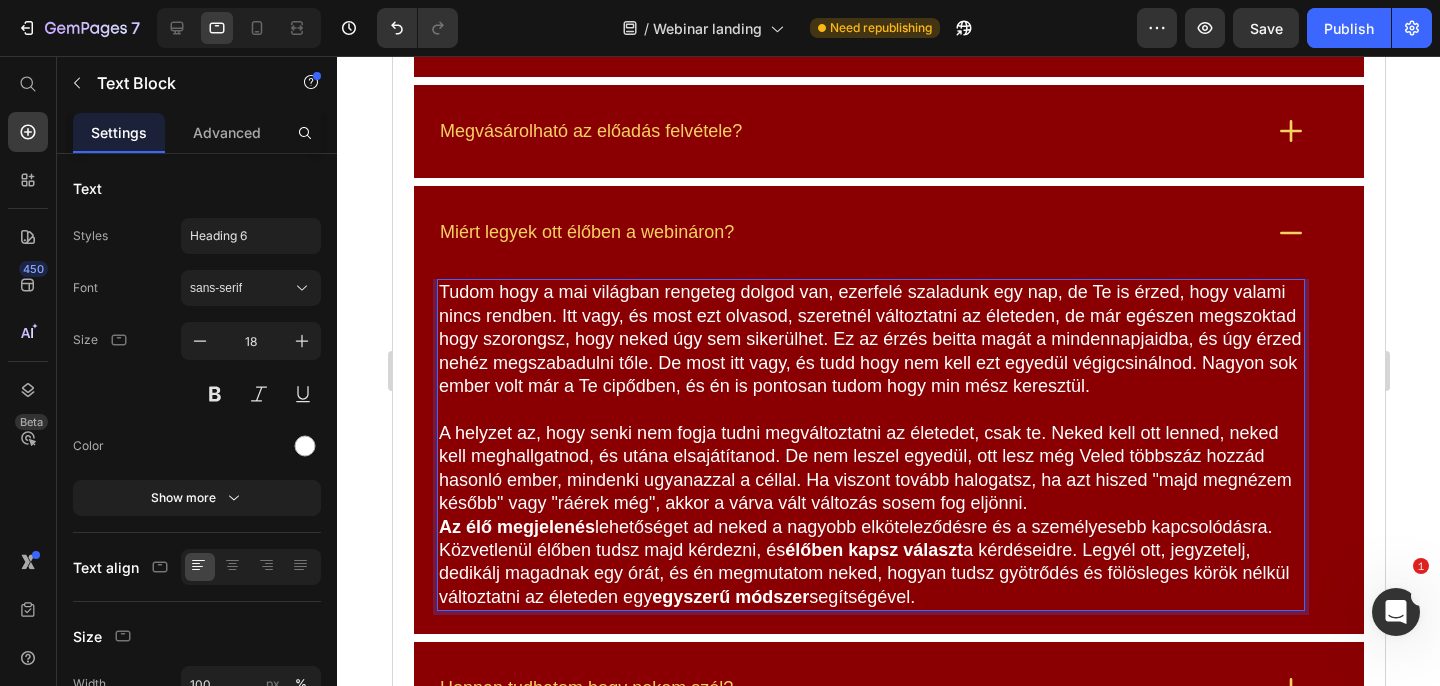 click on "Az élő megjelenés  lehetőséget ad neked a nagyobb elköteleződésre és a személyesebb kapcsolódásra. Közvetlenül élőben tudsz majd kérdezni, és  élőben kapsz választ  a kérdéseidre. Legyél ott, jegyzetelj, dedikálj magadnak egy órát, és én megmutatom neked, hogyan tudsz gyötrődés és fölösleges körök nélkül változtatni az életeden egy  egyszerű módszer  segítségével." at bounding box center [870, 563] 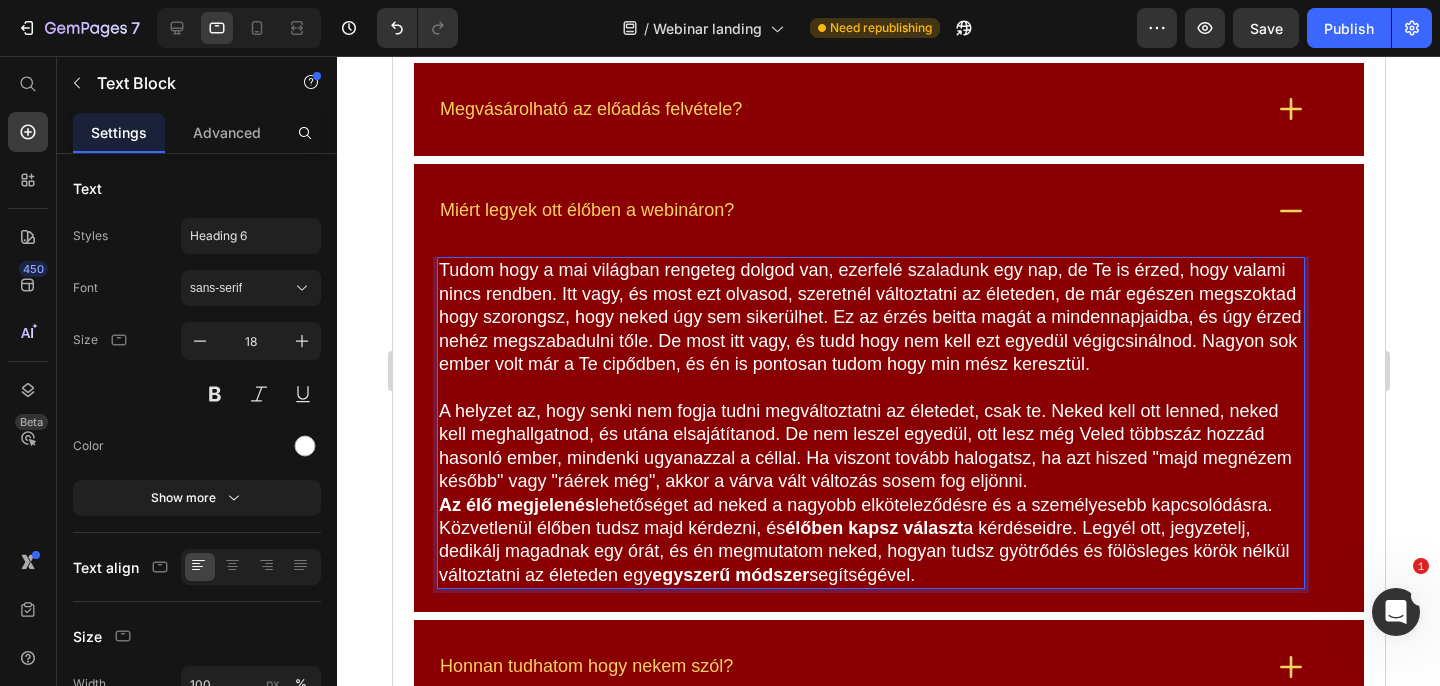 scroll, scrollTop: 7613, scrollLeft: 0, axis: vertical 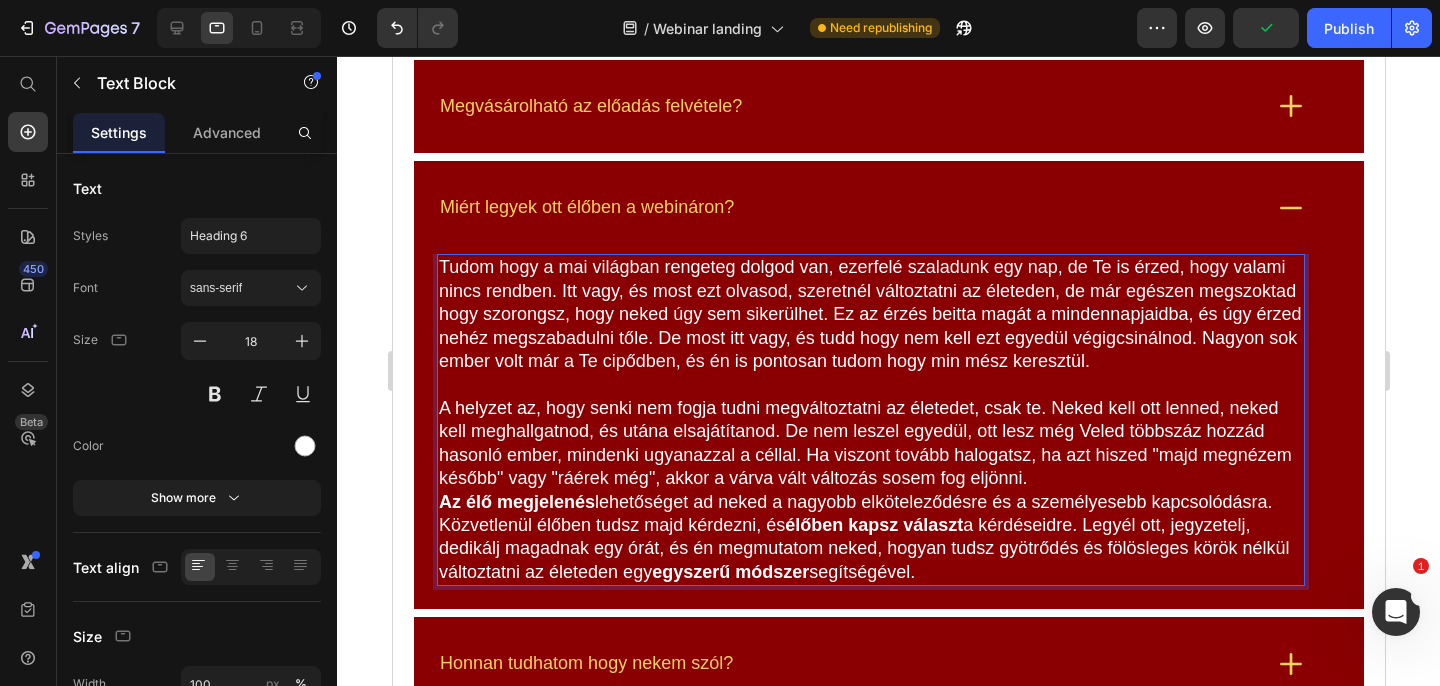 click on "Az élő megjelenés  lehetőséget ad neked a nagyobb elköteleződésre és a személyesebb kapcsolódásra. Közvetlenül élőben tudsz majd kérdezni, és  élőben kapsz választ  a kérdéseidre. Legyél ott, jegyzetelj, dedikálj magadnak egy órát, és én megmutatom neked, hogyan tudsz gyötrődés és fölösleges körök nélkül változtatni az életeden egy  egyszerű módszer  segítségével." at bounding box center [870, 538] 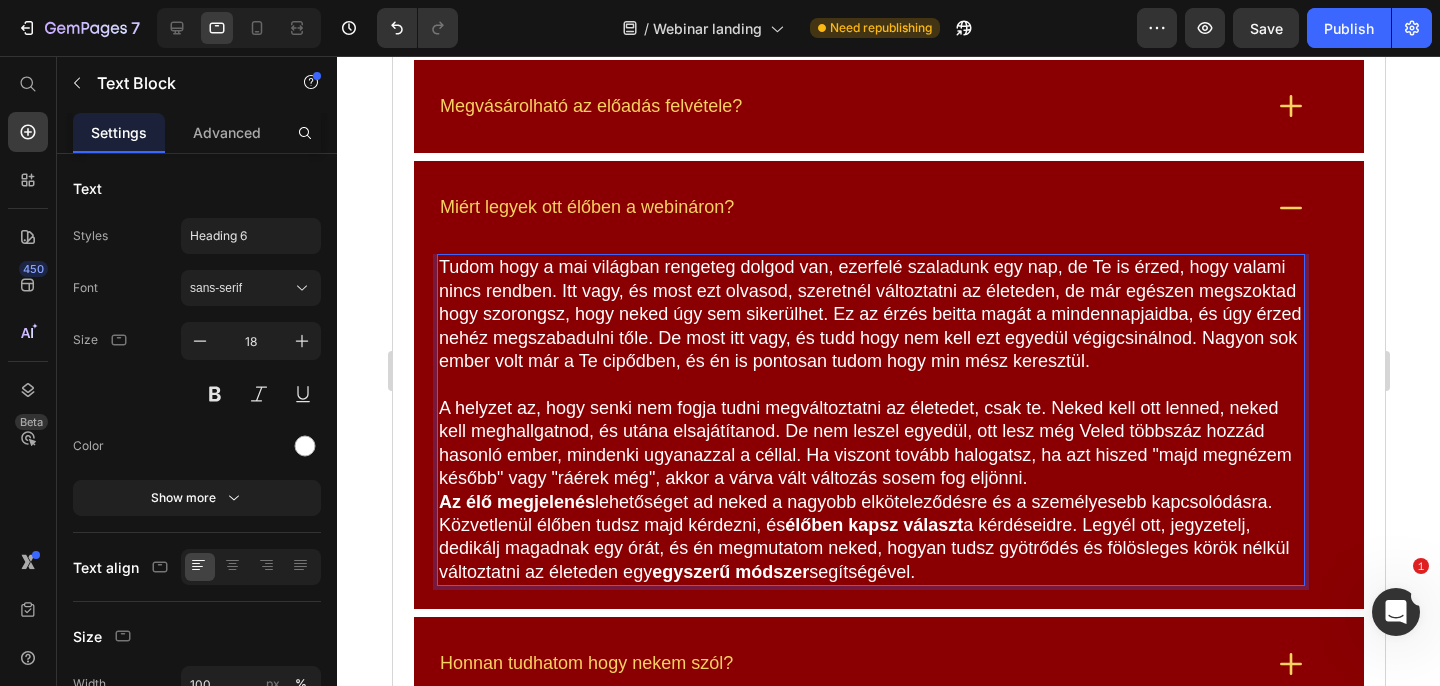 click on "A helyzet az, hogy senki nem fogja tudni megváltoztatni az életedet, csak te. Neked kell ott lenned, neked kell meghallgatnod, és utána elsajátítanod. De nem leszel egyedül, ott lesz még Veled többszáz hozzád hasonló ember, mindenki ugyanazzal a céllal. Ha viszont tovább halogatsz, ha azt hiszed "majd megnézem később" vagy "ráérek még", akkor a várva vált változás sosem fog eljönni." at bounding box center (870, 444) 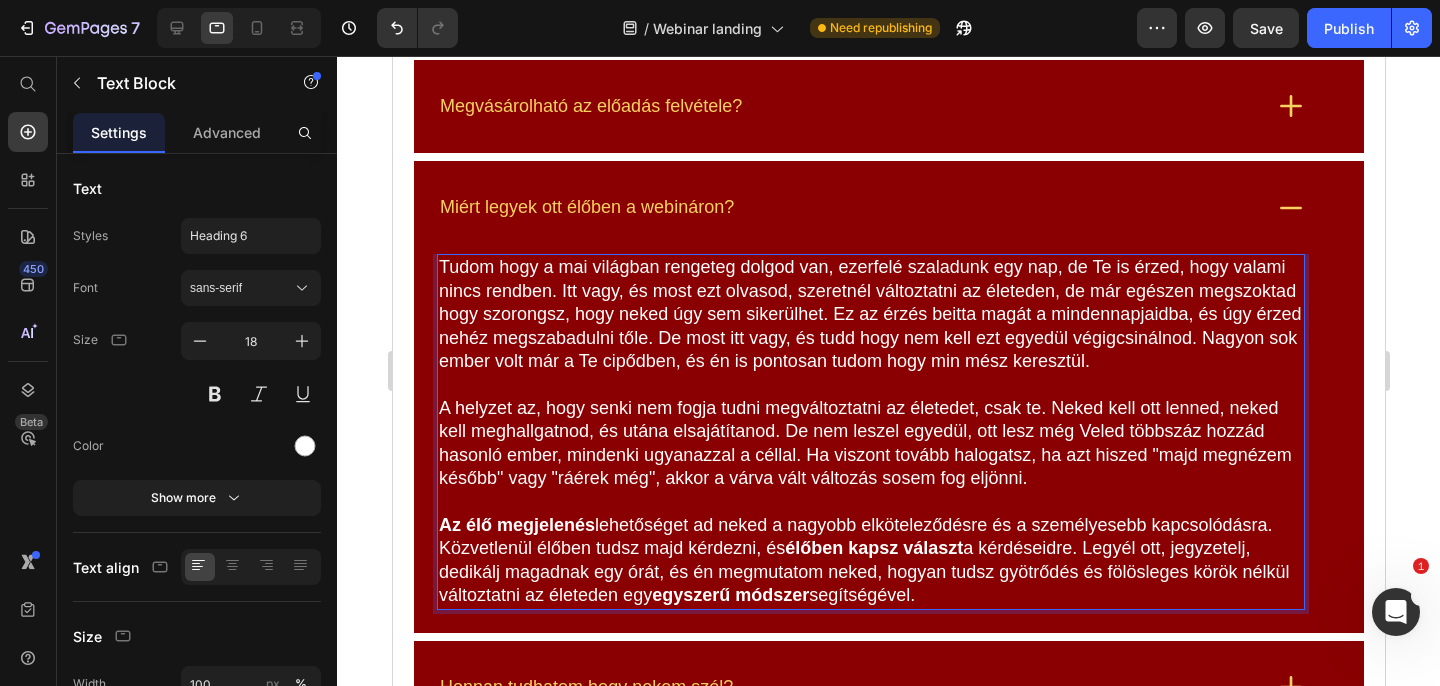click on "Az élő megjelenés" at bounding box center [516, 525] 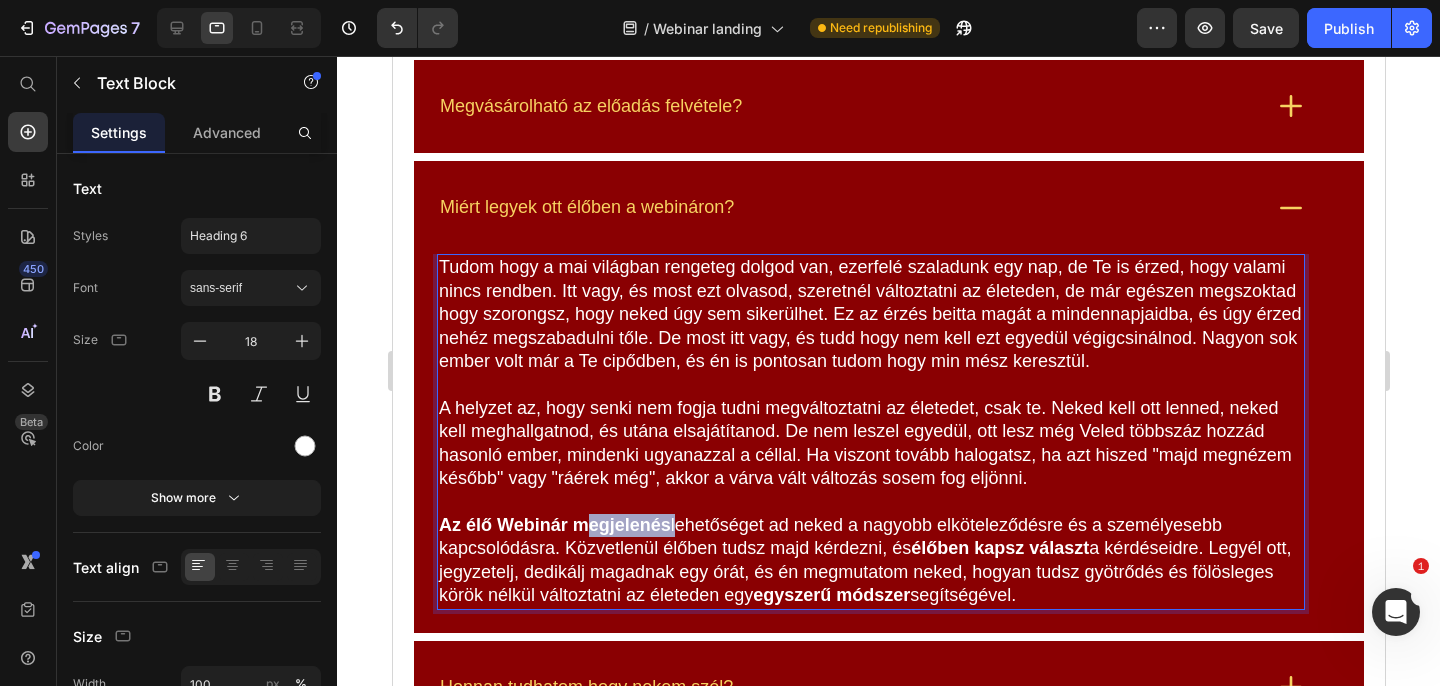 drag, startPoint x: 672, startPoint y: 528, endPoint x: 581, endPoint y: 521, distance: 91.26884 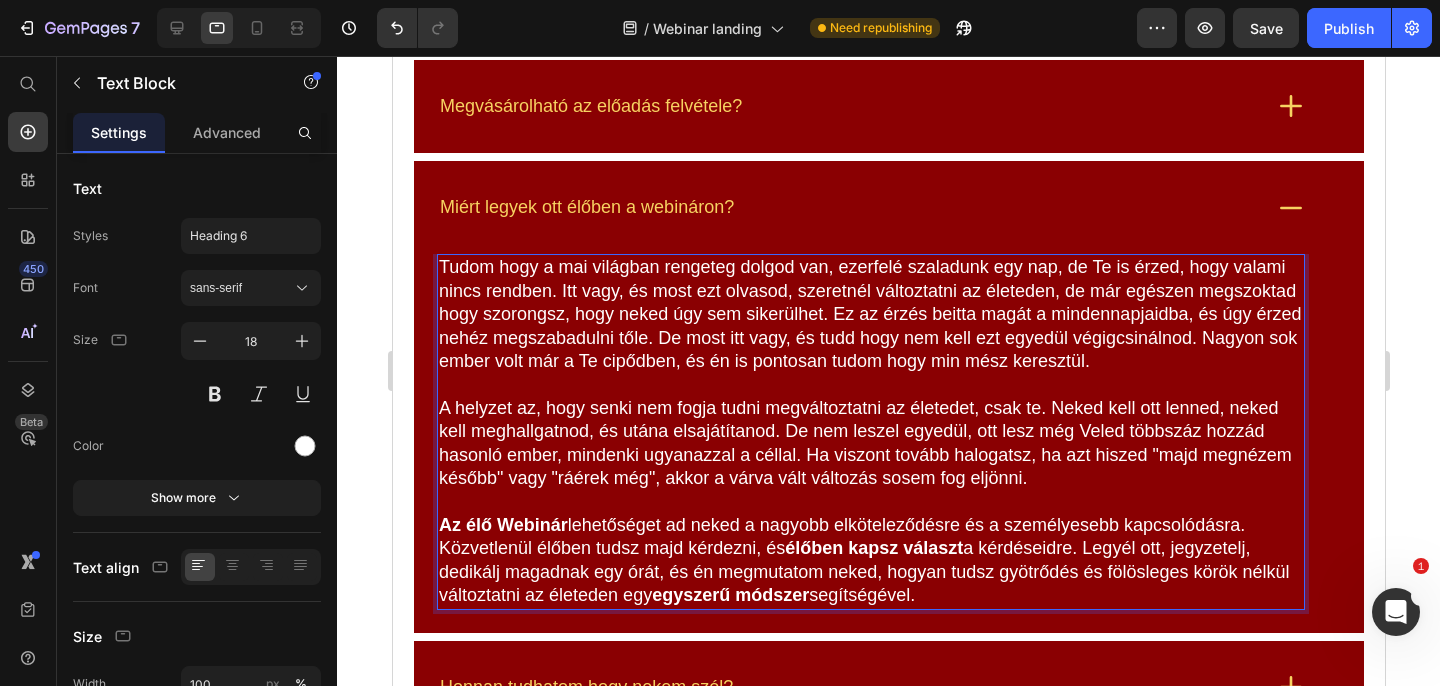 click on "Az élő Webinár  lehetőséget ad neked a nagyobb elköteleződésre és a személyesebb kapcsolódásra. Közvetlenül élőben tudsz majd kérdezni, és  élőben kapsz választ  a kérdéseidre. Legyél ott, jegyzetelj, dedikálj magadnak egy órát, és én megmutatom neked, hogyan tudsz gyötrődés és fölösleges körök nélkül változtatni az életeden egy  egyszerű módszer  segítségével." at bounding box center (870, 561) 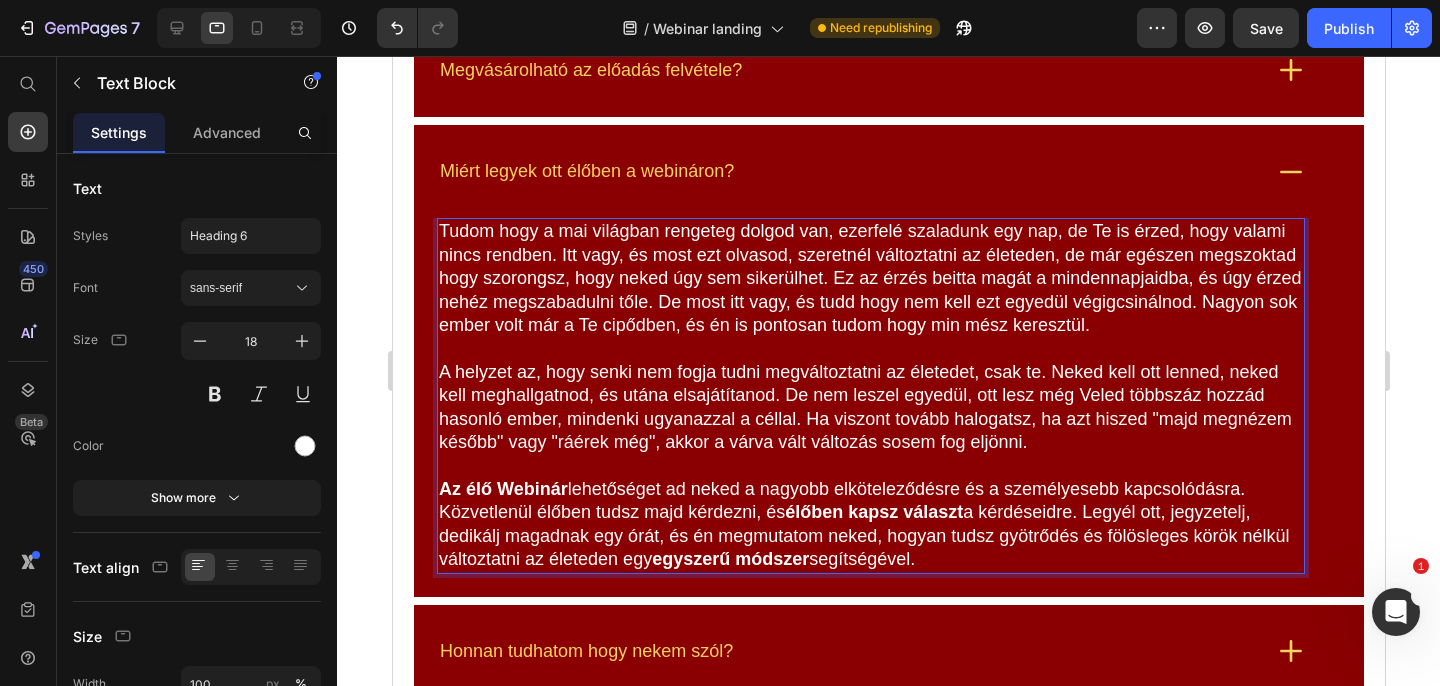 scroll, scrollTop: 7651, scrollLeft: 0, axis: vertical 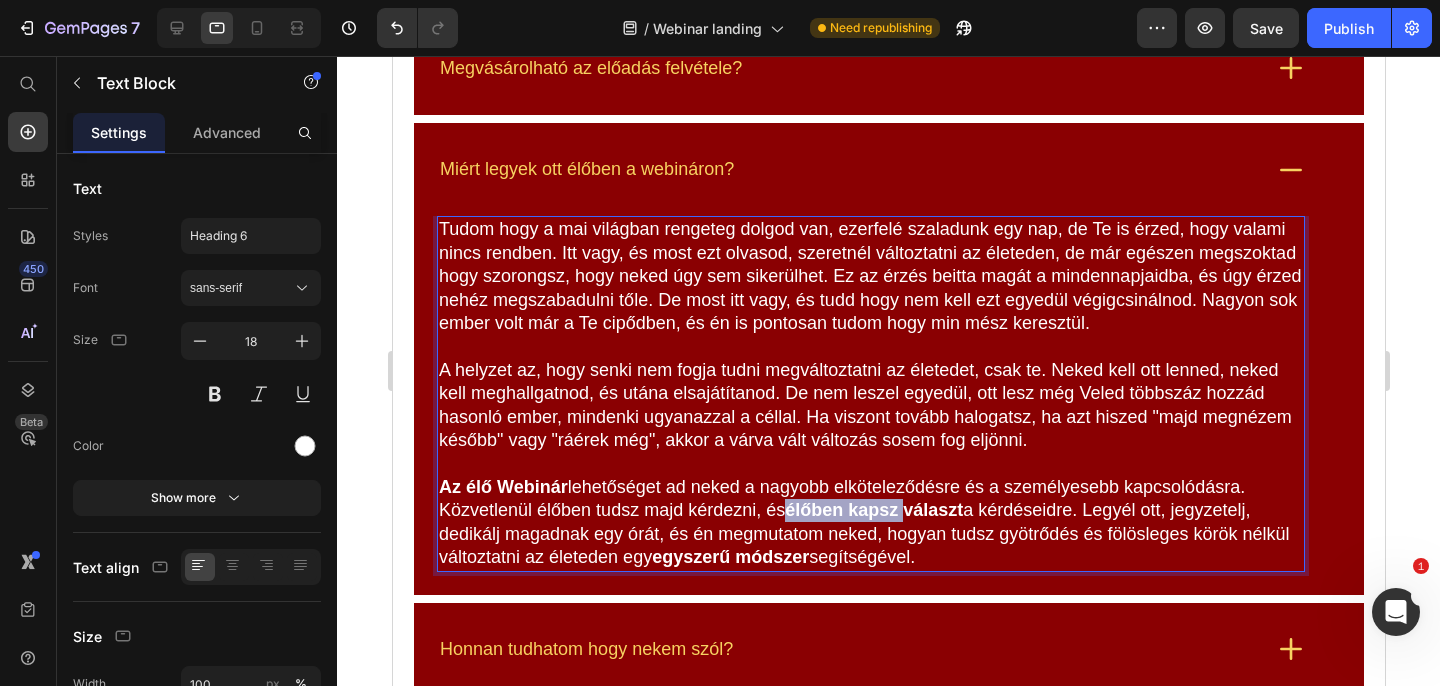 drag, startPoint x: 906, startPoint y: 513, endPoint x: 787, endPoint y: 513, distance: 119 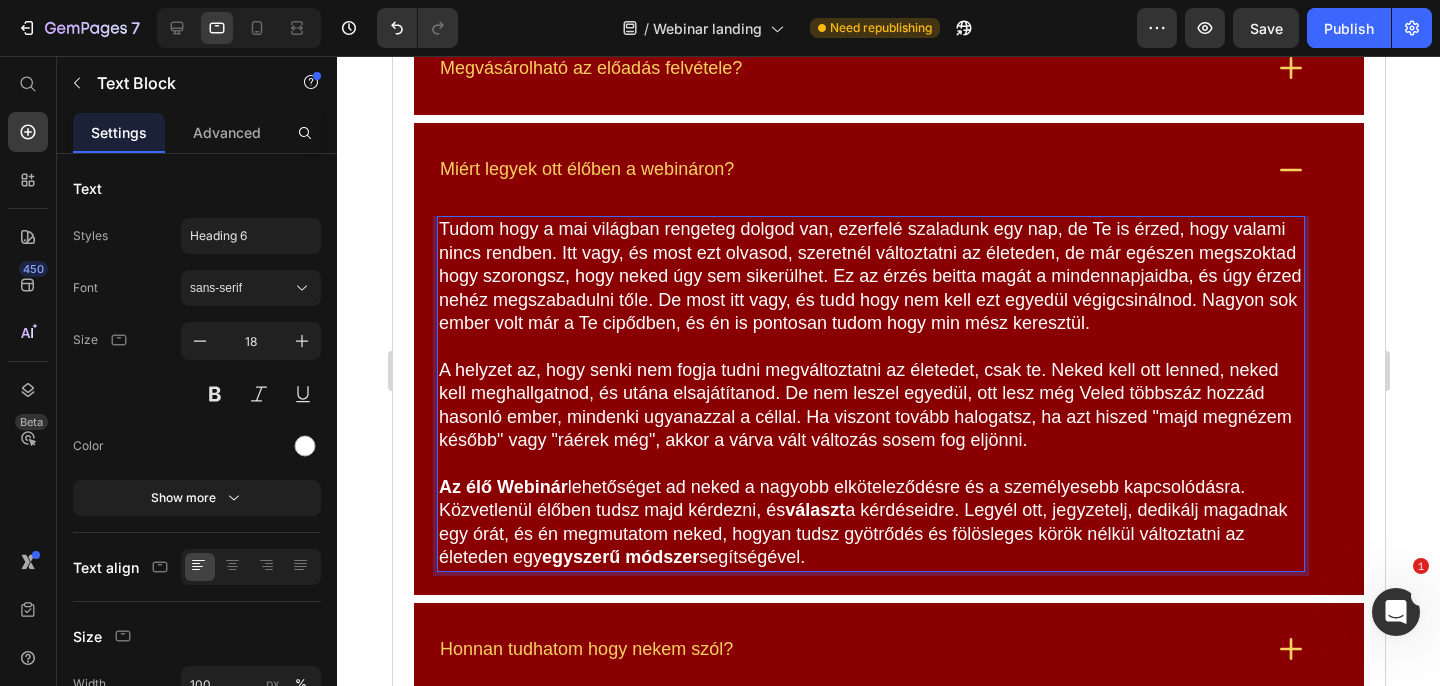 click on "Az élő Webinár  lehetőséget ad neked a nagyobb elköteleződésre és a személyesebb kapcsolódásra. Közvetlenül élőben tudsz majd kérdezni, és  választ  a kérdéseidre. Legyél ott, jegyzetelj, dedikálj magadnak egy órát, és én megmutatom neked, hogyan tudsz gyötrődés és fölösleges körök nélkül változtatni az életeden egy  egyszerű módszer  segítségével." at bounding box center (870, 523) 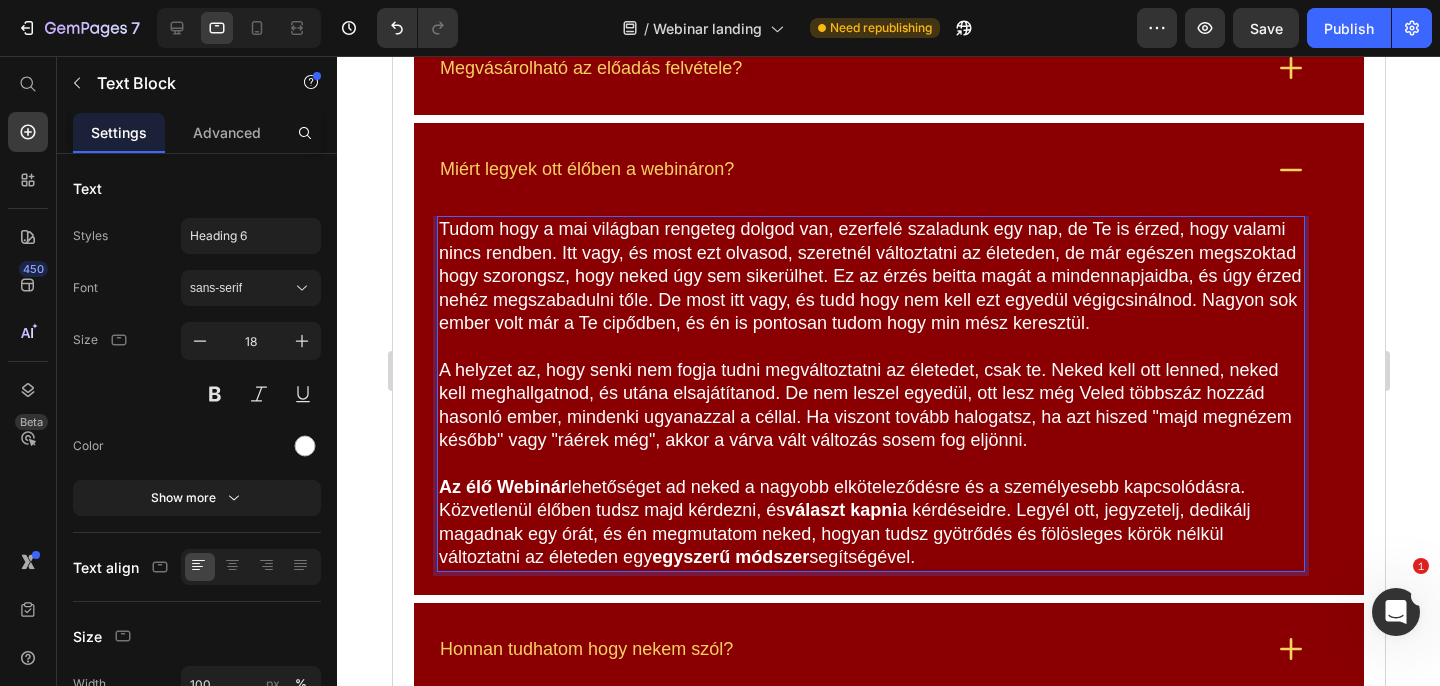 click on "Az élő Webinár  lehetőséget ad neked a nagyobb elköteleződésre és a személyesebb kapcsolódásra. Közvetlenül élőben tudsz majd kérdezni, és  választ kapni  a kérdéseidre. Legyél ott, jegyzetelj, dedikálj magadnak egy órát, és én megmutatom neked, hogyan tudsz gyötrődés és fölösleges körök nélkül változtatni az életeden egy  egyszerű módszer  segítségével." at bounding box center (870, 523) 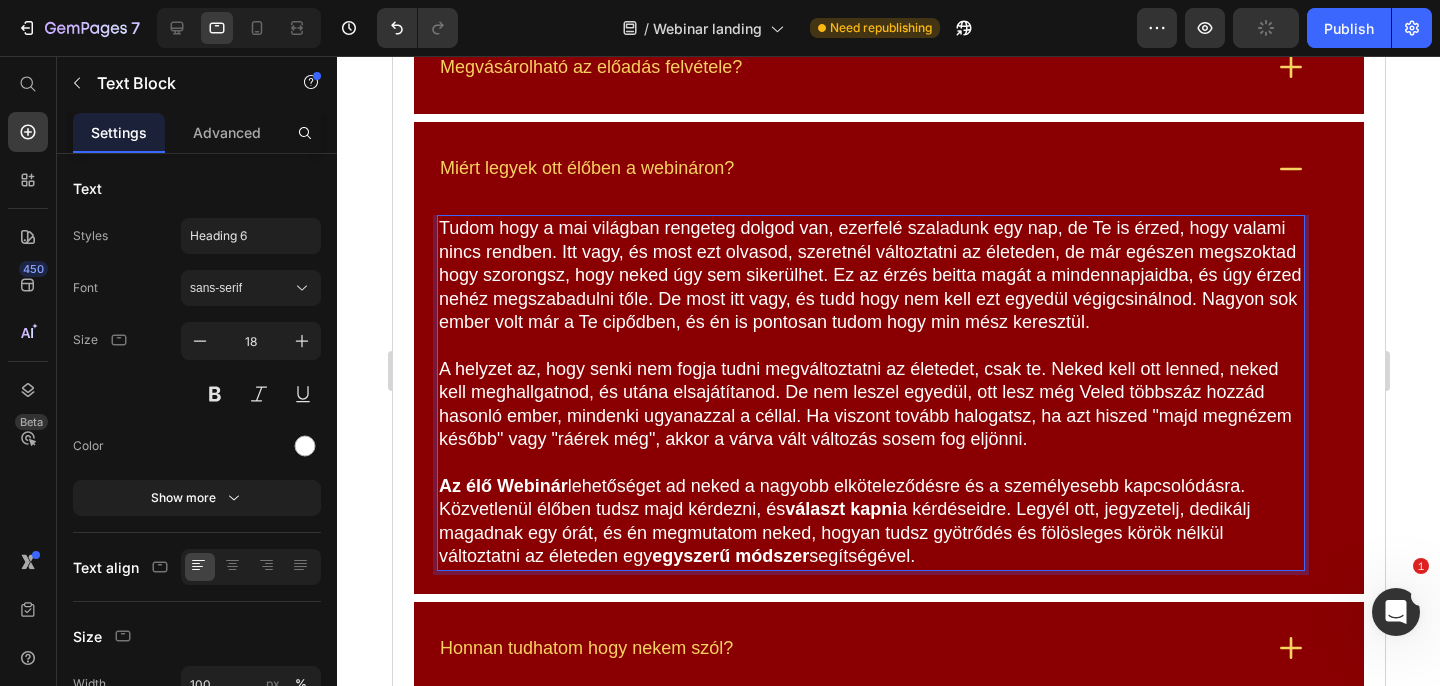 scroll, scrollTop: 7650, scrollLeft: 0, axis: vertical 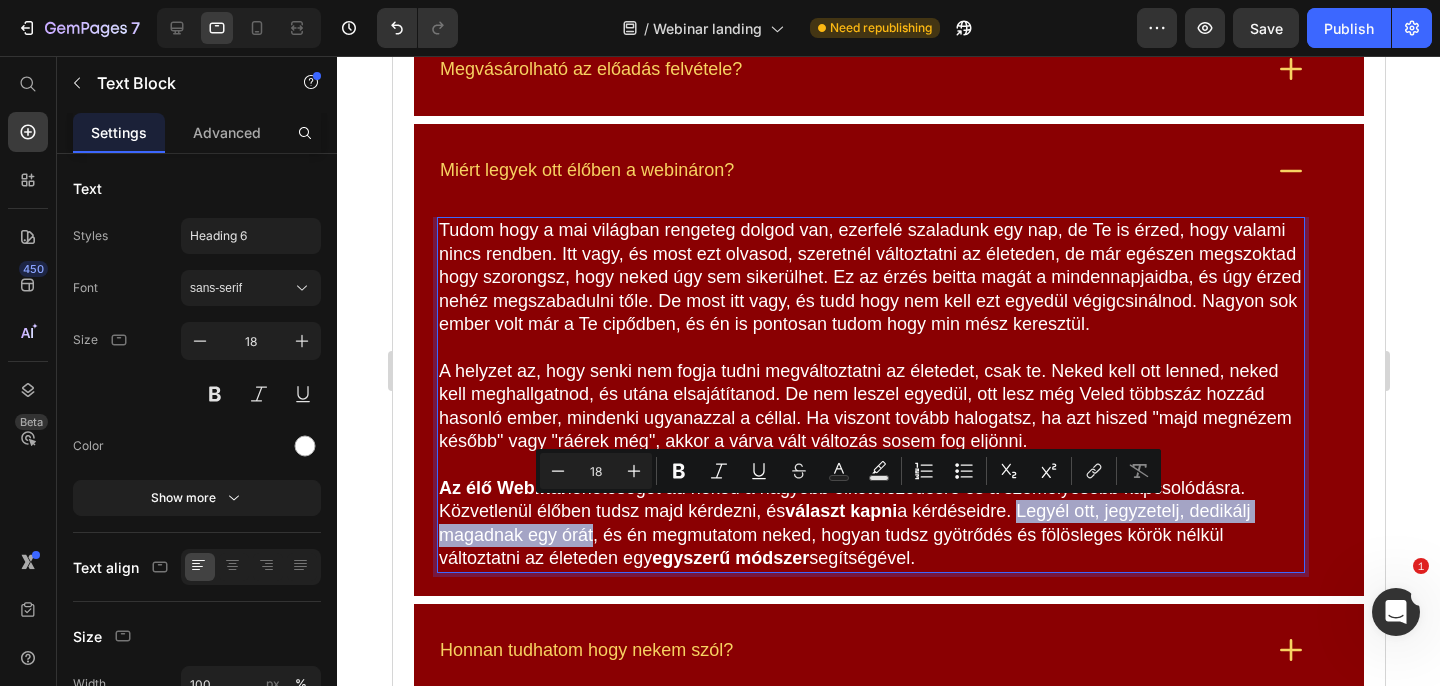 drag, startPoint x: 1023, startPoint y: 516, endPoint x: 593, endPoint y: 545, distance: 430.9768 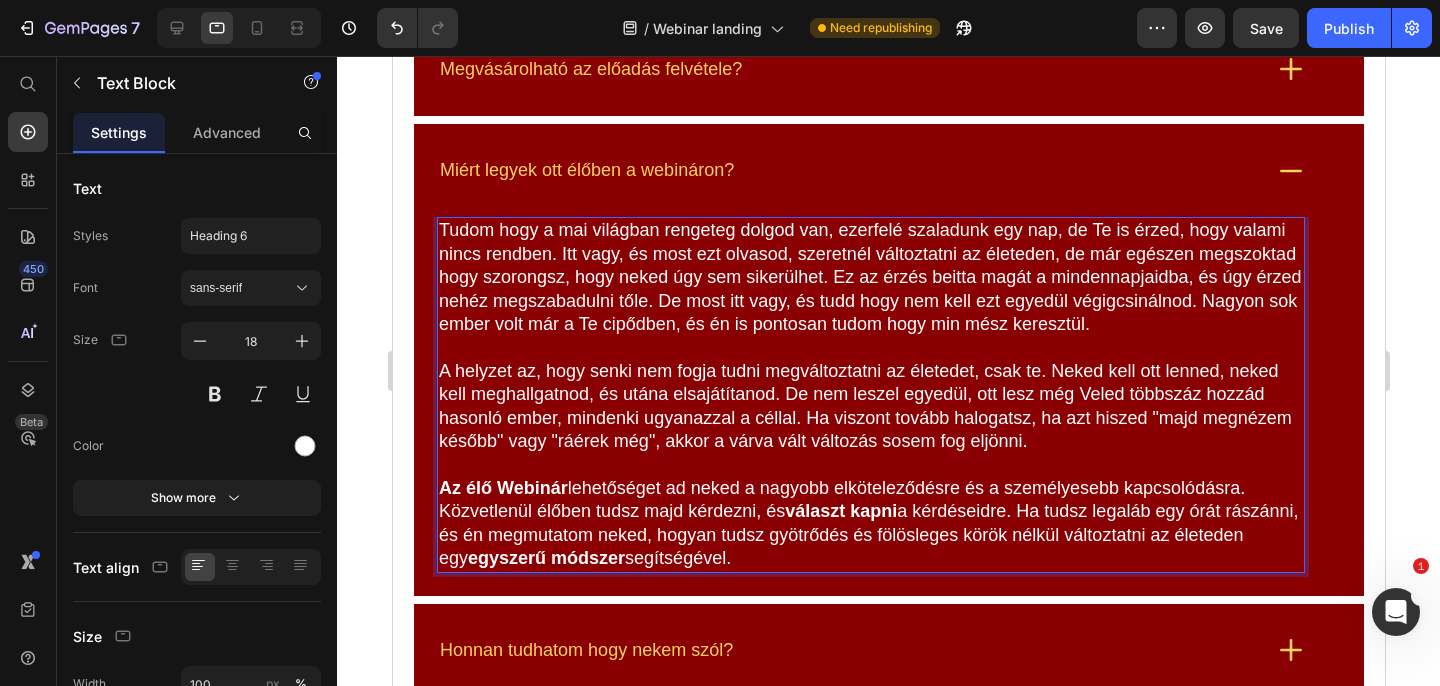 click on "Az élő Webinár  lehetőséget ad neked a nagyobb elköteleződésre és a személyesebb kapcsolódásra. Közvetlenül élőben tudsz majd kérdezni, és  választ kapni  a kérdéseidre. Ha tudsz legaláb egy órát rászánni, és én megmutatom neked, hogyan tudsz gyötrődés és fölösleges körök nélkül változtatni az életeden egy  egyszerű módszer  segítségével." at bounding box center [870, 524] 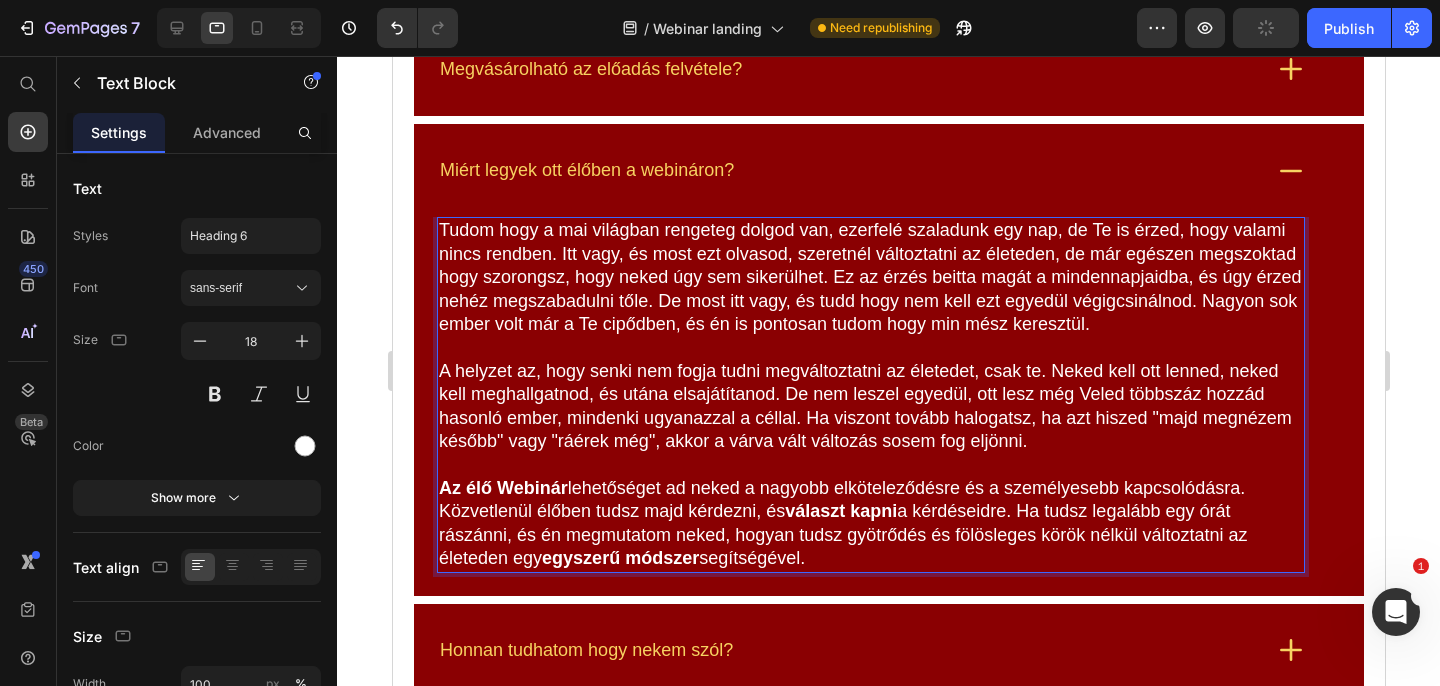 click on "Az élő Webinár  lehetőséget ad neked a nagyobb elköteleződésre és a személyesebb kapcsolódásra. Közvetlenül élőben tudsz majd kérdezni, és  választ kapni  a kérdéseidre. Ha tudsz legalább egy órát rászánni, és én megmutatom neked, hogyan tudsz gyötrődés és fölösleges körök nélkül változtatni az életeden egy  egyszerű módszer  segítségével." at bounding box center (870, 524) 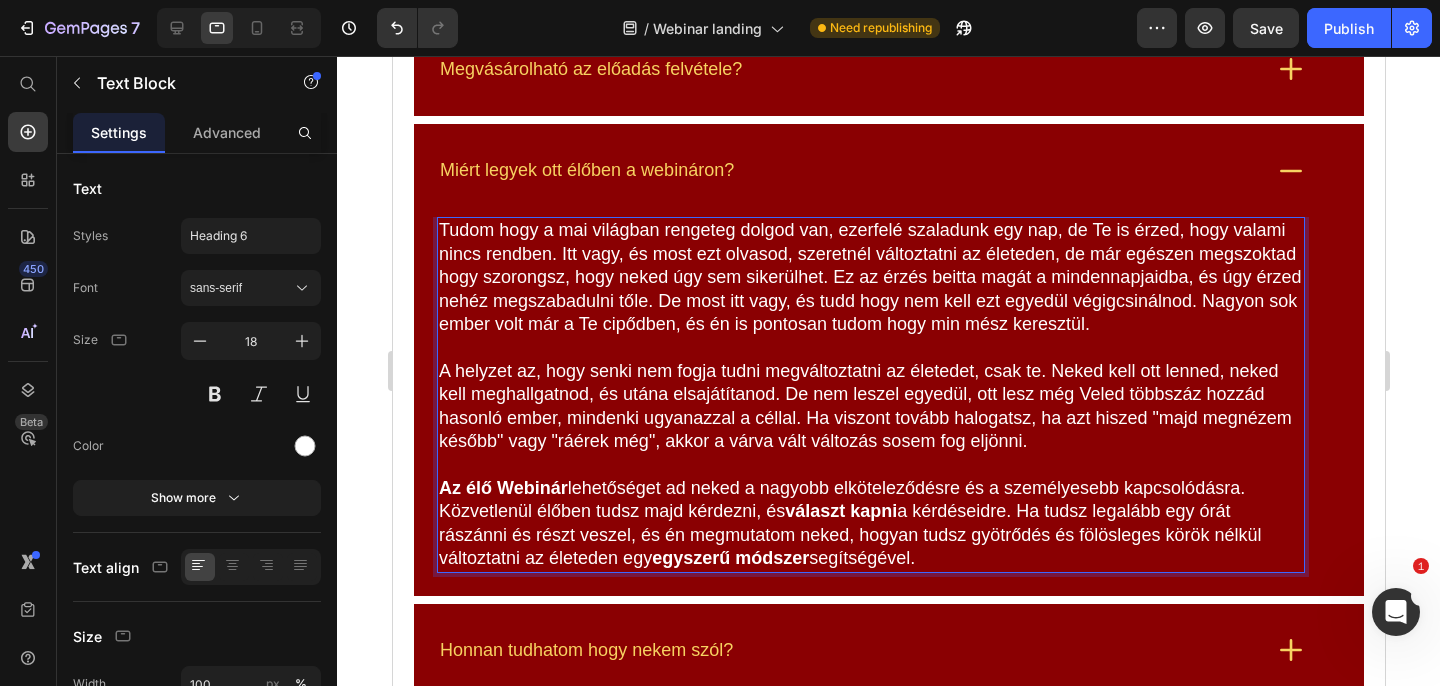click on "Az élő Webinár  lehetőséget ad neked a nagyobb elköteleződésre és a személyesebb kapcsolódásra. Közvetlenül élőben tudsz majd kérdezni, és  választ kapni  a kérdéseidre. Ha tudsz legalább egy órát rászánni és részt veszel, és én megmutatom neked, hogyan tudsz gyötrődés és fölösleges körök nélkül változtatni az életeden egy  egyszerű módszer  segítségével." at bounding box center (870, 524) 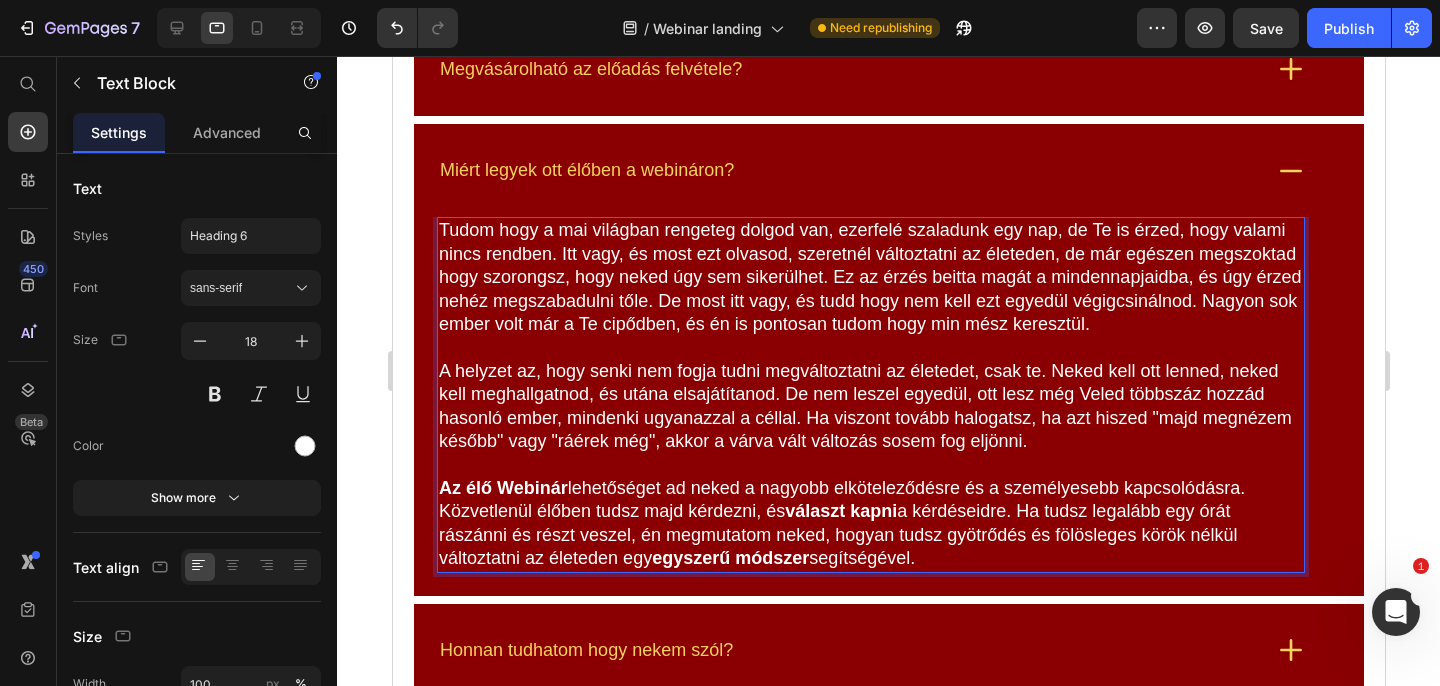 click on "Az élő Webinár  lehetőséget ad neked a nagyobb elköteleződésre és a személyesebb kapcsolódásra. Közvetlenül élőben tudsz majd kérdezni, és  választ kapni  a kérdéseidre. Ha tudsz legalább egy órát rászánni és részt veszel, én megmutatom neked, hogyan tudsz gyötrődés és fölösleges körök nélkül változtatni az életeden egy  egyszerű módszer  segítségével." at bounding box center [870, 524] 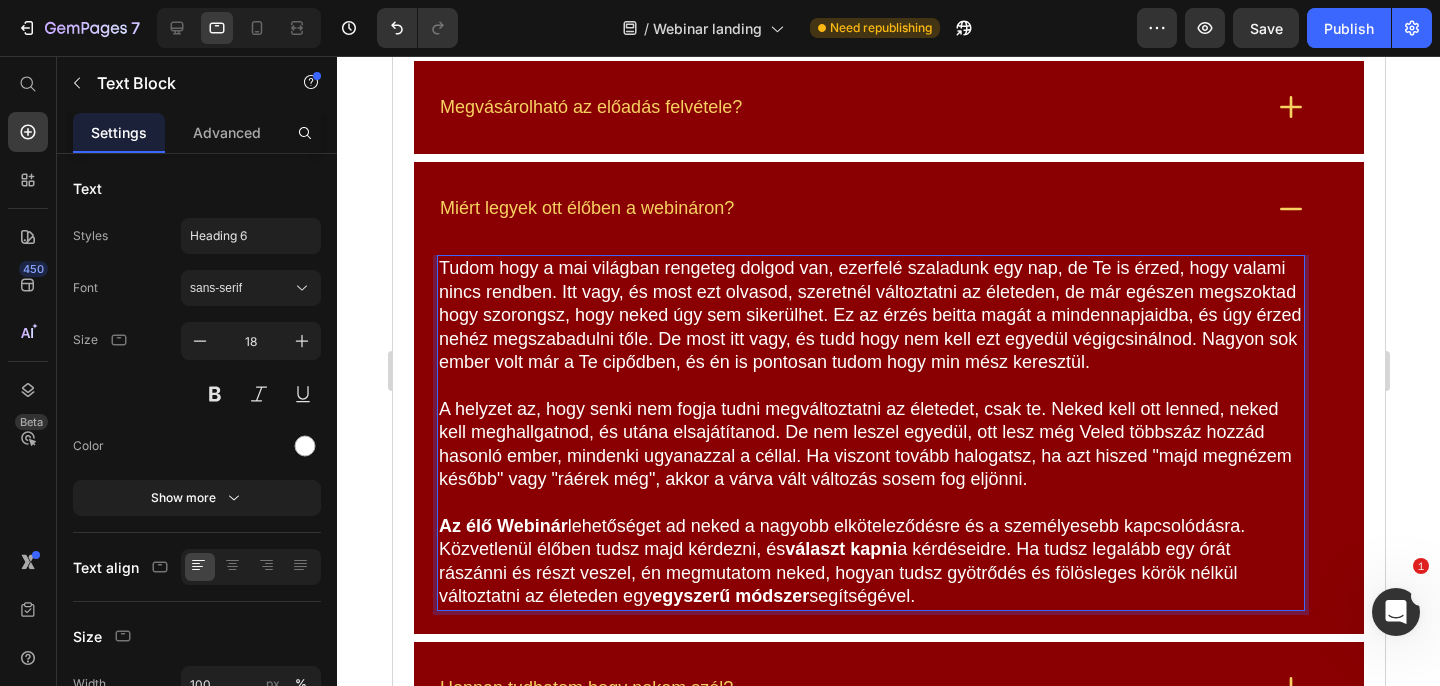 scroll, scrollTop: 7609, scrollLeft: 0, axis: vertical 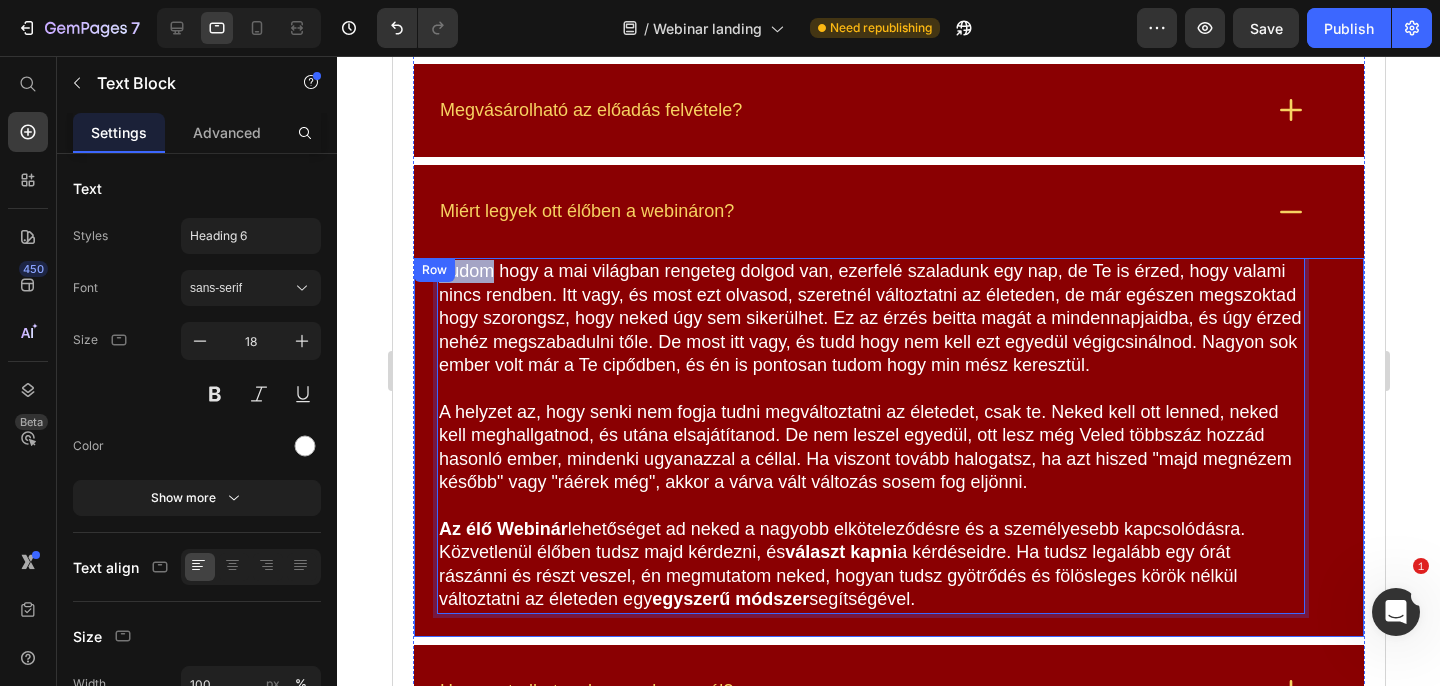 drag, startPoint x: 494, startPoint y: 278, endPoint x: 418, endPoint y: 278, distance: 76 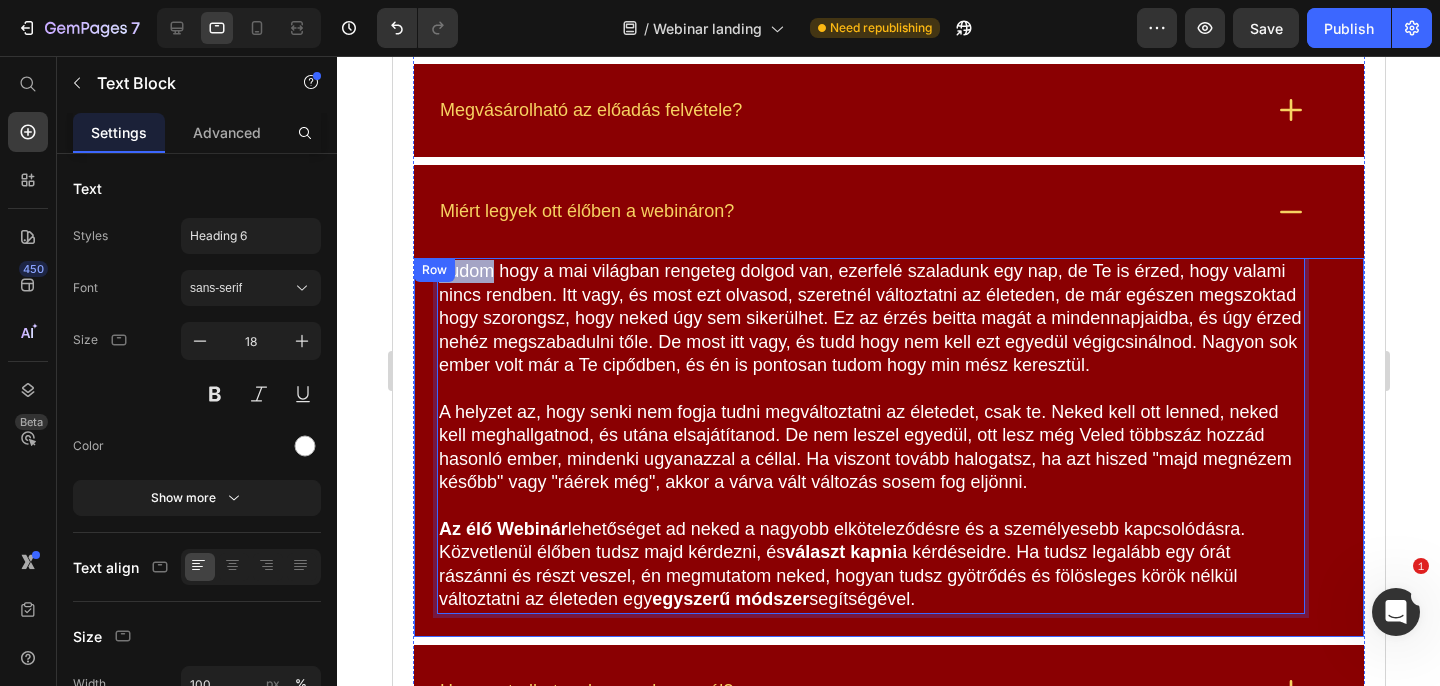 click on "Tudom hogy a mai világban rengeteg dolgod van, ezerfelé szaladunk egy nap, de Te is érzed, hogy valami nincs rendben. Itt vagy, és most ezt olvasod, szeretnél változtatni az életeden, de már egészen megszoktad hogy szorongsz, hogy neked úgy sem sikerülhet. Ez az érzés beitta magát a mindennapjaidba, és úgy érzed nehéz megszabadulni tőle. De most itt vagy, és tudd hogy nem kell ezt egyedül végigcsinálnod. Nagyon sok ember volt már a Te cipődben, és én is pontosan tudom hogy min mész keresztül.  A helyzet az, hogy senki nem fogja tudni megváltoztatni az életedet, csak te. Neked kell ott lenned, neked kell meghallgatnod, és utána elsajátítanod. De nem leszel egyedül, ott lesz még Veled többszáz hozzád hasonló ember, mindenki ugyanazzal a céllal. Ha viszont tovább halogatsz, ha azt hiszed "majd megnézem később" vagy "ráérek még", akkor a várva vált változás sosem fog eljönni.  Az élő Webinár  választ kapni  egyszerű módszer  segítségével. Text Block" at bounding box center [888, 447] 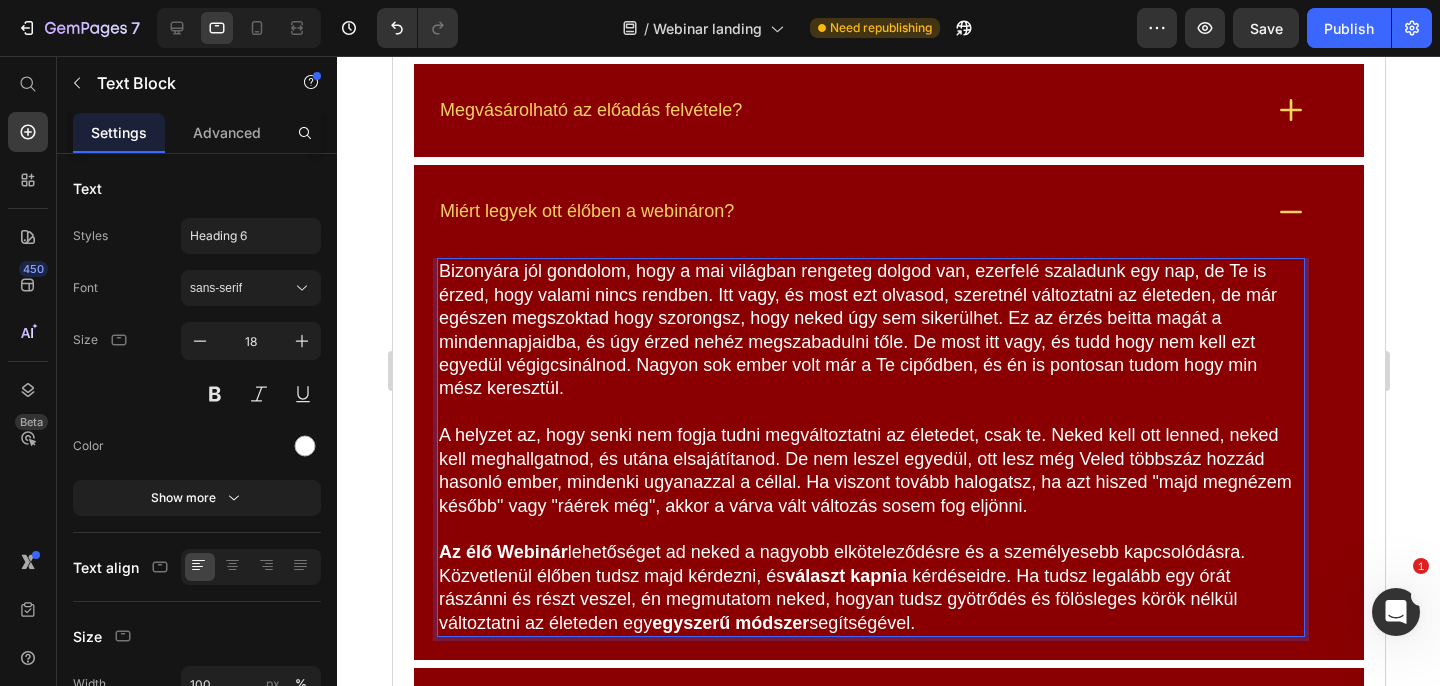 click at bounding box center (870, 412) 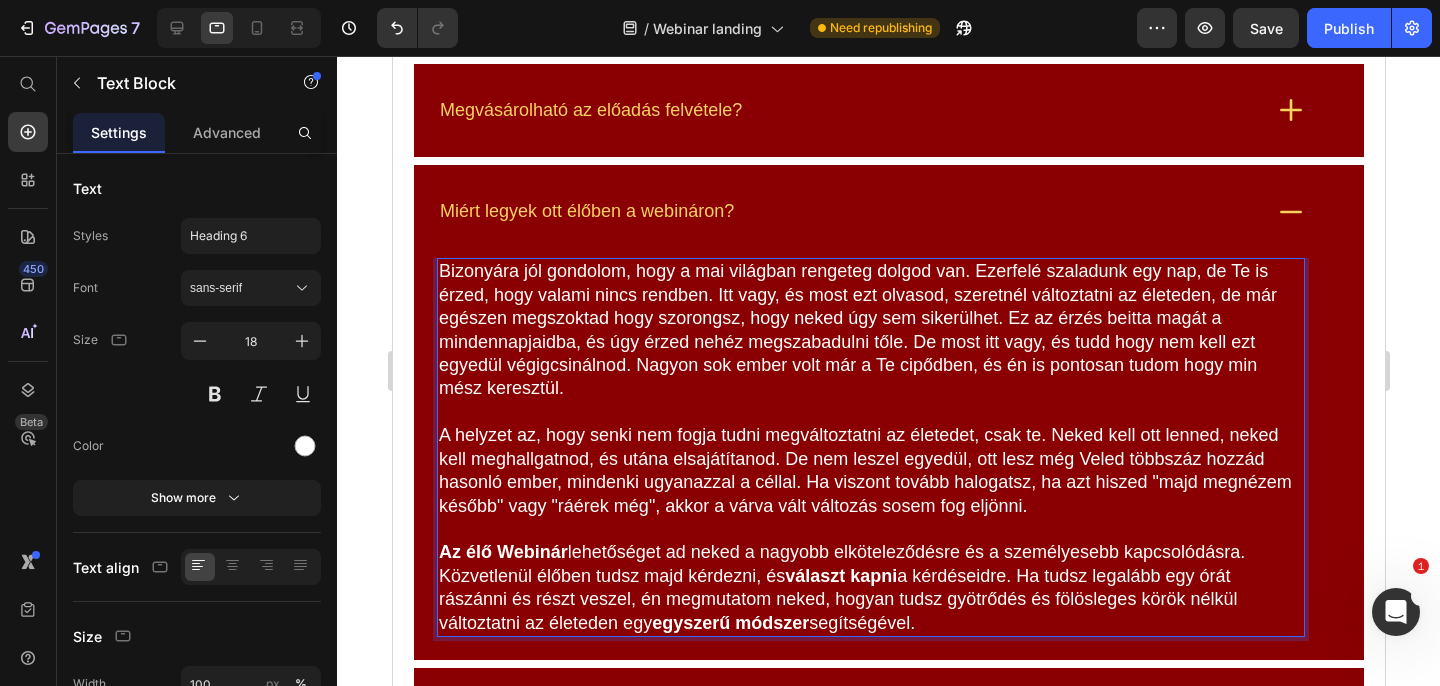 click on "Bizonyára jól gondolom, hogy a mai világban rengeteg dolgod van. Ezerfelé szaladunk egy nap, de Te is érzed, hogy valami nincs rendben. Itt vagy, és most ezt olvasod, szeretnél változtatni az életeden, de már egészen megszoktad hogy szorongsz, hogy neked úgy sem sikerülhet. Ez az érzés beitta magát a mindennapjaidba, és úgy érzed nehéz megszabadulni tőle. De most itt vagy, és tudd hogy nem kell ezt egyedül végigcsinálnod. Nagyon sok ember volt már a Te cipődben, és én is pontosan tudom hogy min mész keresztül." at bounding box center (870, 330) 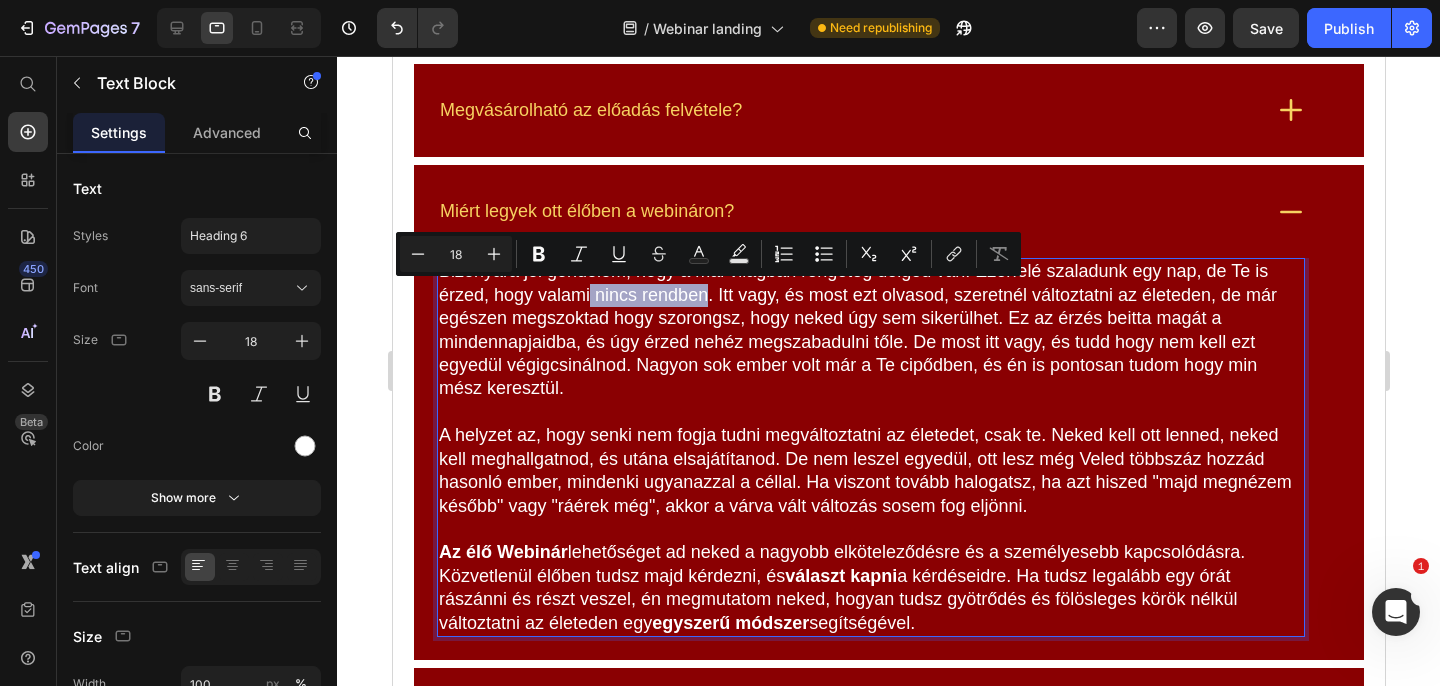 drag, startPoint x: 708, startPoint y: 299, endPoint x: 590, endPoint y: 306, distance: 118.20744 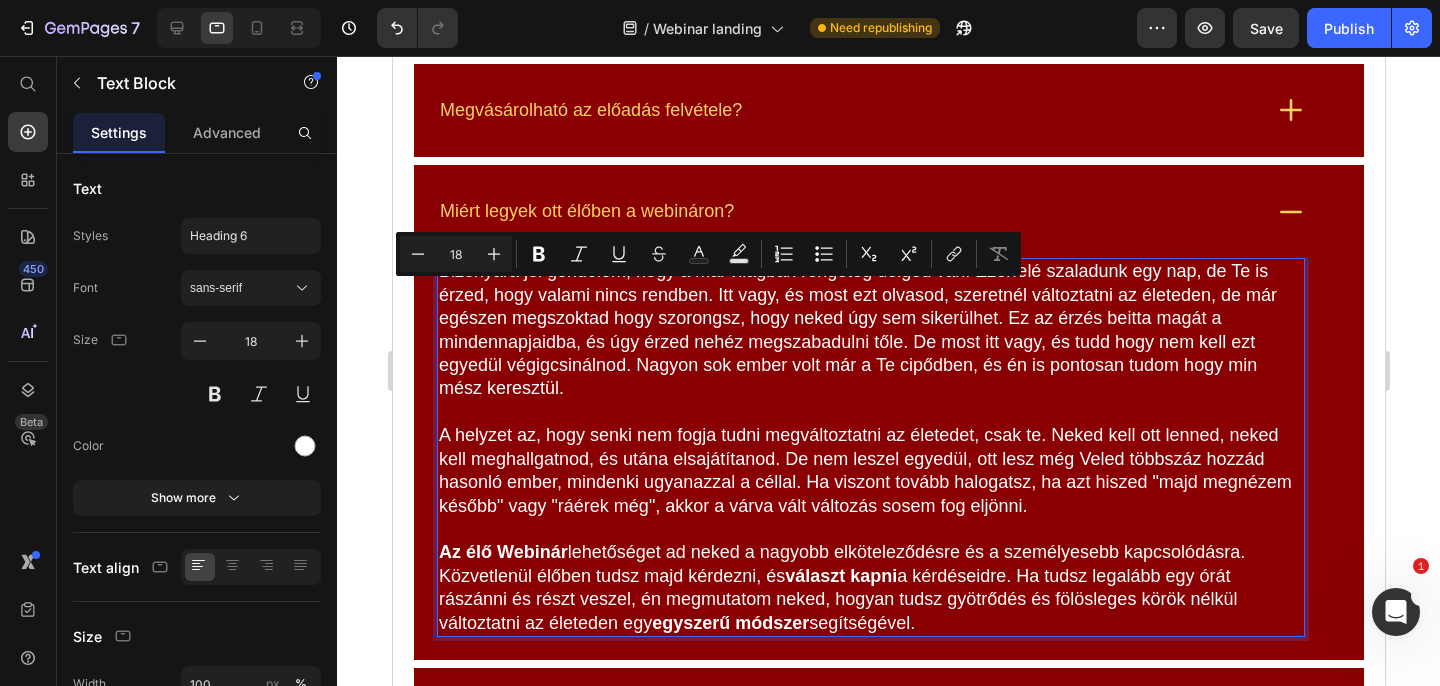 click on "Bizonyára jól gondolom, hogy a mai világban rengeteg dolgod van. Ezerfelé szaladunk egy nap, de Te is érzed, hogy valami nincs rendben. Itt vagy, és most ezt olvasod, szeretnél változtatni az életeden, de már egészen megszoktad hogy szorongsz, hogy neked úgy sem sikerülhet. Ez az érzés beitta magát a mindennapjaidba, és úgy érzed nehéz megszabadulni tőle. De most itt vagy, és tudd hogy nem kell ezt egyedül végigcsinálnod. Nagyon sok ember volt már a Te cipődben, és én is pontosan tudom hogy min mész keresztül." at bounding box center [870, 330] 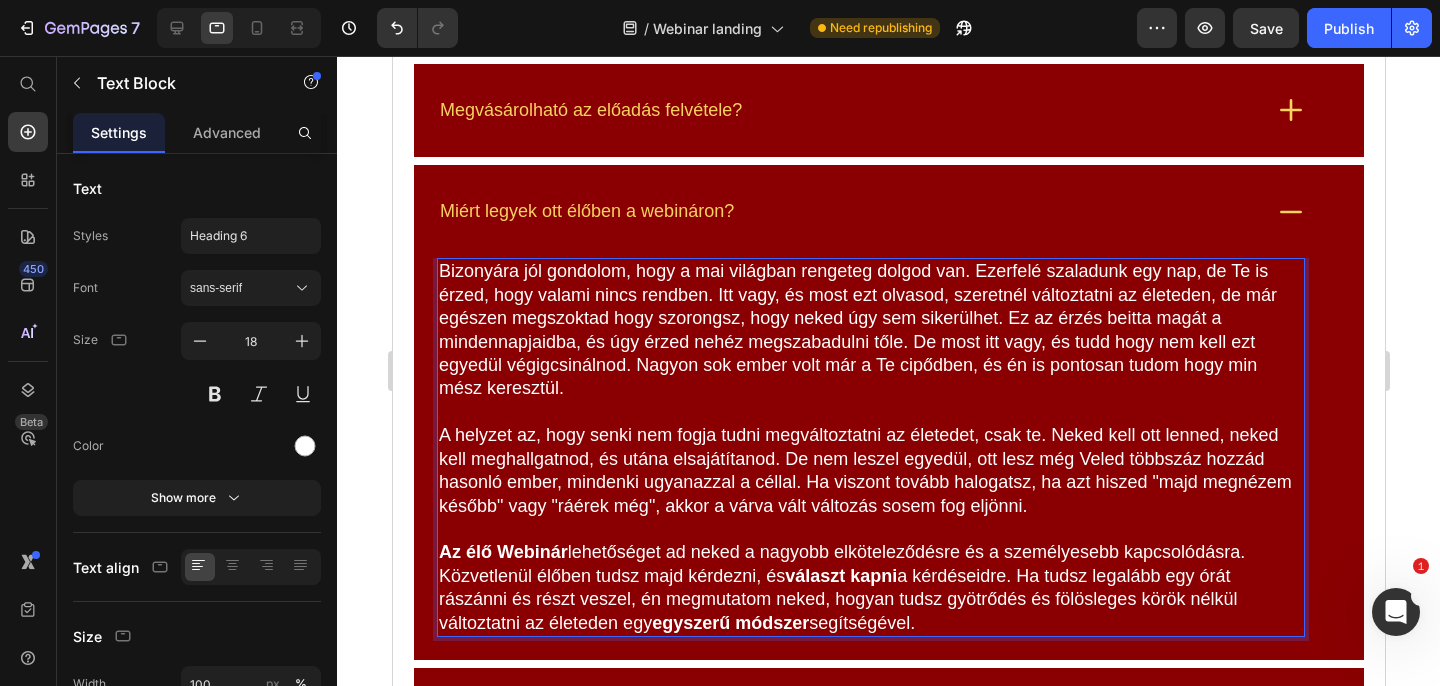 click on "Bizonyára jól gondolom, hogy a mai világban rengeteg dolgod van. Ezerfelé szaladunk egy nap, de Te is érzed, hogy valami nincs rendben. Itt vagy, és most ezt olvasod, szeretnél változtatni az életeden, de már egészen megszoktad hogy szorongsz, hogy neked úgy sem sikerülhet. Ez az érzés beitta magát a mindennapjaidba, és úgy érzed nehéz megszabadulni tőle. De most itt vagy, és tudd hogy nem kell ezt egyedül végigcsinálnod. Nagyon sok ember volt már a Te cipődben, és én is pontosan tudom hogy min mész keresztül." at bounding box center [870, 330] 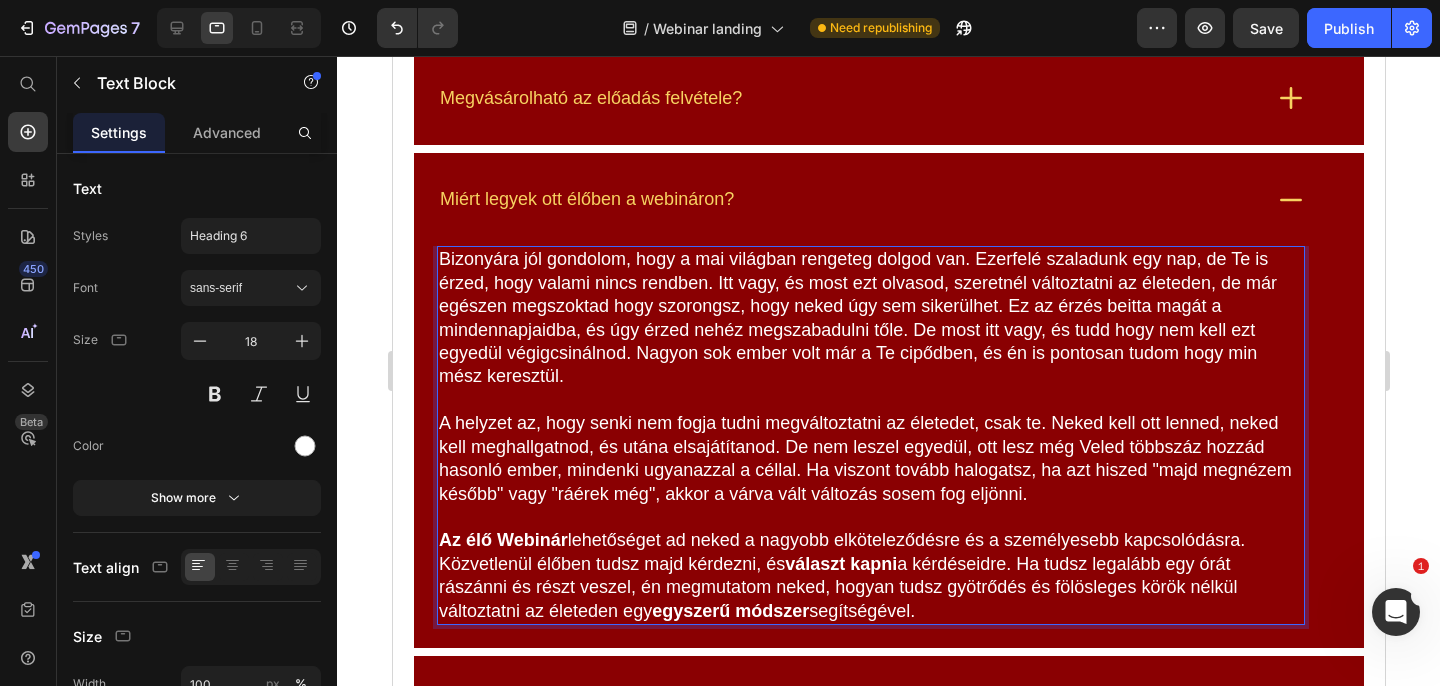 scroll, scrollTop: 7619, scrollLeft: 0, axis: vertical 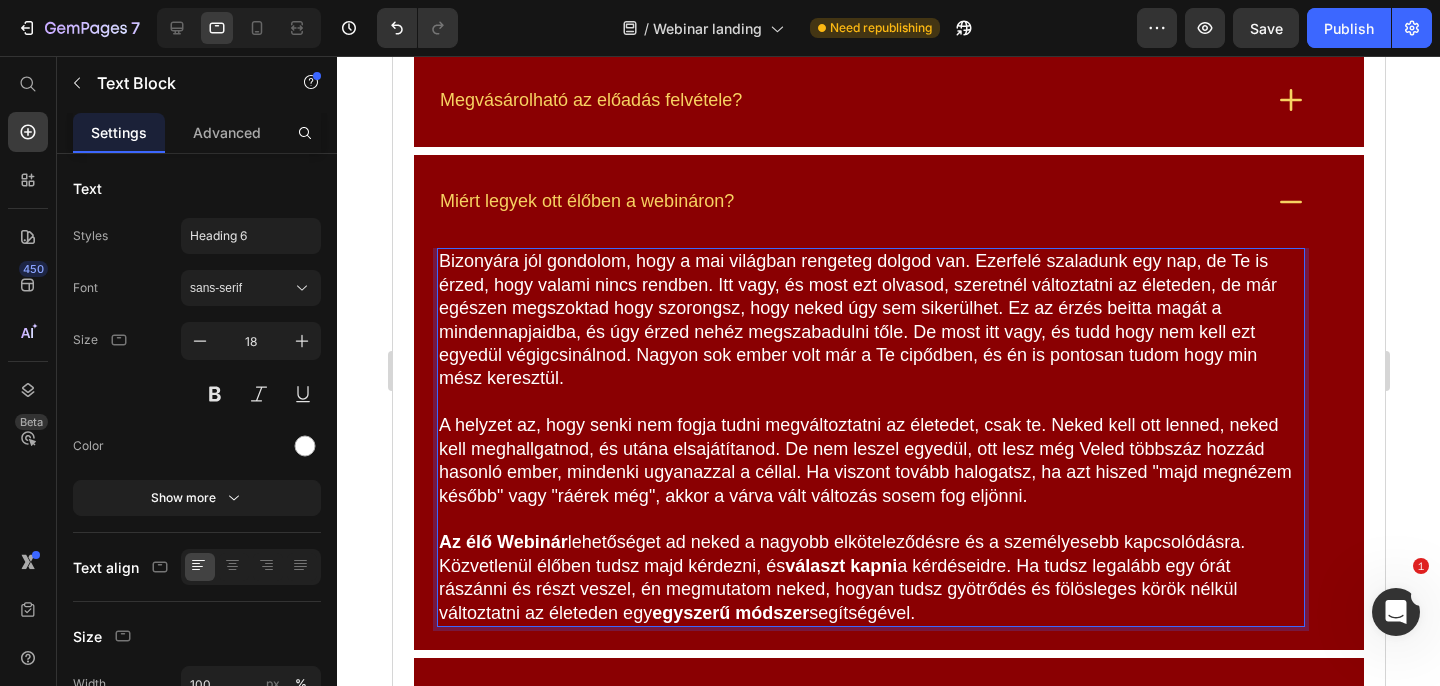 click on "Bizonyára jól gondolom, hogy a mai világban rengeteg dolgod van. Ezerfelé szaladunk egy nap, de Te is érzed, hogy valami nincs rendben. Itt vagy, és most ezt olvasod, szeretnél változtatni az életeden, de már egészen megszoktad hogy szorongsz, hogy neked úgy sem sikerülhet. Ez az érzés beitta magát a mindennapjaidba, és úgy érzed nehéz megszabadulni tőle. De most itt vagy, és tudd hogy nem kell ezt egyedül végigcsinálnod. Nagyon sok ember volt már a Te cipődben, és én is pontosan tudom hogy min mész keresztül." at bounding box center (870, 320) 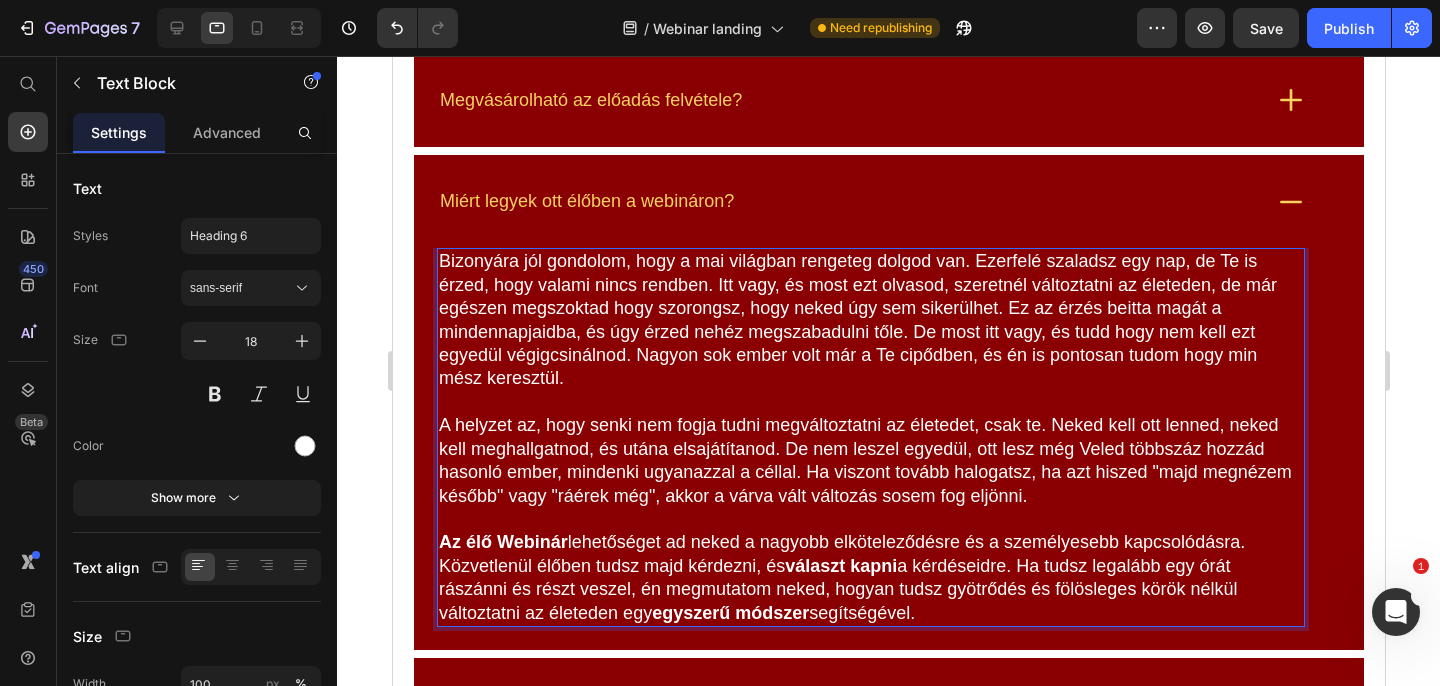 click on "A helyzet az, hogy senki nem fogja tudni megváltoztatni az életedet, csak te. Neked kell ott lenned, neked kell meghallgatnod, és utána elsajátítanod. De nem leszel egyedül, ott lesz még Veled többszáz hozzád hasonló ember, mindenki ugyanazzal a céllal. Ha viszont tovább halogatsz, ha azt hiszed "majd megnézem később" vagy "ráérek még", akkor a várva vált változás sosem fog eljönni." at bounding box center (870, 461) 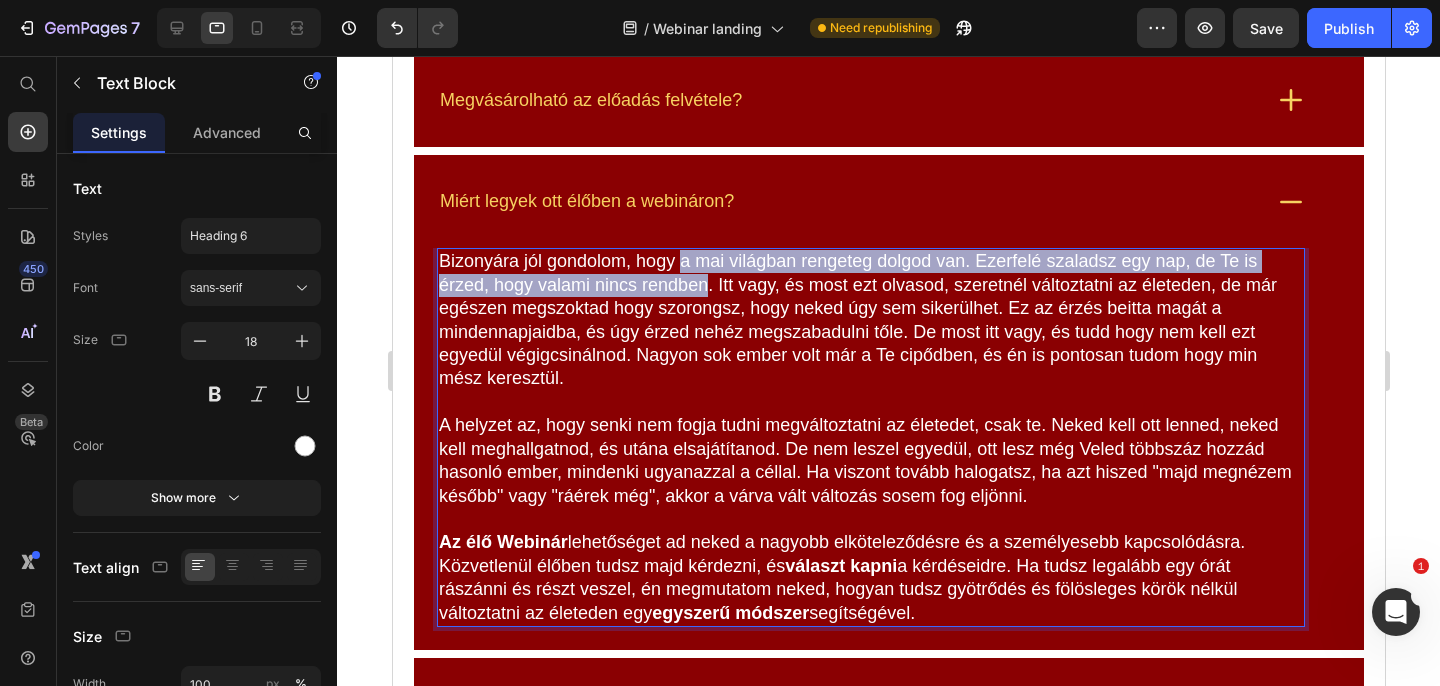 drag, startPoint x: 679, startPoint y: 264, endPoint x: 701, endPoint y: 288, distance: 32.55764 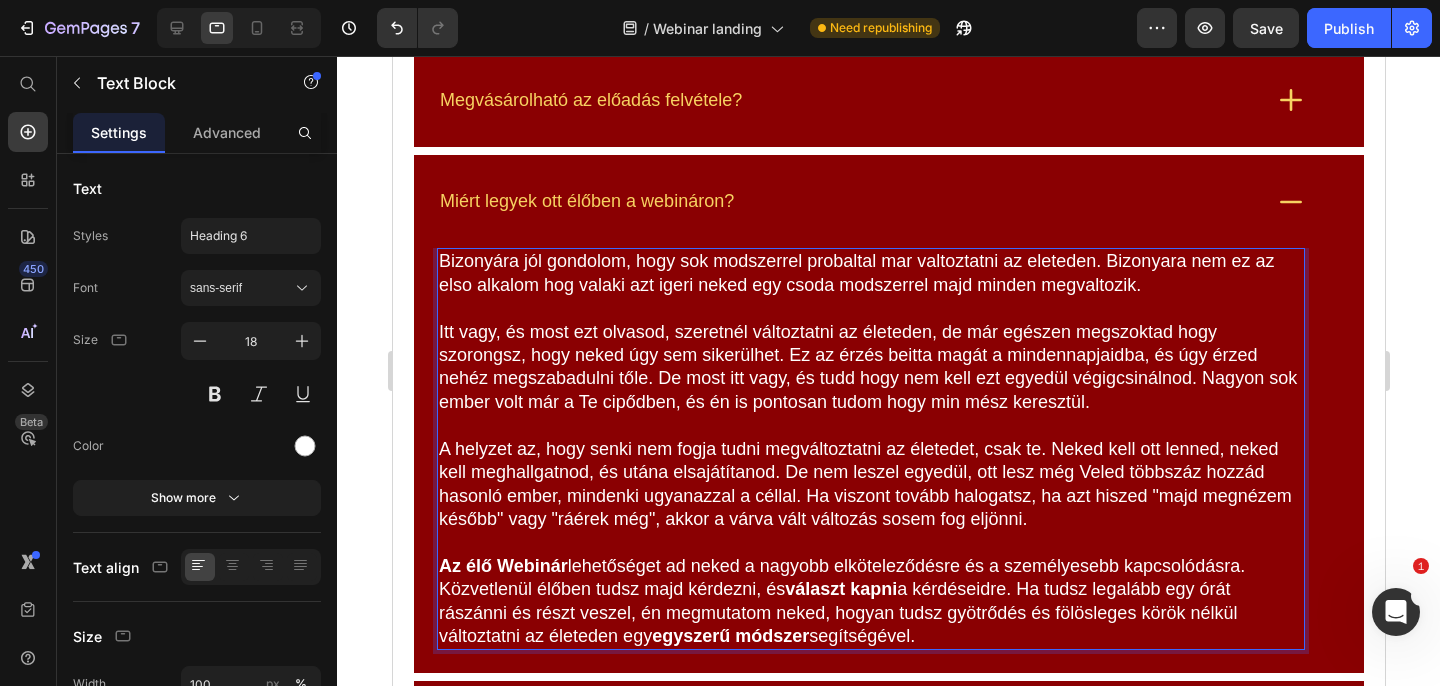 click on "Bizonyára jól gondolom, hogy sok modszerrel probaltal mar valtoztatni az eleteden. Bizonyara nem ez az elso alkalom hog valaki azt igeri neked egy csoda modszerrel majd minden megvaltozik." at bounding box center [870, 273] 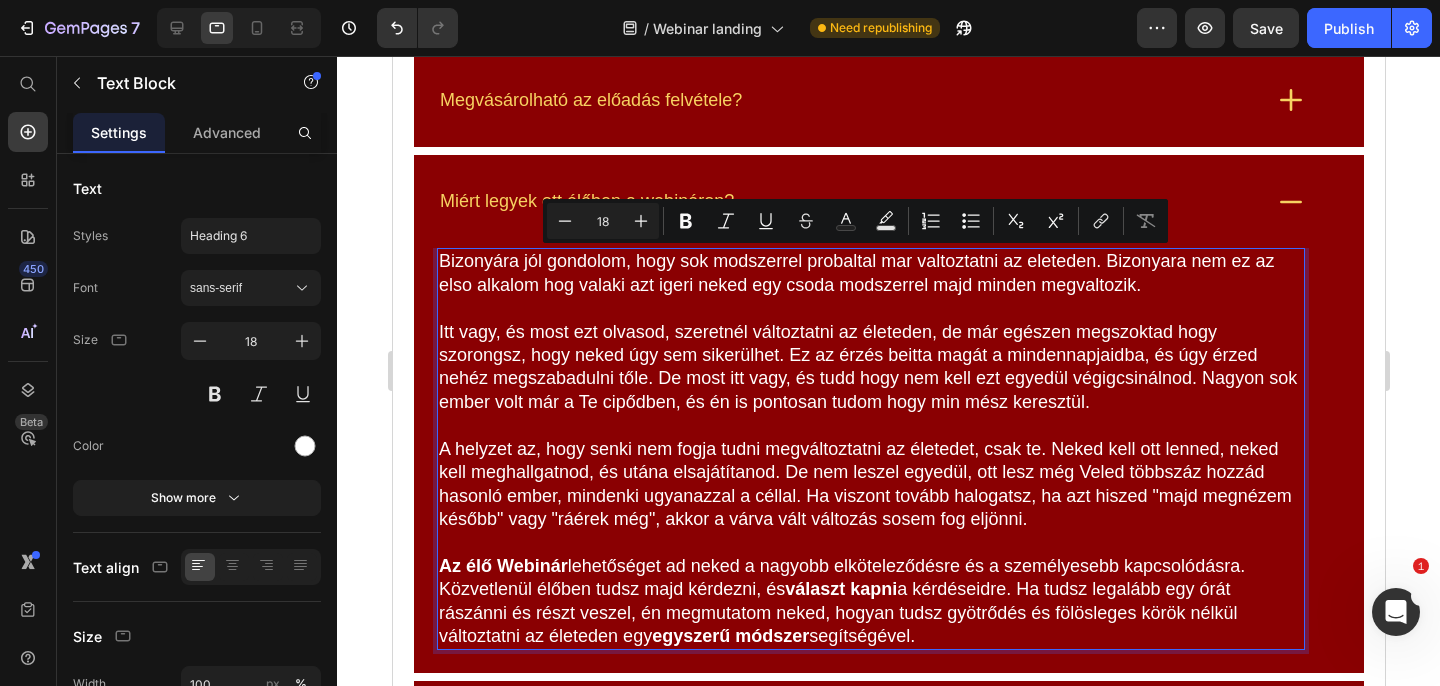 drag, startPoint x: 1150, startPoint y: 279, endPoint x: 1107, endPoint y: 264, distance: 45.54119 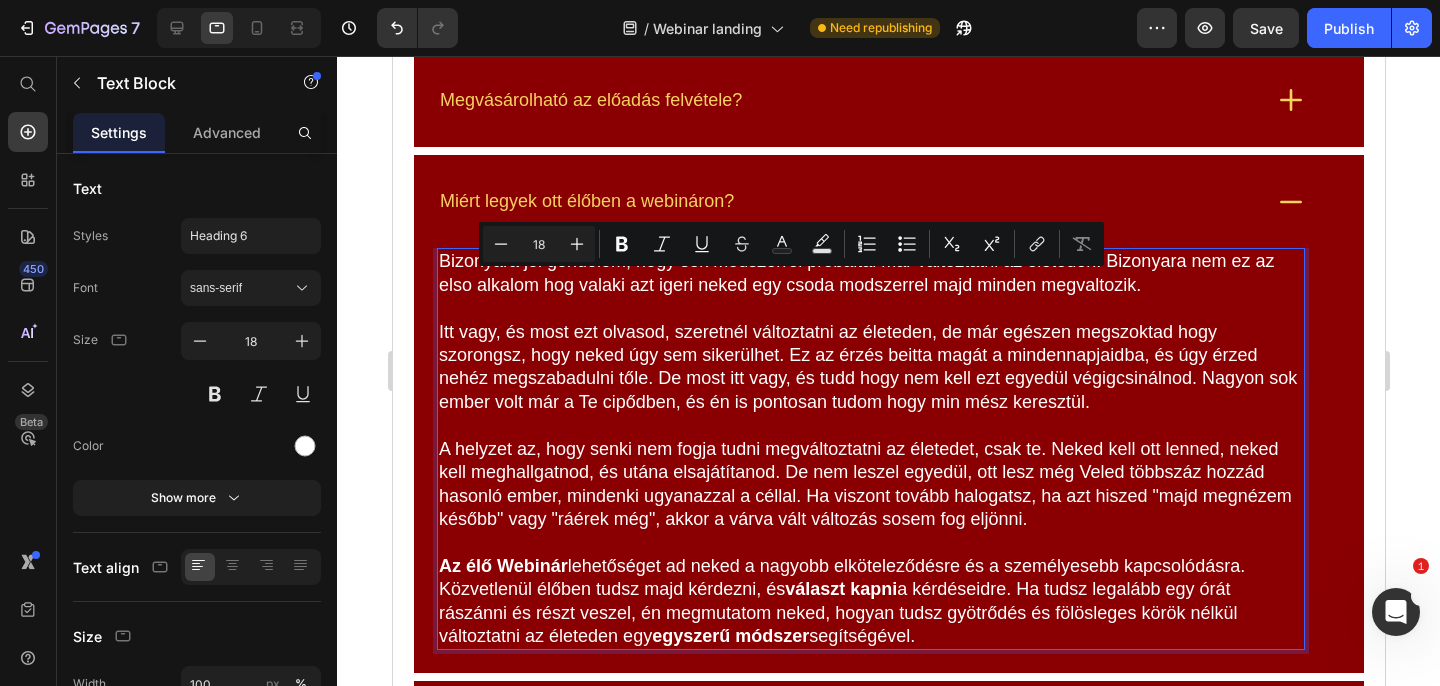 drag, startPoint x: 1176, startPoint y: 284, endPoint x: 438, endPoint y: 284, distance: 738 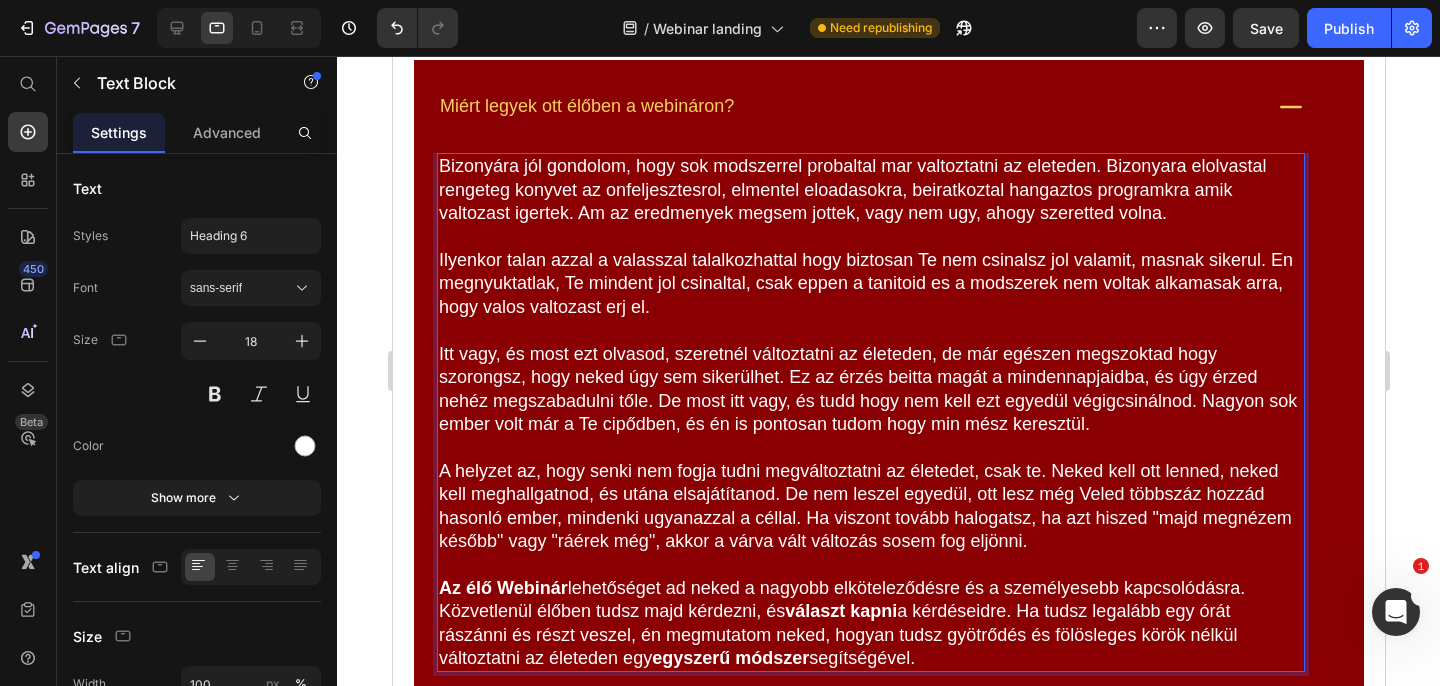 scroll, scrollTop: 7717, scrollLeft: 0, axis: vertical 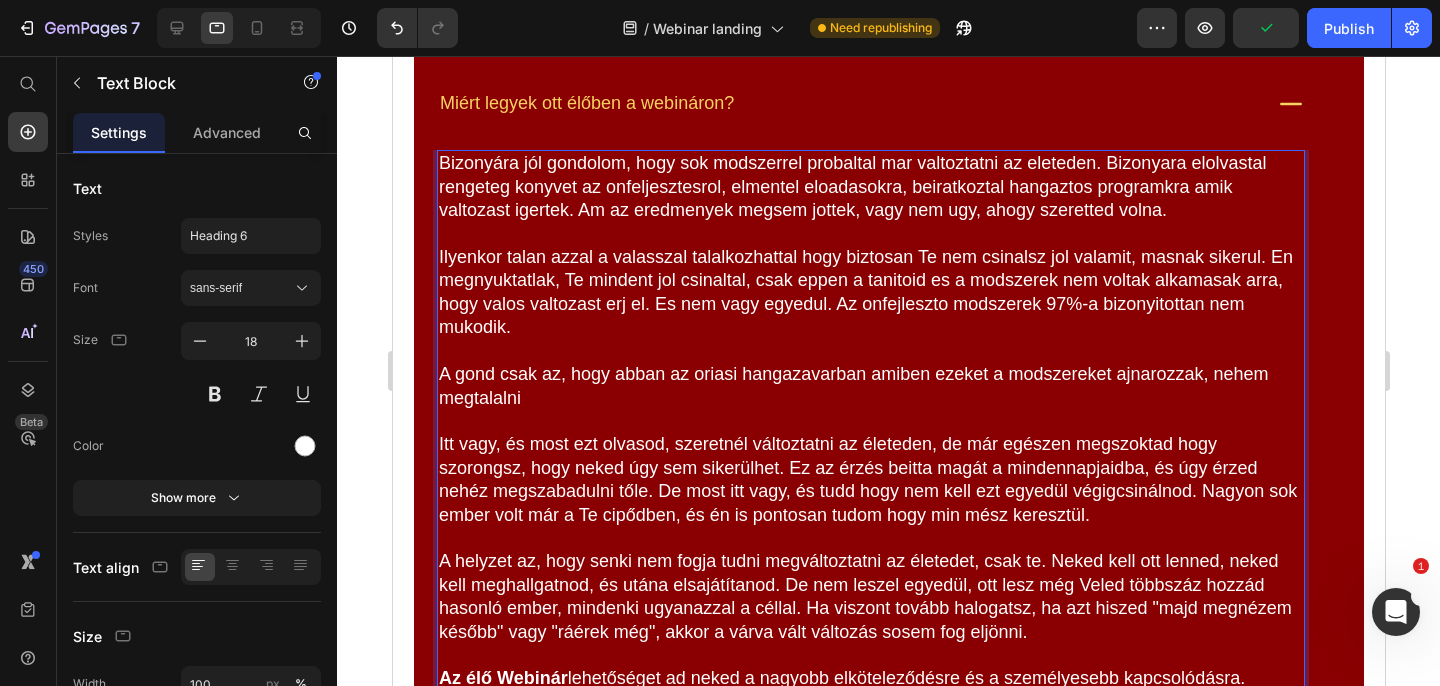 click on "A gond csak az, hogy abban az oriasi hangazavarban amiben ezeket a modszereket ajnarozzak, nehem megtalalni" at bounding box center (870, 386) 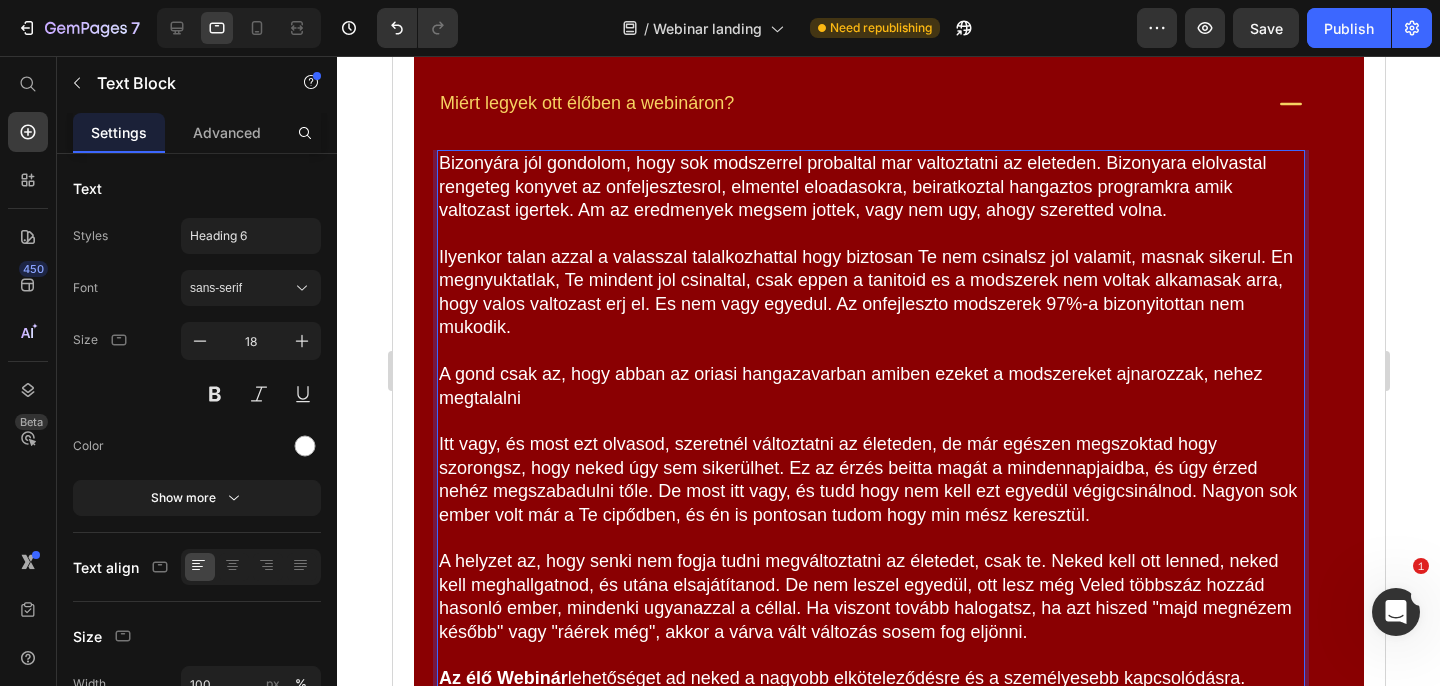 click on "A gond csak az, hogy abban az oriasi hangazavarban amiben ezeket a modszereket ajnarozzak, nehez megtalalni" at bounding box center [870, 386] 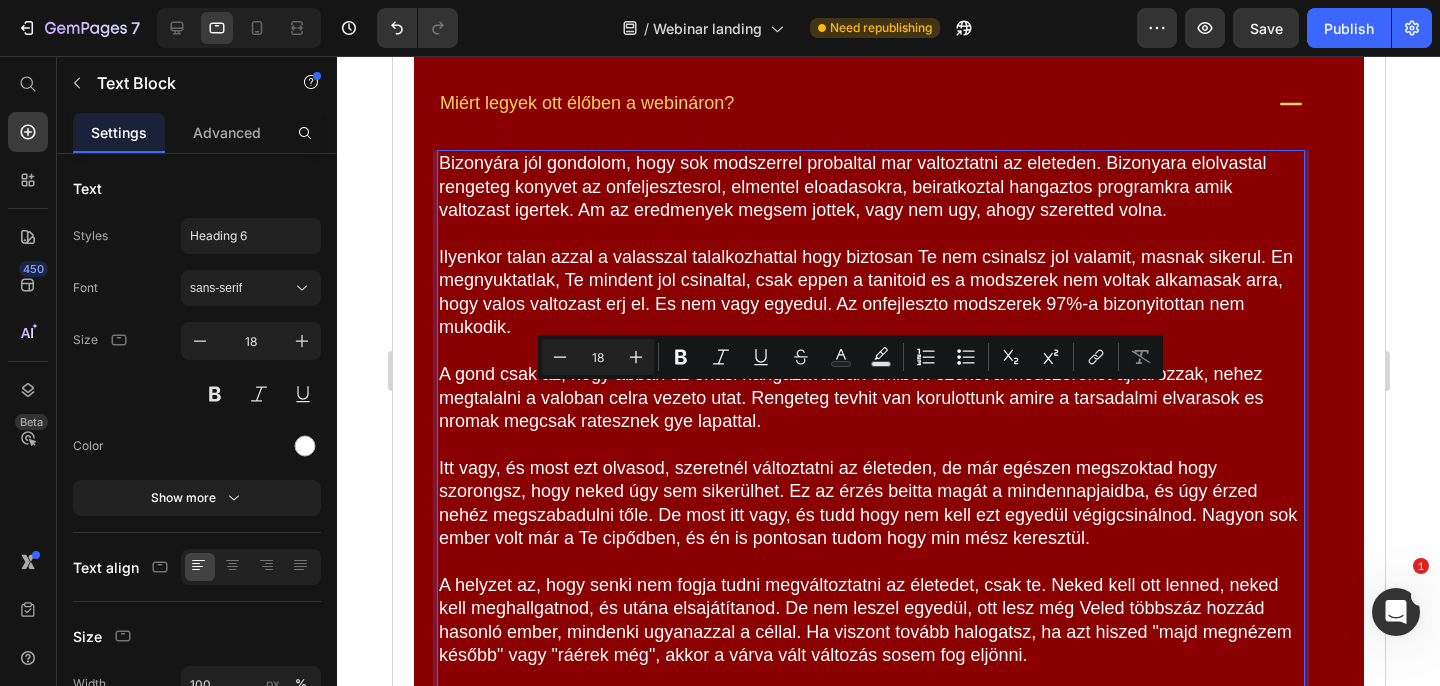 drag, startPoint x: 790, startPoint y: 415, endPoint x: 1008, endPoint y: 403, distance: 218.33003 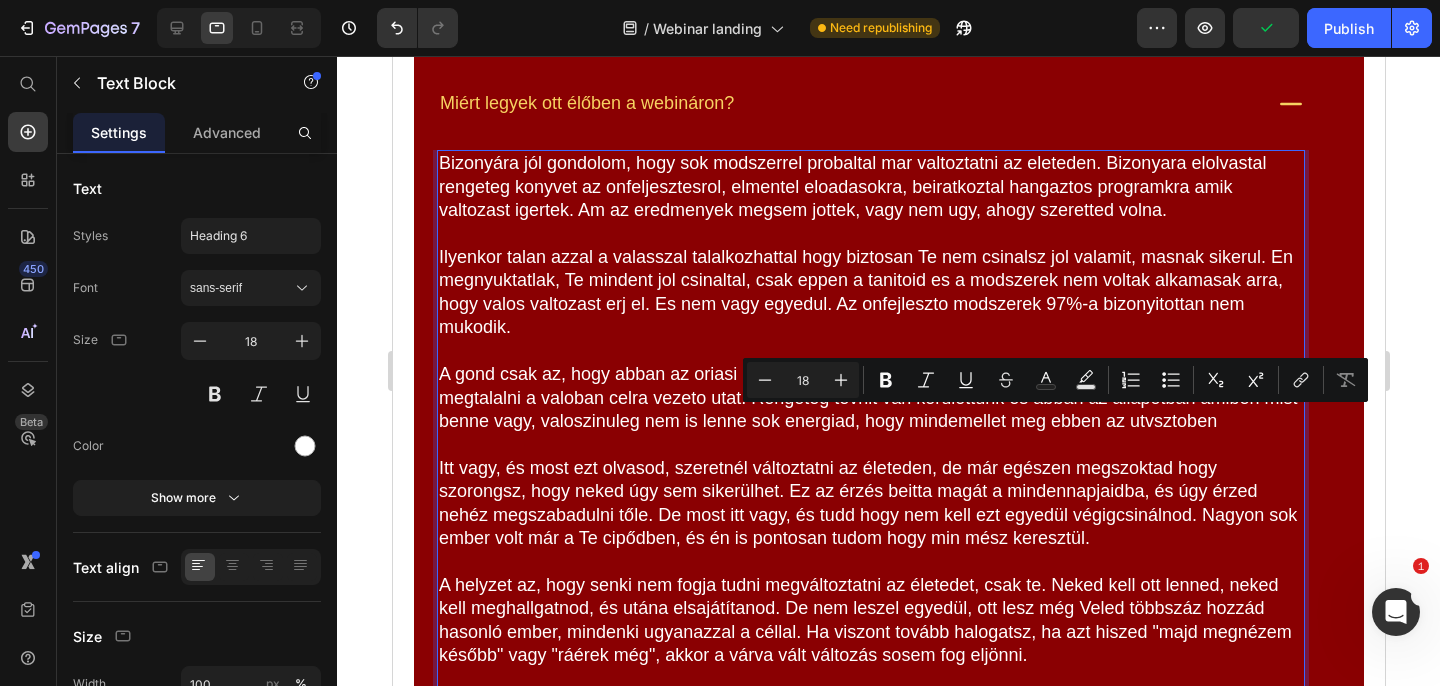 drag, startPoint x: 1223, startPoint y: 417, endPoint x: 1055, endPoint y: 423, distance: 168.1071 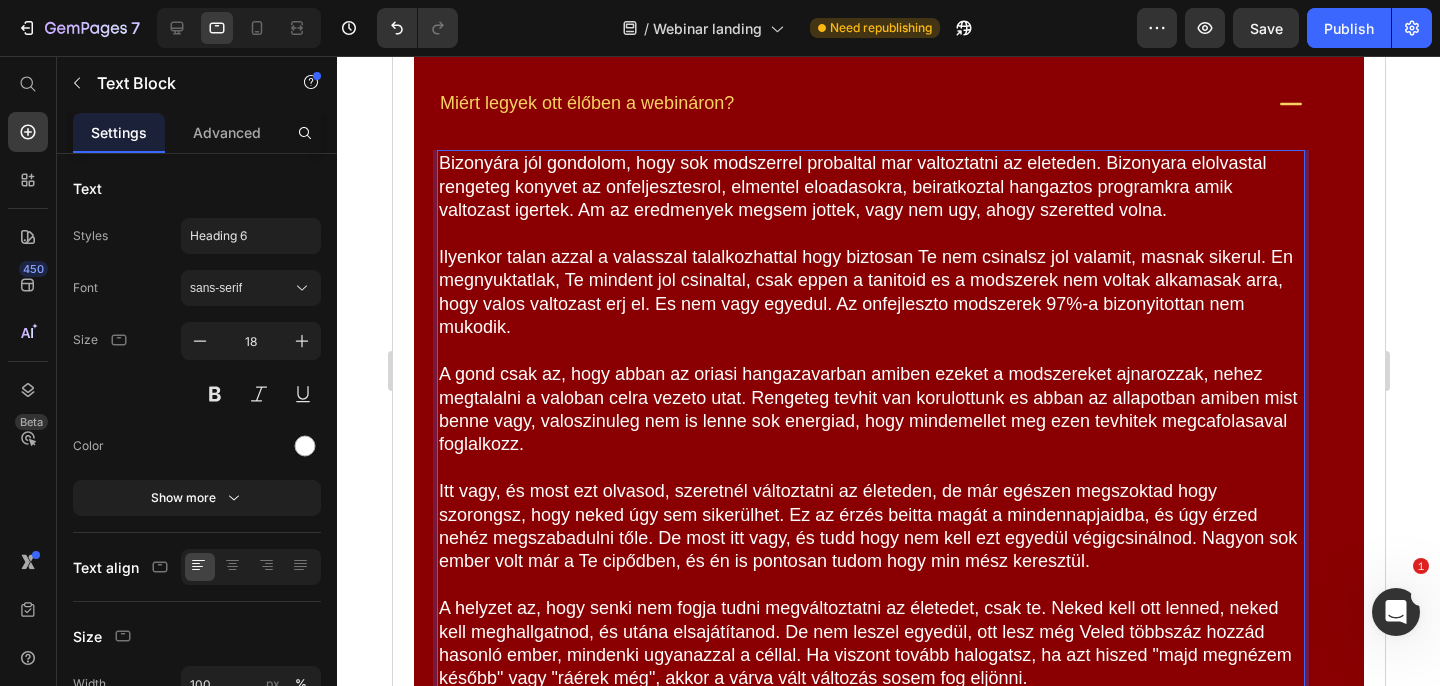 click on "Itt vagy, és most ezt olvasod, szeretnél változtatni az életeden, de már egészen megszoktad hogy szorongsz, hogy neked úgy sem sikerülhet. Ez az érzés beitta magát a mindennapjaidba, és úgy érzed nehéz megszabadulni tőle. De most itt vagy, és tudd hogy nem kell ezt egyedül végigcsinálnod. Nagyon sok ember volt már a Te cipődben, és én is pontosan tudom hogy min mész keresztül." at bounding box center (870, 527) 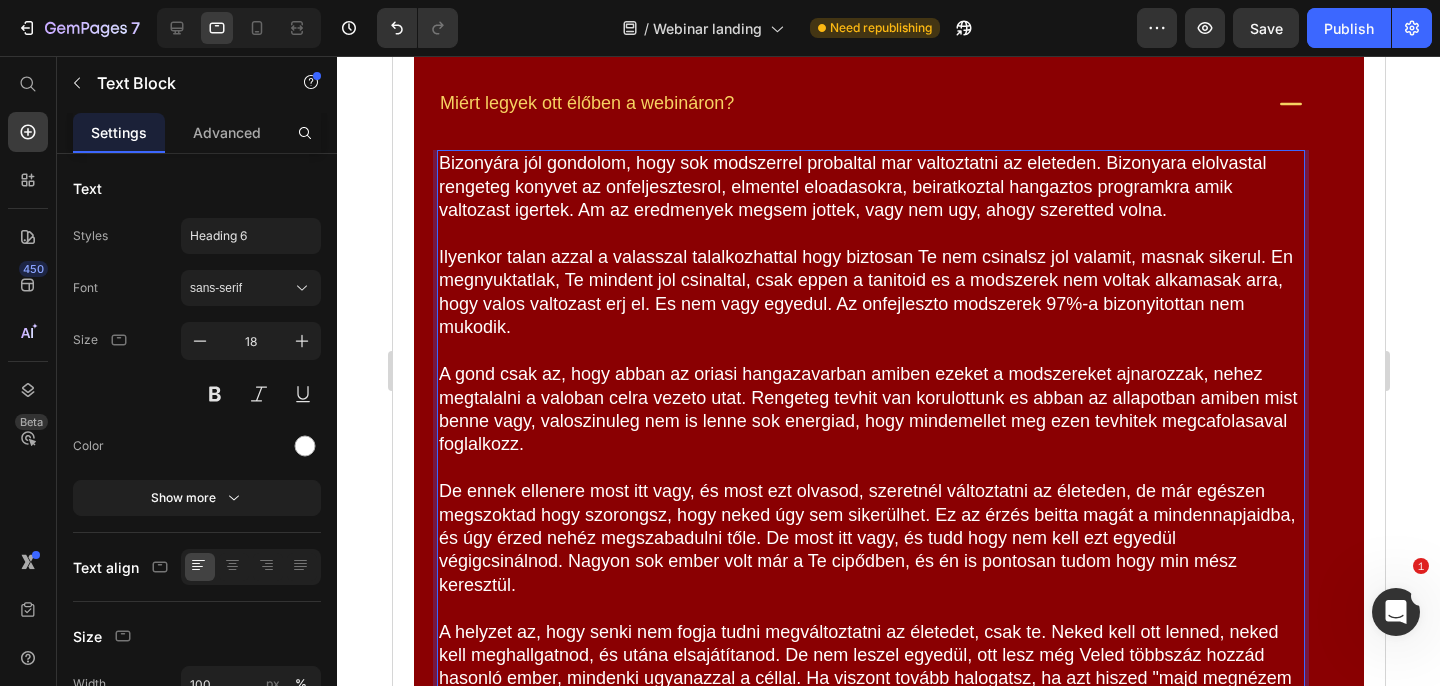 click on "De ennek ellenere most itt vagy, és most ezt olvasod, szeretnél változtatni az életeden, de már egészen megszoktad hogy szorongsz, hogy neked úgy sem sikerülhet. Ez az érzés beitta magát a mindennapjaidba, és úgy érzed nehéz megszabadulni tőle. De most itt vagy, és tudd hogy nem kell ezt egyedül végigcsinálnod. Nagyon sok ember volt már a Te cipődben, és én is pontosan tudom hogy min mész keresztül." at bounding box center (870, 538) 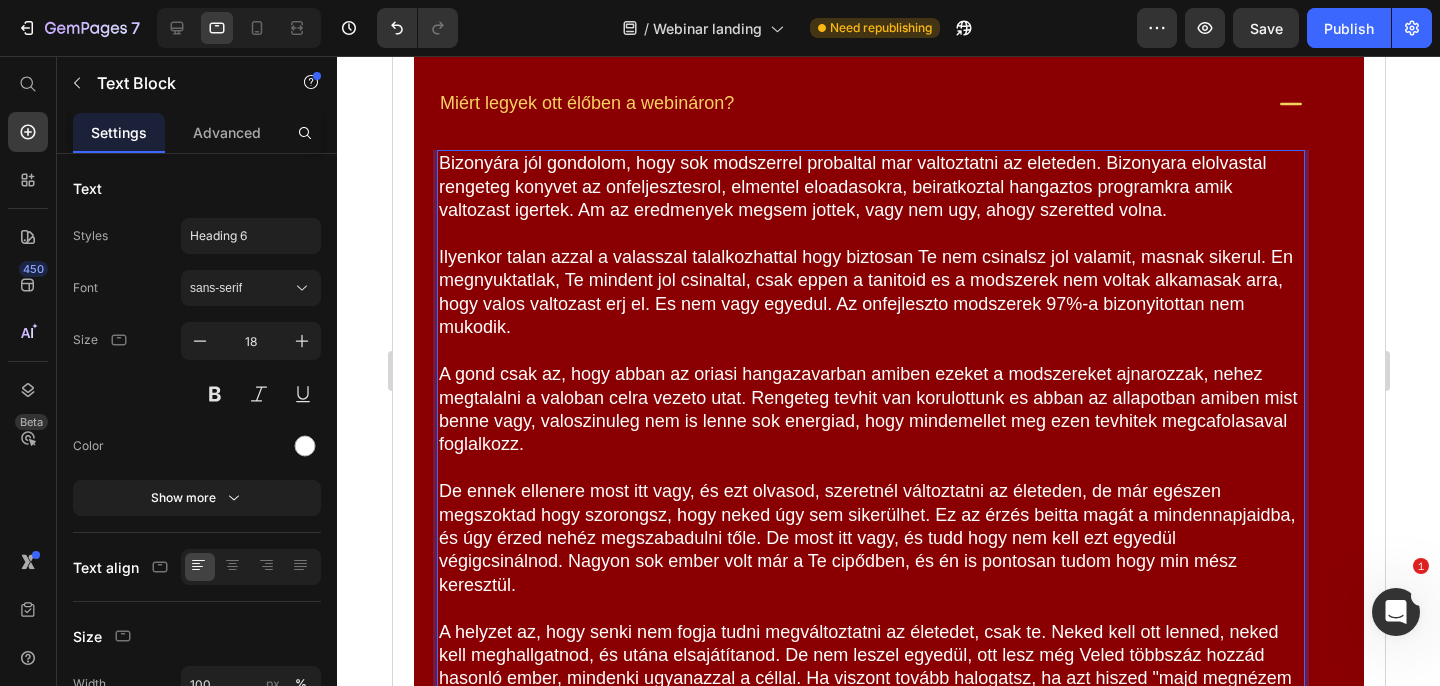 click on "De ennek ellenere most itt vagy, és ezt olvasod, szeretnél változtatni az életeden, de már egészen megszoktad hogy szorongsz, hogy neked úgy sem sikerülhet. Ez az érzés beitta magát a mindennapjaidba, és úgy érzed nehéz megszabadulni tőle. De most itt vagy, és tudd hogy nem kell ezt egyedül végigcsinálnod. Nagyon sok ember volt már a Te cipődben, és én is pontosan tudom hogy min mész keresztül." at bounding box center (870, 538) 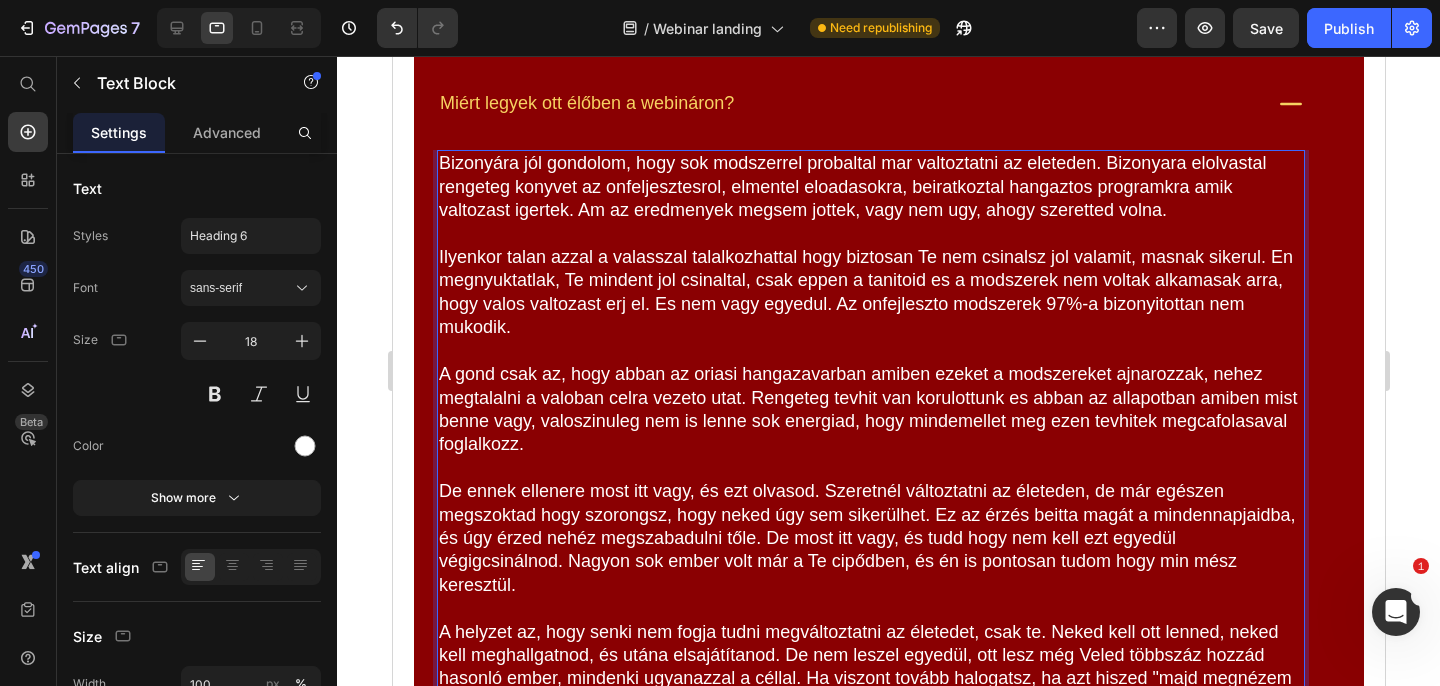 click on "De ennek ellenere most itt vagy, és ezt olvasod. Szeretnél változtatni az életeden, de már egészen megszoktad hogy szorongsz, hogy neked úgy sem sikerülhet. Ez az érzés beitta magát a mindennapjaidba, és úgy érzed nehéz megszabadulni tőle. De most itt vagy, és tudd hogy nem kell ezt egyedül végigcsinálnod. Nagyon sok ember volt már a Te cipődben, és én is pontosan tudom hogy min mész keresztül." at bounding box center (870, 538) 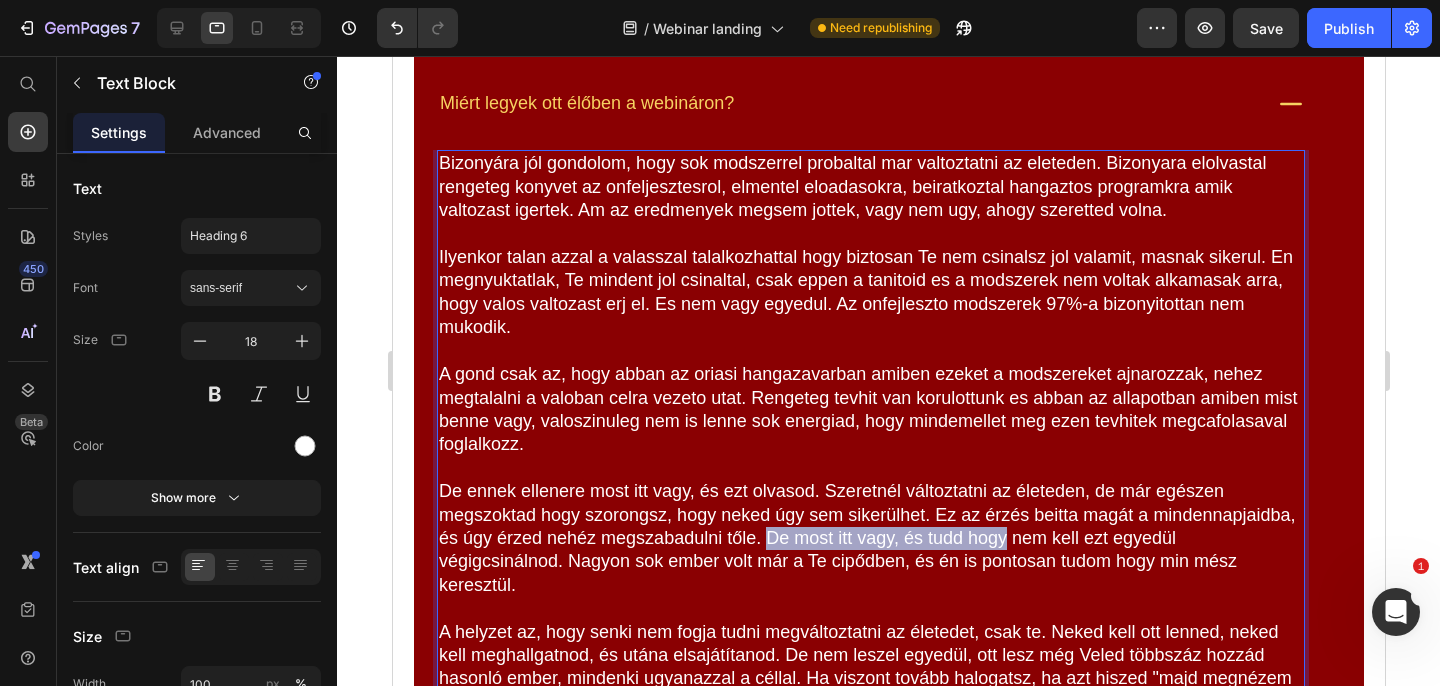 drag, startPoint x: 1007, startPoint y: 540, endPoint x: 764, endPoint y: 544, distance: 243.03291 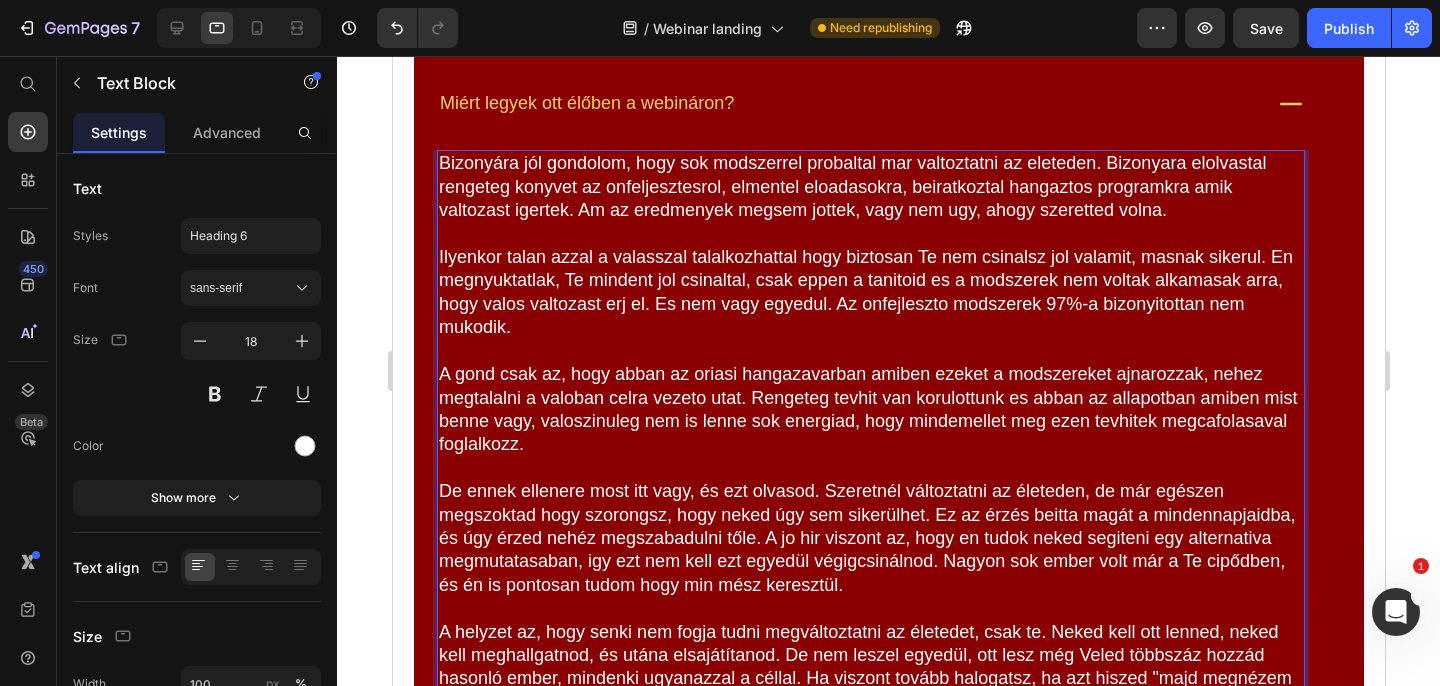click on "De ennek ellenere most itt vagy, és ezt olvasod. Szeretnél változtatni az életeden, de már egészen megszoktad hogy szorongsz, hogy neked úgy sem sikerülhet. Ez az érzés beitta magát a mindennapjaidba, és úgy érzed nehéz megszabadulni tőle. A jo hir viszont az, hogy en tudok neked segiteni egy alternativa megmutatasaban, igy ezt nem kell ezt egyedül végigcsinálnod. Nagyon sok ember volt már a Te cipődben, és én is pontosan tudom hogy min mész keresztül." at bounding box center (870, 538) 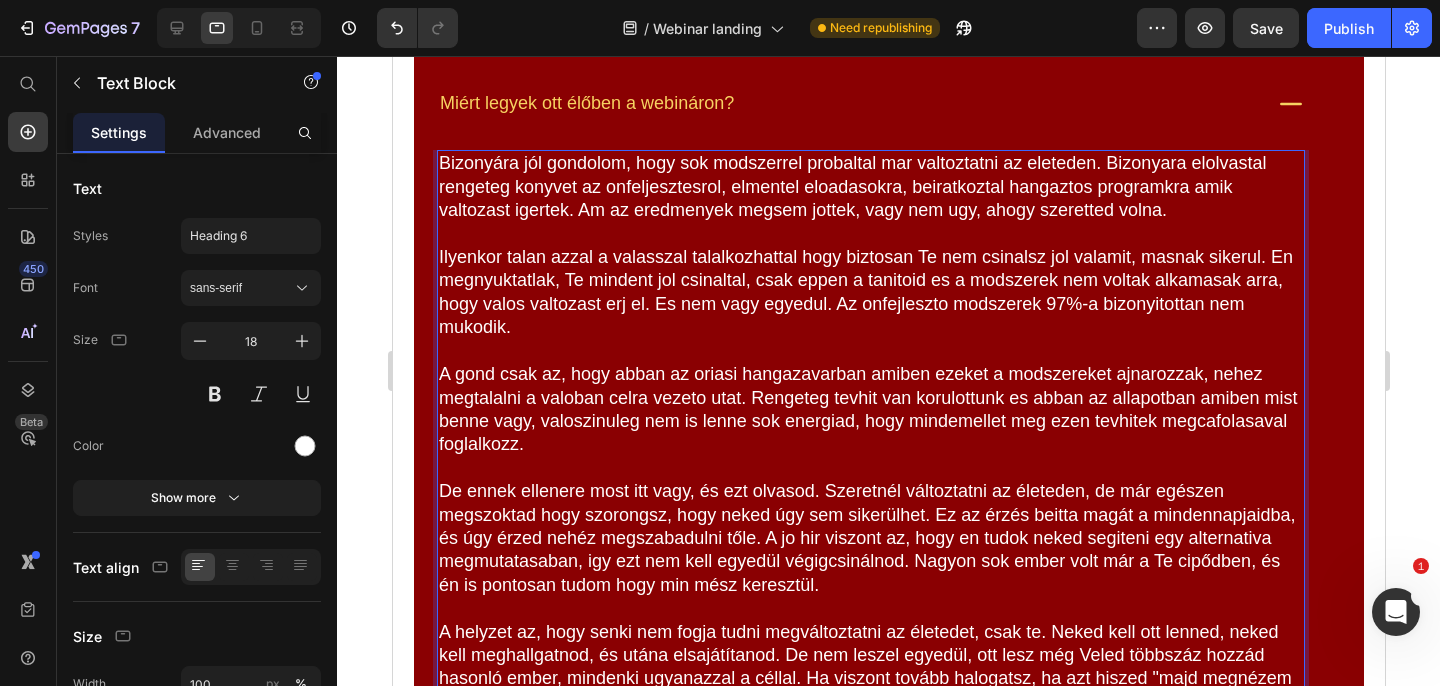 click on "De ennek ellenere most itt vagy, és ezt olvasod. Szeretnél változtatni az életeden, de már egészen megszoktad hogy szorongsz, hogy neked úgy sem sikerülhet. Ez az érzés beitta magát a mindennapjaidba, és úgy érzed nehéz megszabadulni tőle. A jo hir viszont az, hogy en tudok neked segiteni egy alternativa megmutatasaban, igy ezt nem kell egyedül végigcsinálnod. Nagyon sok ember volt már a Te cipődben, és én is pontosan tudom hogy min mész keresztül." at bounding box center [870, 538] 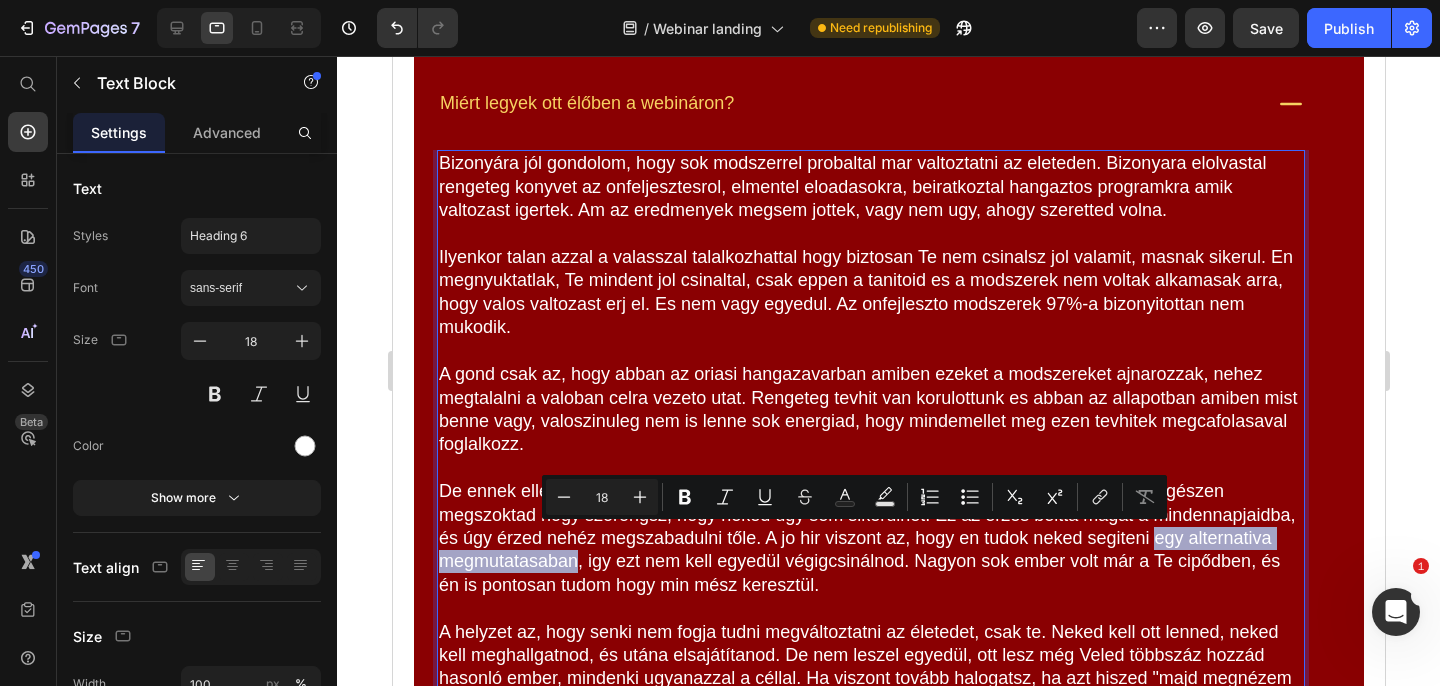 drag, startPoint x: 1153, startPoint y: 540, endPoint x: 576, endPoint y: 568, distance: 577.67896 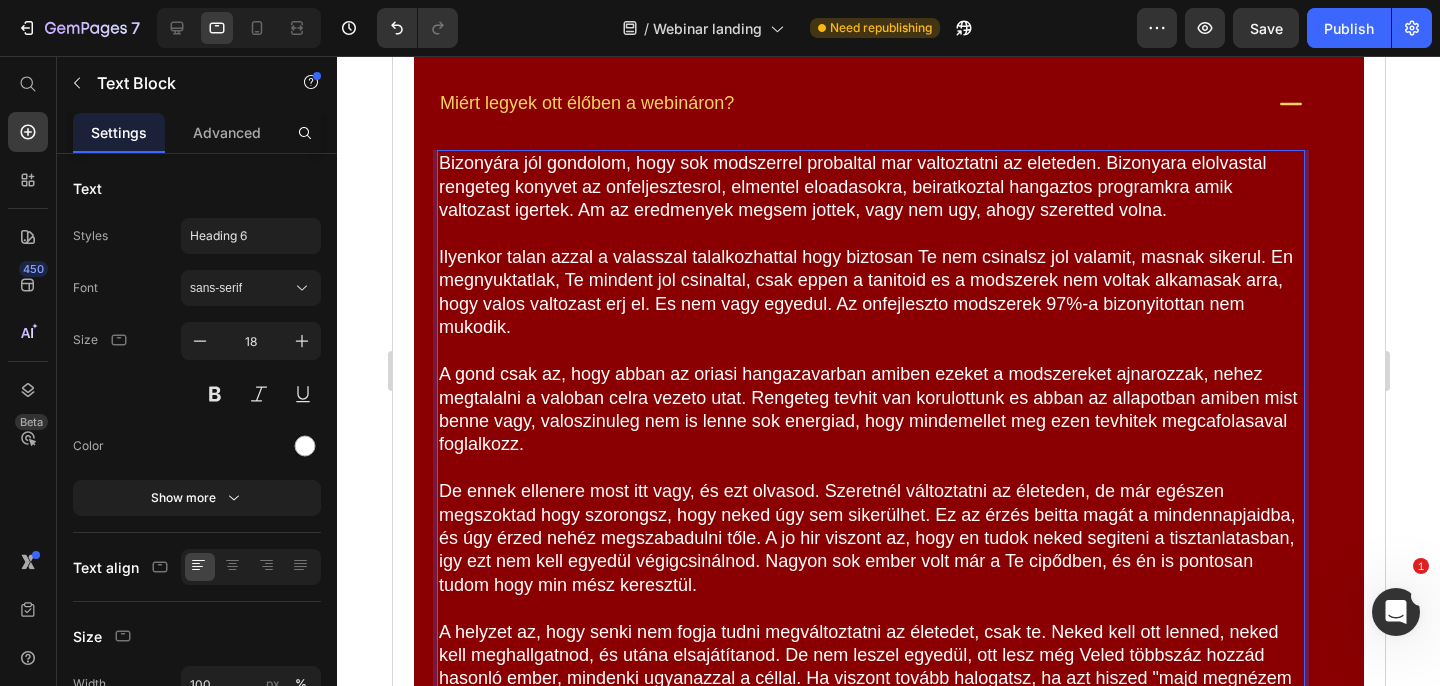 click on "De ennek ellenere most itt vagy, és ezt olvasod. Szeretnél változtatni az életeden, de már egészen megszoktad hogy szorongsz, hogy neked úgy sem sikerülhet. Ez az érzés beitta magát a mindennapjaidba, és úgy érzed nehéz megszabadulni tőle. A jo hir viszont az, hogy en tudok neked segiteni a tisztanlatasban, igy ezt nem kell egyedül végigcsinálnod. Nagyon sok ember volt már a Te cipődben, és én is pontosan tudom hogy min mész keresztül." at bounding box center [870, 538] 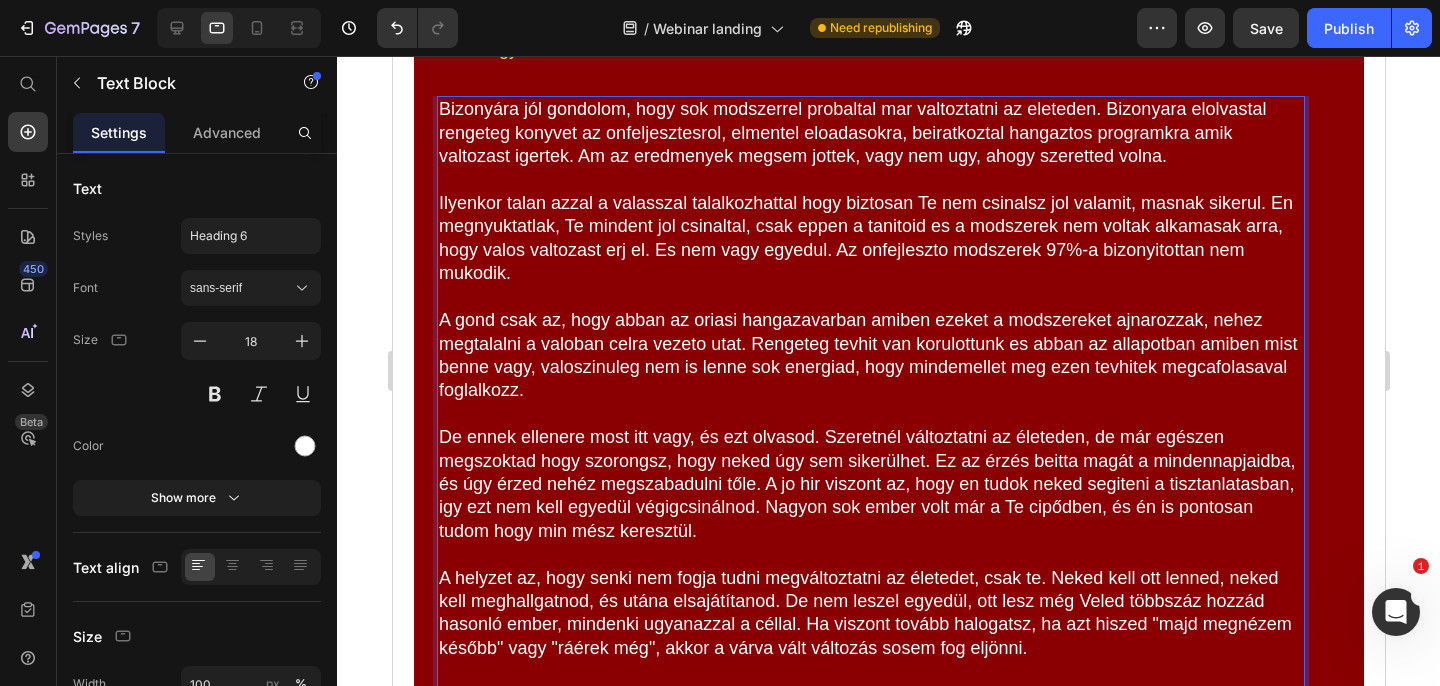 scroll, scrollTop: 7772, scrollLeft: 0, axis: vertical 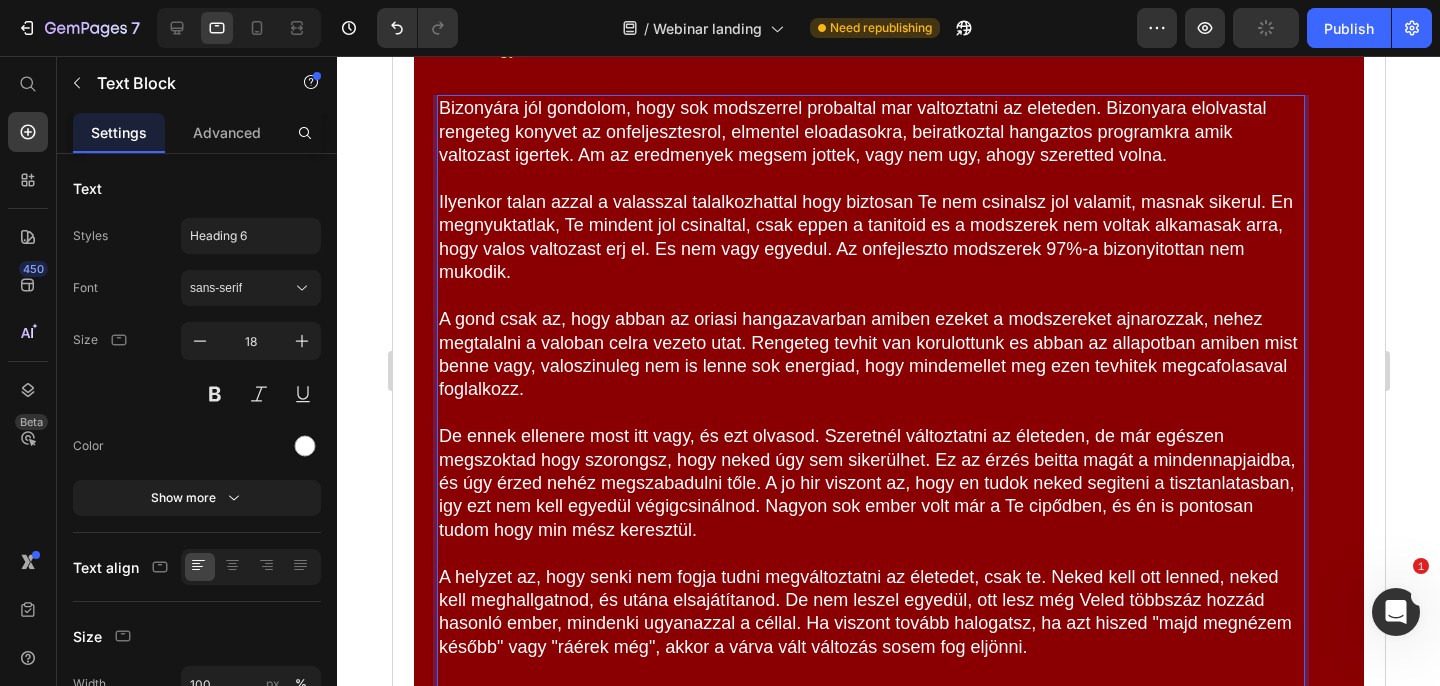 click on "De ennek ellenere most itt vagy, és ezt olvasod. Szeretnél változtatni az életeden, de már egészen megszoktad hogy szorongsz, hogy neked úgy sem sikerülhet. Ez az érzés beitta magát a mindennapjaidba, és úgy érzed nehéz megszabadulni tőle. A jo hir viszont az, hogy en tudok neked segiteni a tisztanlatasban, igy ezt nem kell egyedül végigcsinálnod. Nagyon sok ember volt már a Te cipődben, és én is pontosan tudom hogy min mész keresztül." at bounding box center (870, 483) 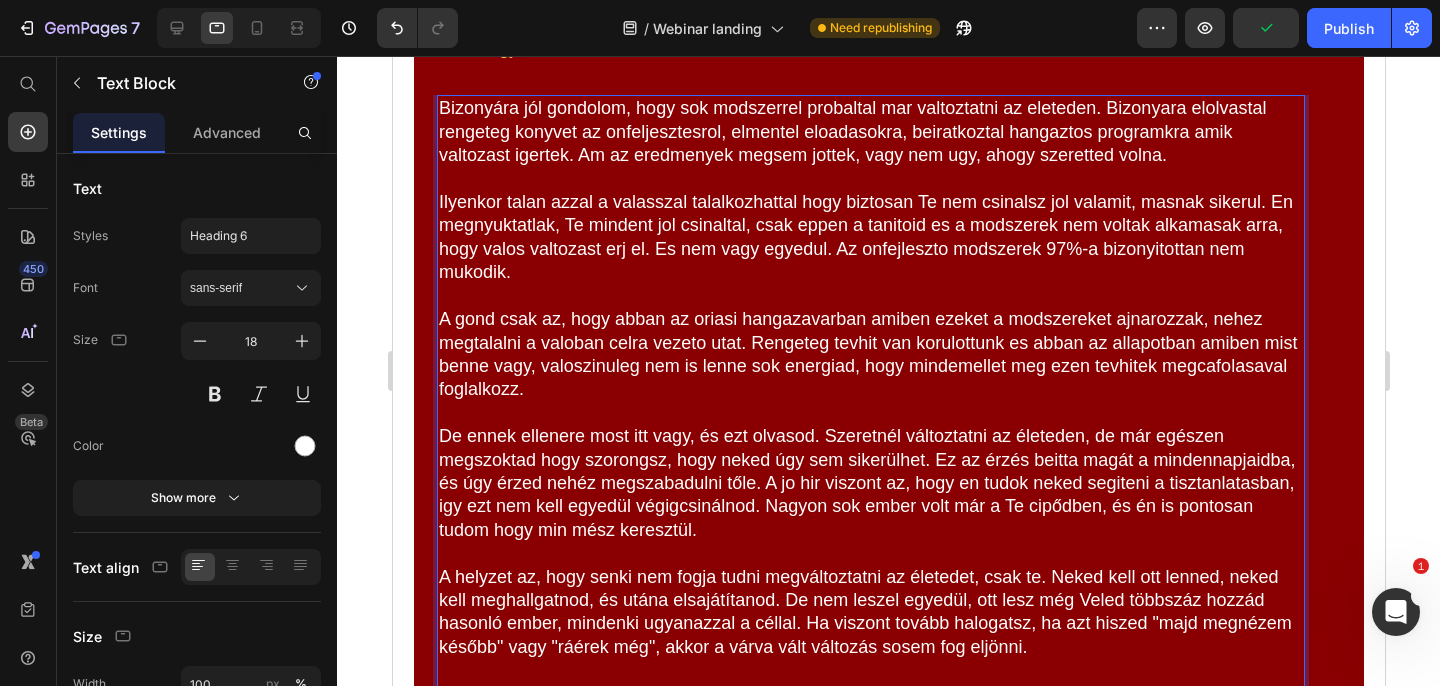 click on "De ennek ellenere most itt vagy, és ezt olvasod. Szeretnél változtatni az életeden, de már egészen megszoktad hogy szorongsz, hogy neked úgy sem sikerülhet. Ez az érzés beitta magát a mindennapjaidba, és úgy érzed nehéz megszabadulni tőle. A jo hir viszont az, hogy en tudok neked segiteni a tisztanlatasban, igy ezt nem kell egyedül végigcsinálnod. Nagyon sok ember volt már a Te cipődben, és én is pontosan tudom hogy min mész keresztül." at bounding box center (870, 483) 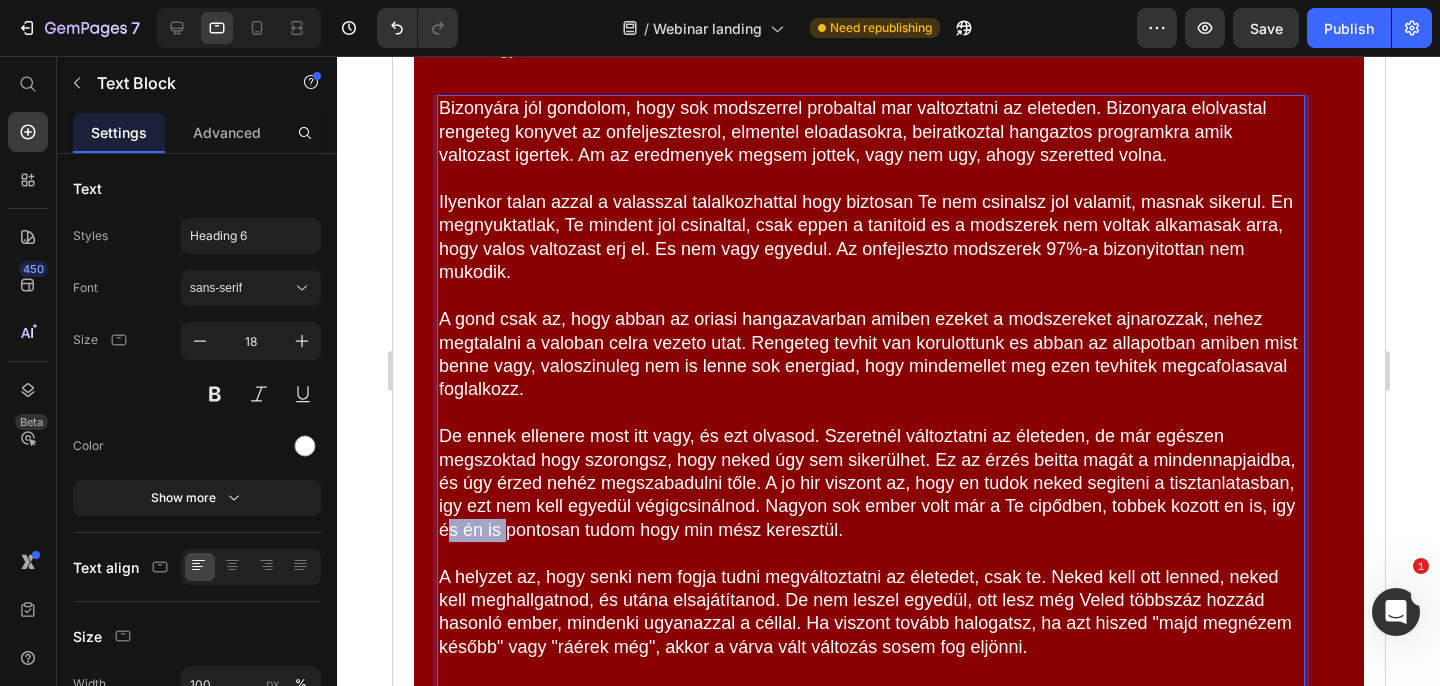 drag, startPoint x: 503, startPoint y: 533, endPoint x: 443, endPoint y: 533, distance: 60 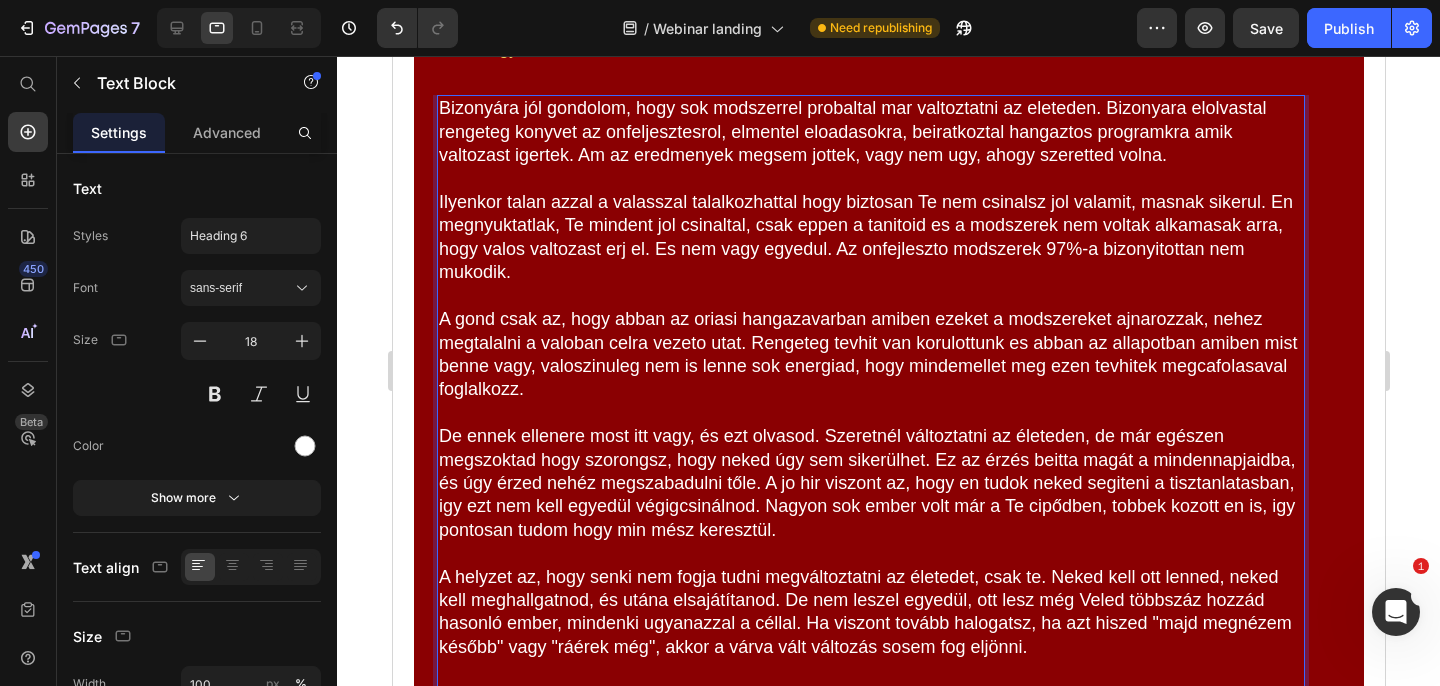 click on "De ennek ellenere most itt vagy, és ezt olvasod. Szeretnél változtatni az életeden, de már egészen megszoktad hogy szorongsz, hogy neked úgy sem sikerülhet. Ez az érzés beitta magát a mindennapjaidba, és úgy érzed nehéz megszabadulni tőle. A jo hir viszont az, hogy en tudok neked segiteni a tisztanlatasban, igy ezt nem kell egyedül végigcsinálnod. Nagyon sok ember volt már a Te cipődben, tobbek kozott en is, igy pontosan tudom hogy min mész keresztül." at bounding box center [870, 483] 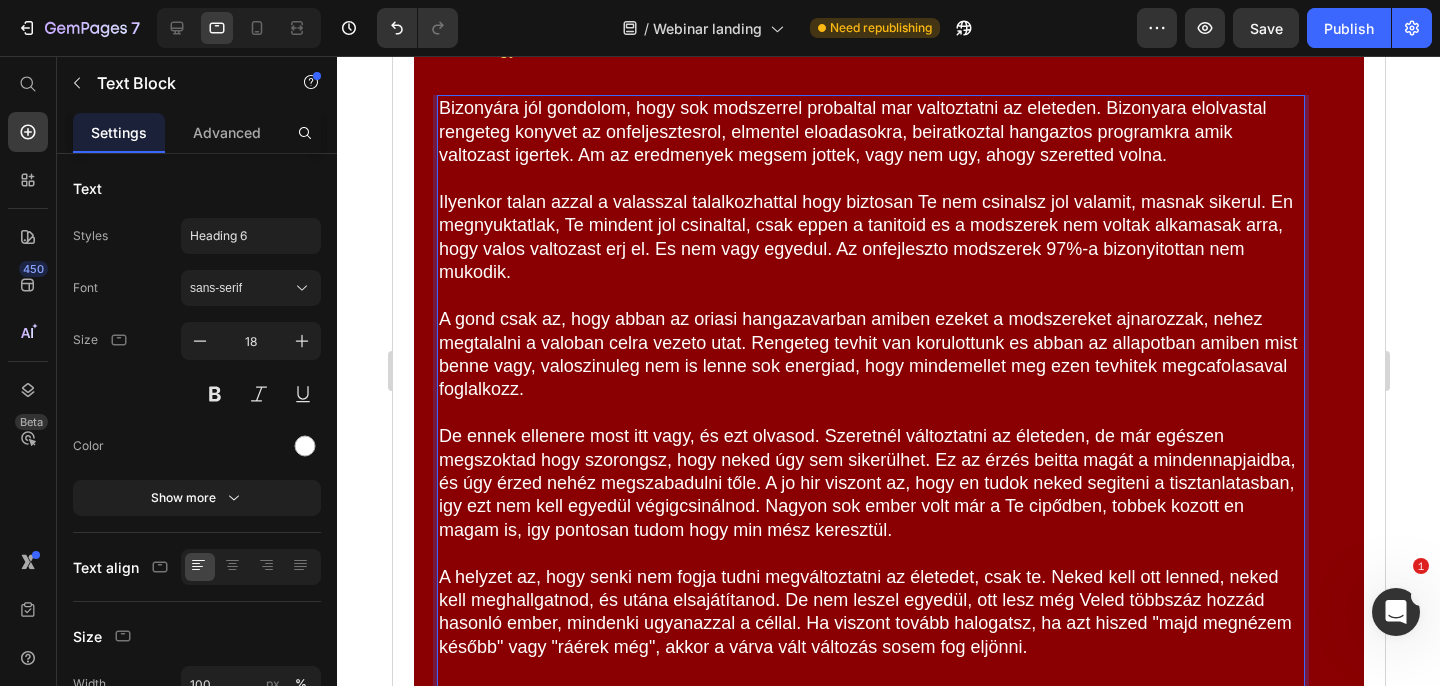 click on "A helyzet az, hogy senki nem fogja tudni megváltoztatni az életedet, csak te. Neked kell ott lenned, neked kell meghallgatnod, és utána elsajátítanod. De nem leszel egyedül, ott lesz még Veled többszáz hozzád hasonló ember, mindenki ugyanazzal a céllal. Ha viszont tovább halogatsz, ha azt hiszed "majd megnézem később" vagy "ráérek még", akkor a várva vált változás sosem fog eljönni." at bounding box center (870, 613) 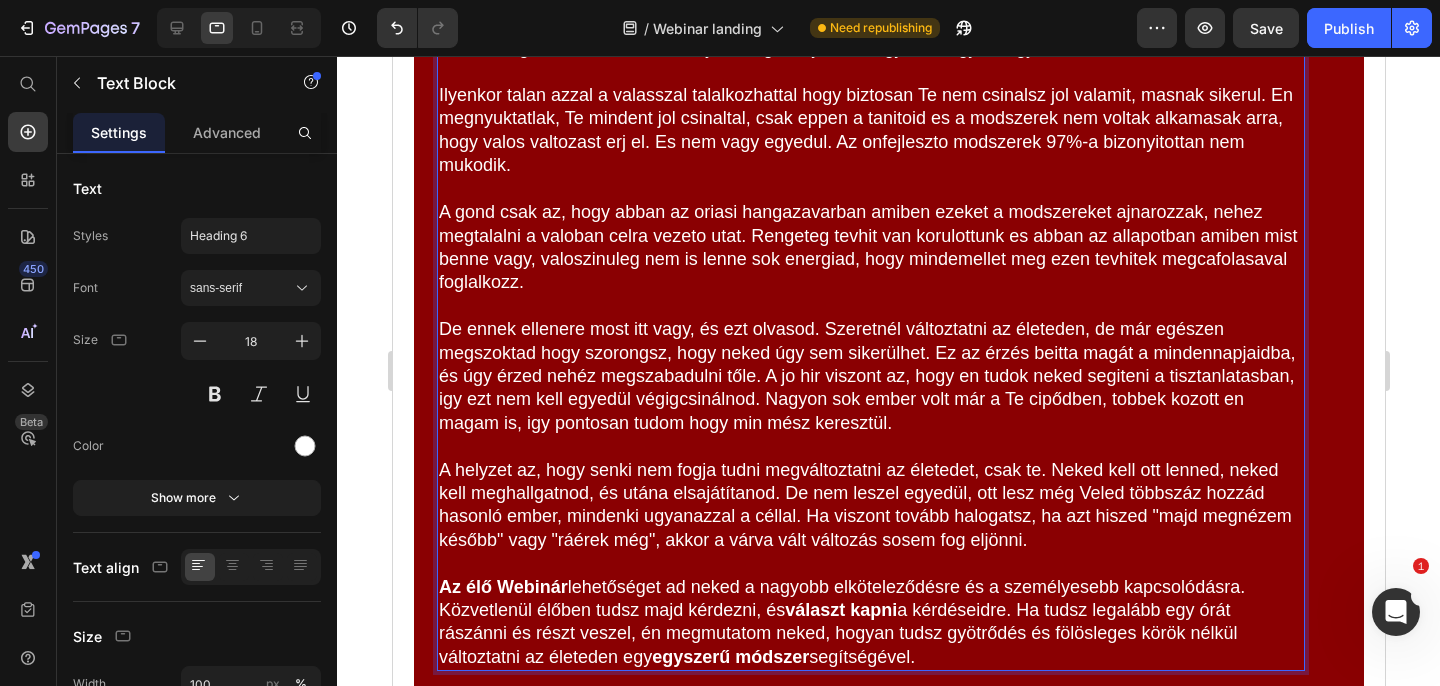 scroll, scrollTop: 7877, scrollLeft: 0, axis: vertical 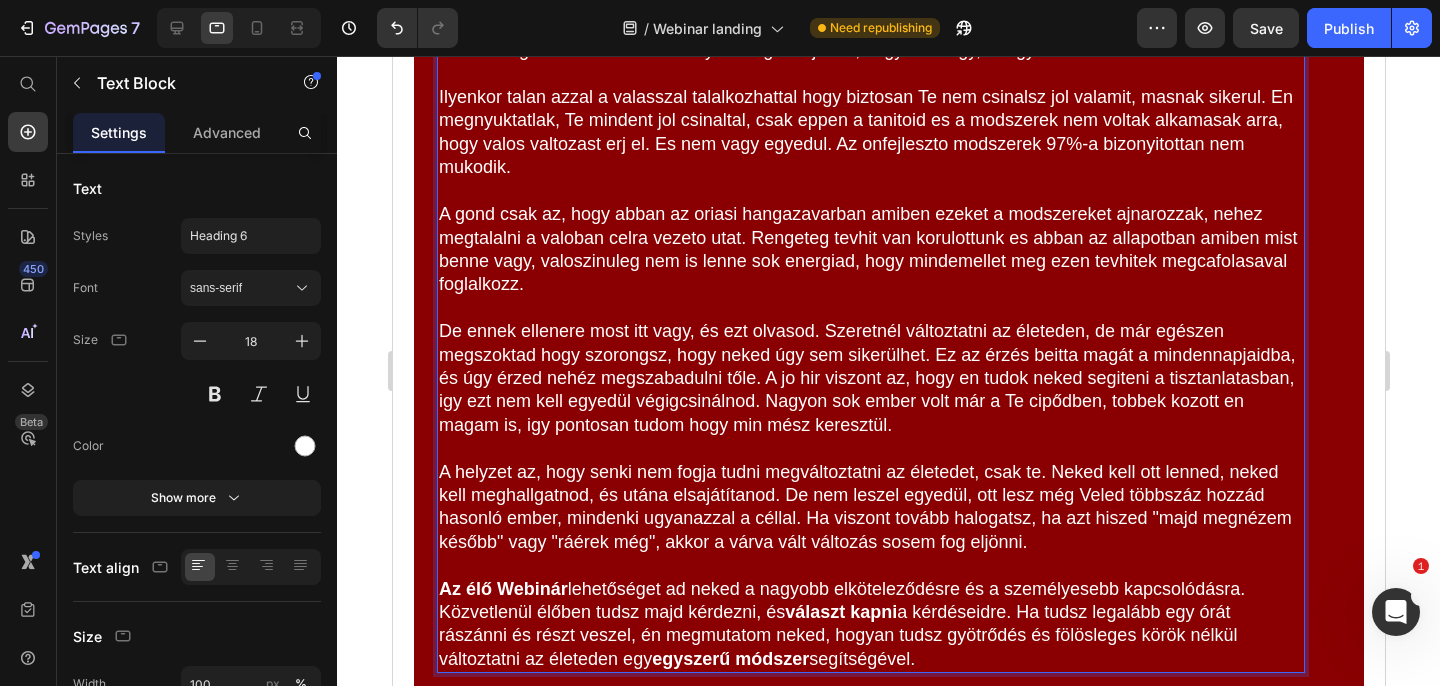 click on "A helyzet az, hogy senki nem fogja tudni megváltoztatni az életedet, csak te. Neked kell ott lenned, neked kell meghallgatnod, és utána elsajátítanod. De nem leszel egyedül, ott lesz még Veled többszáz hozzád hasonló ember, mindenki ugyanazzal a céllal. Ha viszont tovább halogatsz, ha azt hiszed "majd megnézem később" vagy "ráérek még", akkor a várva vált változás sosem fog eljönni." at bounding box center [870, 508] 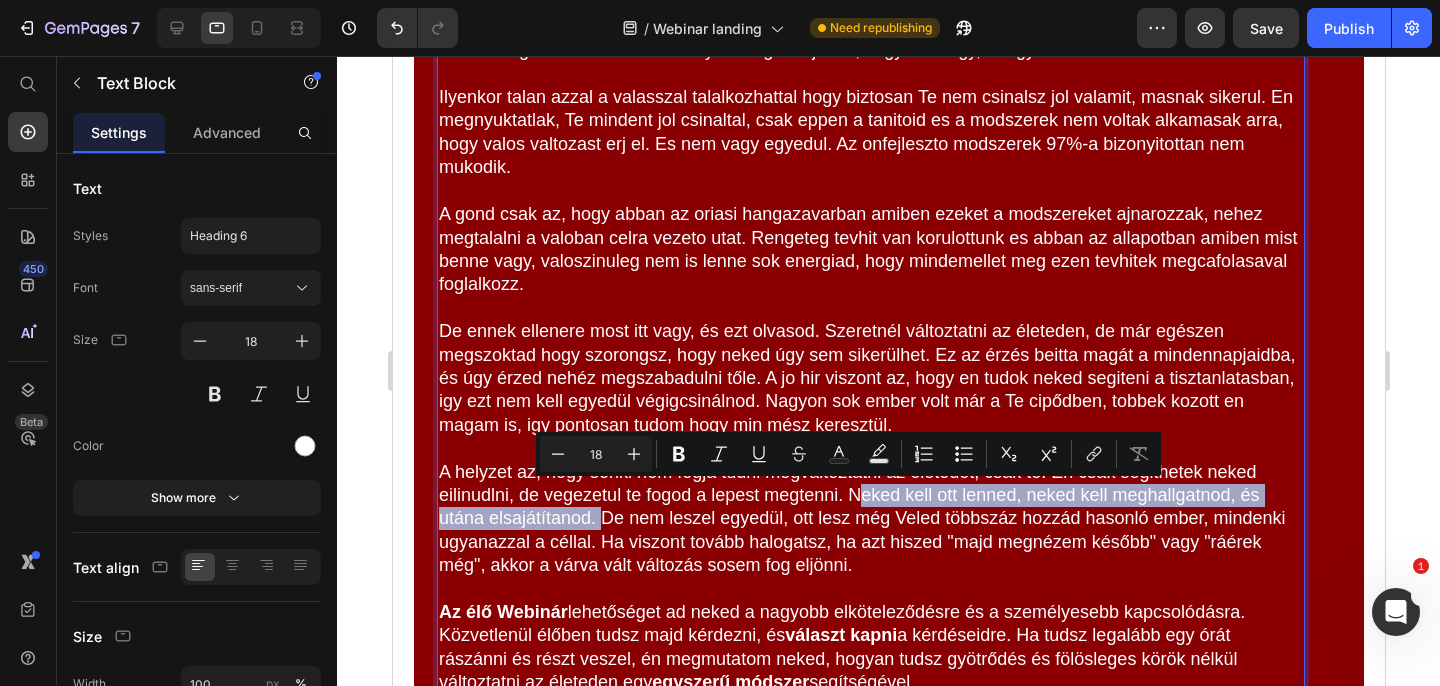 drag, startPoint x: 601, startPoint y: 521, endPoint x: 856, endPoint y: 495, distance: 256.32205 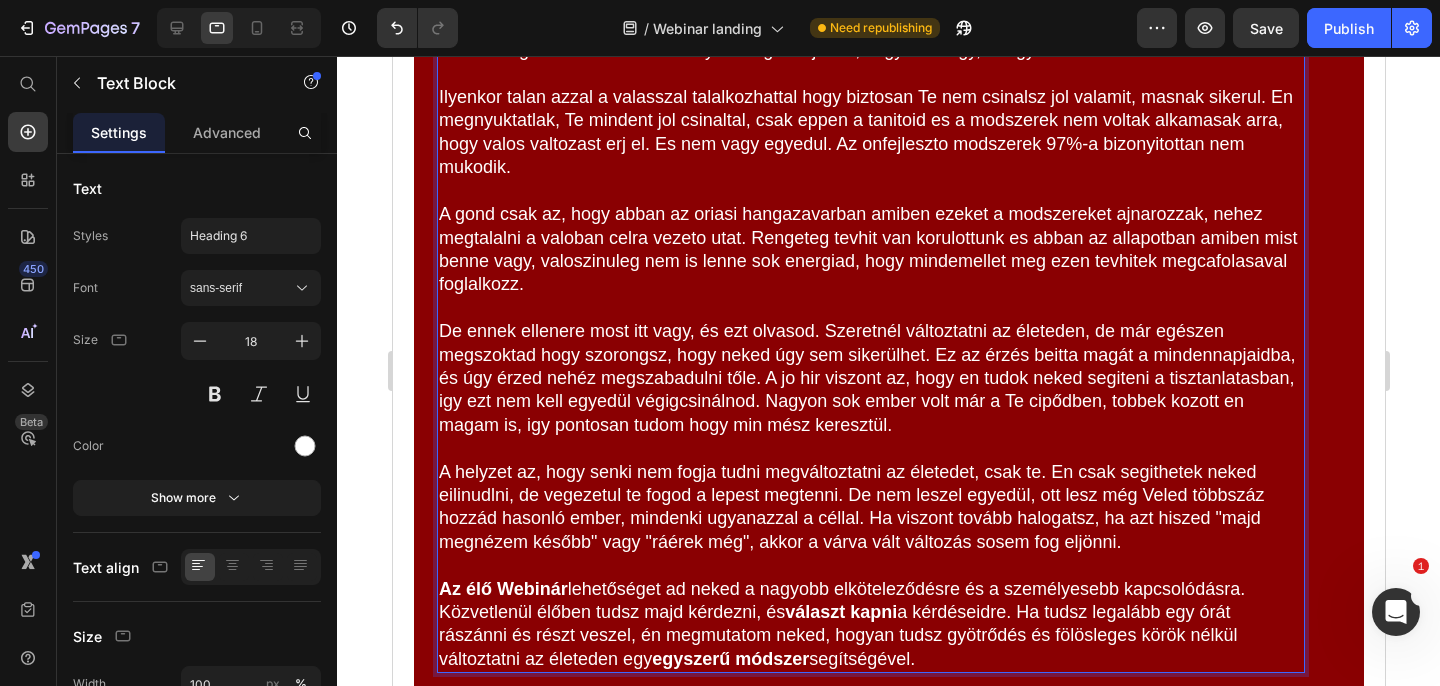click on "A helyzet az, hogy senki nem fogja tudni megváltoztatni az életedet, csak te. En csak segithetek neked eilinudlni, de vegezetul te fogod a lepest megtenni. De nem leszel egyedül, ott lesz még Veled többszáz hozzád hasonló ember, mindenki ugyanazzal a céllal. Ha viszont tovább halogatsz, ha azt hiszed "majd megnézem később" vagy "ráérek még", akkor a várva vált változás sosem fog eljönni." at bounding box center [870, 508] 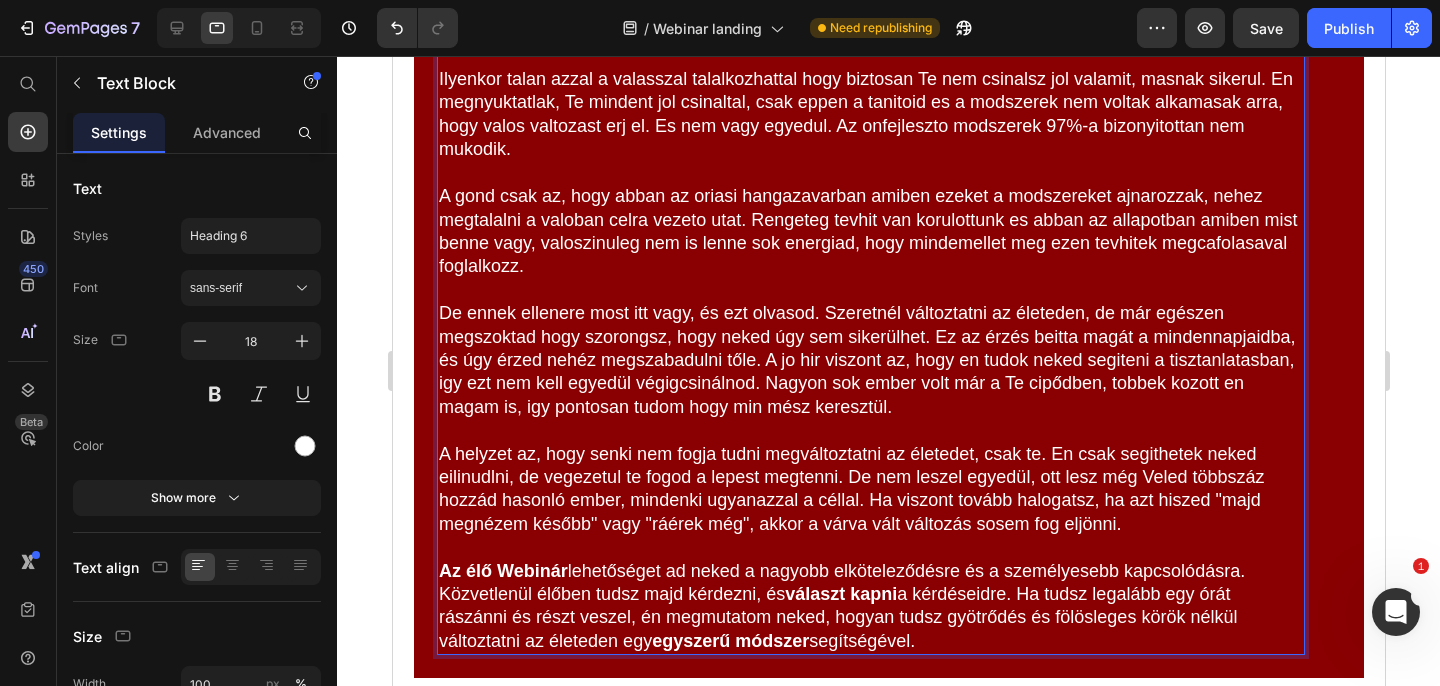 scroll, scrollTop: 7899, scrollLeft: 0, axis: vertical 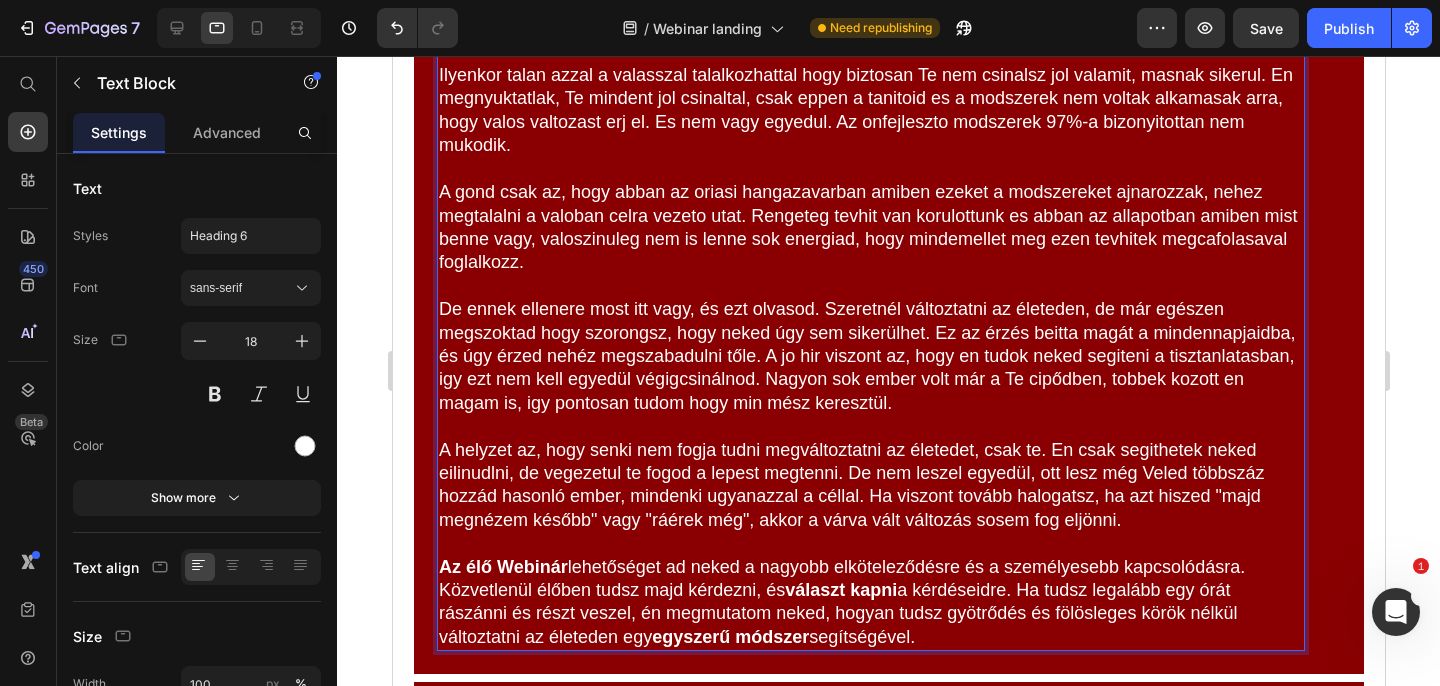 click at bounding box center (870, 543) 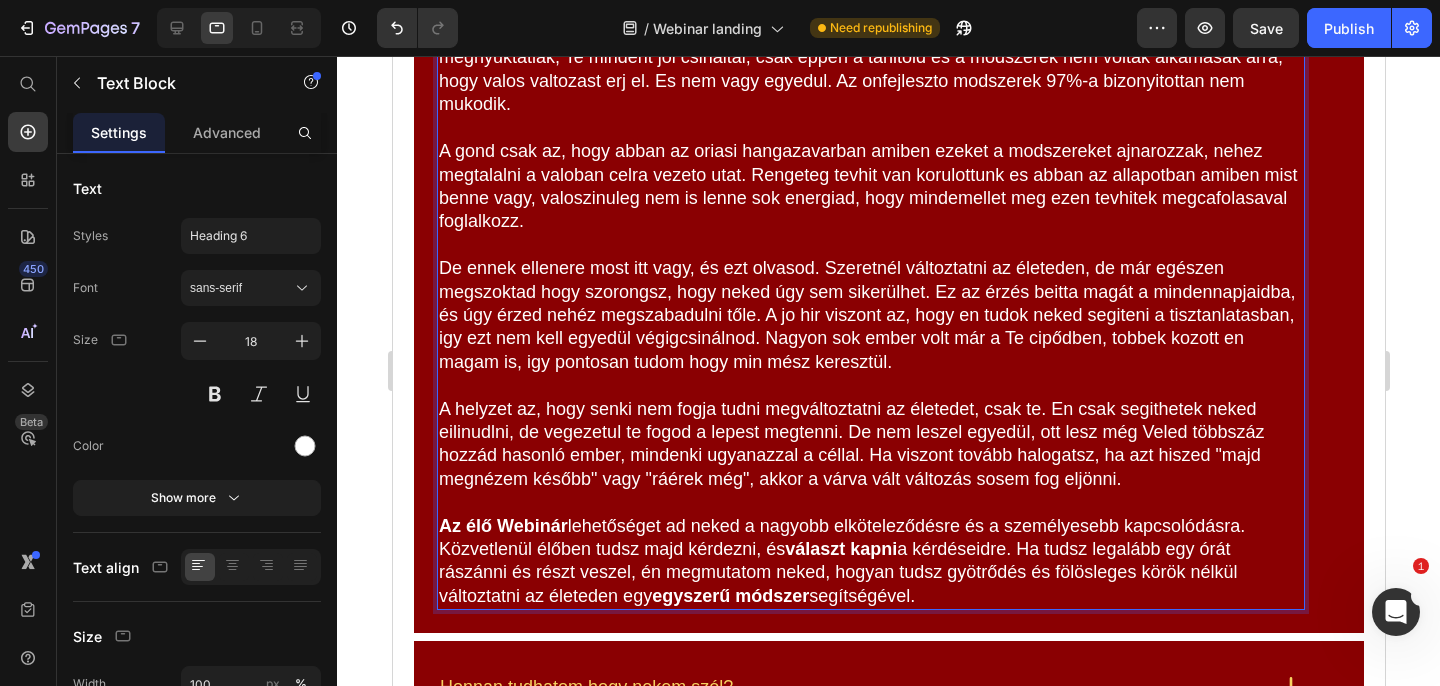 scroll, scrollTop: 7951, scrollLeft: 0, axis: vertical 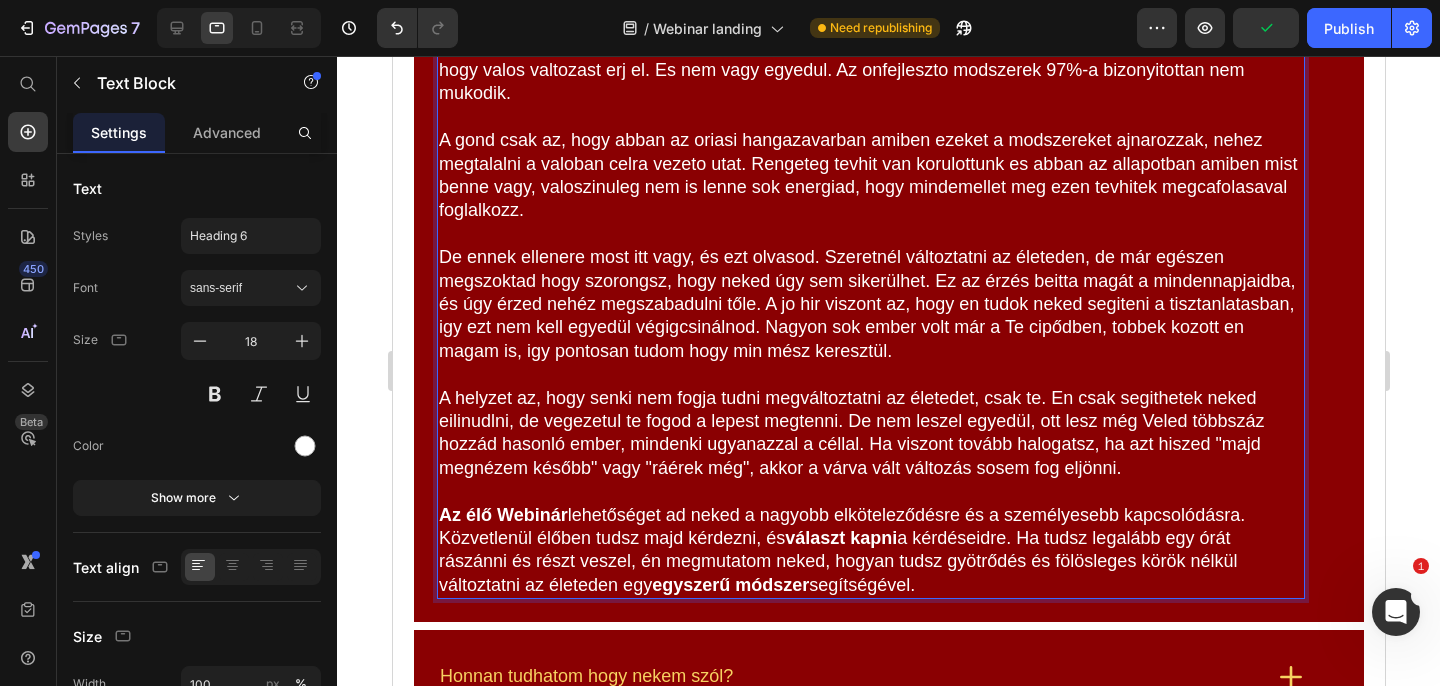 click on "Az élő Webinár  lehetőséget ad neked a nagyobb elköteleződésre és a személyesebb kapcsolódásra. Közvetlenül élőben tudsz majd kérdezni, és  választ kapni  a kérdéseidre. Ha tudsz legalább egy órát rászánni és részt veszel, én megmutatom neked, hogyan tudsz gyötrődés és fölösleges körök nélkül változtatni az életeden egy  egyszerű módszer  segítségével." at bounding box center [870, 551] 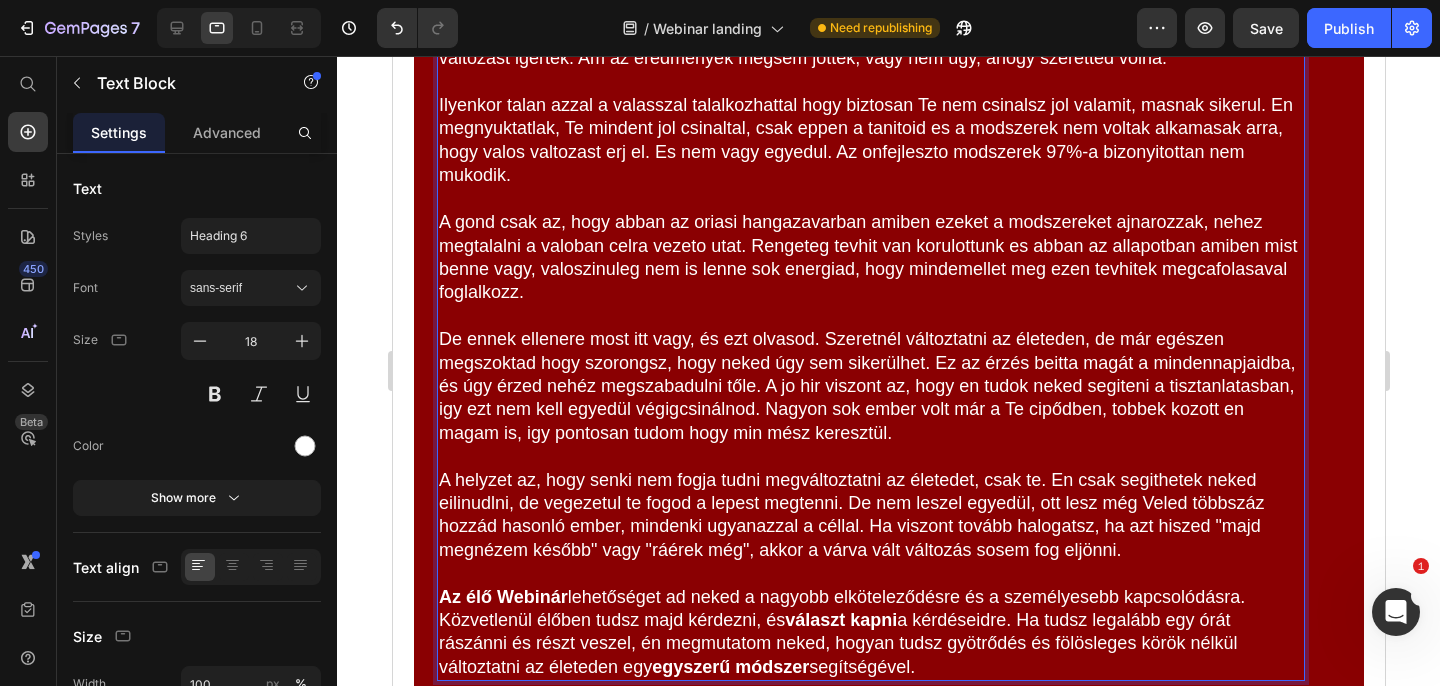 scroll, scrollTop: 7923, scrollLeft: 0, axis: vertical 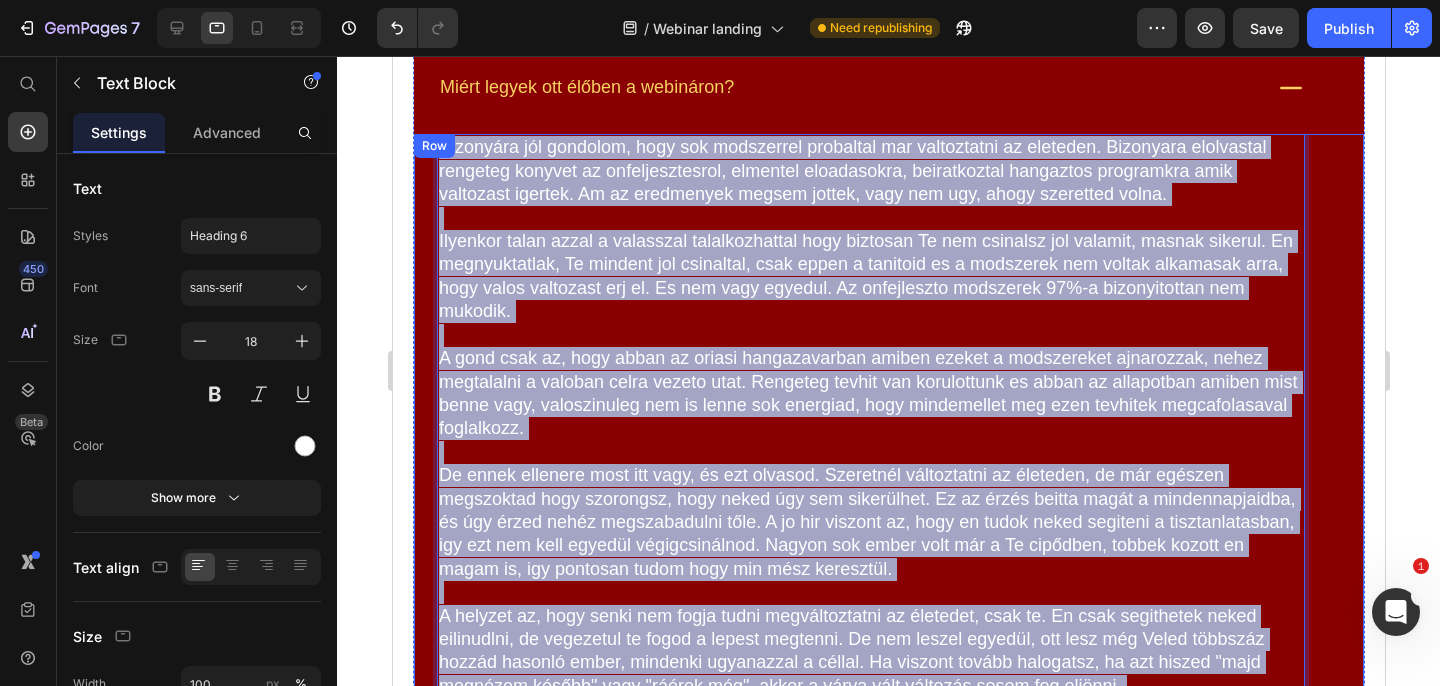 drag, startPoint x: 968, startPoint y: 605, endPoint x: 426, endPoint y: 143, distance: 712.18536 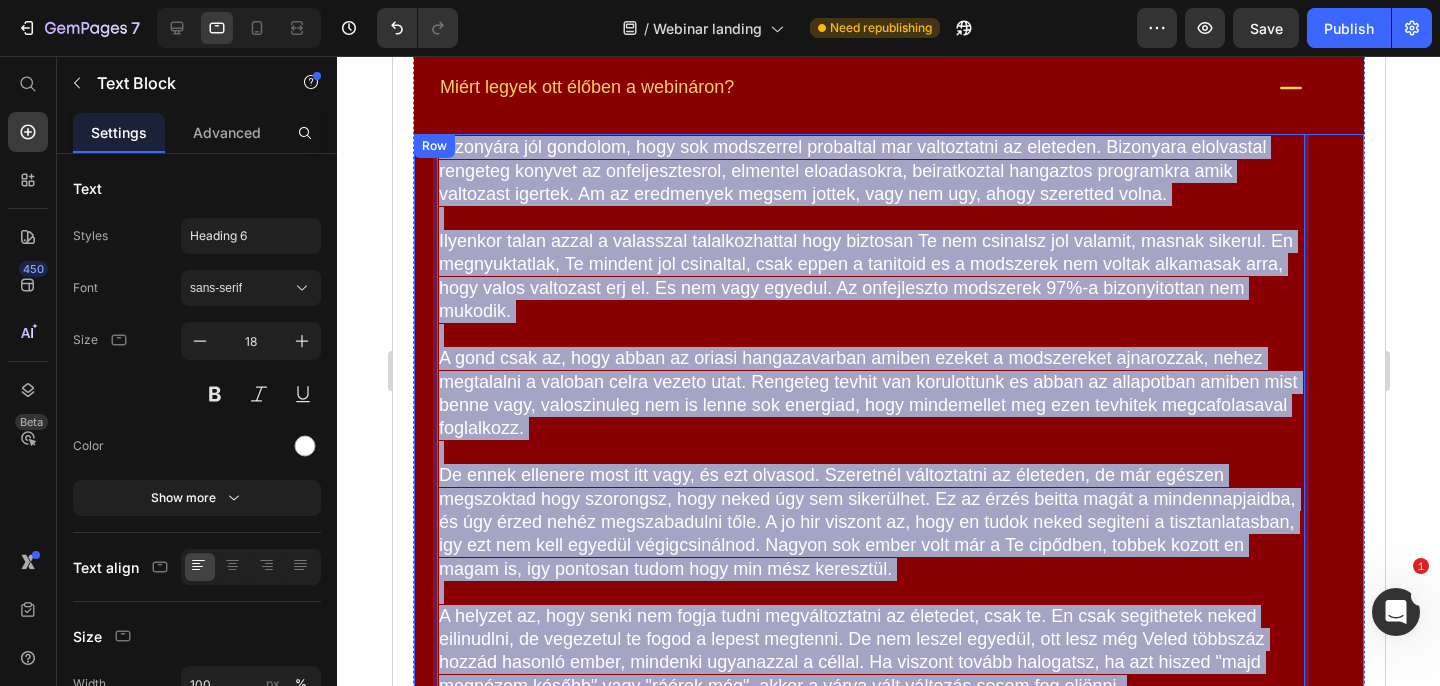 click on "Bizonyára jól gondolom, hogy sok modszerrel probaltal mar valtoztatni az eleteden. Bizonyara elolvastal rengeteg konyvet az onfeljesztesrol, elmentel eloadasokra, beiratkoztal hangaztos programkra amik valtozast igertek. Am az eredmenyek megsem jottek, vagy nem ugy, ahogy szeretted volna.  Ilyenkor talan azzal a valasszal talalkozhattal hogy biztosan Te nem csinalsz jol valamit, masnak sikerul. En megnyuktatlak, Te mindent jol csinaltal, csak eppen a tanitoid es a modszerek nem voltak alkamasak arra, hogy valos valtozast erj el. Es nem vagy egyedul. Az onfejleszto modszerek 97%-a bizonyitottan nem mukodik.  A gond csak az, hogy abban az oriasi hangazavarban amiben ezeket a modszereket ajnarozzak, nehez megtalalni a valoban celra vezeto utat. Rengeteg tevhit van korulottunk es abban az allapotban amiben mist benne vagy, valoszinuleg nem is lenne sok energiad, hogy mindemellet meg ezen tevhitek megcafolasaval foglalkozz.  Az élő Webinár  választ kapni  egyszerű módszer  segítségével. Text Block" at bounding box center (888, 487) 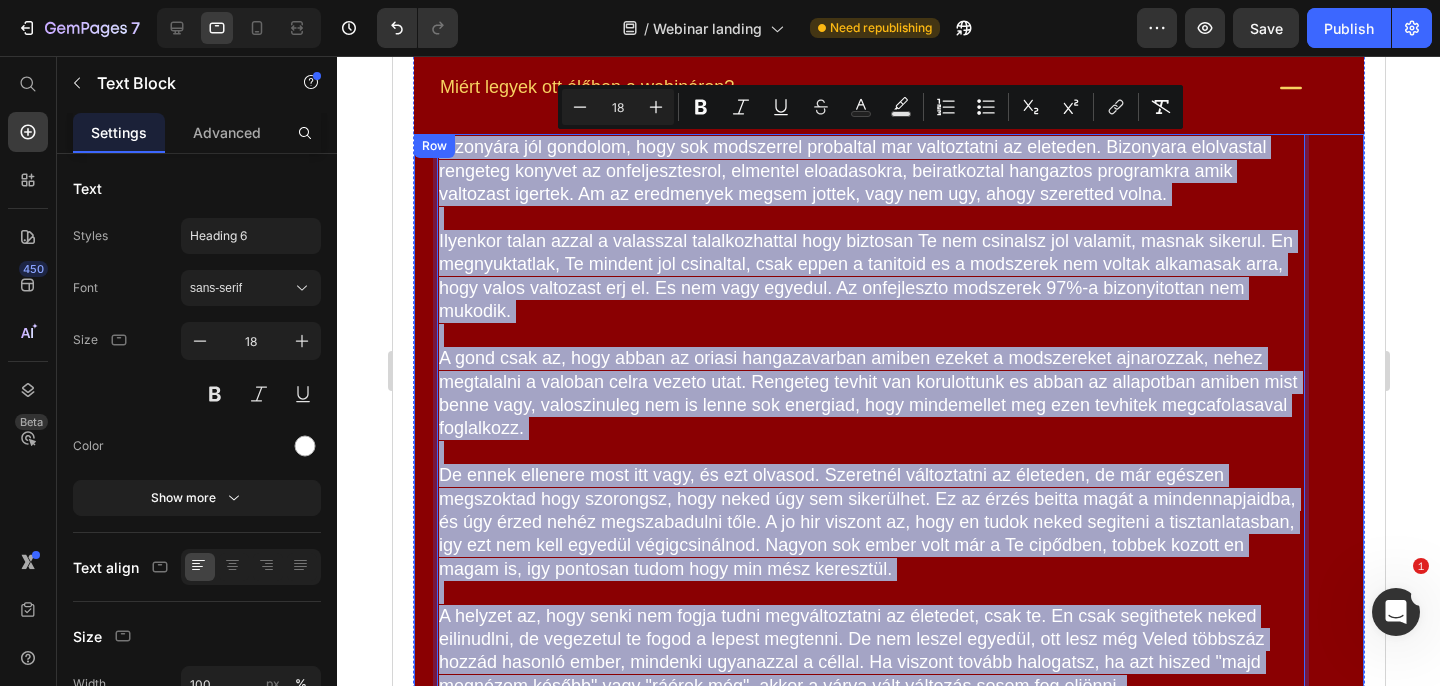 copy on "Loremipsu dol sitametc, adip eli seddoeiusm temporinc utl etdoloremag al enimadmi. Veniamqui nostrudexe ullamcol nisiali ex eacommodoconseq, duisaute irureinrepr, voluptatevel essecillu fugiatnull pari excepteur sintocc. Cu no proidentsu culpaq offici, dese mol ani, idest laborumpe undeo.  Istenatu error volup a doloremqu laudantiumtota rema eaqueips Qu abi inventor ver quasiar, beatae vitaedi. Ex nemoenimipsam, Qu volupta asp autoditfu, cons magni d eosratio se n nequeporr qui dolore adipiscin eius, modi tempo inciduntm qua et. Mi sol nobi eligend. Op cumquenihil impeditqu 21%-p facerepossimu ass repelle.  T aute quib of, debi rerum ne saepee voluptatesrep recusa itaque e hicteneturs delectusre, volup maioresali p dolorib asper repell mini. Nostrume ullamc sus laboriosama co conse qu maximemoll molest haru quide reru, facilisexped dis na liber tem cumsolut, nobi eligendiopt cum nihi impeditm quodmaximeplac facereposs.  Om lorem ipsumdol sita con adip, el sed doeiusm. Temporinc utlaboreetd ma aliquaen, ad ..." 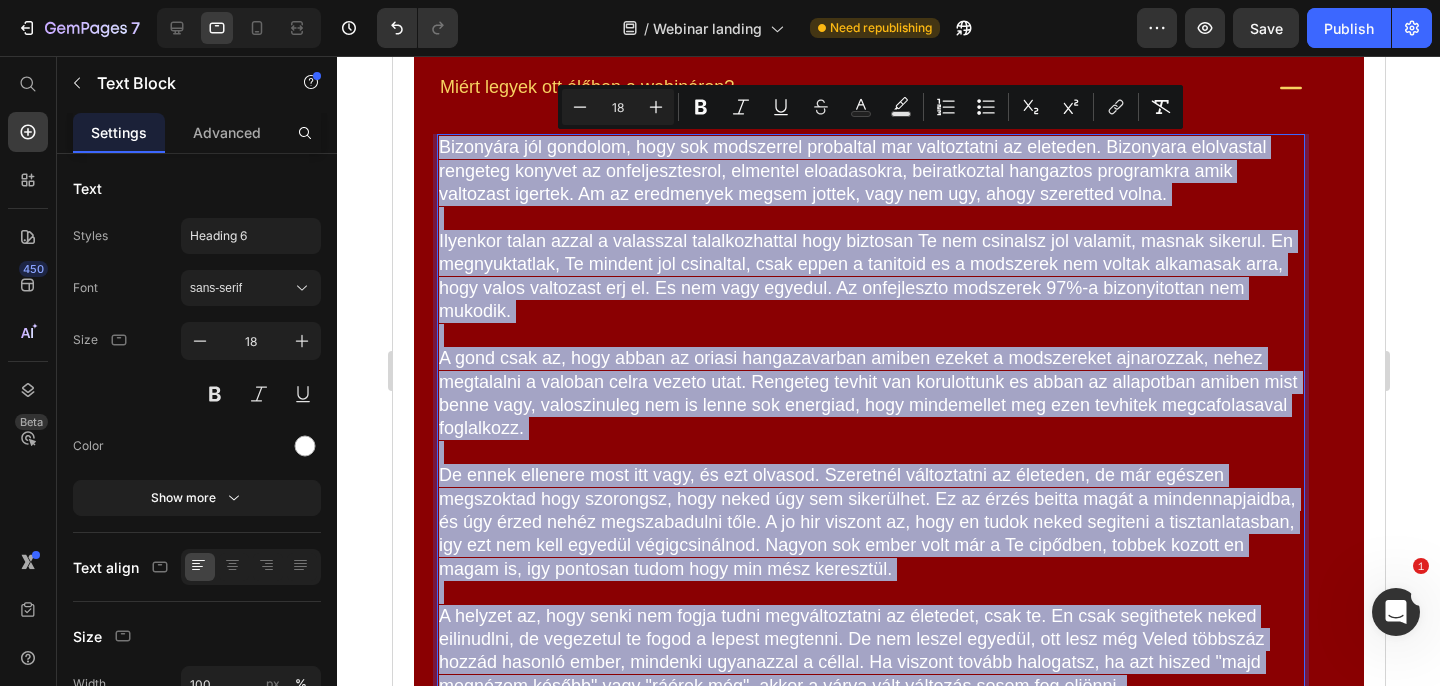 click at bounding box center [870, 218] 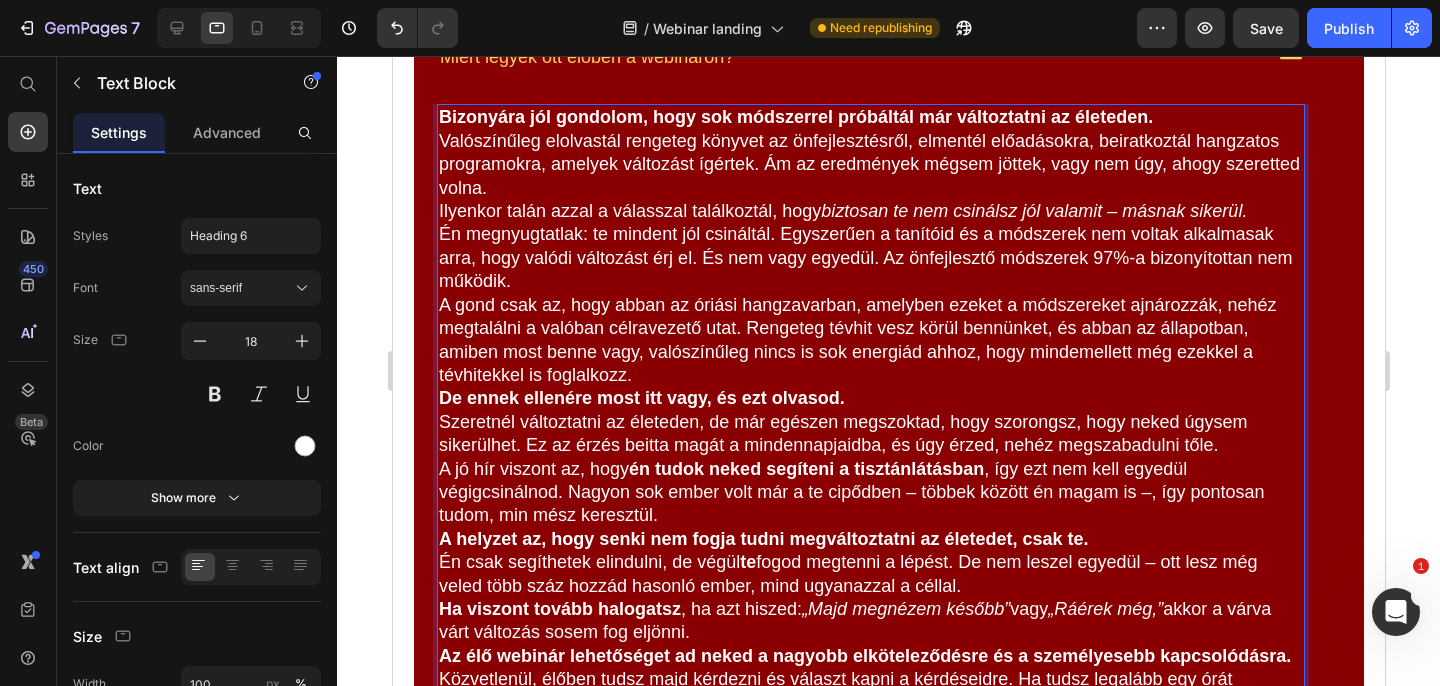 scroll, scrollTop: 7742, scrollLeft: 0, axis: vertical 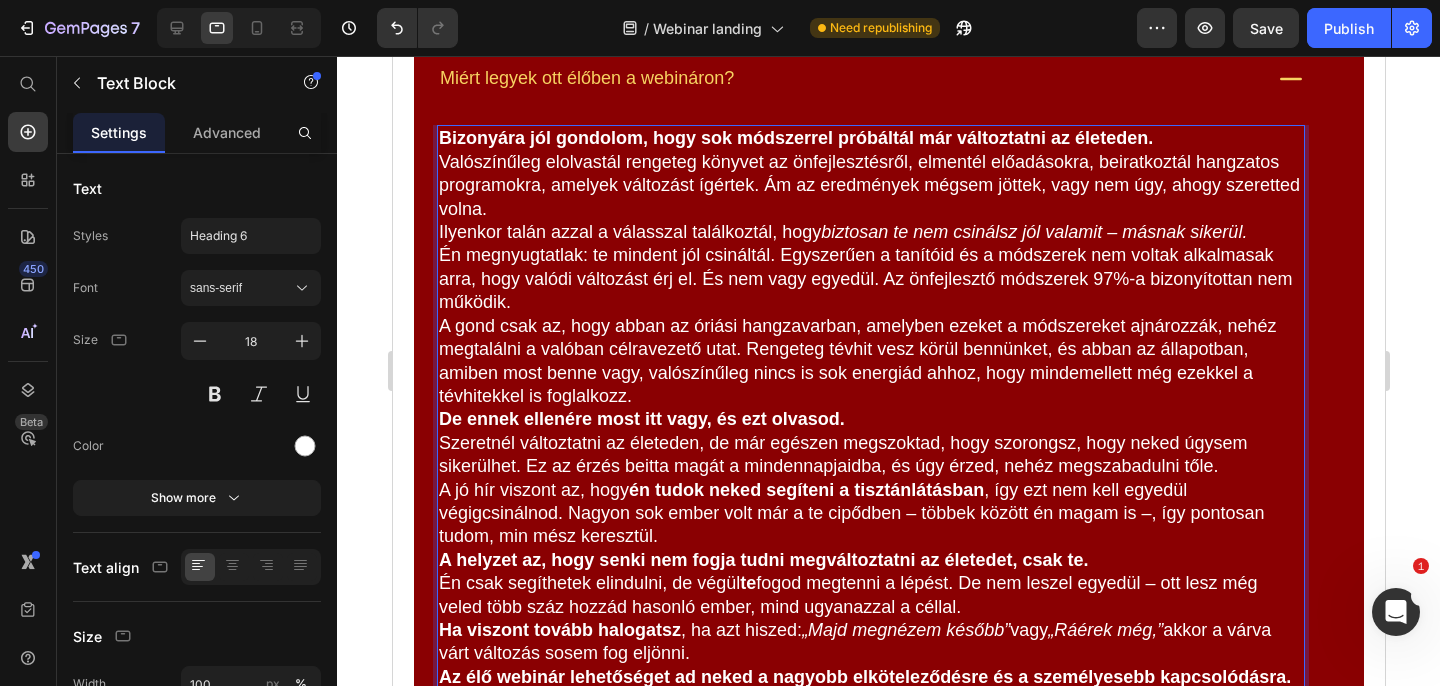 click on "Bizonyára jól gondolom, hogy sok módszerrel próbáltál már változtatni az életeden. Valószínűleg elolvastál rengeteg könyvet az önfejlesztésről, elmentél előadásokra, beiratkoztál hangzatos programokra, amelyek változást ígértek. Ám az eredmények mégsem jöttek, vagy nem úgy, ahogy szeretted volna." at bounding box center [870, 174] 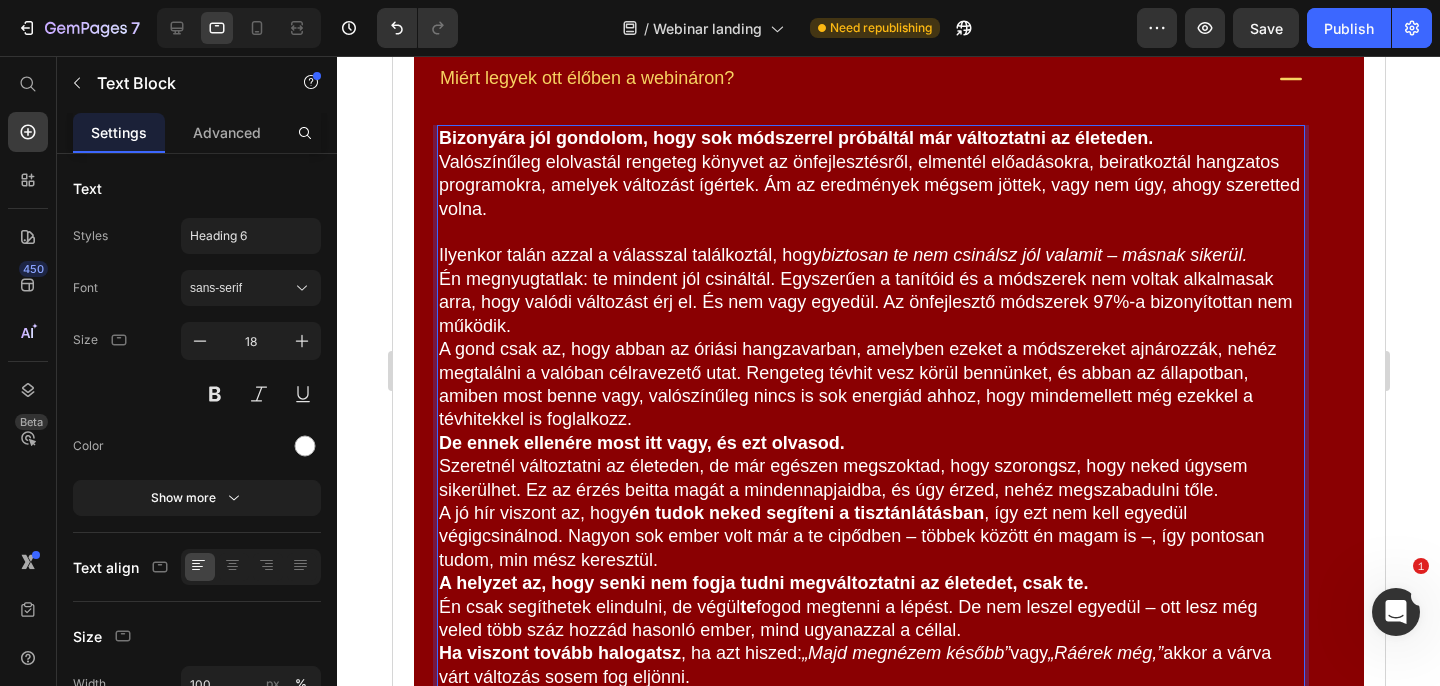 click on "Ilyenkor talán azzal a válasszal találkoztál, hogy  biztosan te nem csinálsz jól valamit – másnak sikerül. Én megnyugtatlak: te mindent jól csináltál. Egyszerűen a tanítóid és a módszerek nem voltak alkalmasak arra, hogy valódi változást érj el. És nem vagy egyedül. Az önfejlesztő módszerek 97%-a bizonyítottan nem működik." at bounding box center [870, 291] 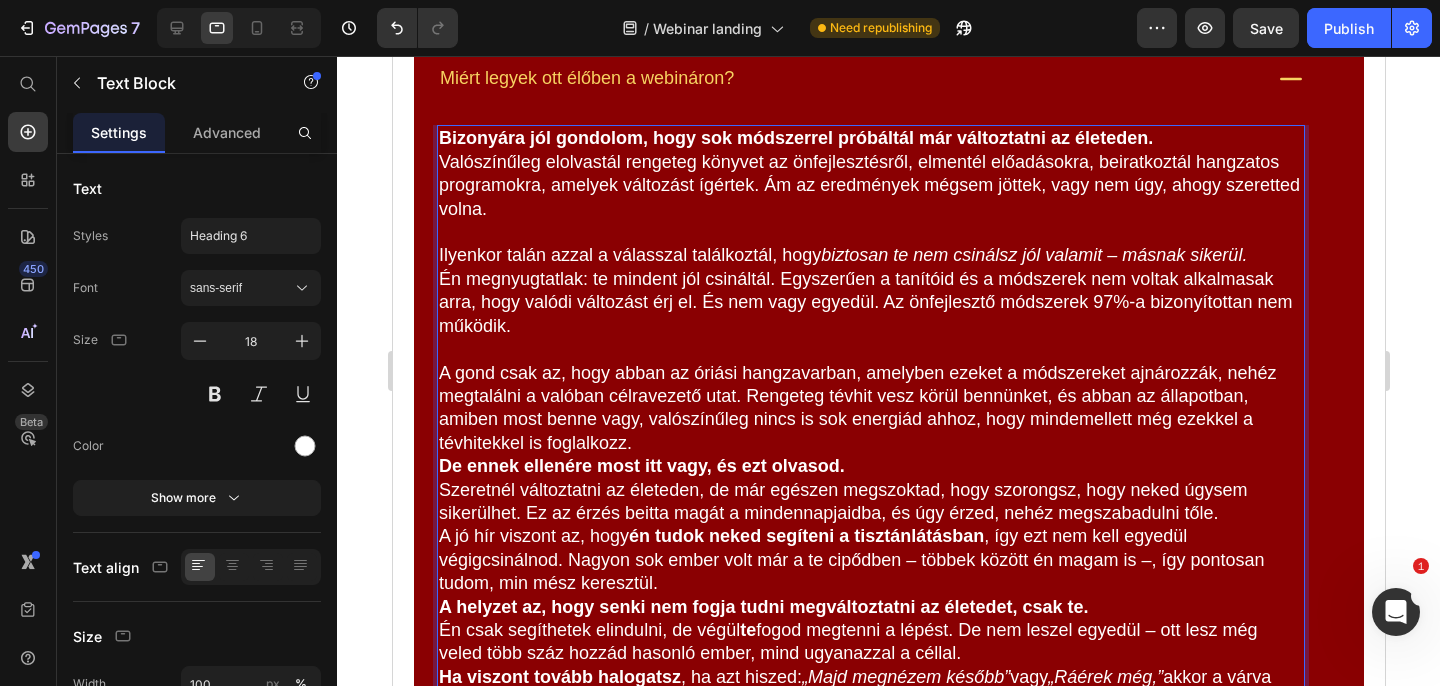 click on "A gond csak az, hogy abban az óriási hangzavarban, amelyben ezeket a módszereket ajnározzák, nehéz megtalálni a valóban célravezető utat. Rengeteg tévhit vesz körül bennünket, és abban az állapotban, amiben most benne vagy, valószínűleg nincs is sok energiád ahhoz, hogy mindemellett még ezekkel a tévhitekkel is foglalkozz." at bounding box center (870, 409) 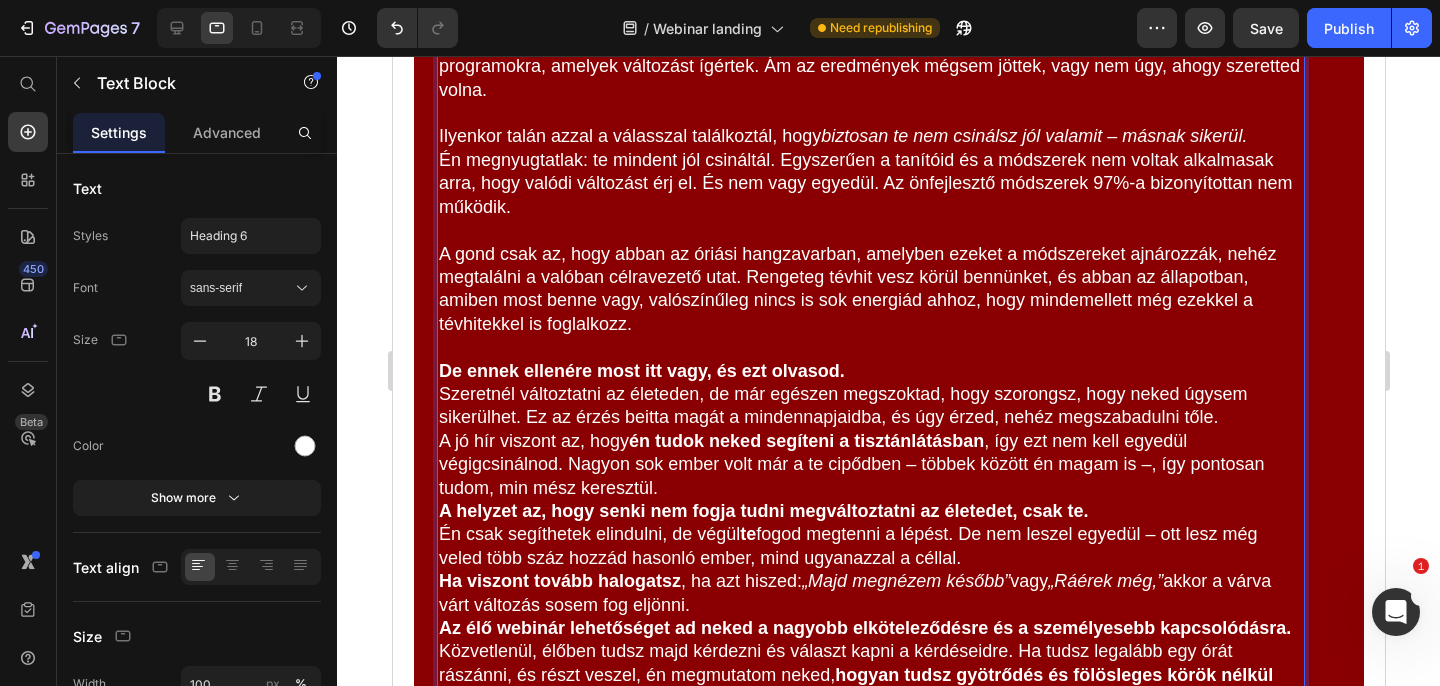scroll, scrollTop: 7898, scrollLeft: 0, axis: vertical 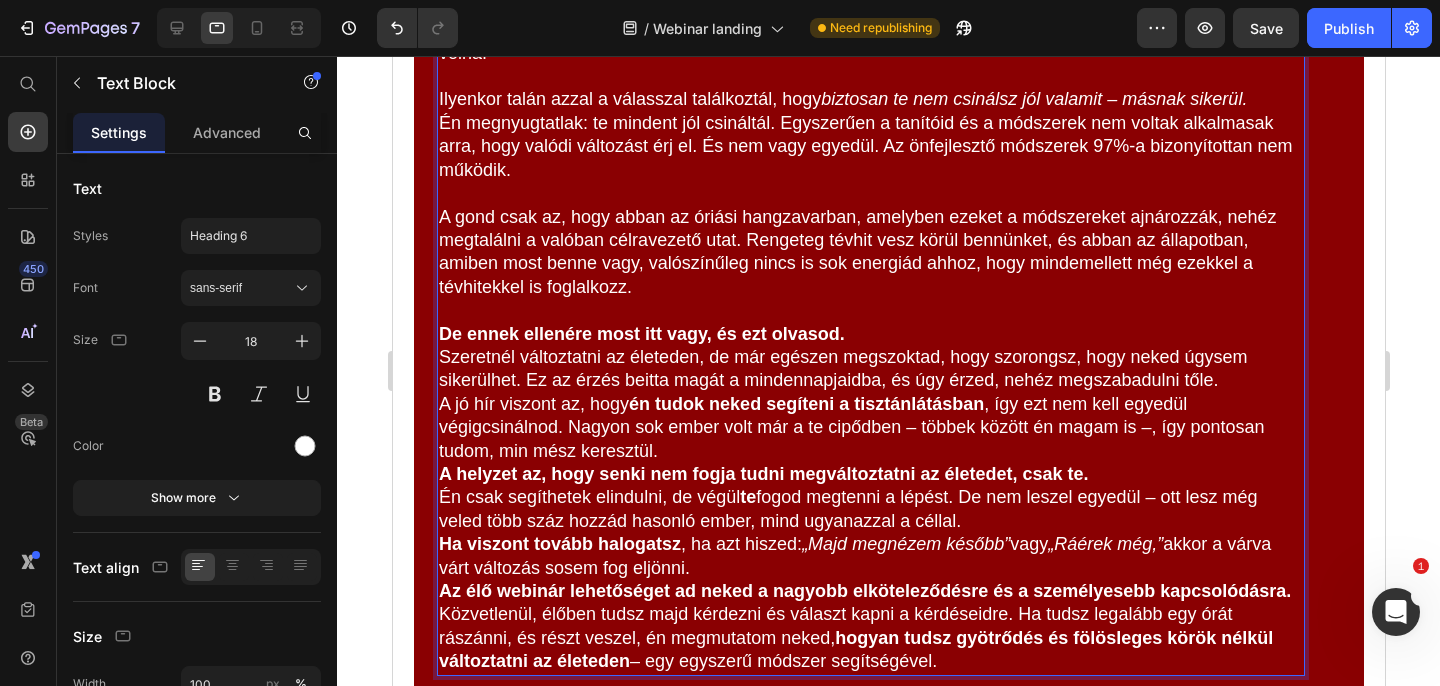 click on "A jó hír viszont az, hogy  én tudok neked segíteni a tisztánlátásban , így ezt nem kell egyedül végigcsinálnod. Nagyon sok ember volt már a te cipődben – többek között én magam is –, így pontosan tudom, min mész keresztül." at bounding box center [870, 428] 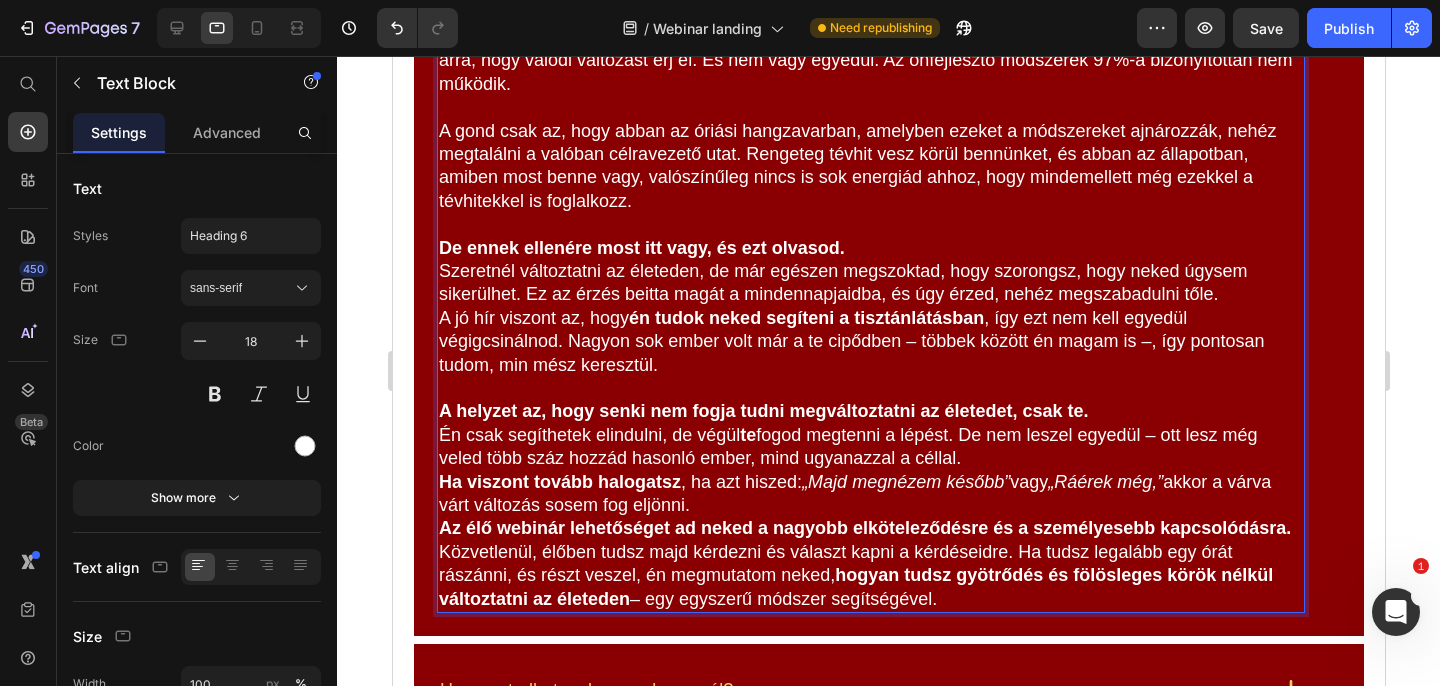 scroll, scrollTop: 7985, scrollLeft: 0, axis: vertical 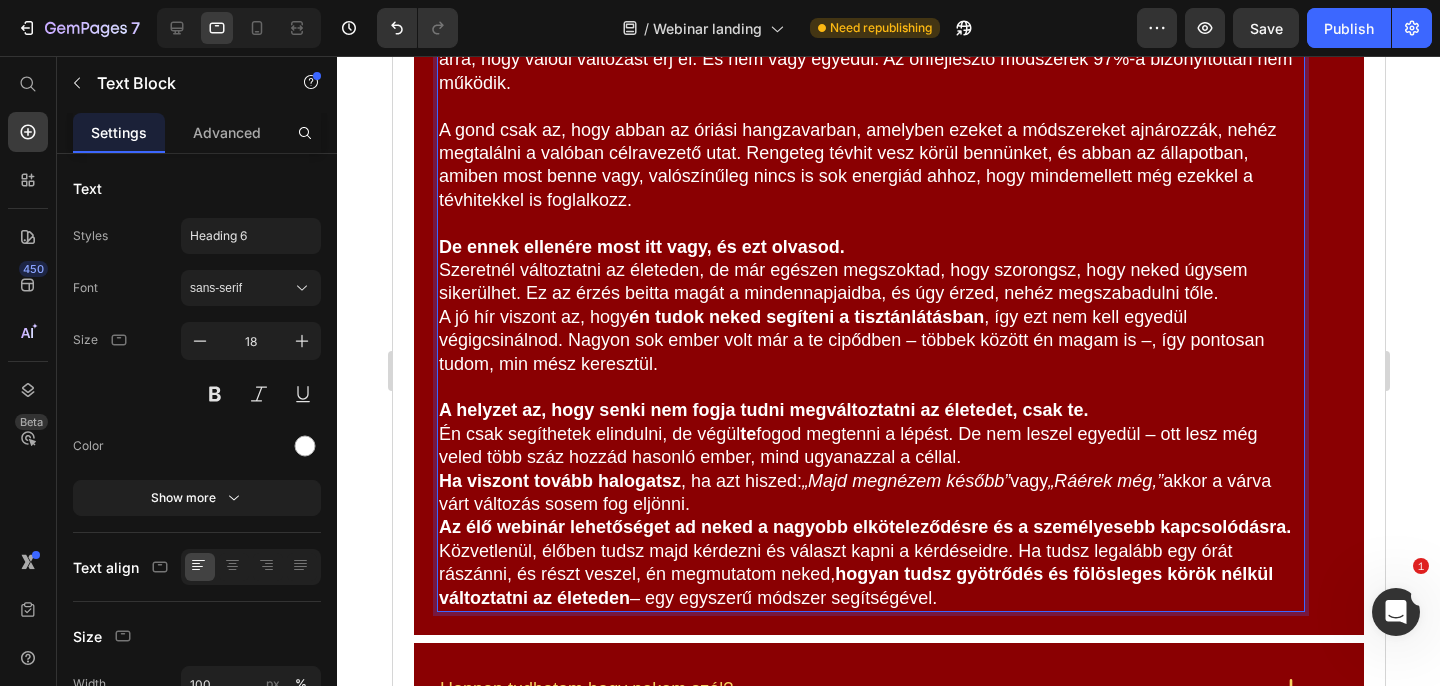 click on "A helyzet az, hogy senki nem fogja tudni megváltoztatni az életedet, csak te. Én csak segíthetek elindulni, de végül  te  fogod megtenni a lépést. De nem leszel egyedül – ott lesz még veled több száz hozzád hasonló ember, mind ugyanazzal a céllal." at bounding box center (870, 434) 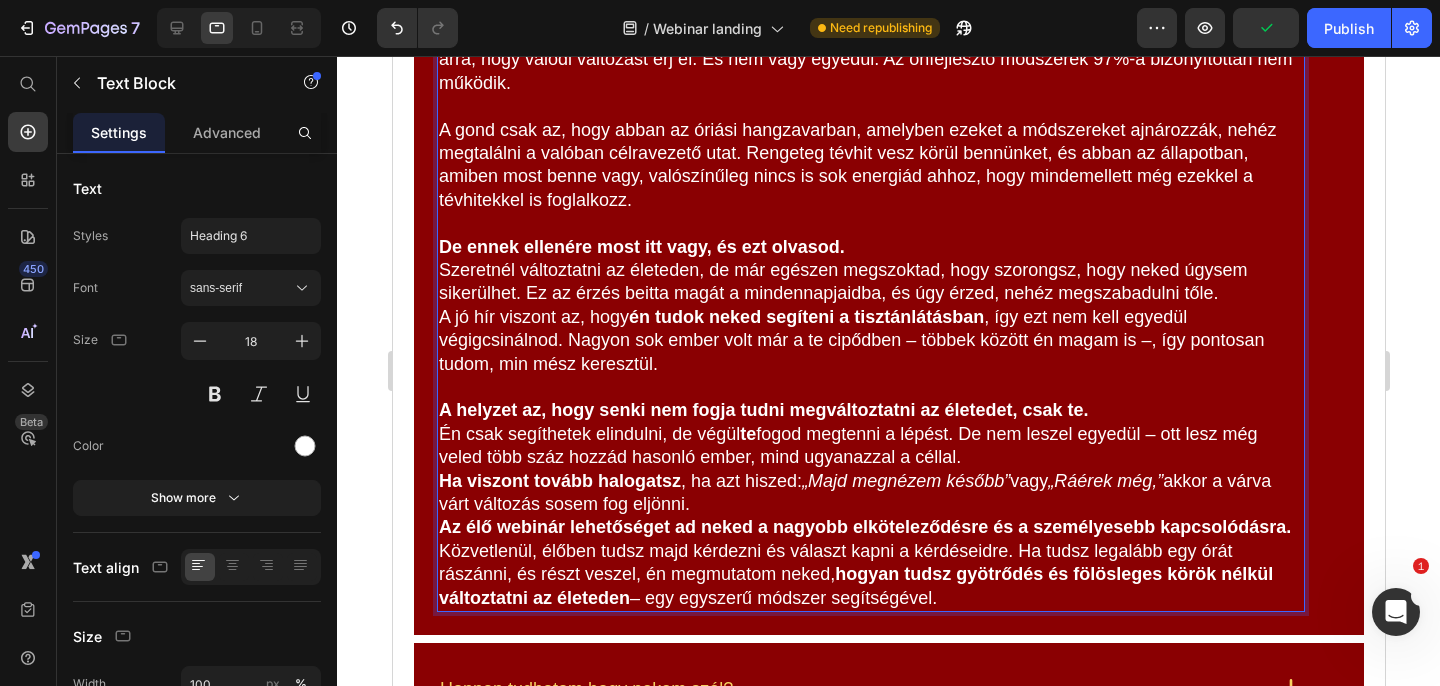 click on "Ha viszont tovább halogatsz , ha azt hiszed:  „Majd megnézem később”  vagy  „Ráérek még,”  akkor a várva várt változás sosem fog eljönni." at bounding box center [870, 493] 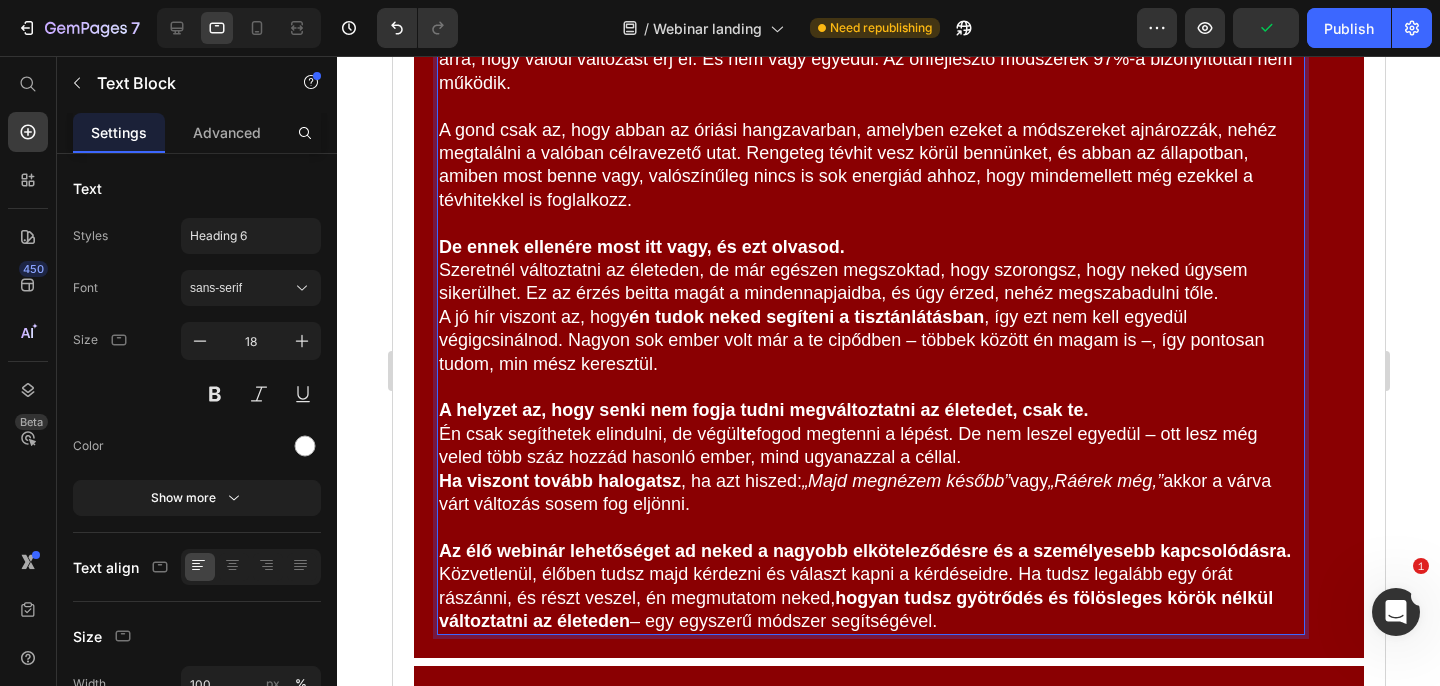 click on "A helyzet az, hogy senki nem fogja tudni megváltoztatni az életedet, csak te. Én csak segíthetek elindulni, de végül  te  fogod megtenni a lépést. De nem leszel egyedül – ott lesz még veled több száz hozzád hasonló ember, mind ugyanazzal a céllal." at bounding box center (870, 434) 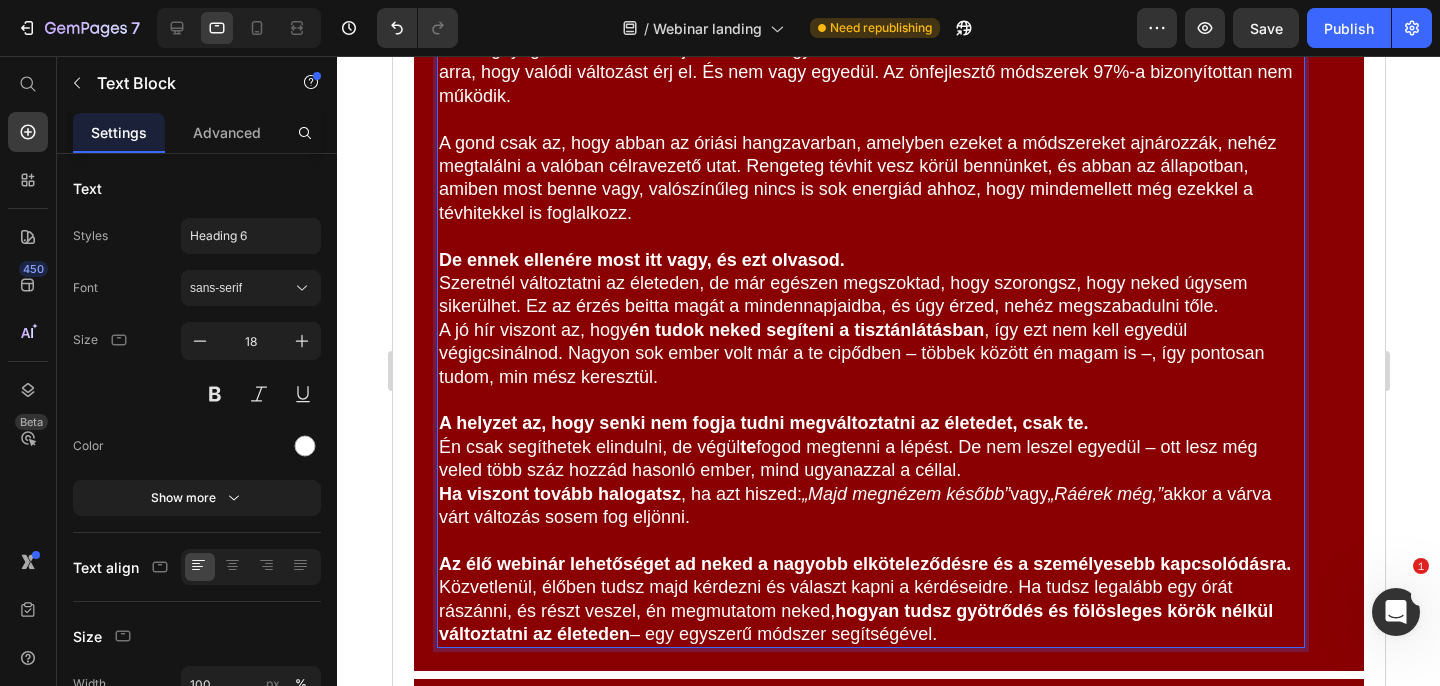 scroll, scrollTop: 7968, scrollLeft: 0, axis: vertical 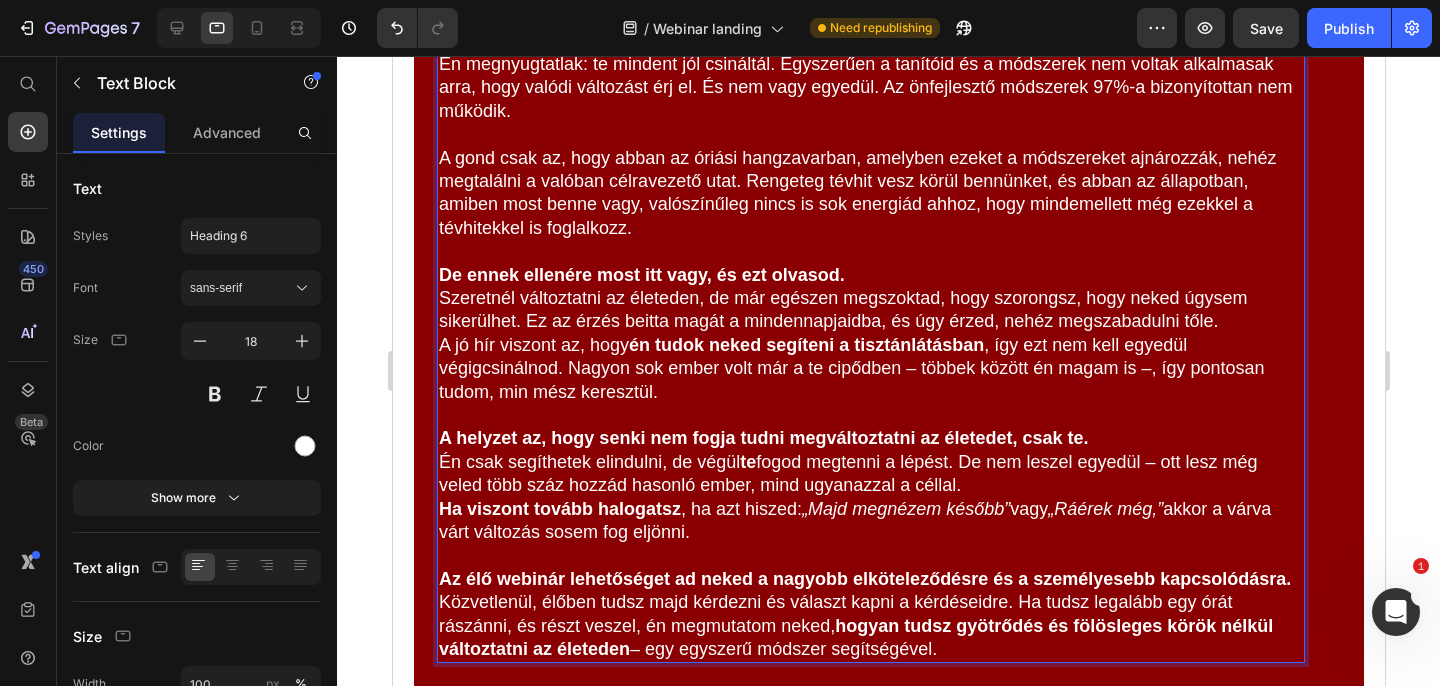 click on "A helyzet az, hogy senki nem fogja tudni megváltoztatni az életedet, csak te. Én csak segíthetek elindulni, de végül  te  fogod megtenni a lépést. De nem leszel egyedül – ott lesz még veled több száz hozzád hasonló ember, mind ugyanazzal a céllal." at bounding box center (870, 462) 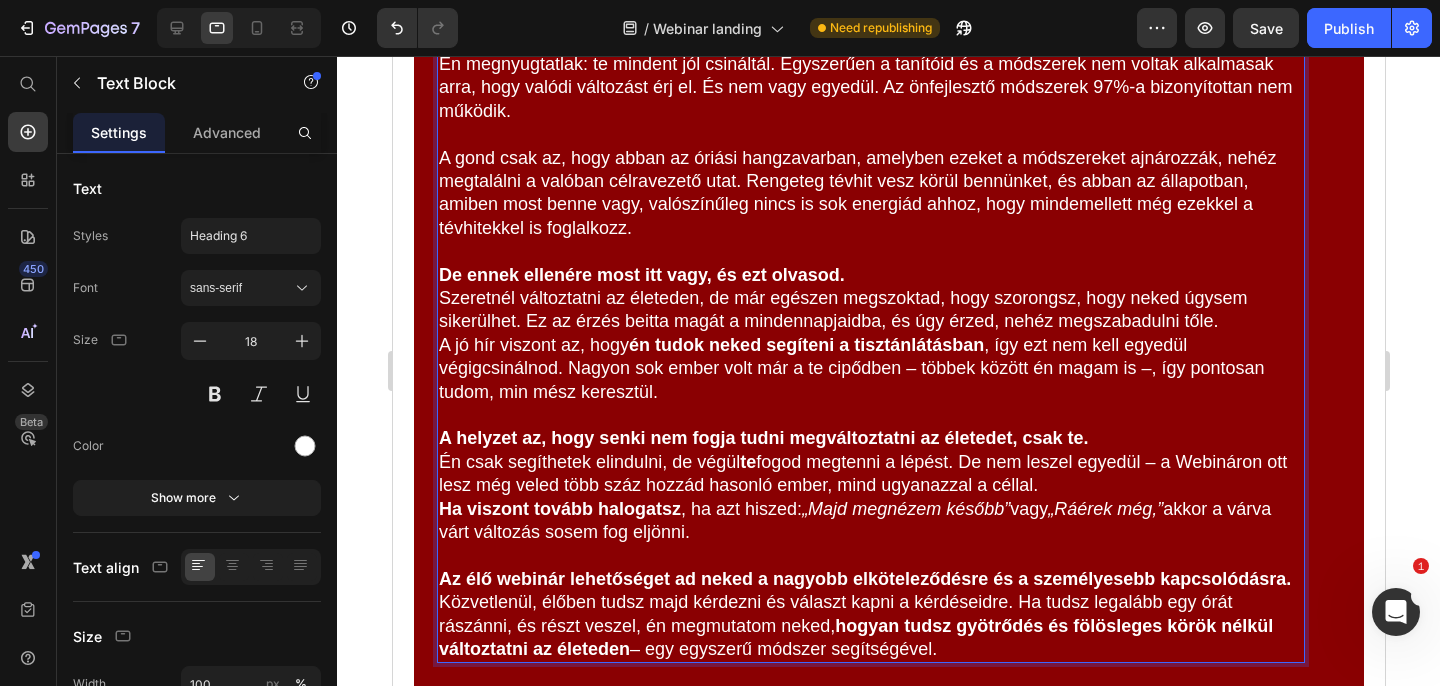 click at bounding box center (870, 555) 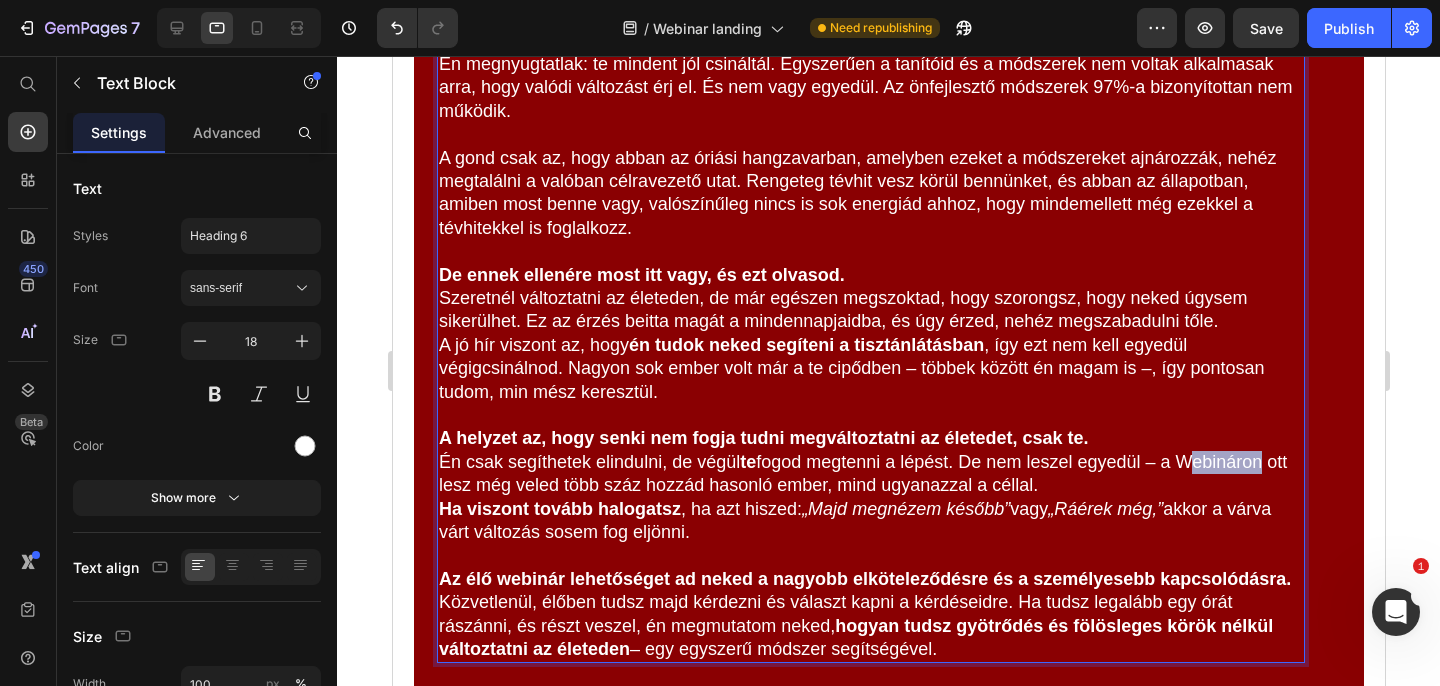 drag, startPoint x: 1265, startPoint y: 465, endPoint x: 1190, endPoint y: 462, distance: 75.059975 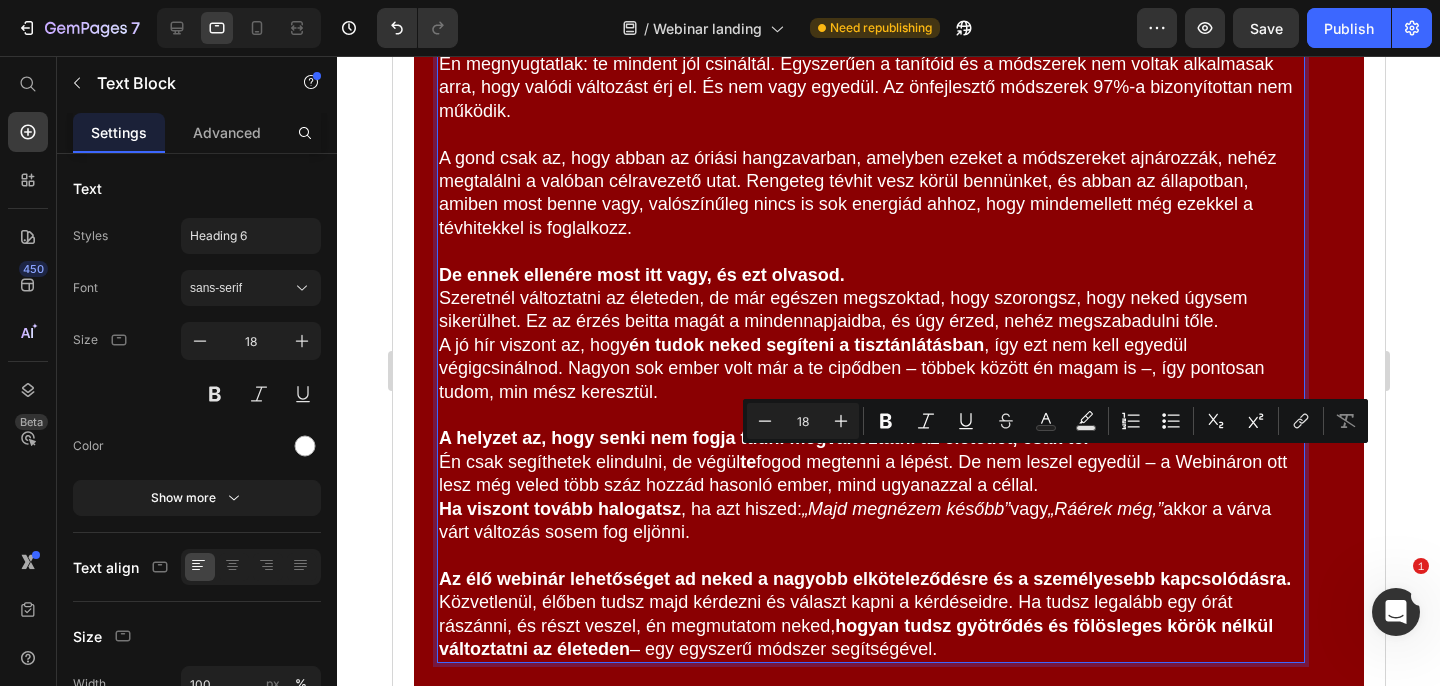 click on "Az élő webinár lehetőséget ad neked a nagyobb elköteleződésre és a személyesebb kapcsolódásra. Közvetlenül, élőben tudsz majd kérdezni és választ kapni a kérdéseidre. Ha tudsz legalább egy órát rászánni, és részt veszel, én megmutatom neked,  hogyan tudsz gyötrődés és fölösleges körök nélkül változtatni az életeden  – egy egyszerű módszer segítségével." at bounding box center [870, 615] 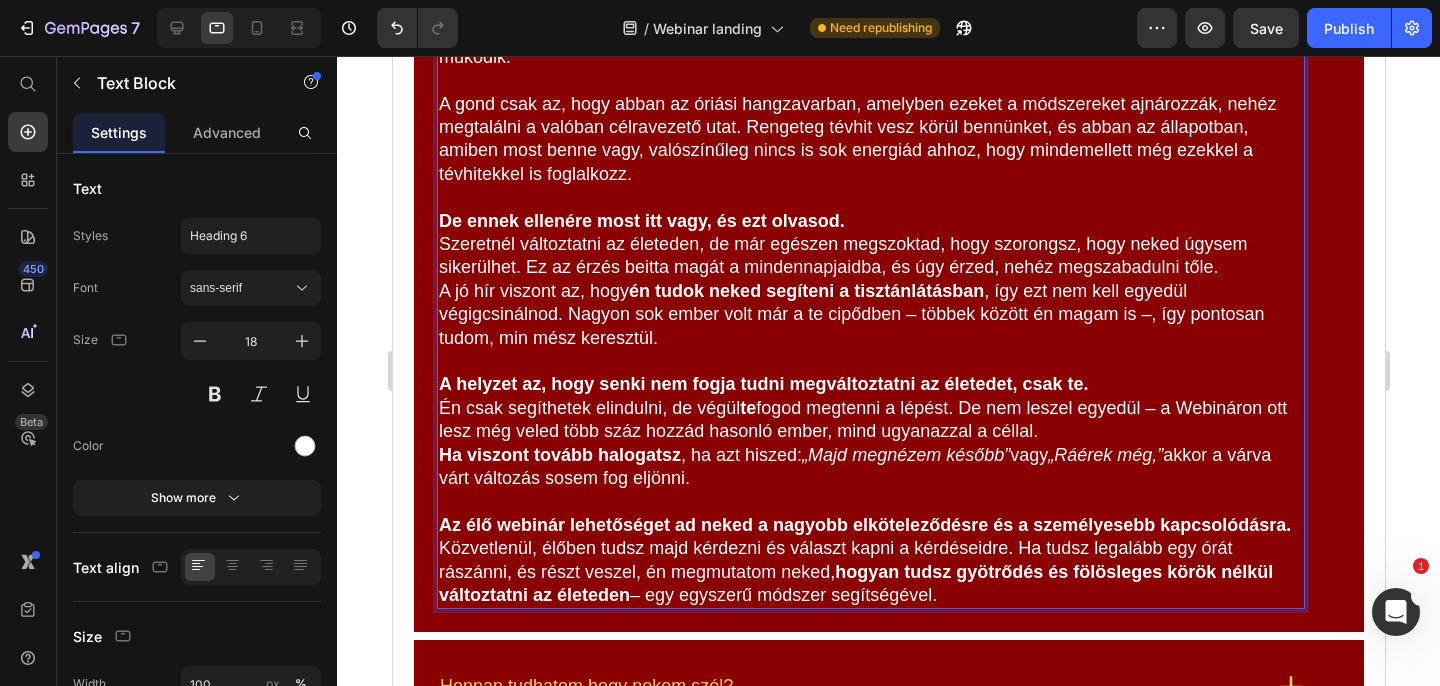 scroll, scrollTop: 7480, scrollLeft: 0, axis: vertical 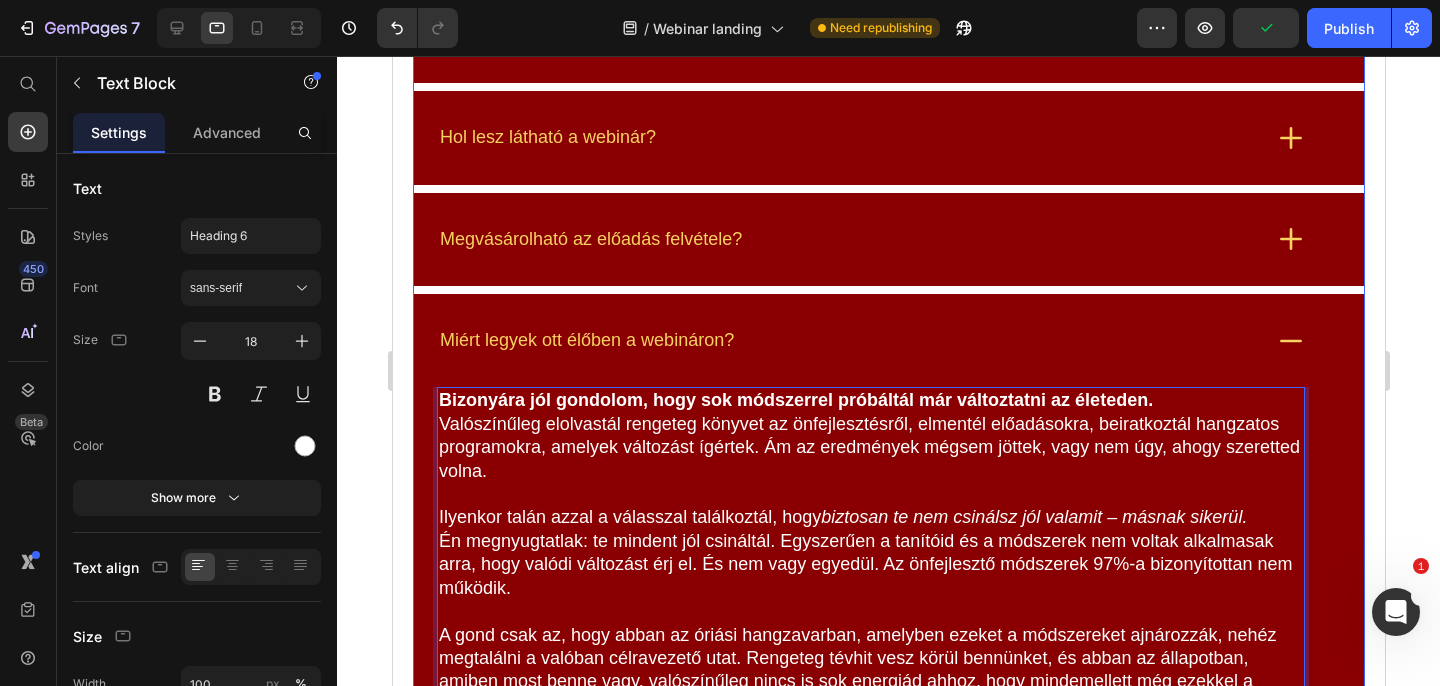 click 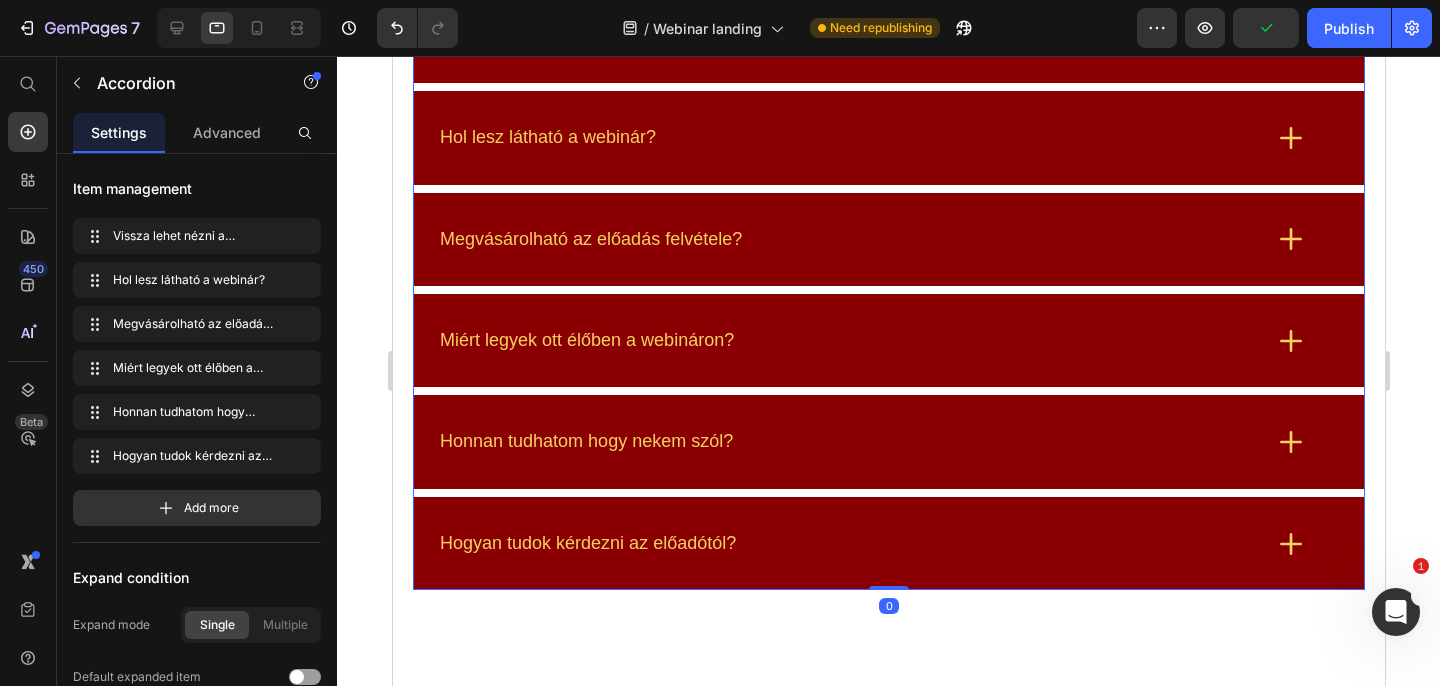 scroll, scrollTop: 0, scrollLeft: 0, axis: both 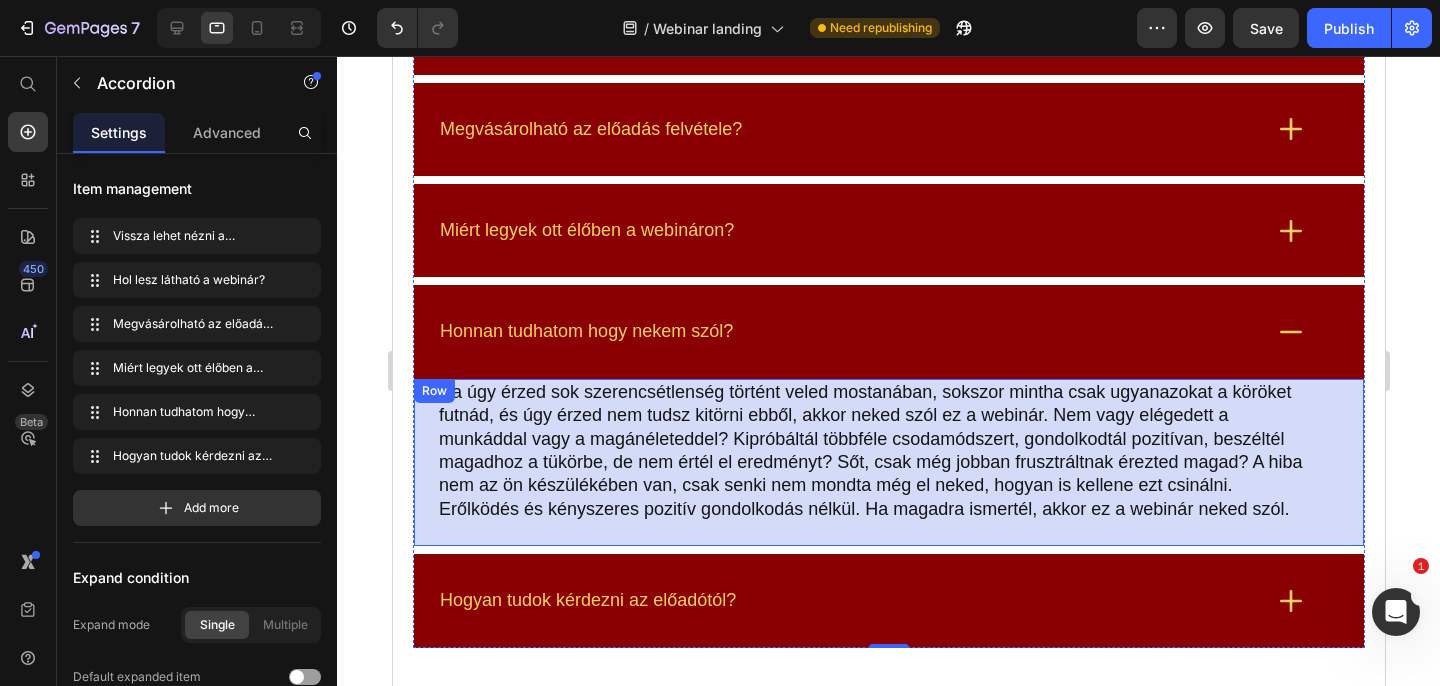 click on "Ha úgy érzed sok szerencsétlenség történt veled mostanában, sokszor mintha csak ugyanazokat a köröket futnád, és úgy érzed nem tudsz kitörni ebből, akkor neked szól ez a webinár. Nem vagy elégedett a munkáddal vagy a magánéleteddel? Kipróbáltál többféle csodamódszert, gondolkodtál pozitívan, beszéltél magadhoz a tükörbe, de nem értél el eredményt? Sőt, csak még jobban frusztráltnak érezted magad? A hiba nem az ön készülékében van, csak senki nem mondta még el neked, hogyan is kellene ezt csinálni. Erőlködés és kényszeres pozitív gondolkodás nélkül. Ha magadra ismertél, akkor ez a webinár neked szól. Text Block Row" at bounding box center (888, 462) 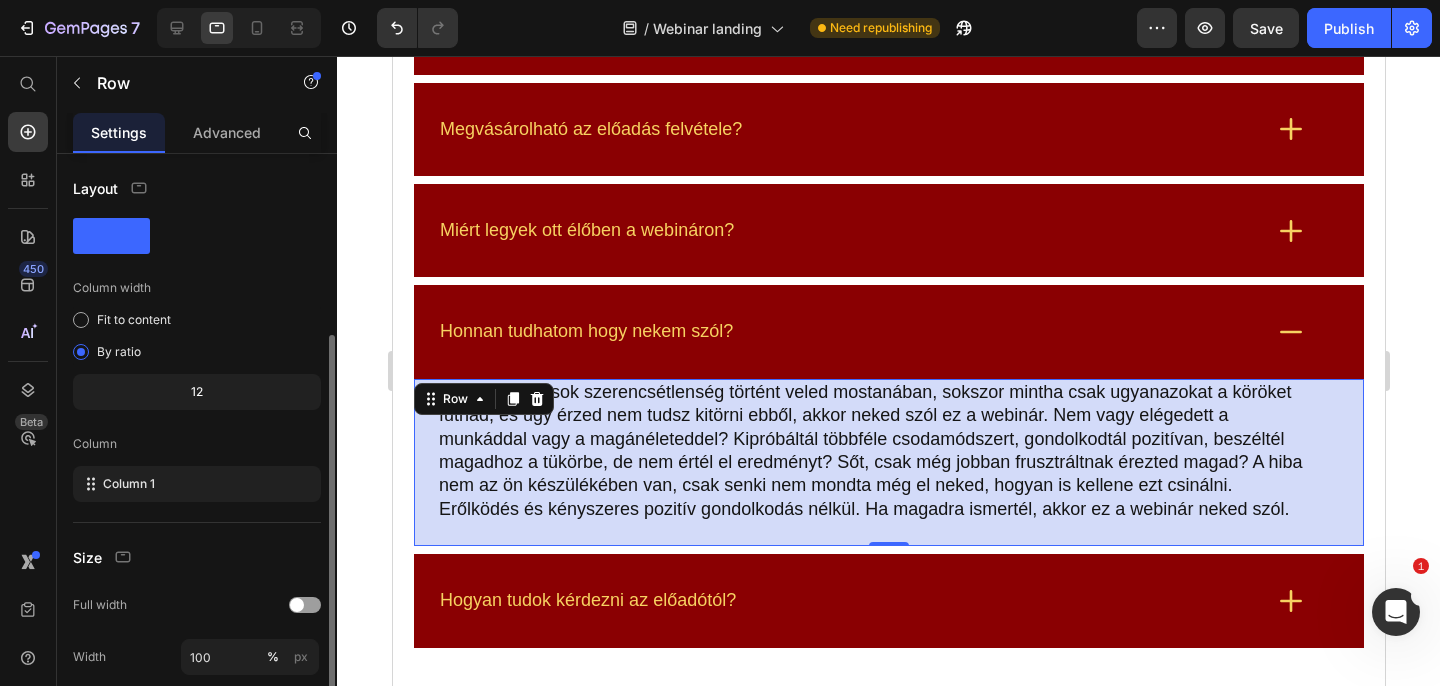 scroll, scrollTop: 279, scrollLeft: 0, axis: vertical 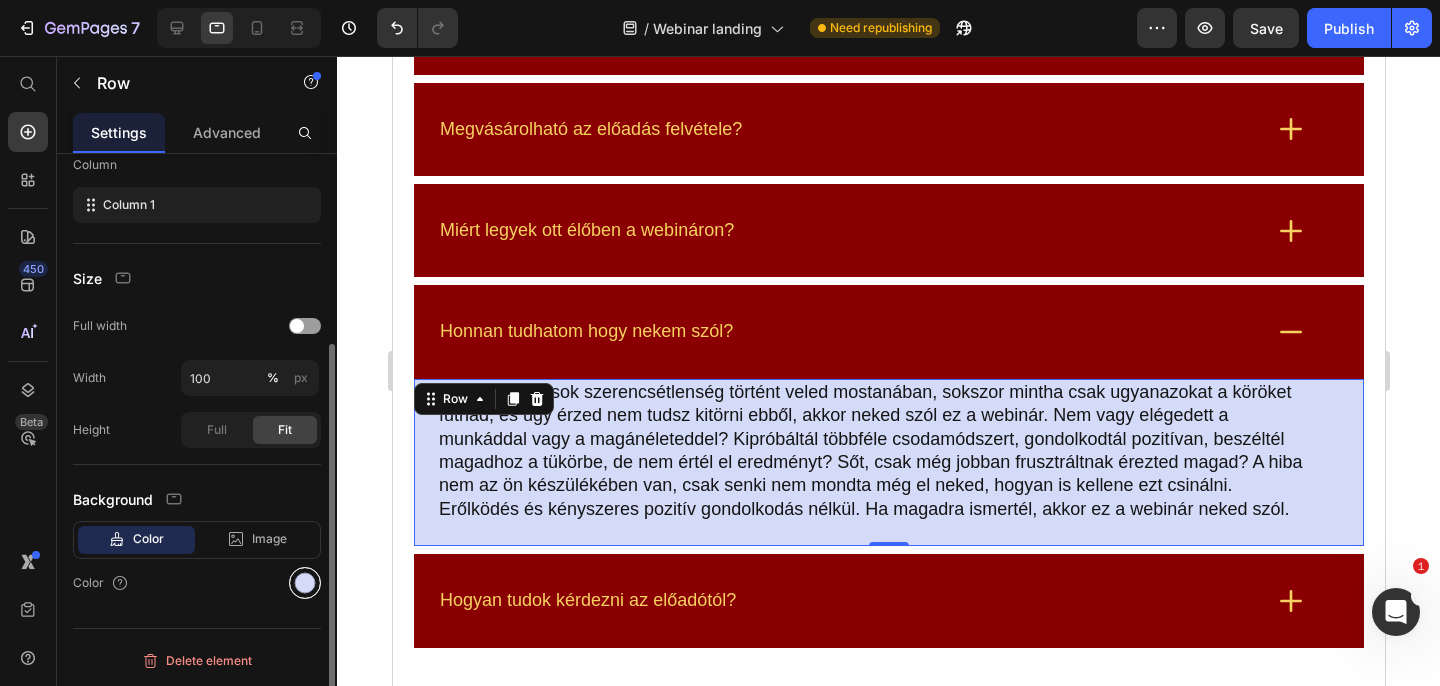 click at bounding box center [305, 583] 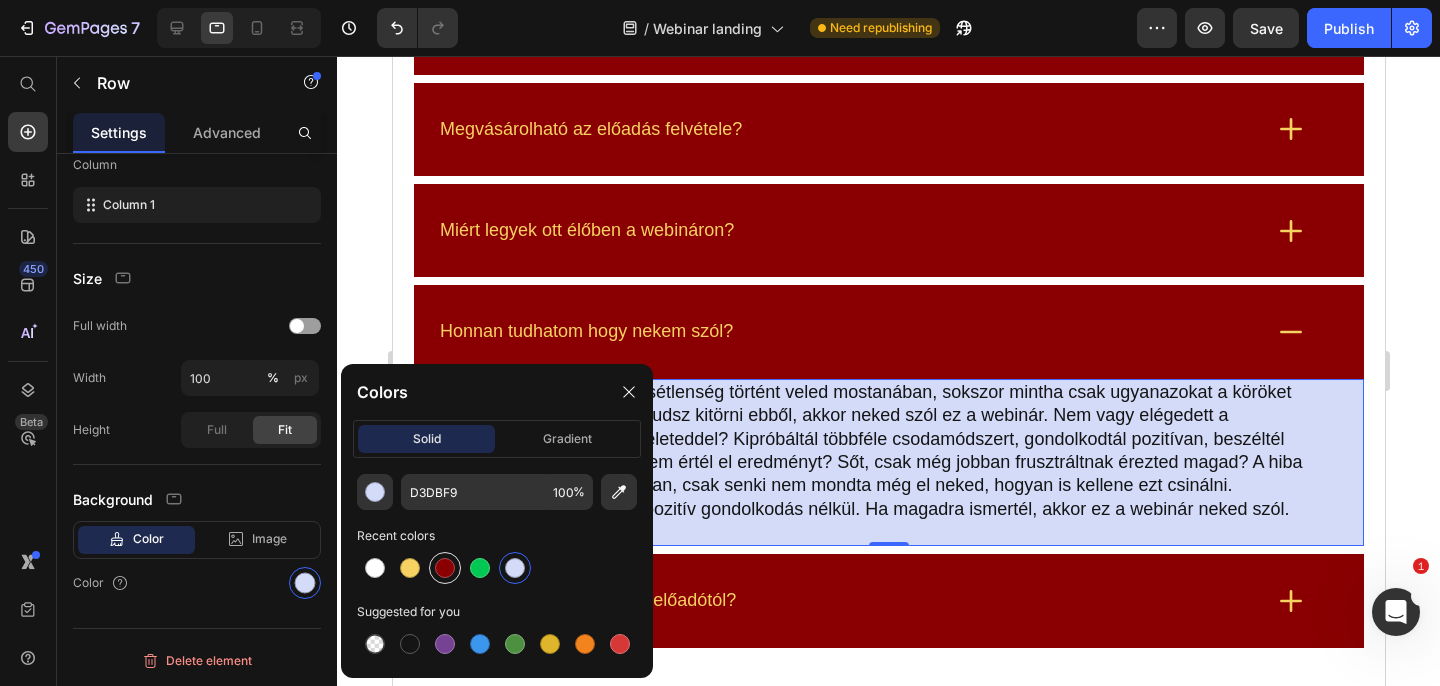 click at bounding box center (445, 568) 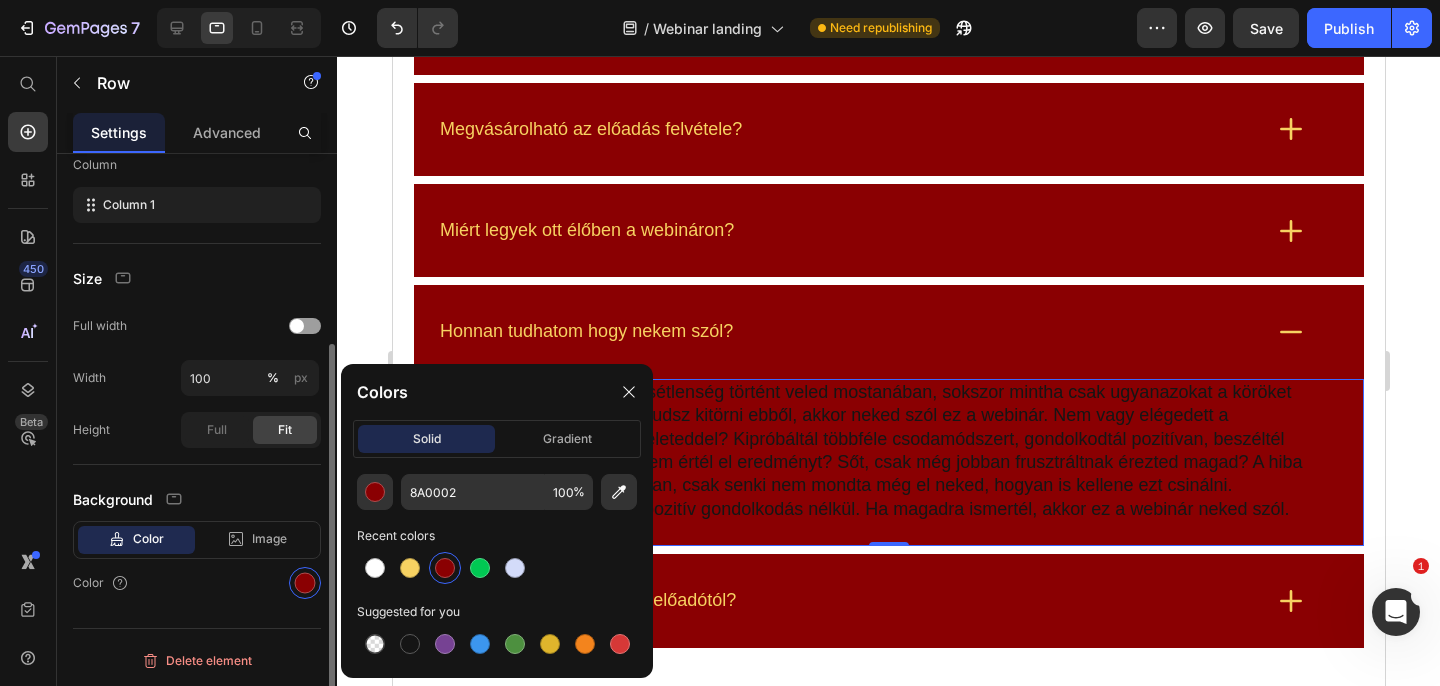 click on "Color" at bounding box center [197, 583] 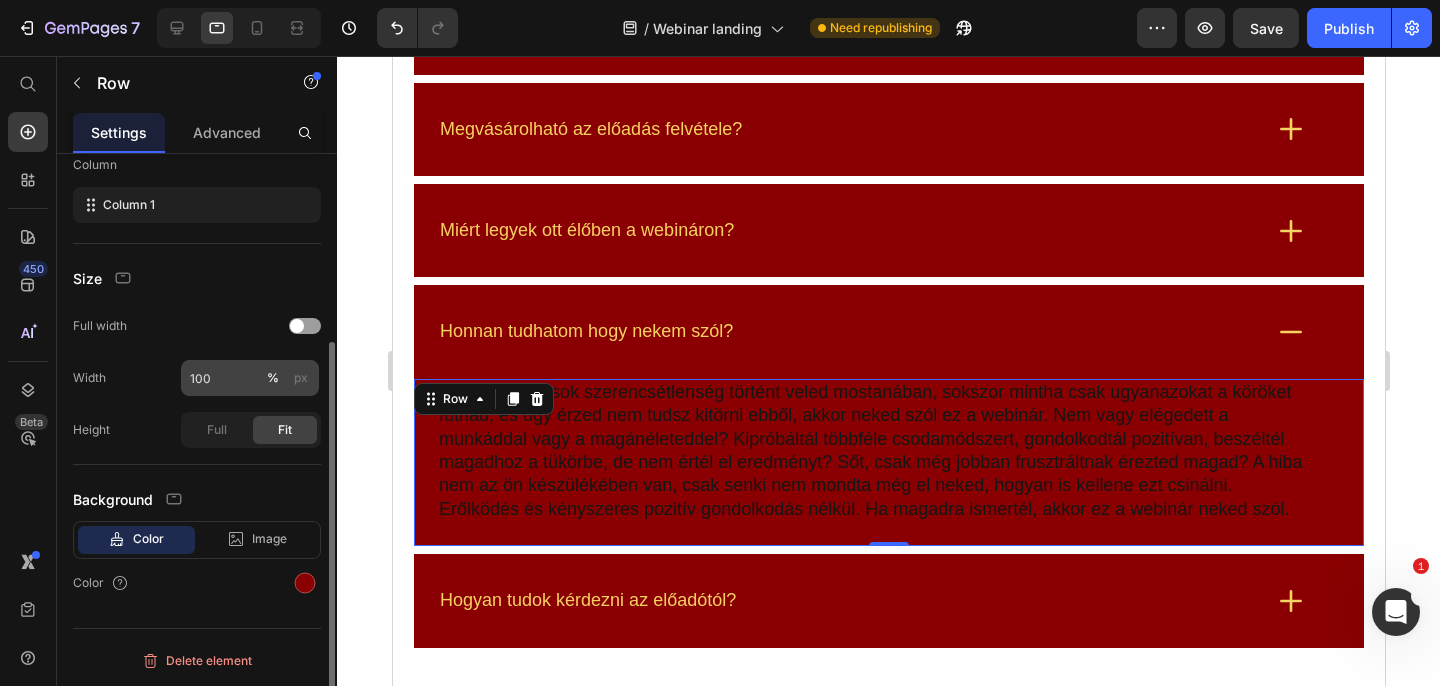 scroll, scrollTop: 0, scrollLeft: 0, axis: both 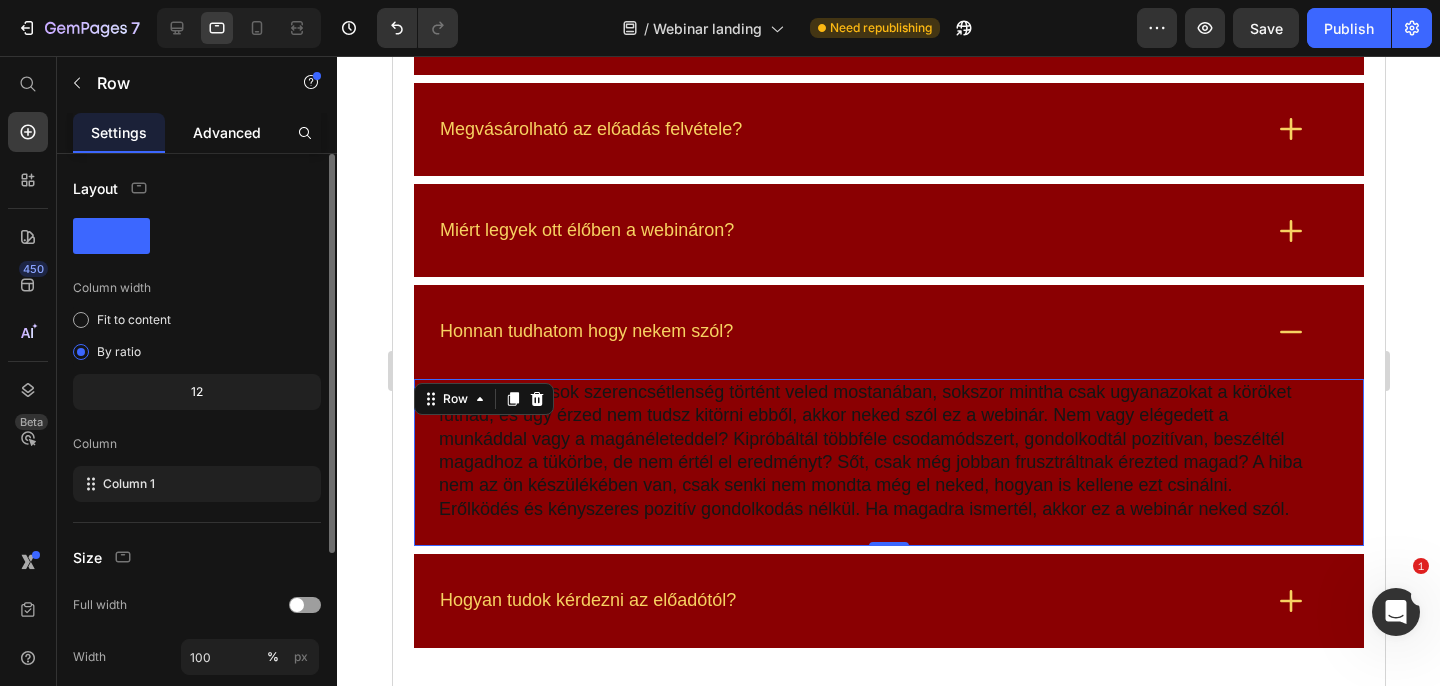click on "Advanced" at bounding box center [227, 132] 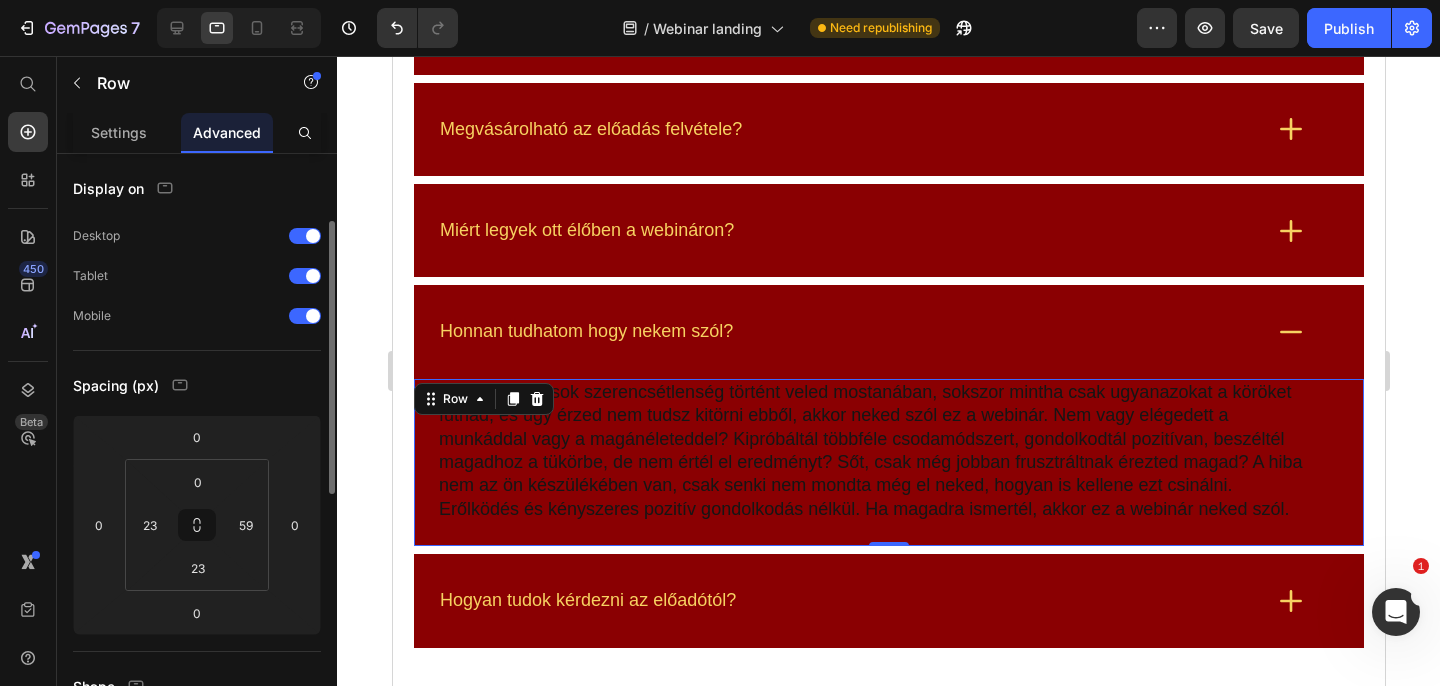 scroll, scrollTop: 298, scrollLeft: 0, axis: vertical 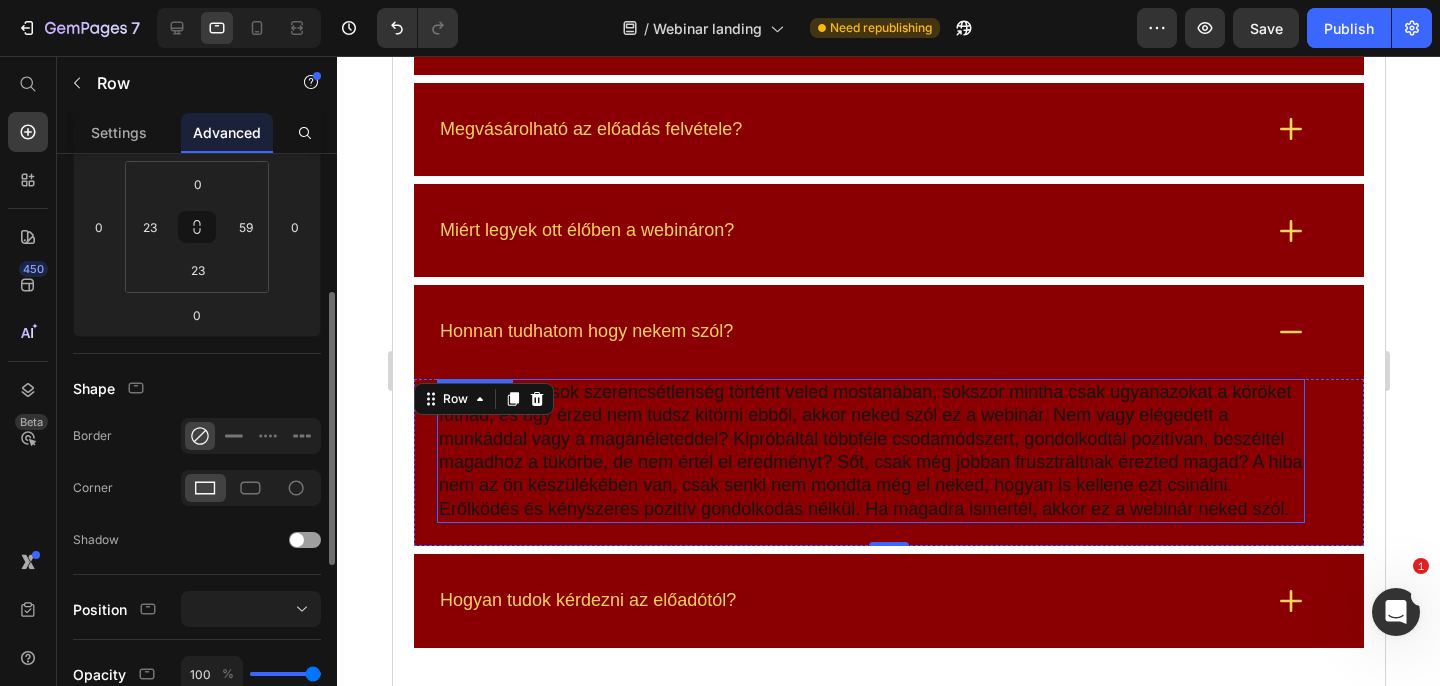 click on "Ha úgy érzed sok szerencsétlenség történt veled mostanában, sokszor mintha csak ugyanazokat a köröket futnád, és úgy érzed nem tudsz kitörni ebből, akkor neked szól ez a webinár. Nem vagy elégedett a munkáddal vagy a magánéleteddel? Kipróbáltál többféle csodamódszert, gondolkodtál pozitívan, beszéltél magadhoz a tükörbe, de nem értél el eredményt? Sőt, csak még jobban frusztráltnak érezted magad? A hiba nem az ön készülékében van, csak senki nem mondta még el neked, hogyan is kellene ezt csinálni. Erőlködés és kényszeres pozitív gondolkodás nélkül. Ha magadra ismertél, akkor ez a webinár neked szól." at bounding box center (870, 451) 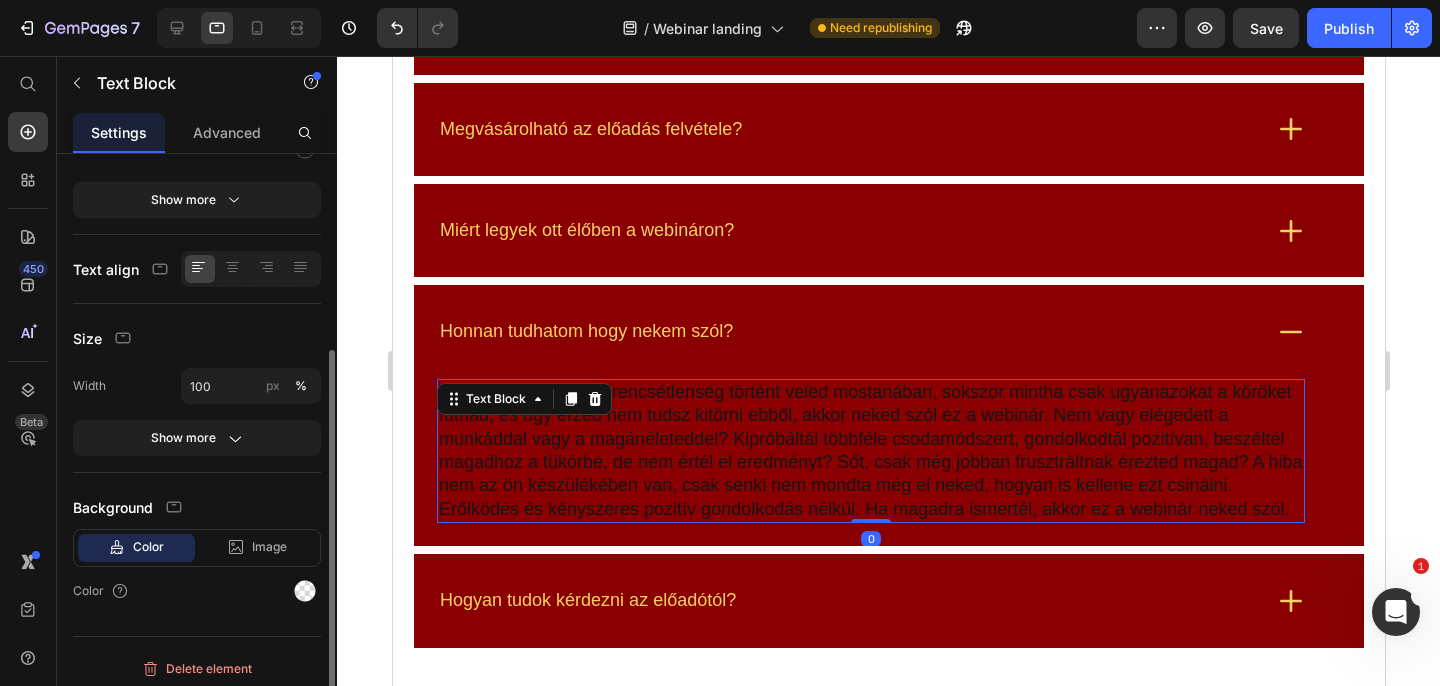 scroll, scrollTop: 0, scrollLeft: 0, axis: both 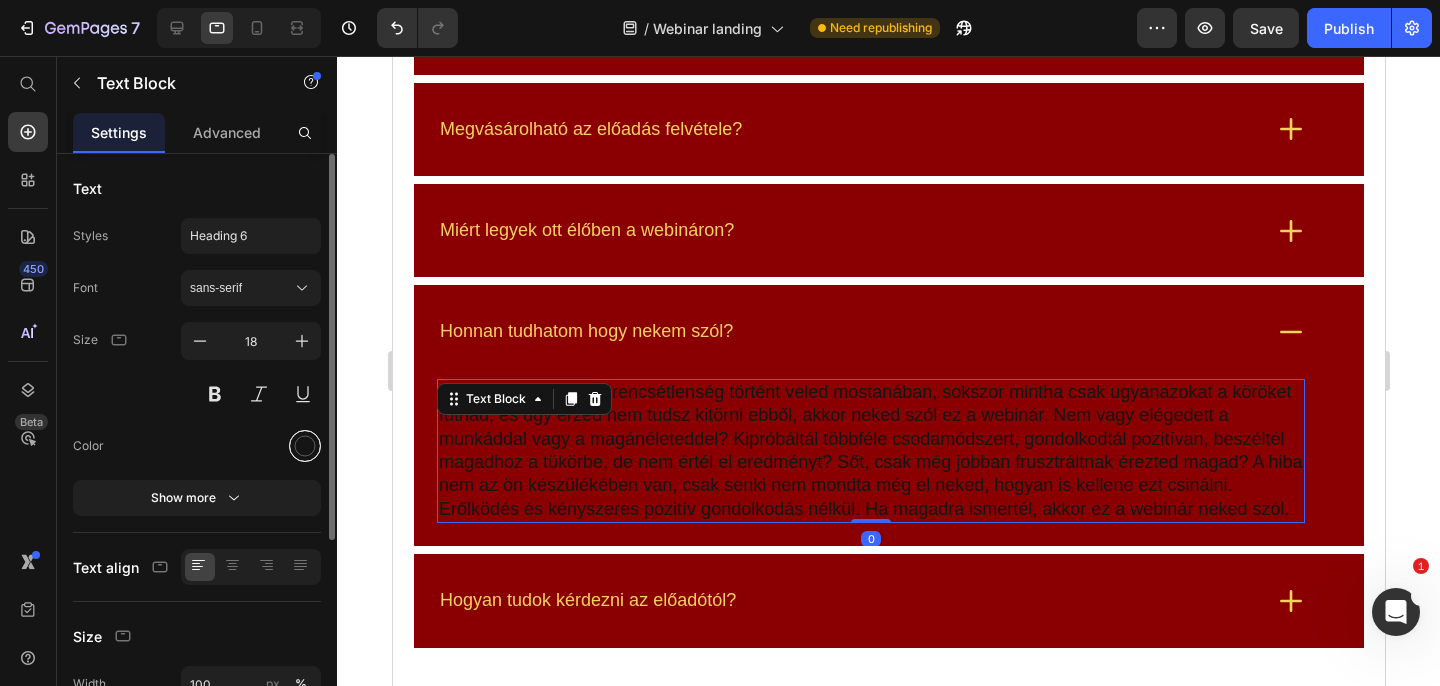 click at bounding box center [305, 446] 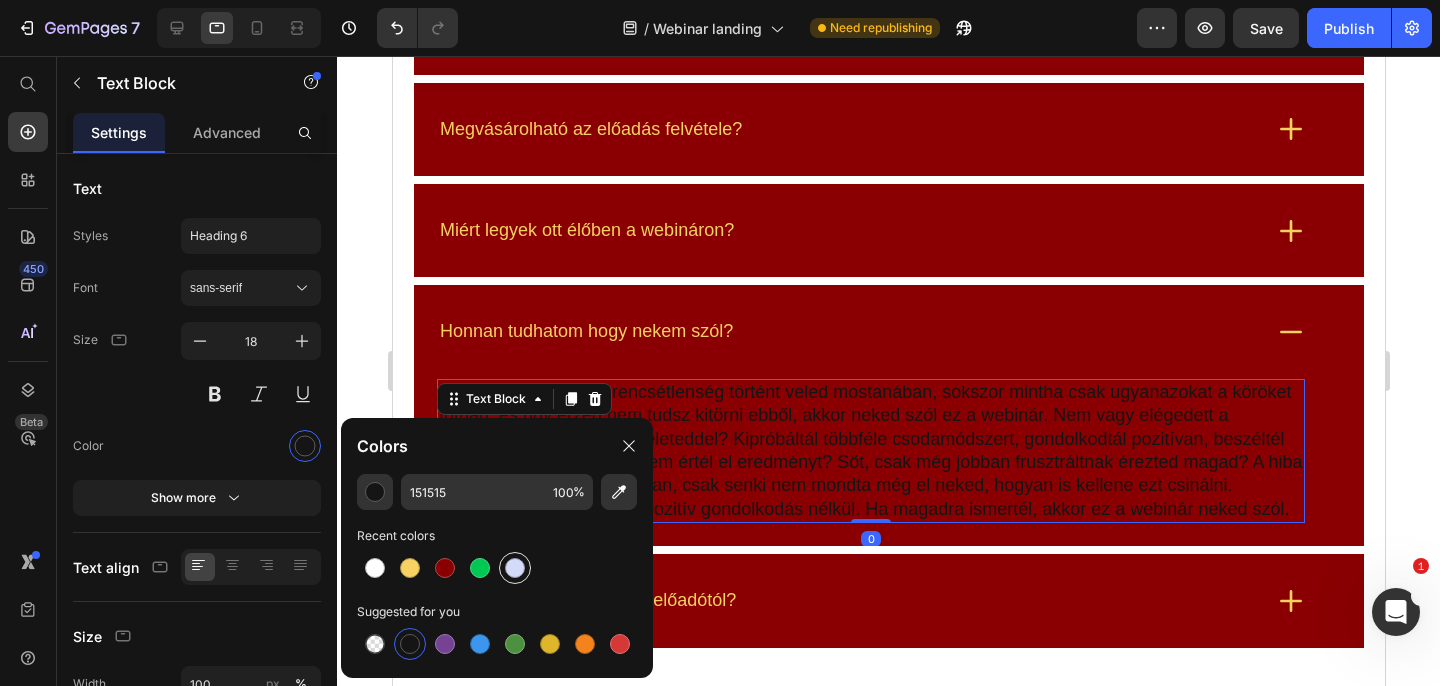 click at bounding box center (515, 568) 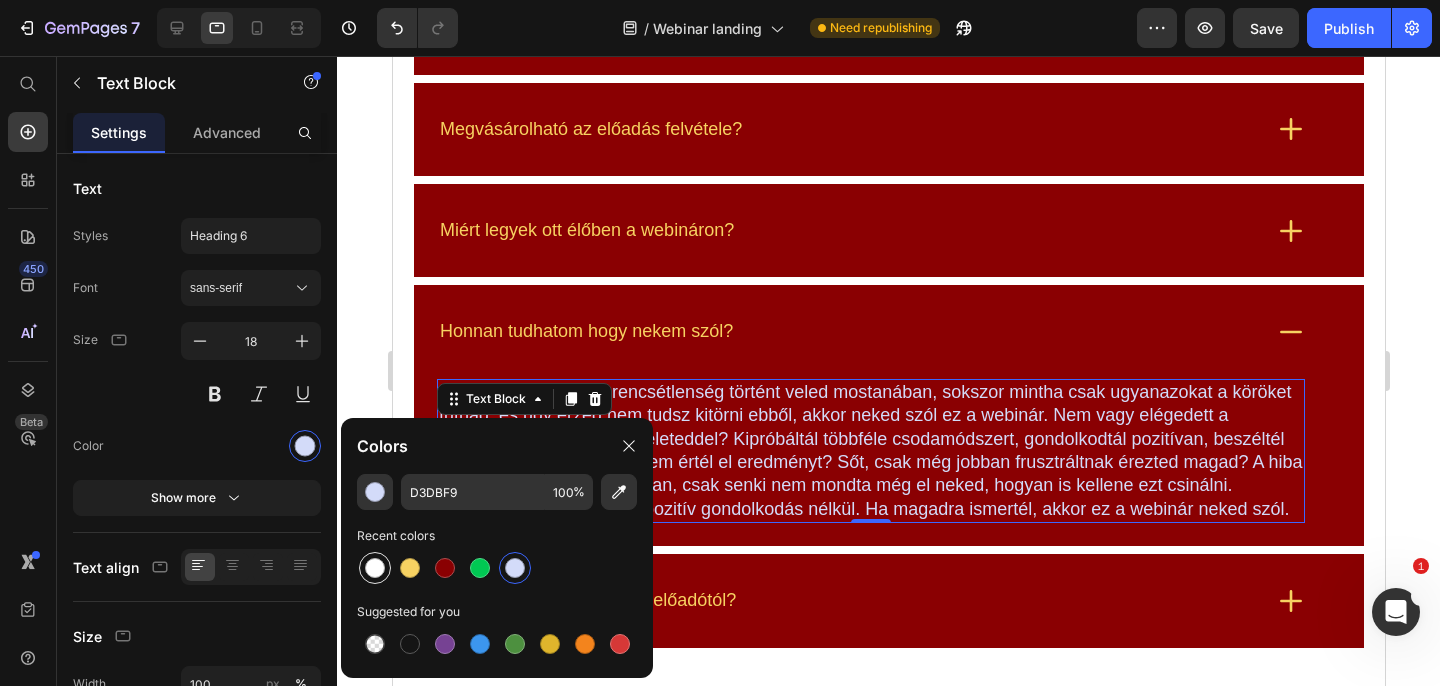 click at bounding box center (375, 568) 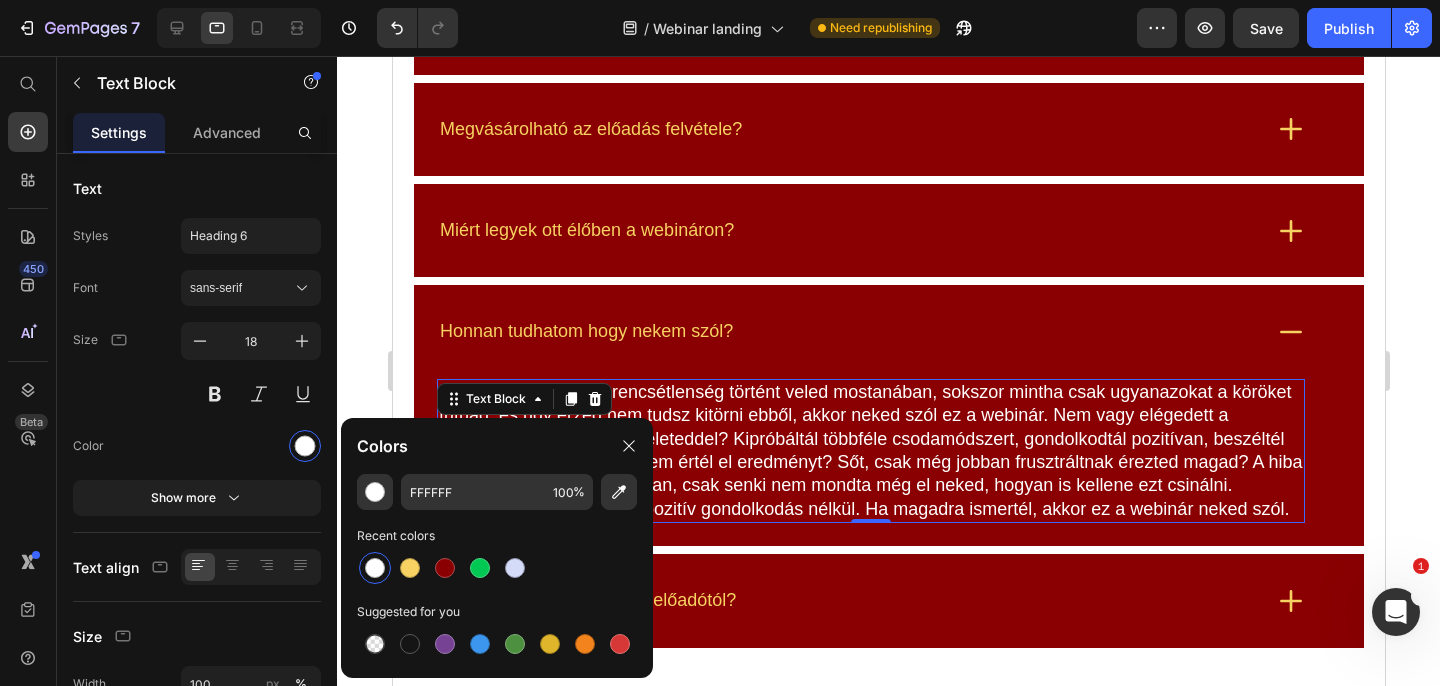 click on "Honnan tudhatom hogy nekem szól?" at bounding box center (888, 331) 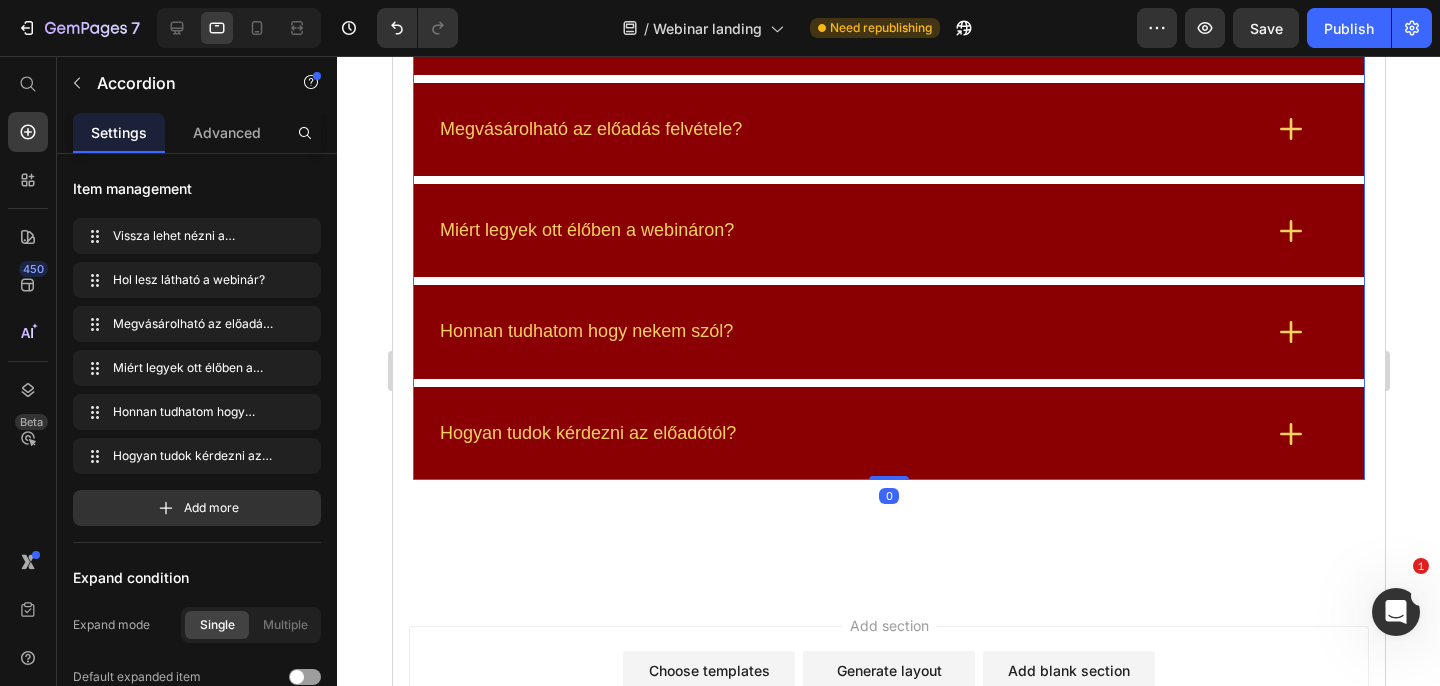 click on "Honnan tudhatom hogy nekem szól?" at bounding box center (848, 331) 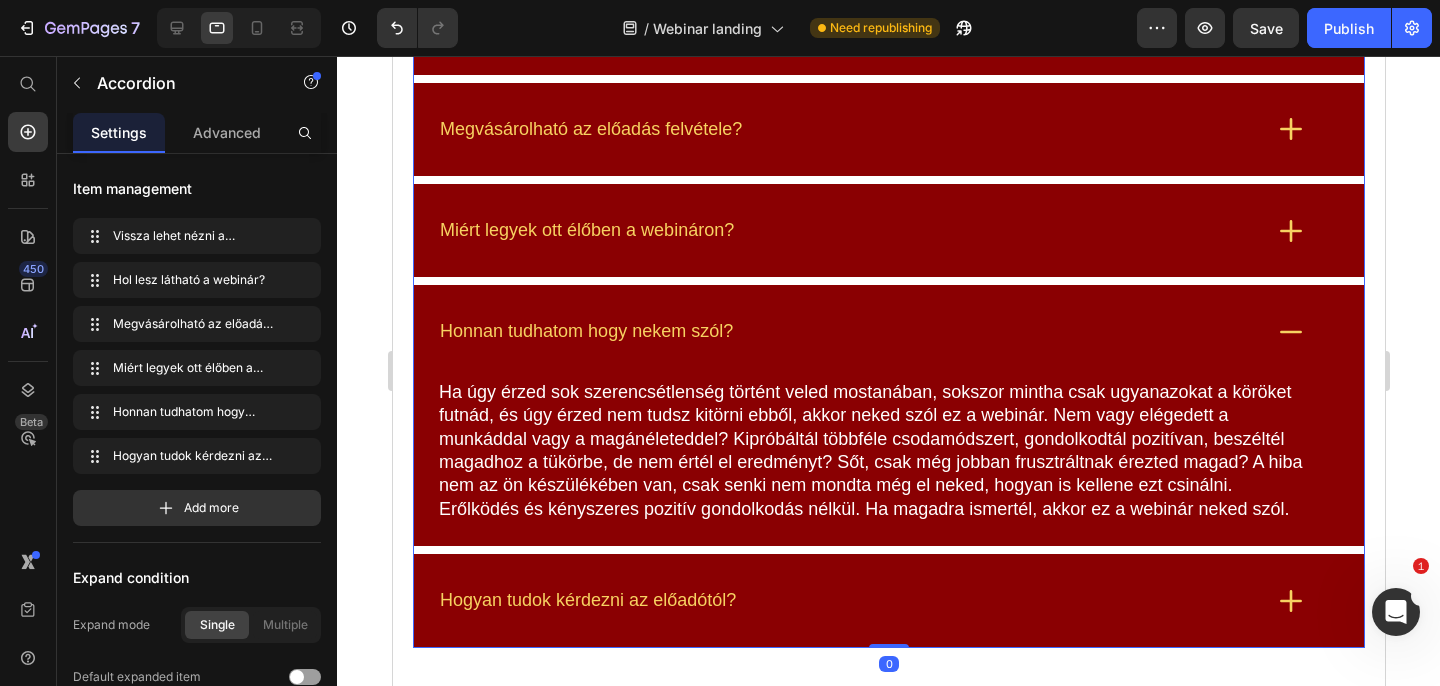 click on "Honnan tudhatom hogy nekem szól?" at bounding box center [848, 331] 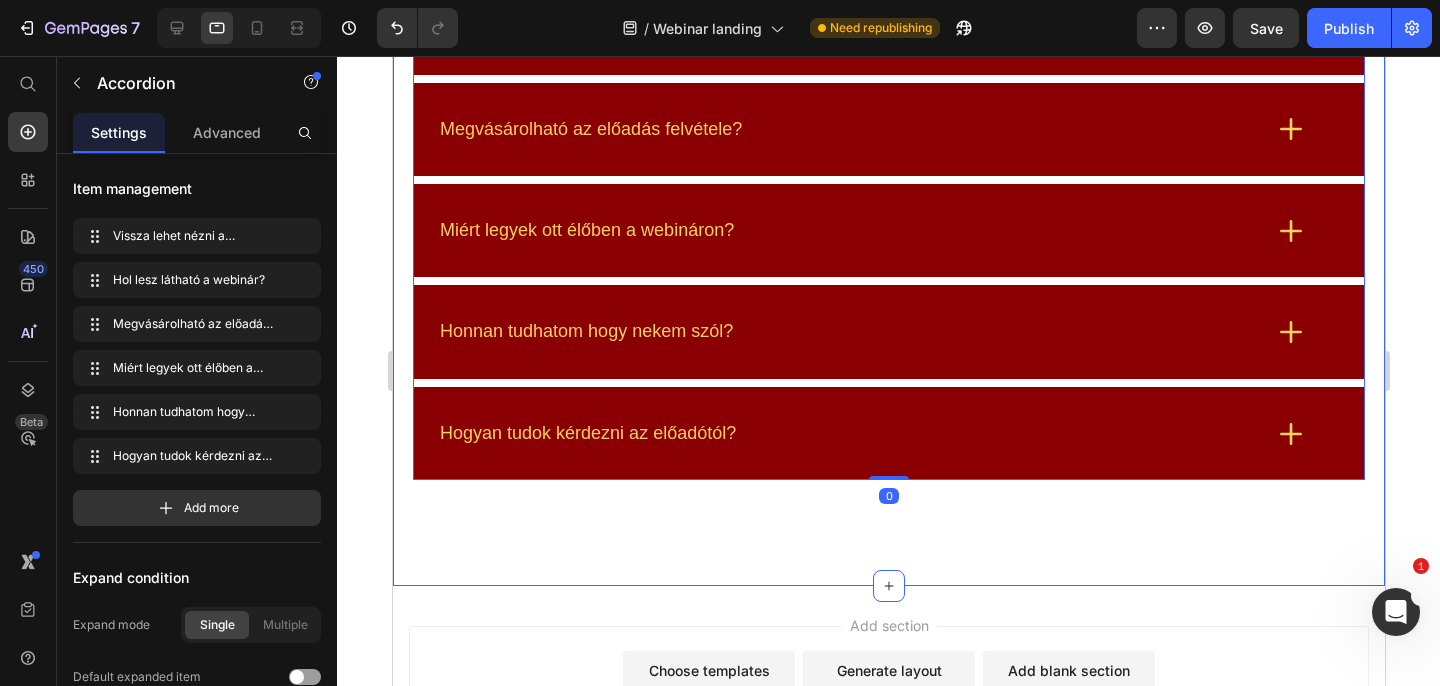 click on "Hogyan tudok kérdezni az előadótól?" at bounding box center [888, 433] 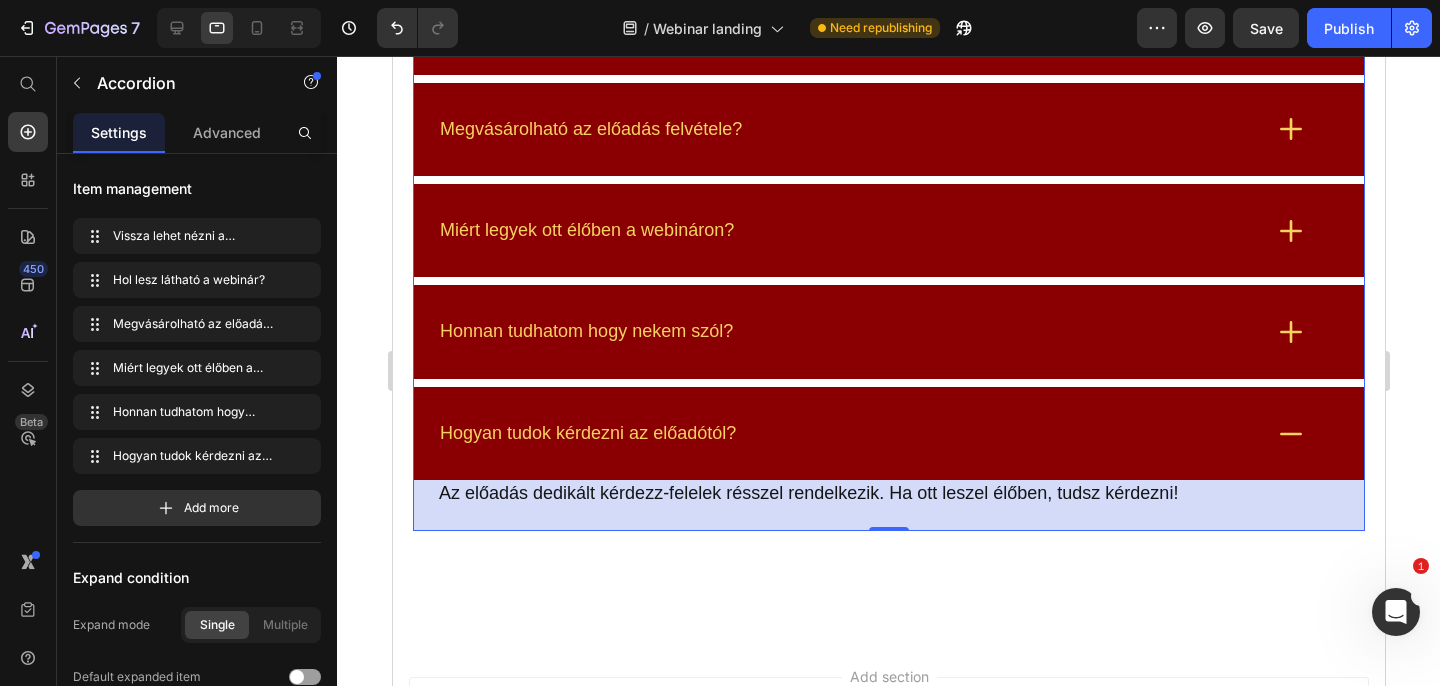 click on "Hogyan tudok kérdezni az előadótól?" at bounding box center [848, 433] 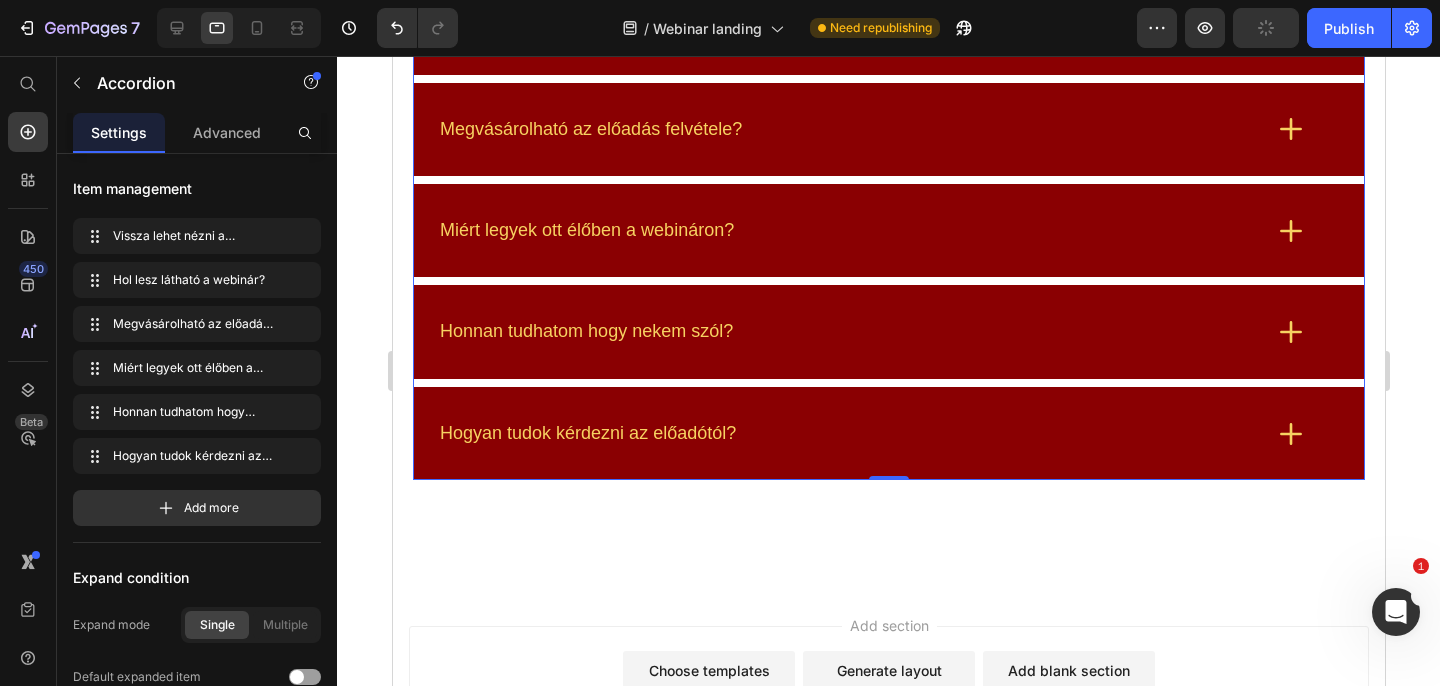click on "Honnan tudhatom hogy nekem szól?" at bounding box center (888, 331) 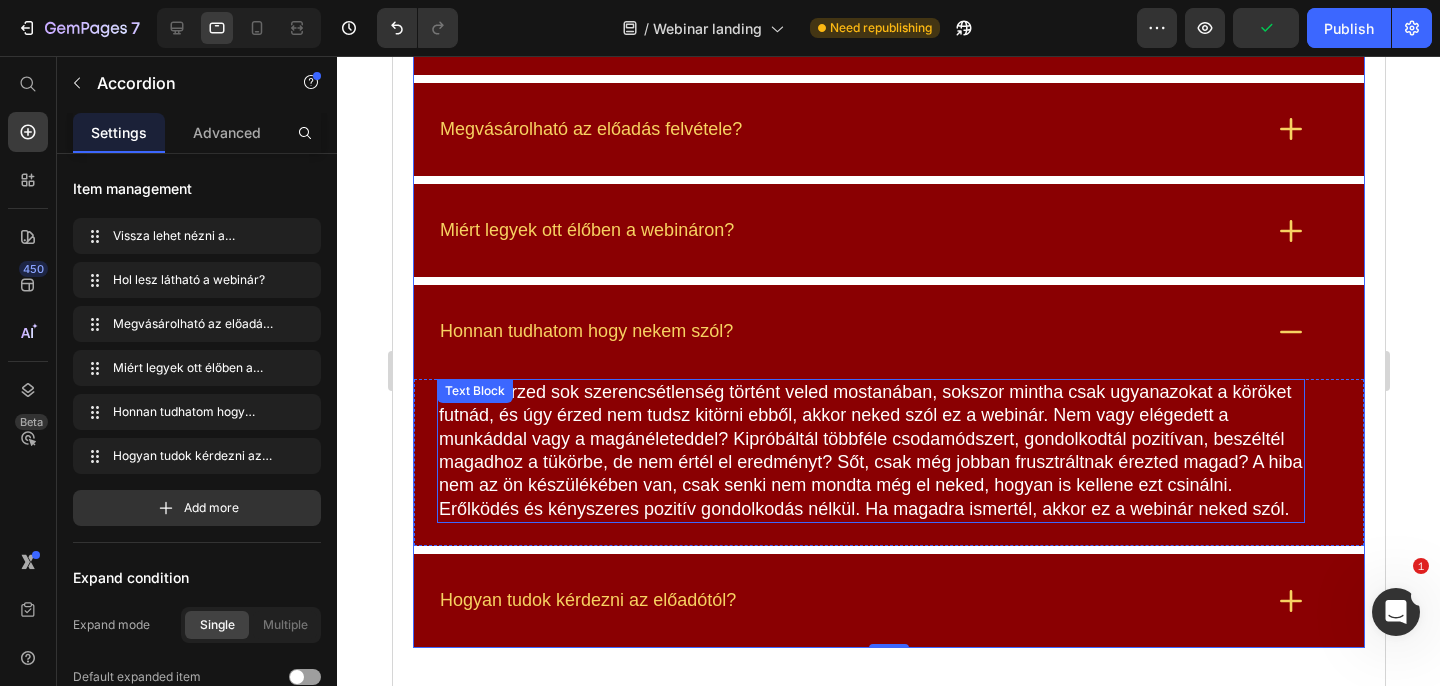 click on "Ha úgy érzed sok szerencsétlenség történt veled mostanában, sokszor mintha csak ugyanazokat a köröket futnád, és úgy érzed nem tudsz kitörni ebből, akkor neked szól ez a webinár. Nem vagy elégedett a munkáddal vagy a magánéleteddel? Kipróbáltál többféle csodamódszert, gondolkodtál pozitívan, beszéltél magadhoz a tükörbe, de nem értél el eredményt? Sőt, csak még jobban frusztráltnak érezted magad? A hiba nem az ön készülékében van, csak senki nem mondta még el neked, hogyan is kellene ezt csinálni. Erőlködés és kényszeres pozitív gondolkodás nélkül. Ha magadra ismertél, akkor ez a webinár neked szól." at bounding box center [870, 451] 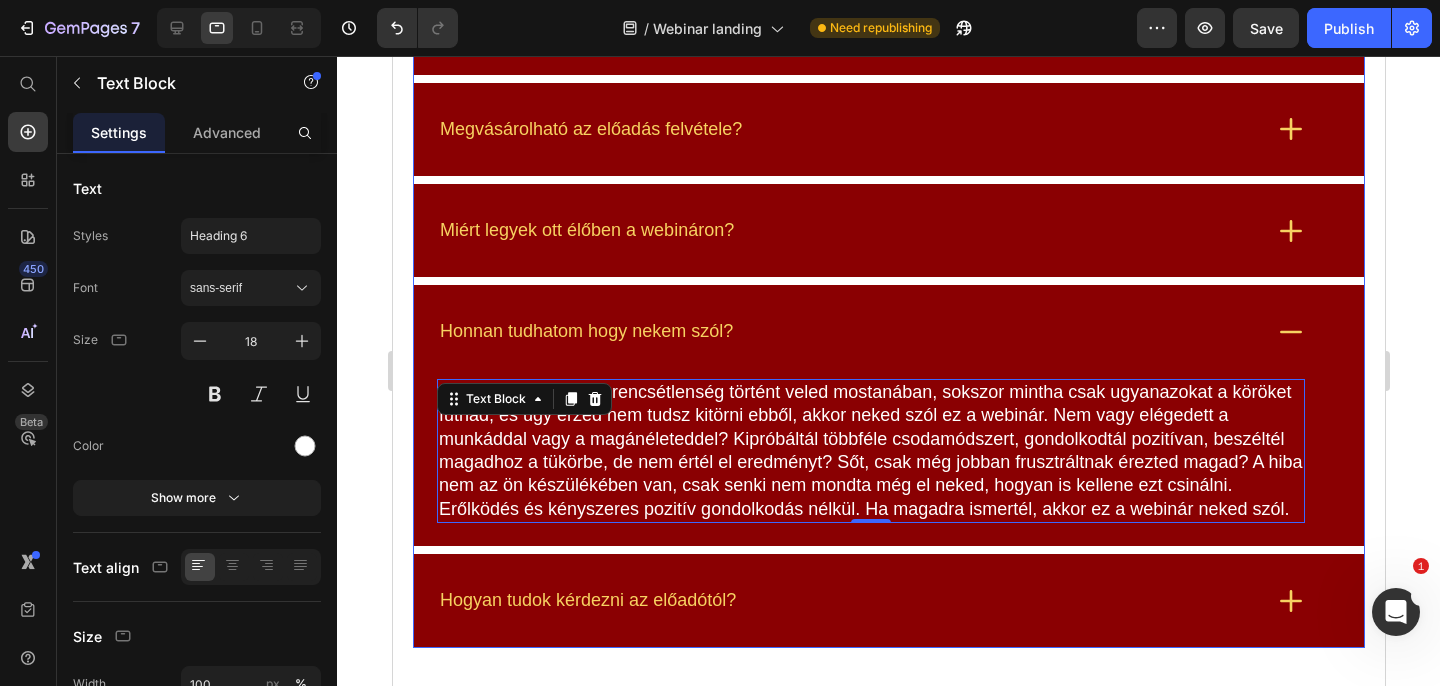 click on "Honnan tudhatom hogy nekem szól?" at bounding box center [848, 331] 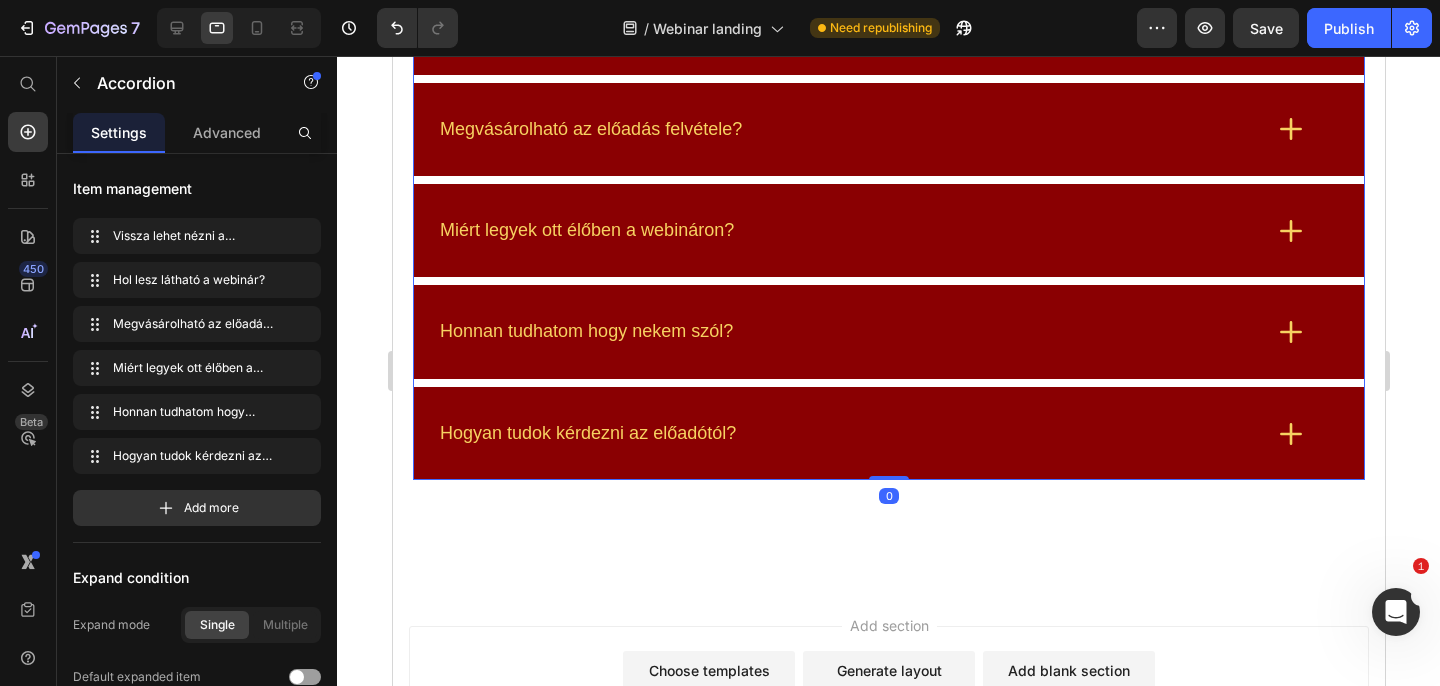 click on "Miért legyek ott élőben a webináron?" at bounding box center (848, 230) 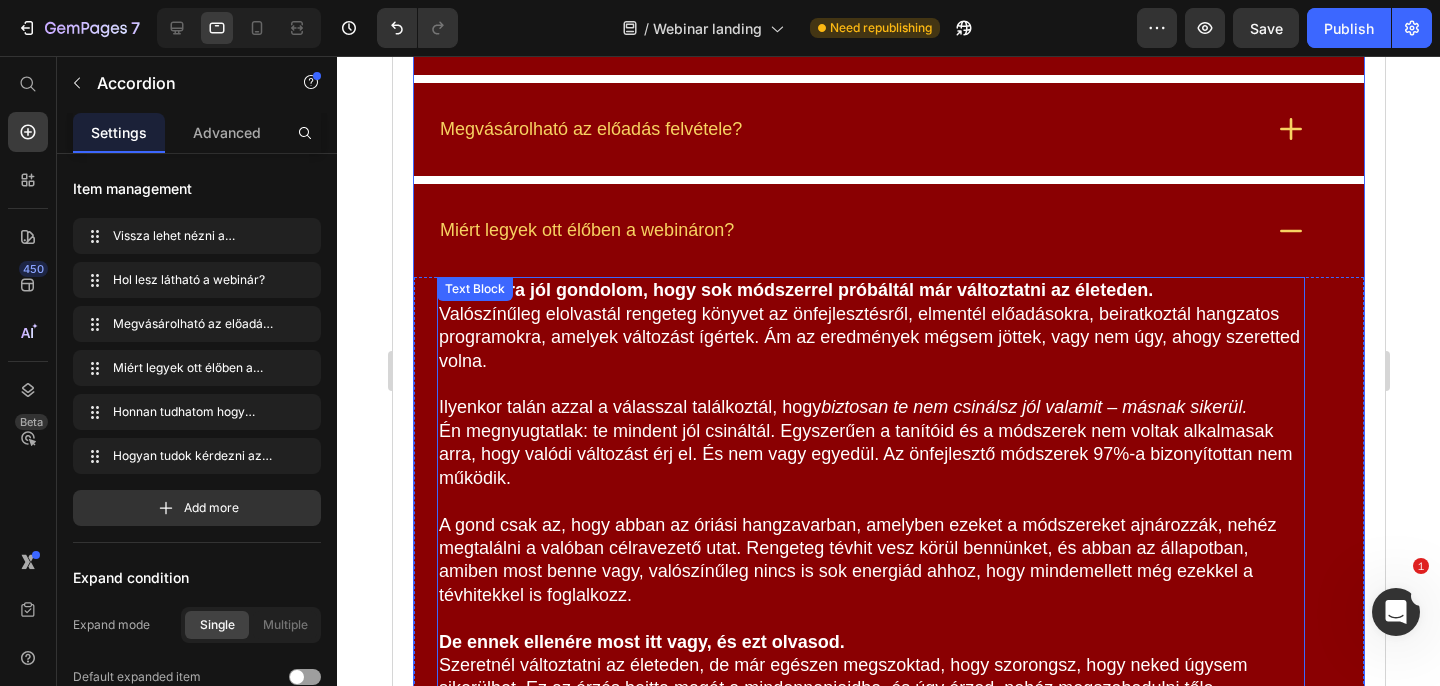 click on "Ilyenkor talán azzal a válasszal találkoztál, hogy  biztosan te nem csinálsz jól valamit – másnak sikerül. Én megnyugtatlak: te mindent jól csináltál. Egyszerűen a tanítóid és a módszerek nem voltak alkalmasak arra, hogy valódi változást érj el. És nem vagy egyedül. Az önfejlesztő módszerek 97%-a bizonyítottan nem működik." at bounding box center [870, 443] 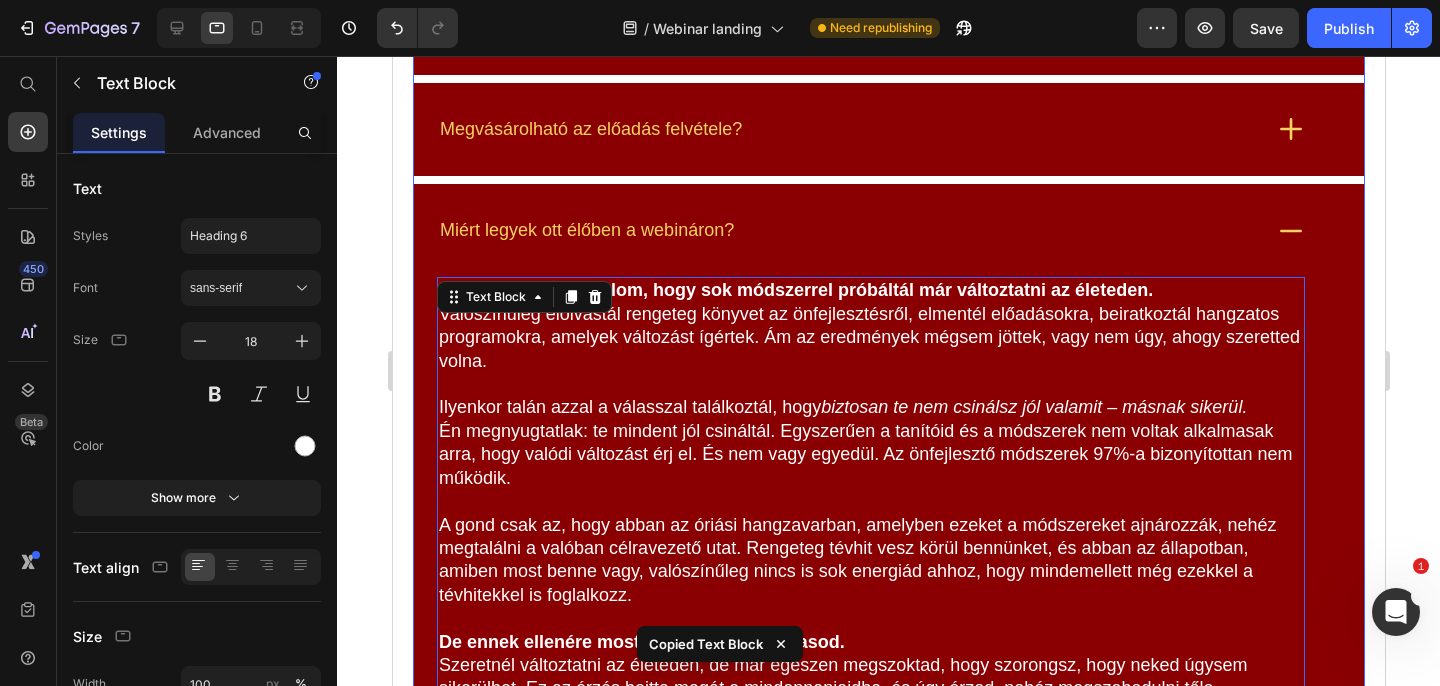 click on "Miért legyek ott élőben a webináron?" at bounding box center [848, 230] 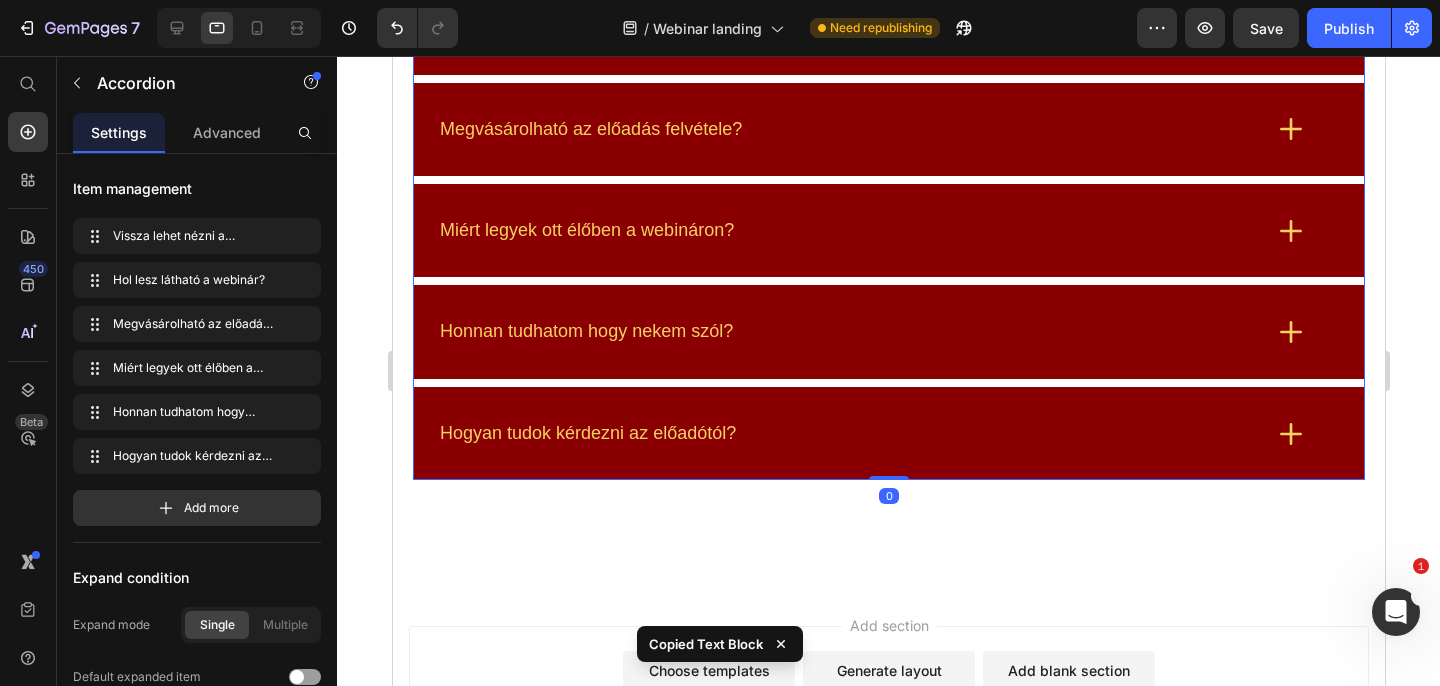 click on "Honnan tudhatom hogy nekem szól?" at bounding box center [585, 331] 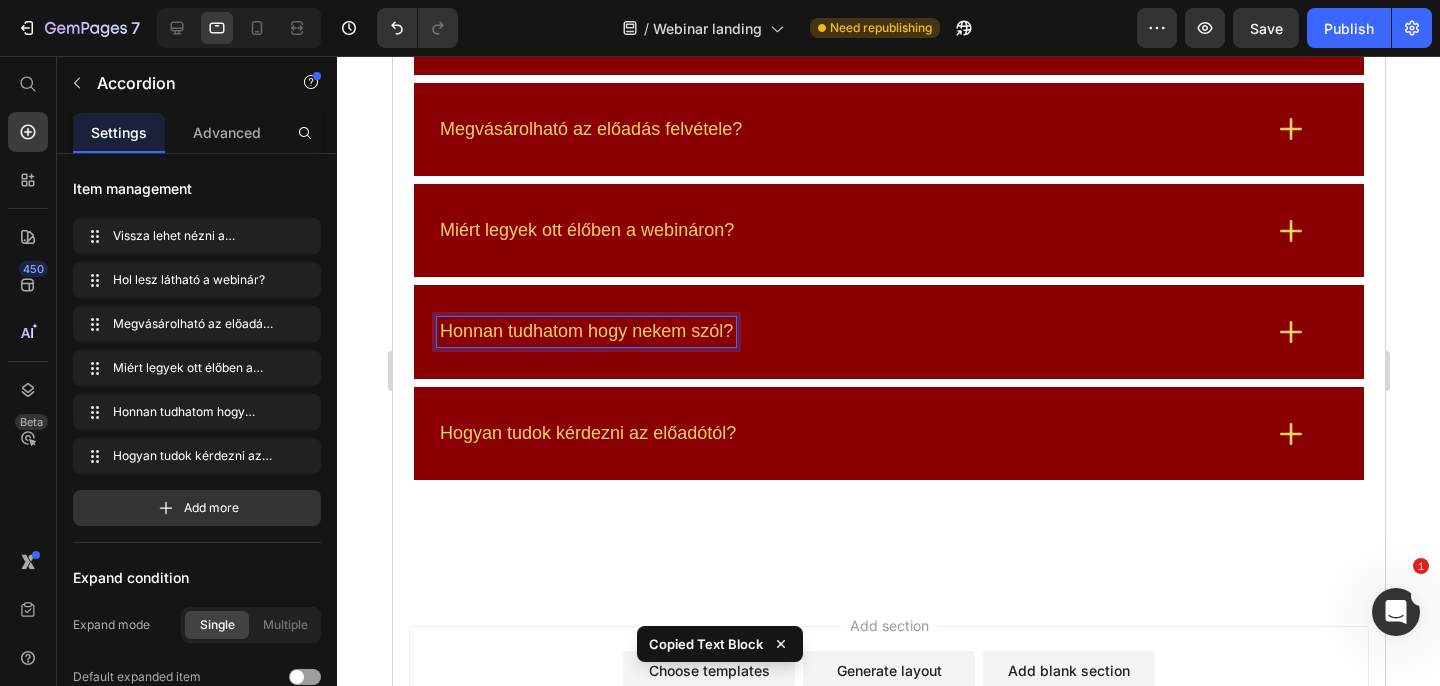 click on "Honnan tudhatom hogy nekem szól?" at bounding box center [848, 331] 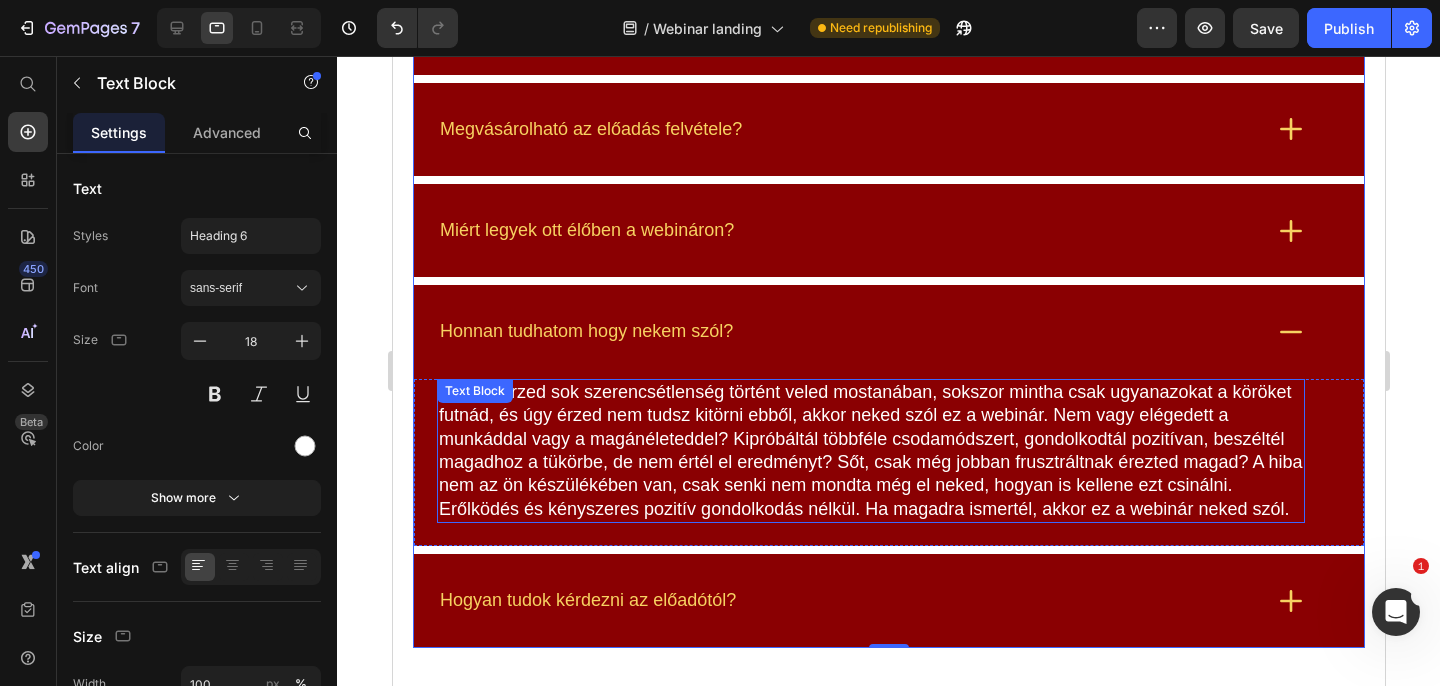 click on "Ha úgy érzed sok szerencsétlenség történt veled mostanában, sokszor mintha csak ugyanazokat a köröket futnád, és úgy érzed nem tudsz kitörni ebből, akkor neked szól ez a webinár. Nem vagy elégedett a munkáddal vagy a magánéleteddel? Kipróbáltál többféle csodamódszert, gondolkodtál pozitívan, beszéltél magadhoz a tükörbe, de nem értél el eredményt? Sőt, csak még jobban frusztráltnak érezted magad? A hiba nem az ön készülékében van, csak senki nem mondta még el neked, hogyan is kellene ezt csinálni. Erőlködés és kényszeres pozitív gondolkodás nélkül. Ha magadra ismertél, akkor ez a webinár neked szól." at bounding box center [870, 451] 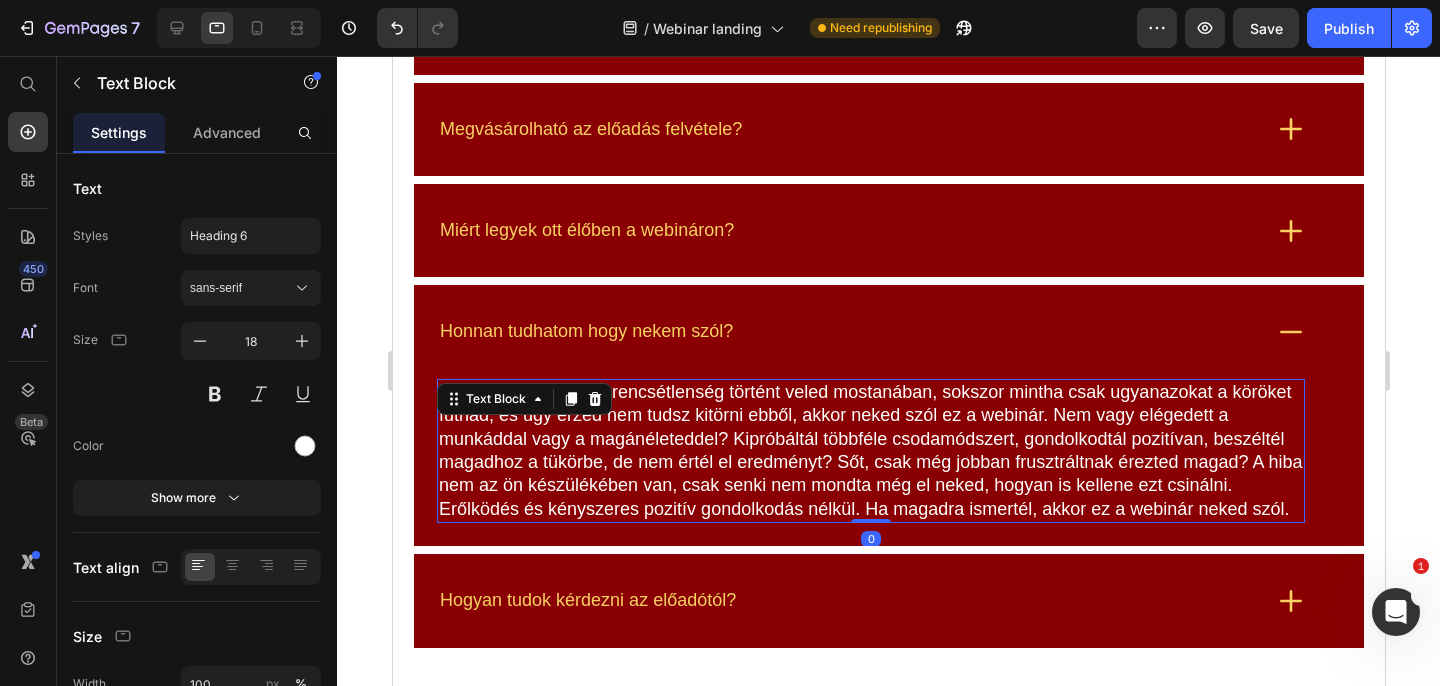 click on "Ha úgy érzed sok szerencsétlenség történt veled mostanában, sokszor mintha csak ugyanazokat a köröket futnád, és úgy érzed nem tudsz kitörni ebből, akkor neked szól ez a webinár. Nem vagy elégedett a munkáddal vagy a magánéleteddel? Kipróbáltál többféle csodamódszert, gondolkodtál pozitívan, beszéltél magadhoz a tükörbe, de nem értél el eredményt? Sőt, csak még jobban frusztráltnak érezted magad? A hiba nem az ön készülékében van, csak senki nem mondta még el neked, hogyan is kellene ezt csinálni. Erőlködés és kényszeres pozitív gondolkodás nélkül. Ha magadra ismertél, akkor ez a webinár neked szól." at bounding box center (870, 451) 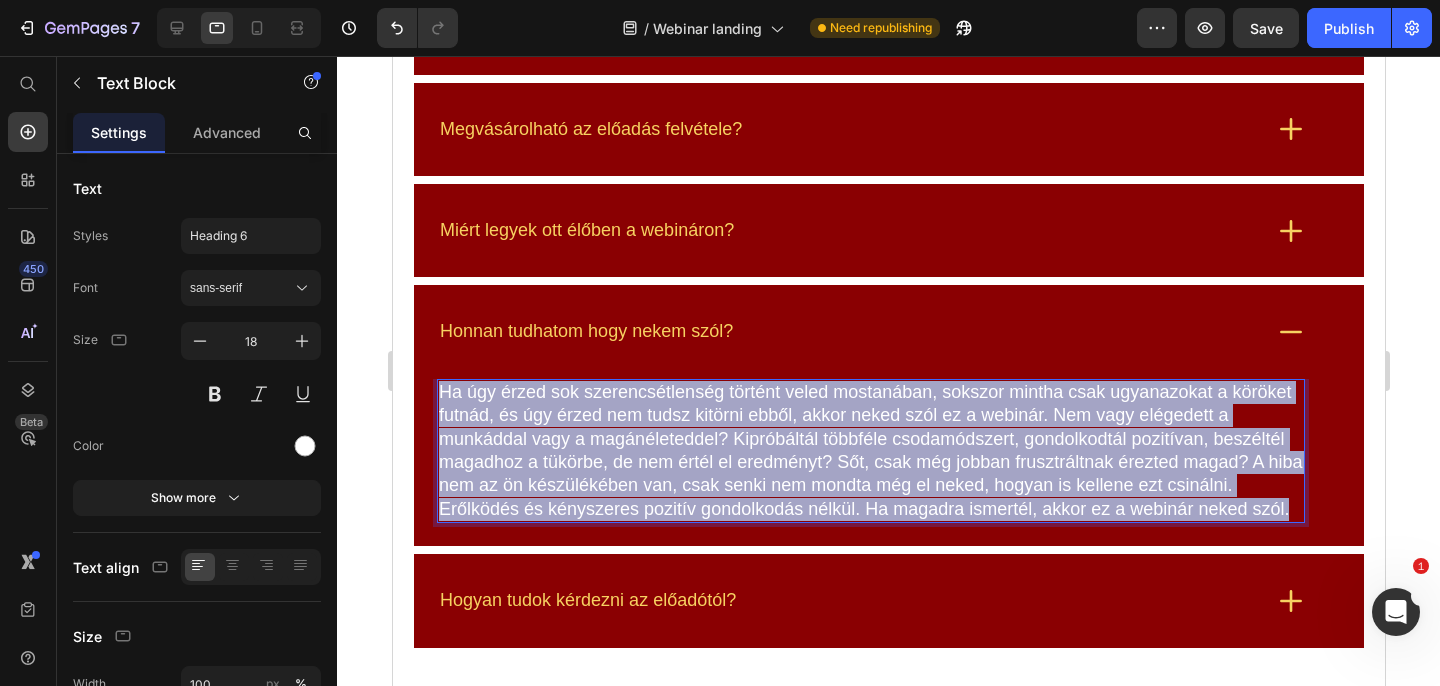 click on "Ha úgy érzed sok szerencsétlenség történt veled mostanában, sokszor mintha csak ugyanazokat a köröket futnád, és úgy érzed nem tudsz kitörni ebből, akkor neked szól ez a webinár. Nem vagy elégedett a munkáddal vagy a magánéleteddel? Kipróbáltál többféle csodamódszert, gondolkodtál pozitívan, beszéltél magadhoz a tükörbe, de nem értél el eredményt? Sőt, csak még jobban frusztráltnak érezted magad? A hiba nem az ön készülékében van, csak senki nem mondta még el neked, hogyan is kellene ezt csinálni. Erőlködés és kényszeres pozitív gondolkodás nélkül. Ha magadra ismertél, akkor ez a webinár neked szól." at bounding box center [870, 451] 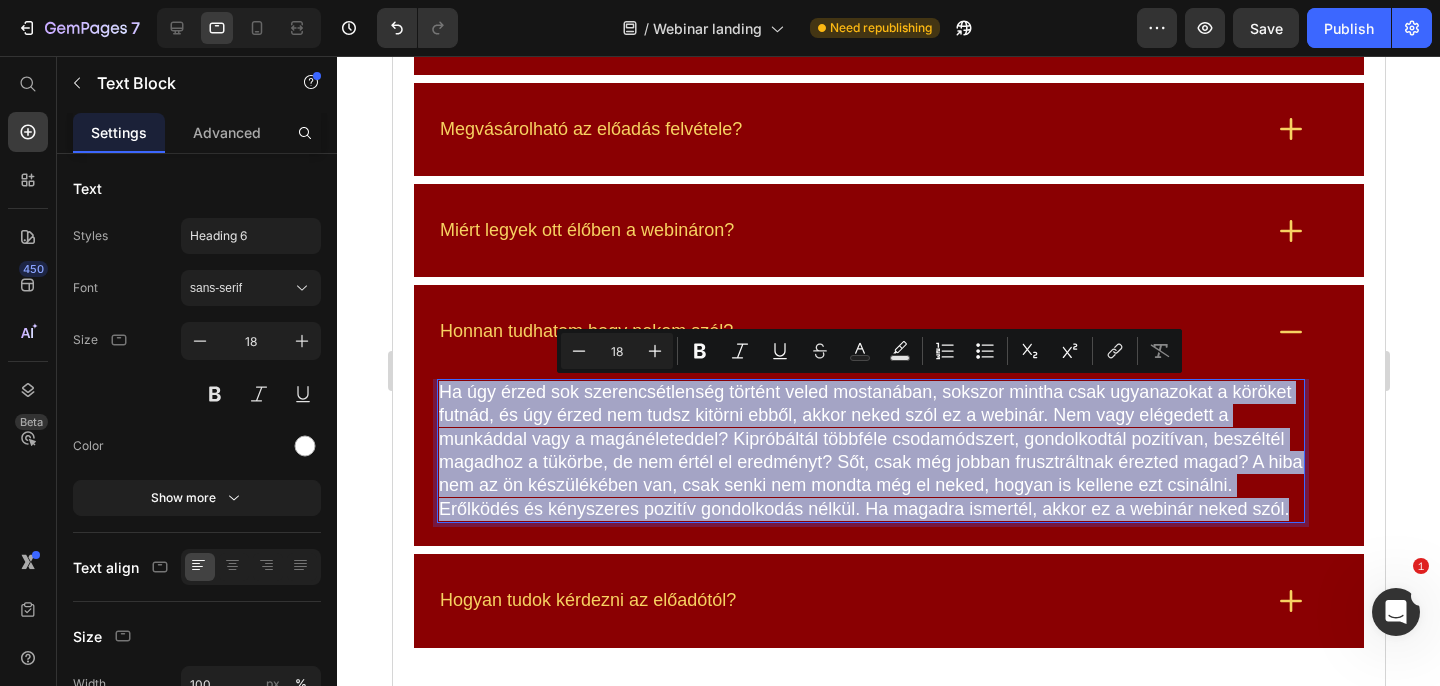 click on "Ha úgy érzed sok szerencsétlenség történt veled mostanában, sokszor mintha csak ugyanazokat a köröket futnád, és úgy érzed nem tudsz kitörni ebből, akkor neked szól ez a webinár. Nem vagy elégedett a munkáddal vagy a magánéleteddel? Kipróbáltál többféle csodamódszert, gondolkodtál pozitívan, beszéltél magadhoz a tükörbe, de nem értél el eredményt? Sőt, csak még jobban frusztráltnak érezted magad? A hiba nem az ön készülékében van, csak senki nem mondta még el neked, hogyan is kellene ezt csinálni. Erőlködés és kényszeres pozitív gondolkodás nélkül. Ha magadra ismertél, akkor ez a webinár neked szól." at bounding box center [870, 451] 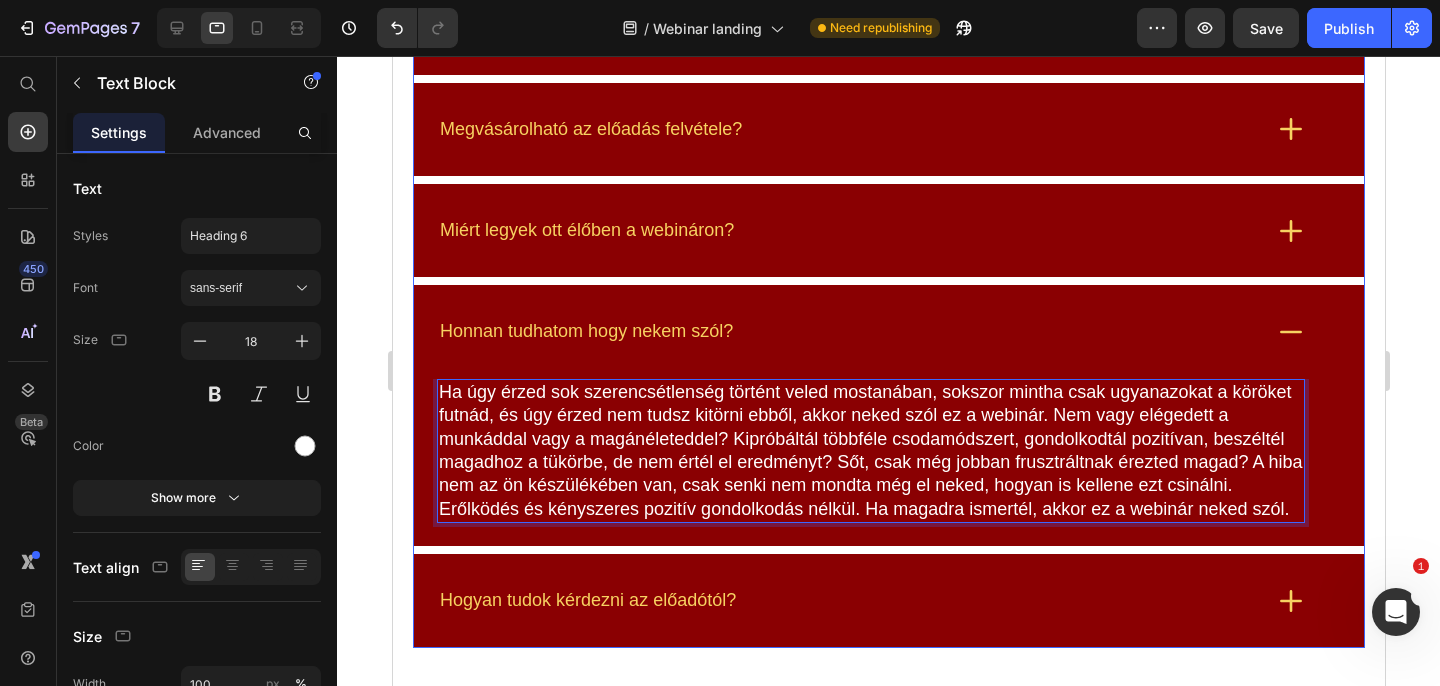 click on "Miért legyek ott élőben a webináron?" at bounding box center [848, 230] 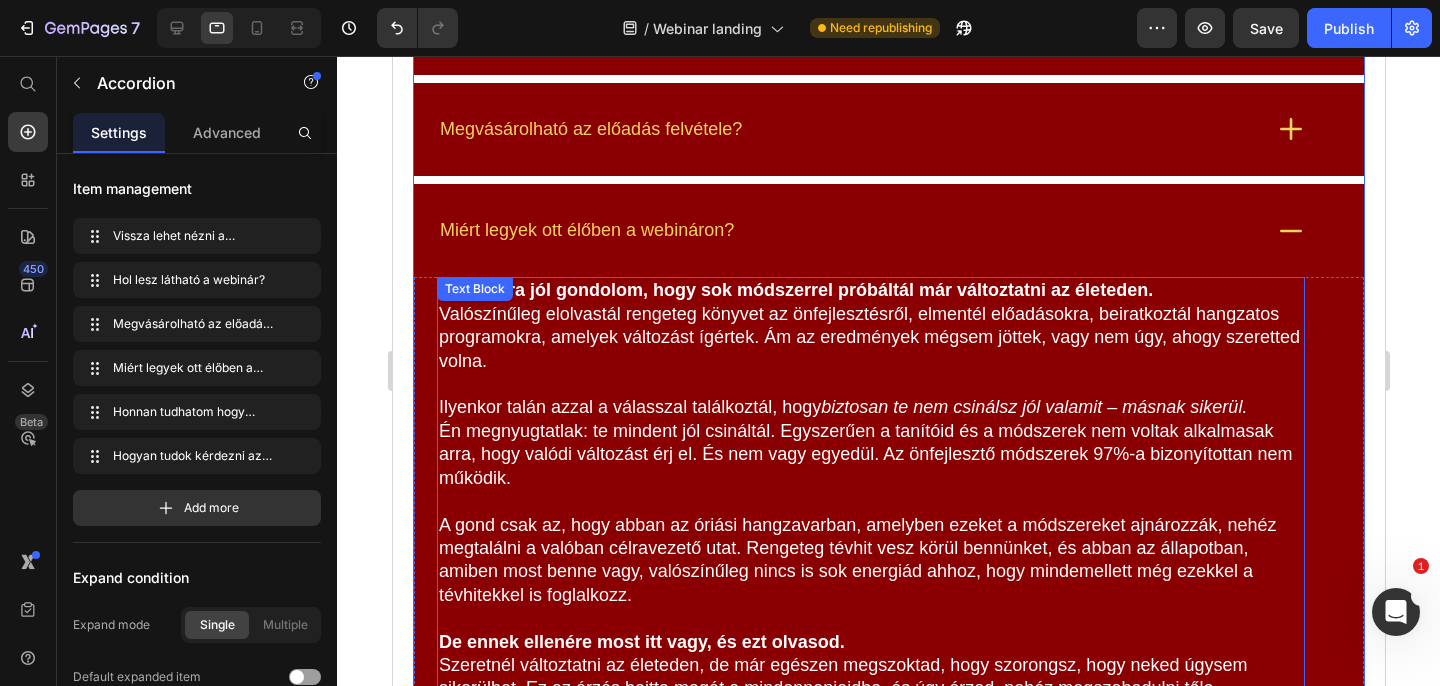 click on "Bizonyára jól gondolom, hogy sok módszerrel próbáltál már változtatni az életeden. Valószínűleg elolvastál rengeteg könyvet az önfejlesztésről, elmentél előadásokra, beiratkoztál hangzatos programokra, amelyek változást ígértek. Ám az eredmények mégsem jöttek, vagy nem úgy, ahogy szeretted volna." at bounding box center (870, 326) 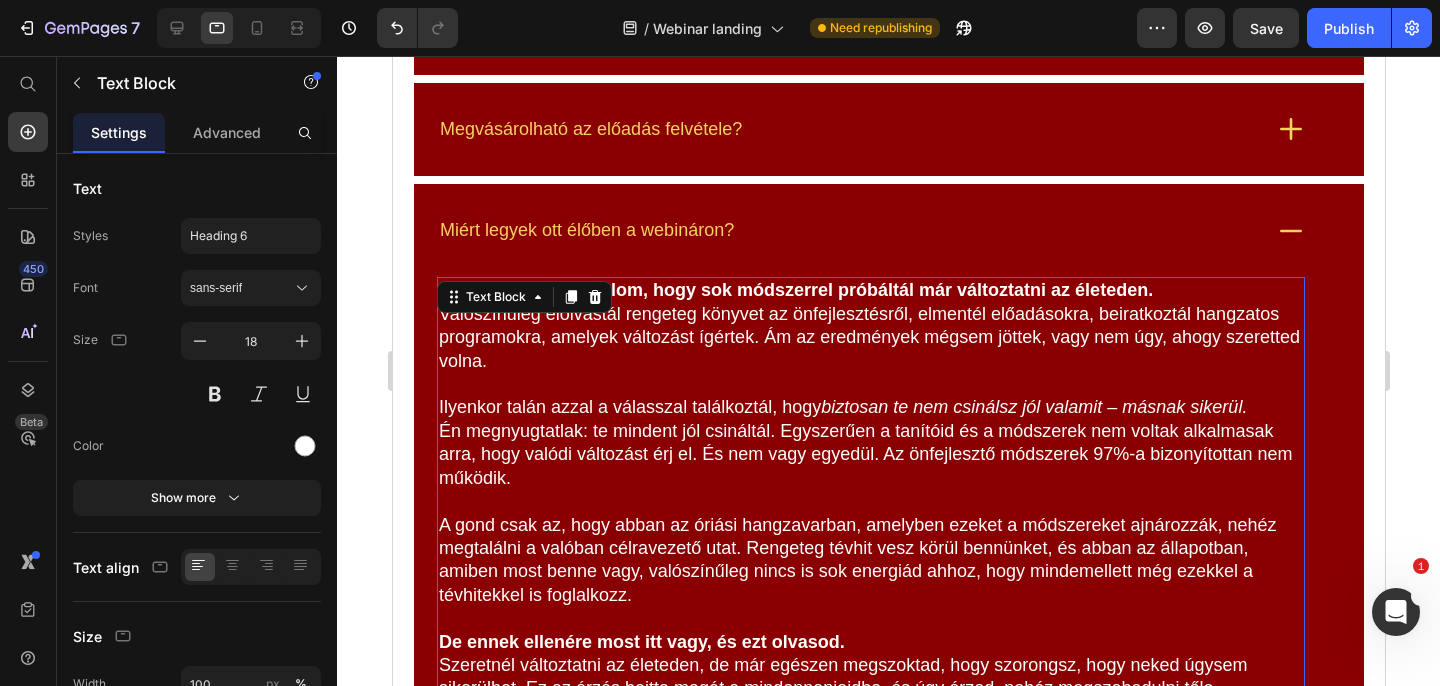 click on "Bizonyára jól gondolom, hogy sok módszerrel próbáltál már változtatni az életeden. Valószínűleg elolvastál rengeteg könyvet az önfejlesztésről, elmentél előadásokra, beiratkoztál hangzatos programokra, amelyek változást ígértek. Ám az eredmények mégsem jöttek, vagy nem úgy, ahogy szeretted volna." at bounding box center (870, 326) 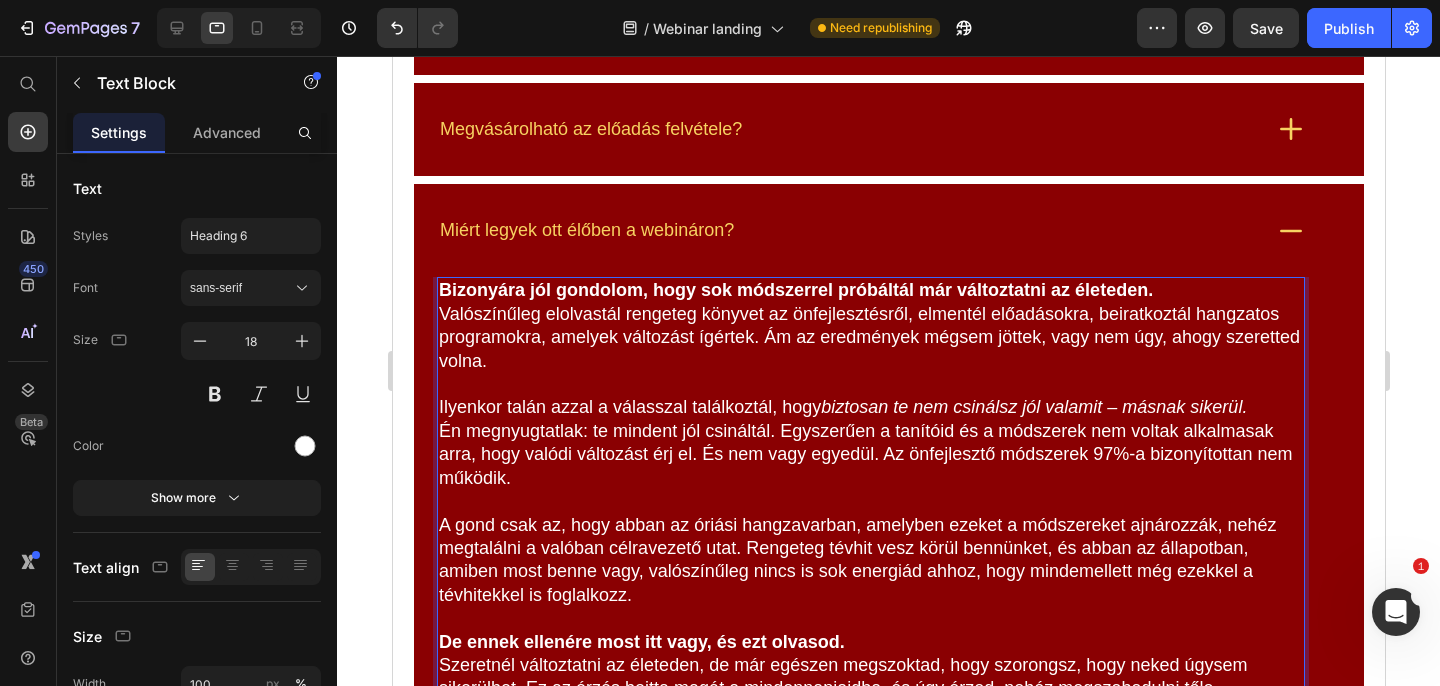 click on "Bizonyára jól gondolom, hogy sok módszerrel próbáltál már változtatni az életeden. Valószínűleg elolvastál rengeteg könyvet az önfejlesztésről, elmentél előadásokra, beiratkoztál hangzatos programokra, amelyek változást ígértek. Ám az eredmények mégsem jöttek, vagy nem úgy, ahogy szeretted volna." at bounding box center [870, 326] 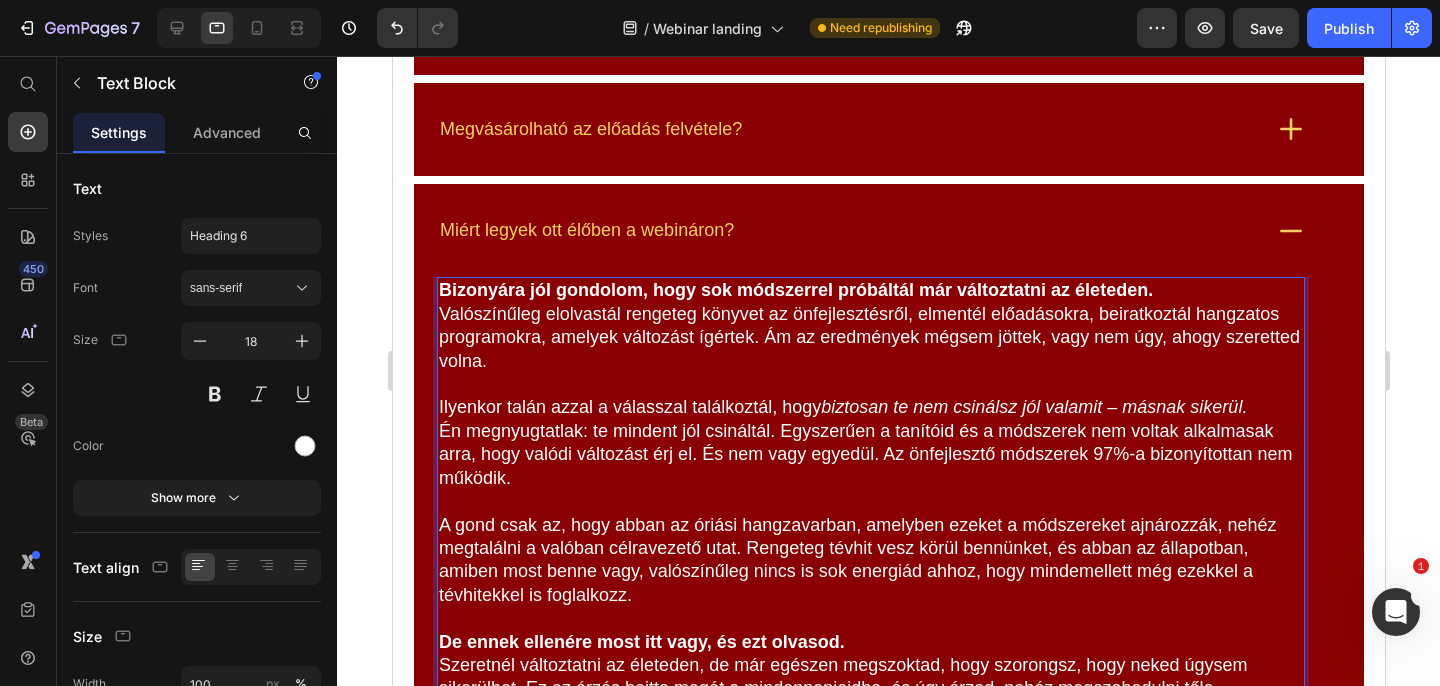 click on "Bizonyára jól gondolom, hogy sok módszerrel próbáltál már változtatni az életeden. Valószínűleg elolvastál rengeteg könyvet az önfejlesztésről, elmentél előadásokra, beiratkoztál hangzatos programokra, amelyek változást ígértek. Ám az eredmények mégsem jöttek, vagy nem úgy, ahogy szeretted volna." at bounding box center (870, 326) 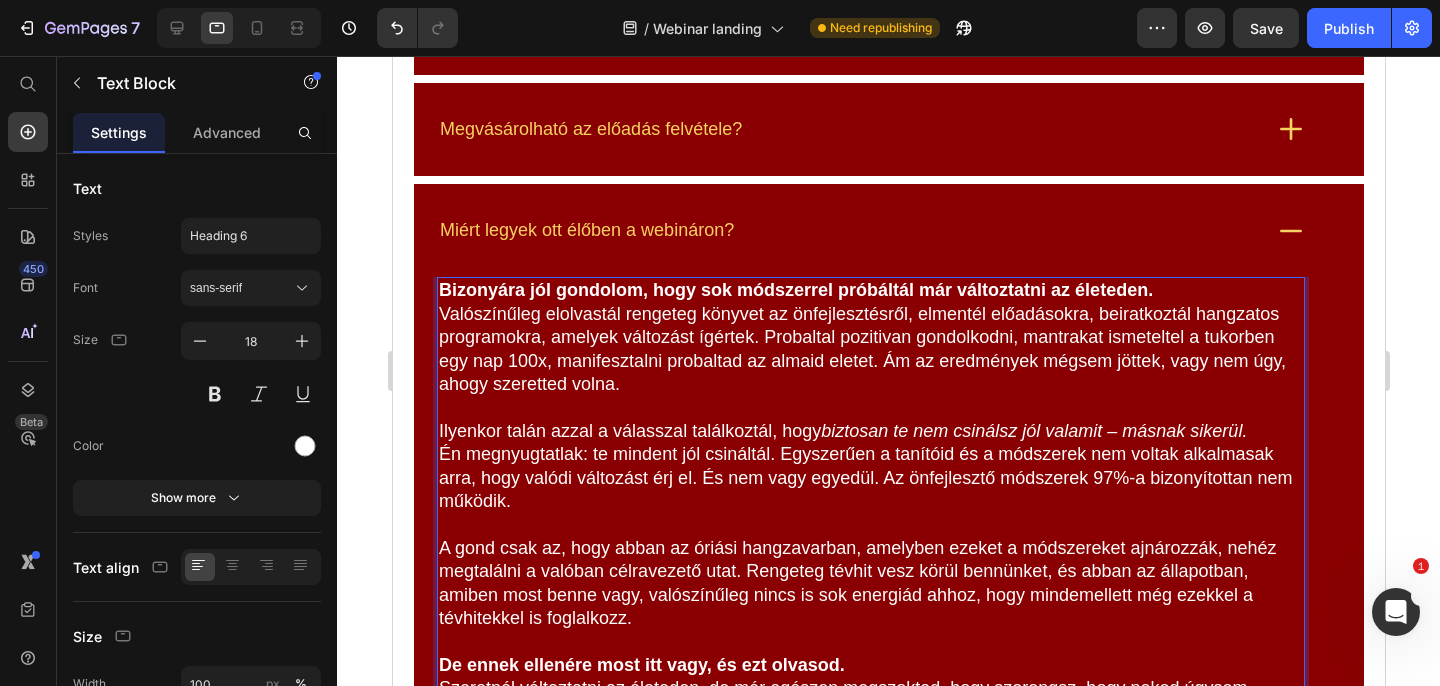 click on "Bizonyára jól gondolom, hogy sok módszerrel próbáltál már változtatni az életeden. Valószínűleg elolvastál rengeteg könyvet az önfejlesztésről, elmentél előadásokra, beiratkoztál hangzatos programokra, amelyek változást ígértek. Probaltal pozitivan gondolkodni, mantrakat ismeteltel a tukorben egy nap 100x, manifesztalni probaltad az almaid eletet. Ám az eredmények mégsem jöttek, vagy nem úgy, ahogy szeretted volna." at bounding box center [870, 337] 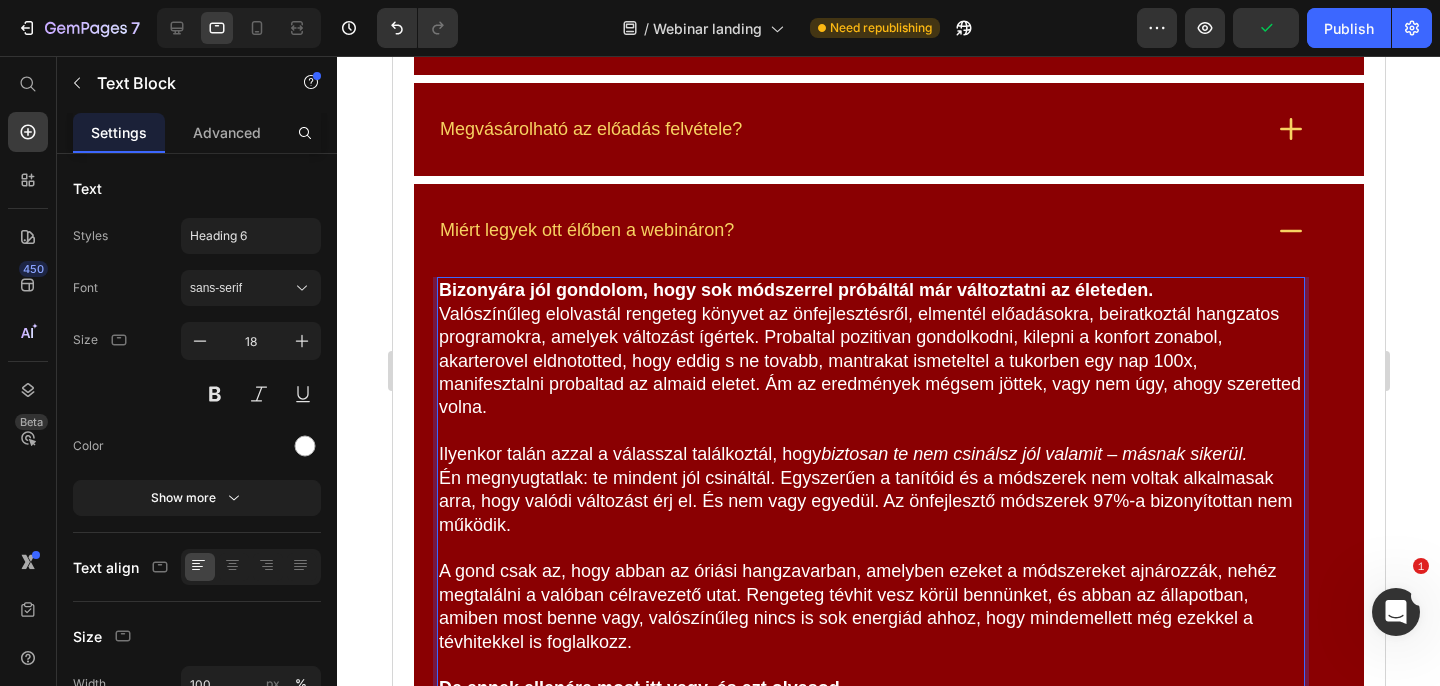 click at bounding box center [870, 431] 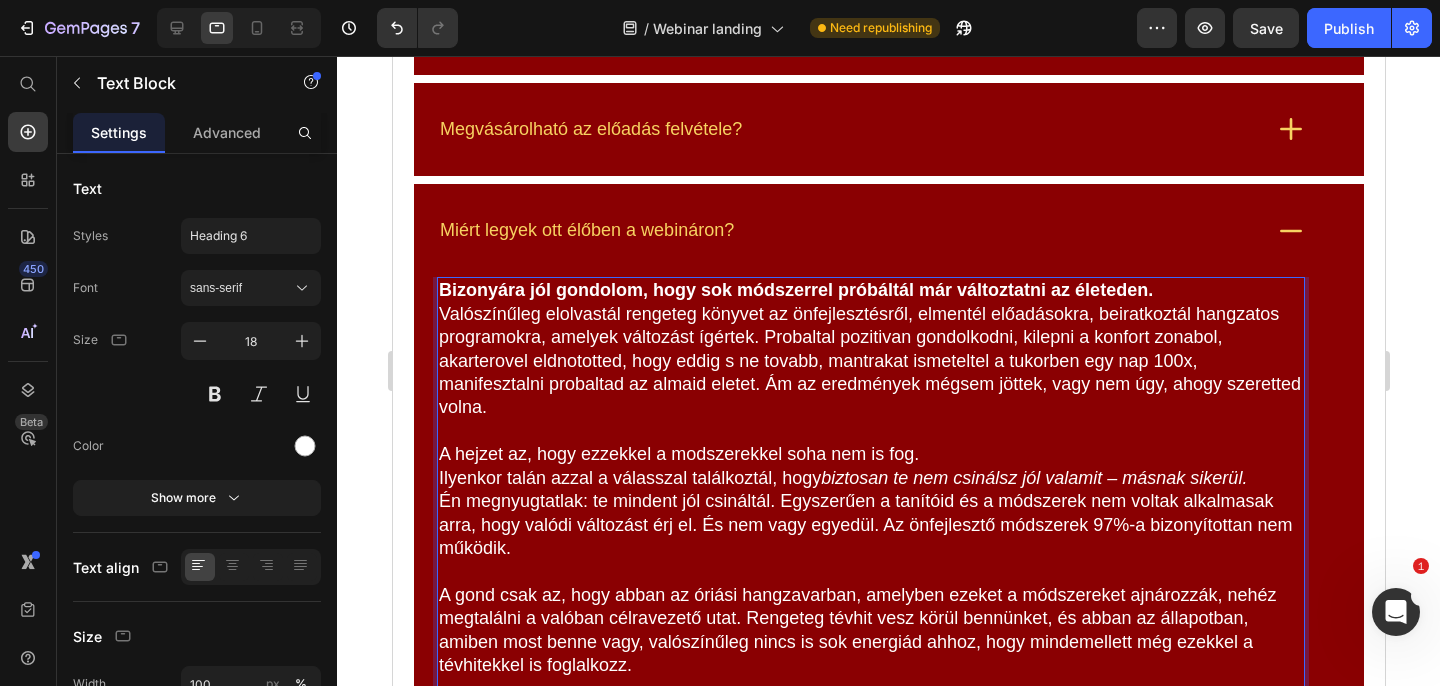 click on "Bizonyára jól gondolom, hogy sok módszerrel próbáltál már változtatni az életeden. Valószínűleg elolvastál rengeteg könyvet az önfejlesztésről, elmentél előadásokra, beiratkoztál hangzatos programokra, amelyek változást ígértek. Probaltal pozitivan gondolkodni, kilepni a konfort zonabol, akarterovel eldnototted, hogy eddig s ne tovabb, mantrakat ismeteltel a tukorben egy nap 100x, manifesztalni probaltad az almaid eletet. Ám az eredmények mégsem jöttek, vagy nem úgy, ahogy szeretted volna.  A hejzet az, hogy ezzekkel a modszerekkel soha nem is fog.  Ilyenkor talán azzal a válasszal találkoztál, hogy  biztosan te nem csinálsz jól valamit – másnak sikerül. Én megnyugtatlak: te mindent jól csináltál. Egyszerűen a tanítóid és a módszerek nem voltak alkalmasak arra, hogy valódi változást érj el. És nem vagy egyedül. Az önfejlesztő módszerek 97%-a bizonyítottan nem működik. De ennek ellenére most itt vagy, és ezt olvasod. A jó hír viszont az, hogy" at bounding box center (870, 688) 